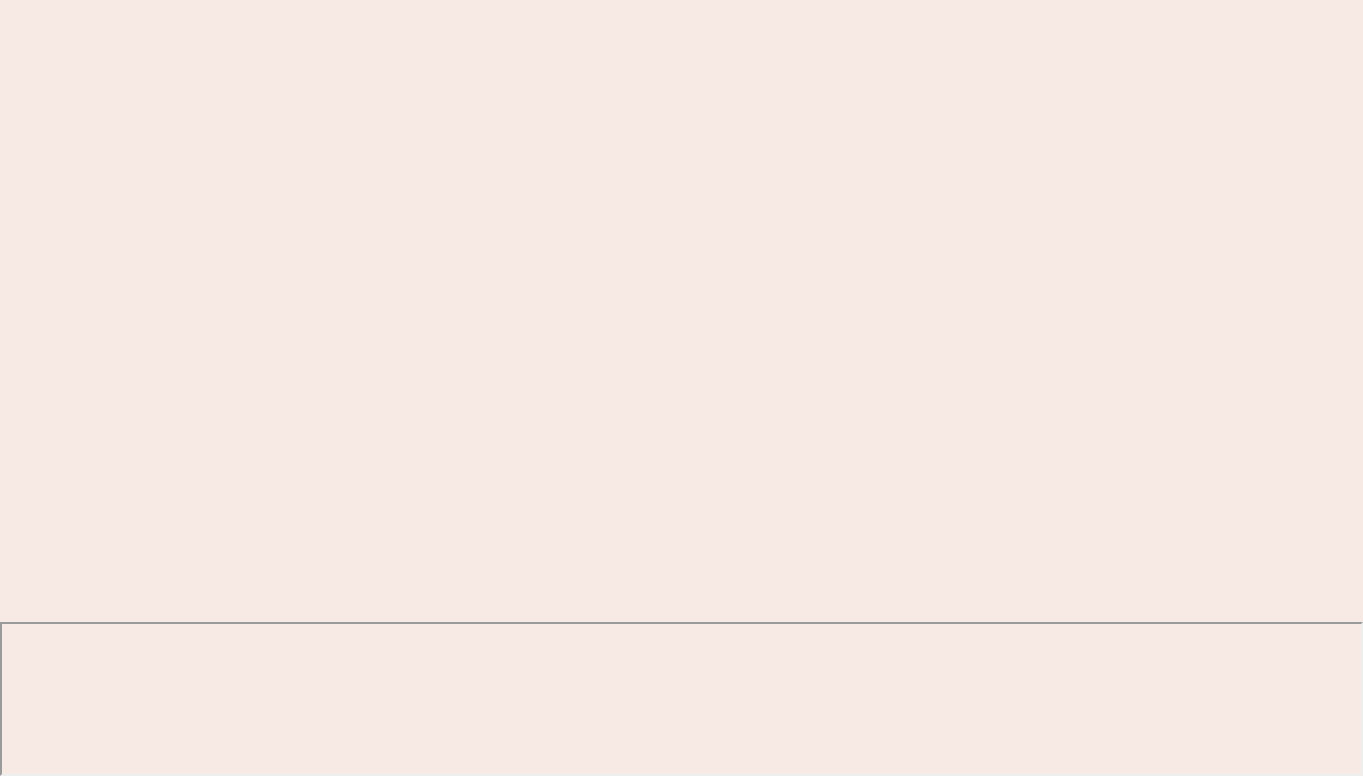 scroll, scrollTop: 0, scrollLeft: 0, axis: both 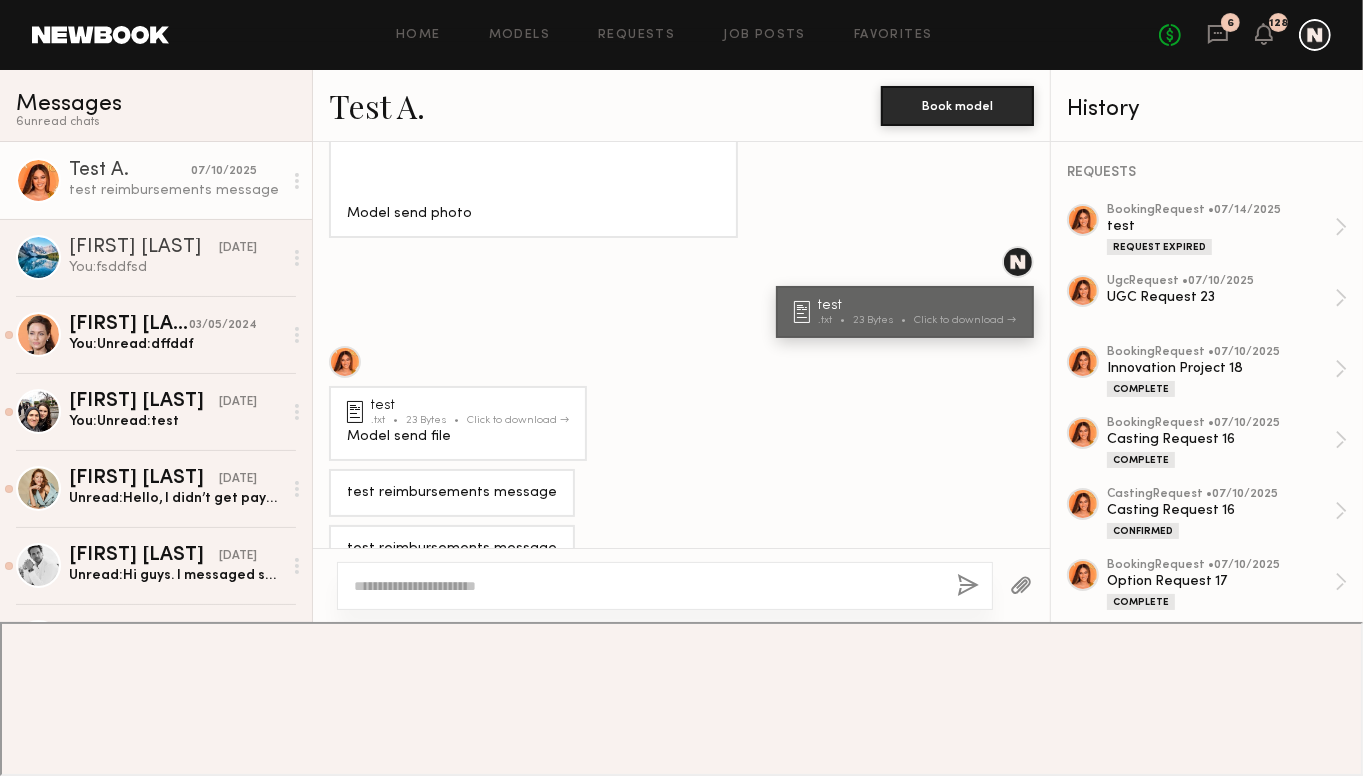 click on "Home Models Requests Job Posts Favorites Sign Out No fees up to $5,000 6 128" 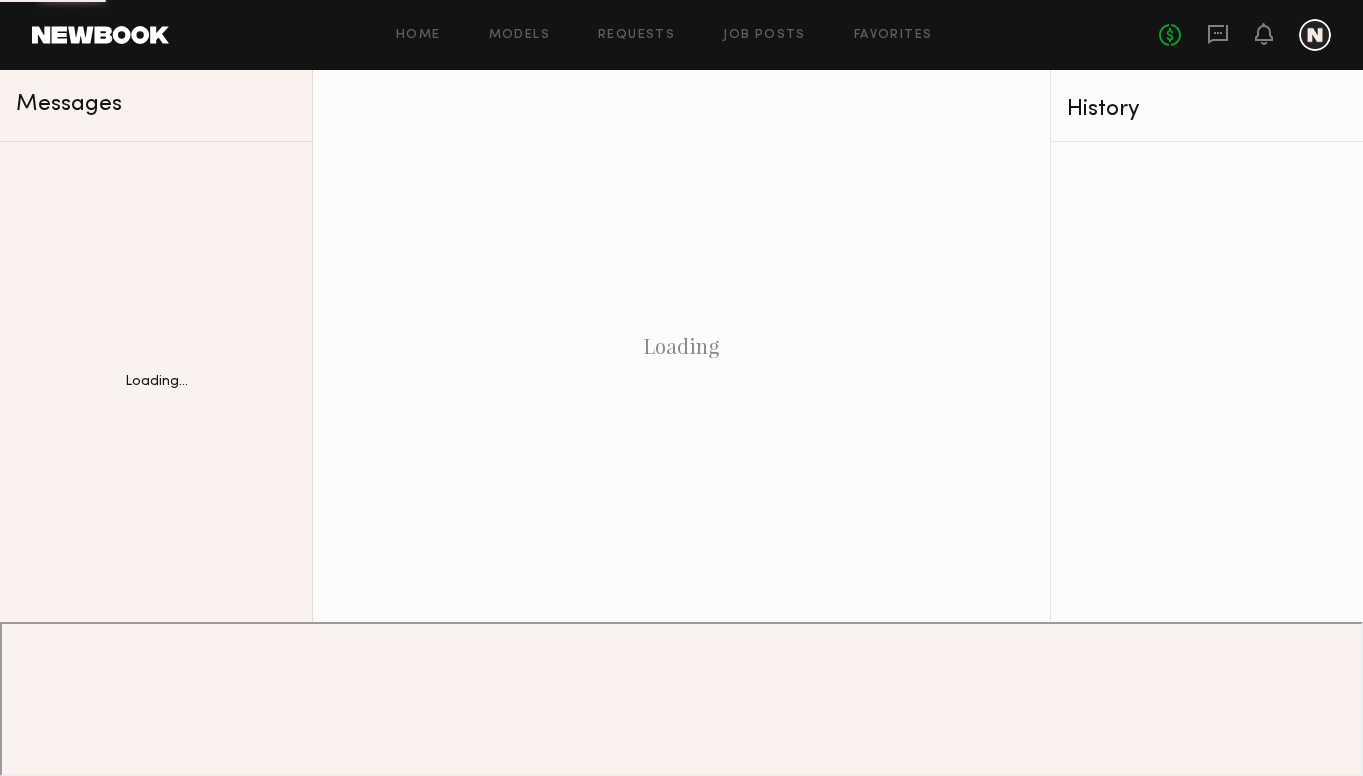 scroll, scrollTop: 0, scrollLeft: 0, axis: both 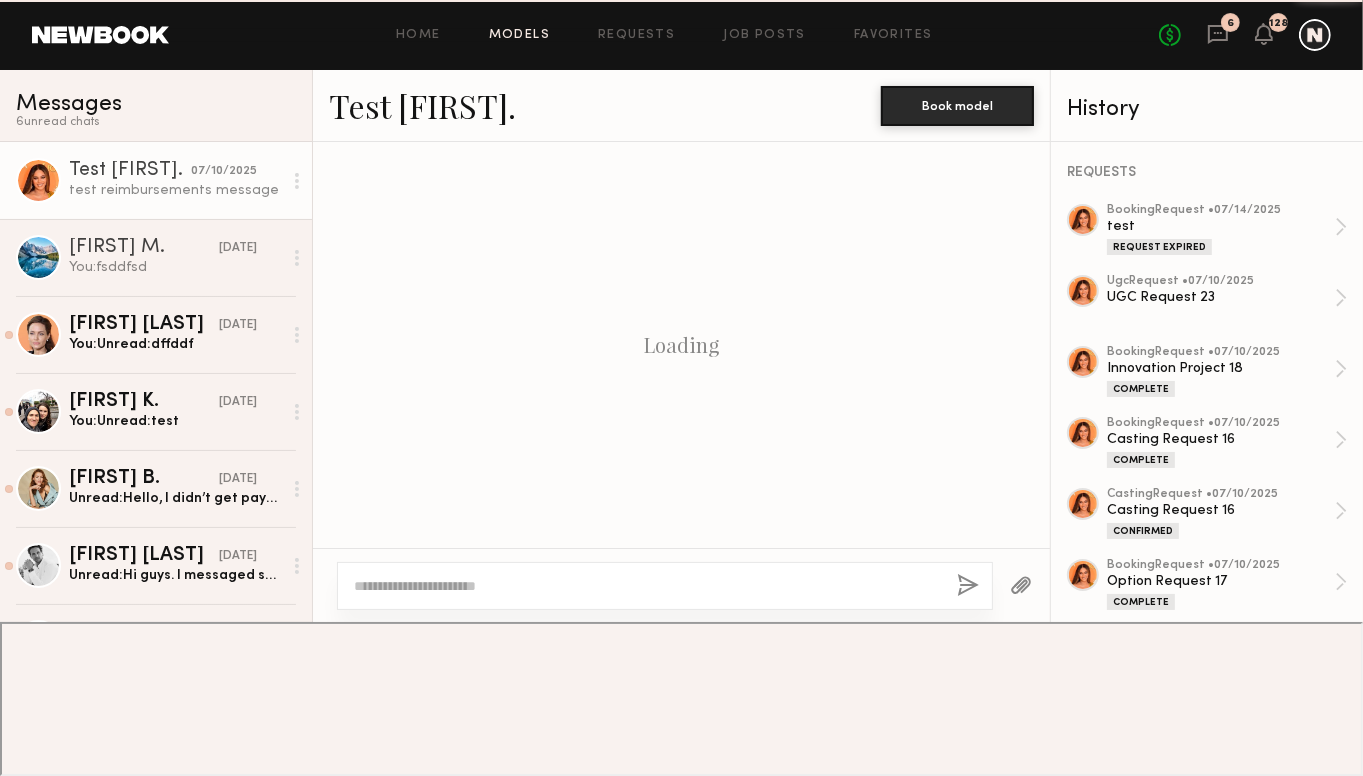 click on "Models" 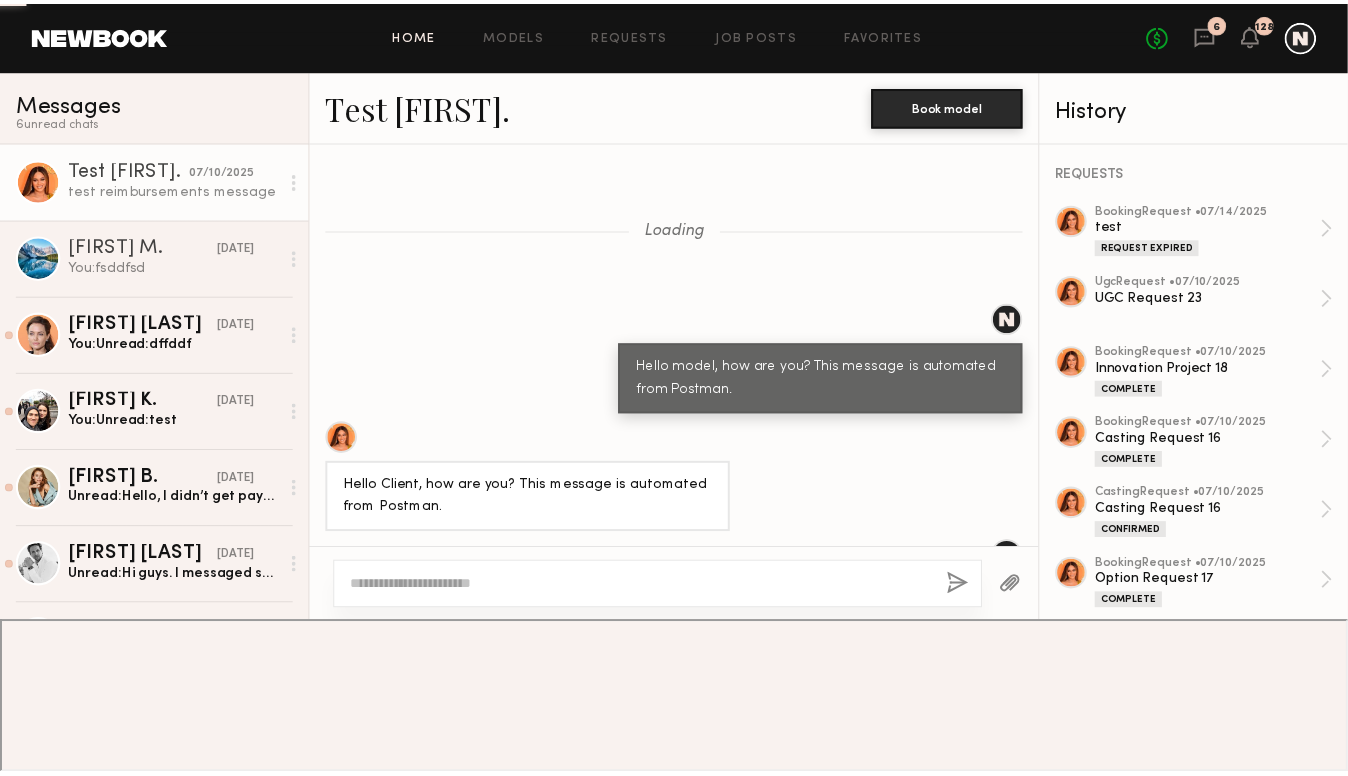 scroll, scrollTop: 1211, scrollLeft: 0, axis: vertical 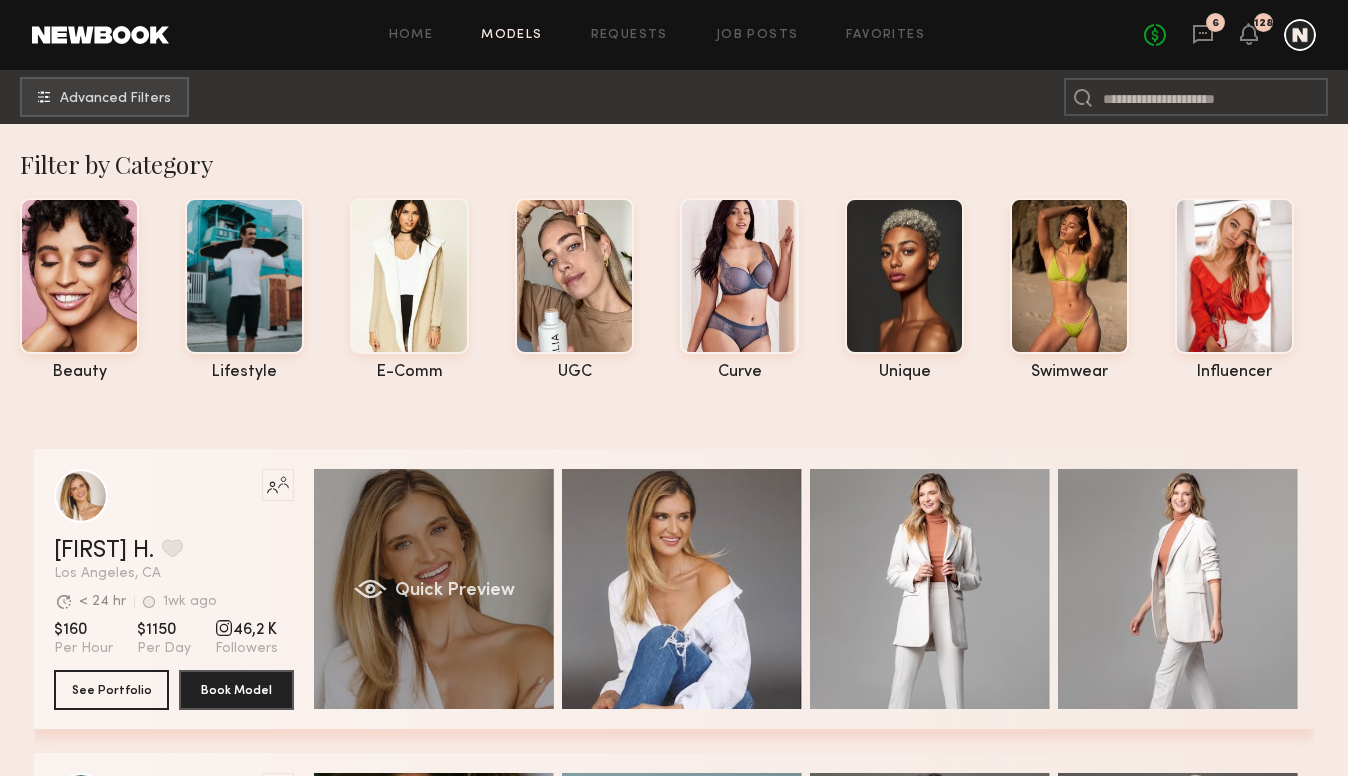 click on "Quick Preview" 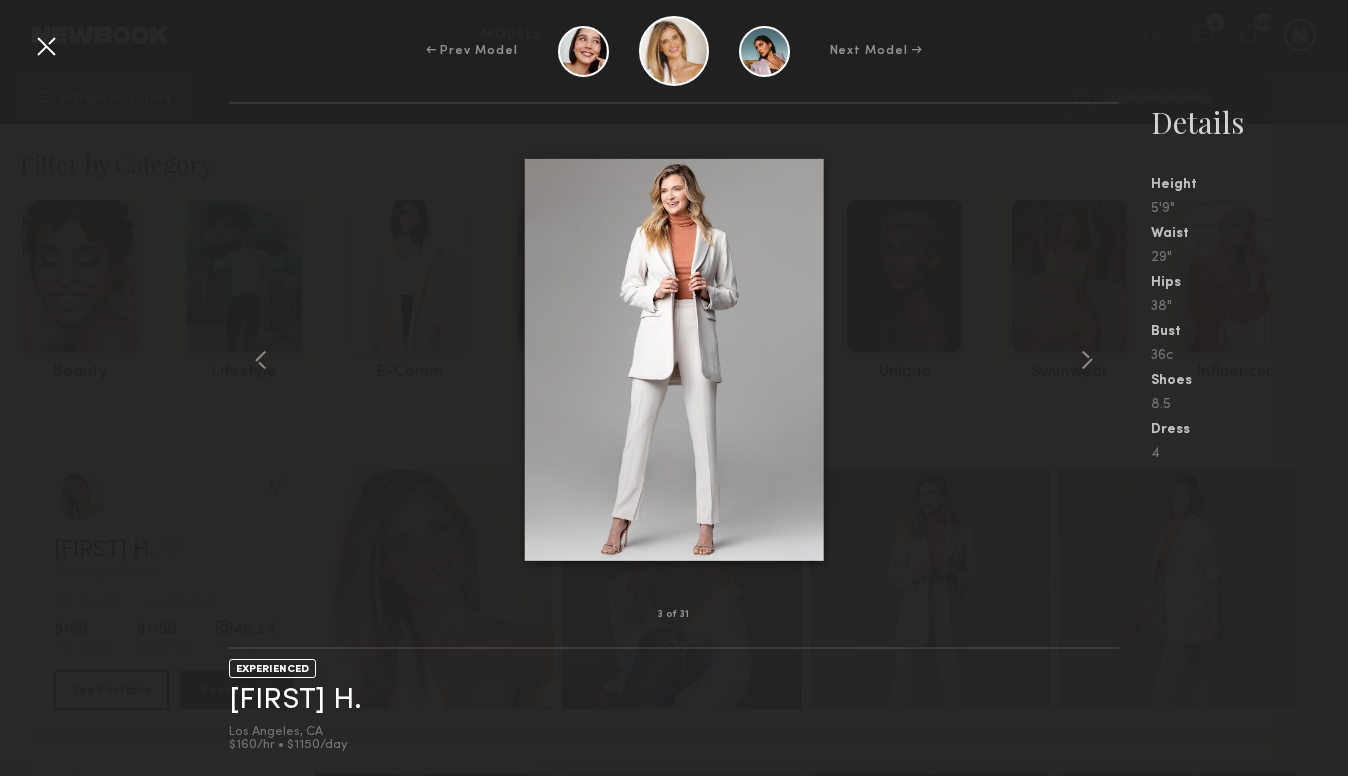 click at bounding box center (46, 46) 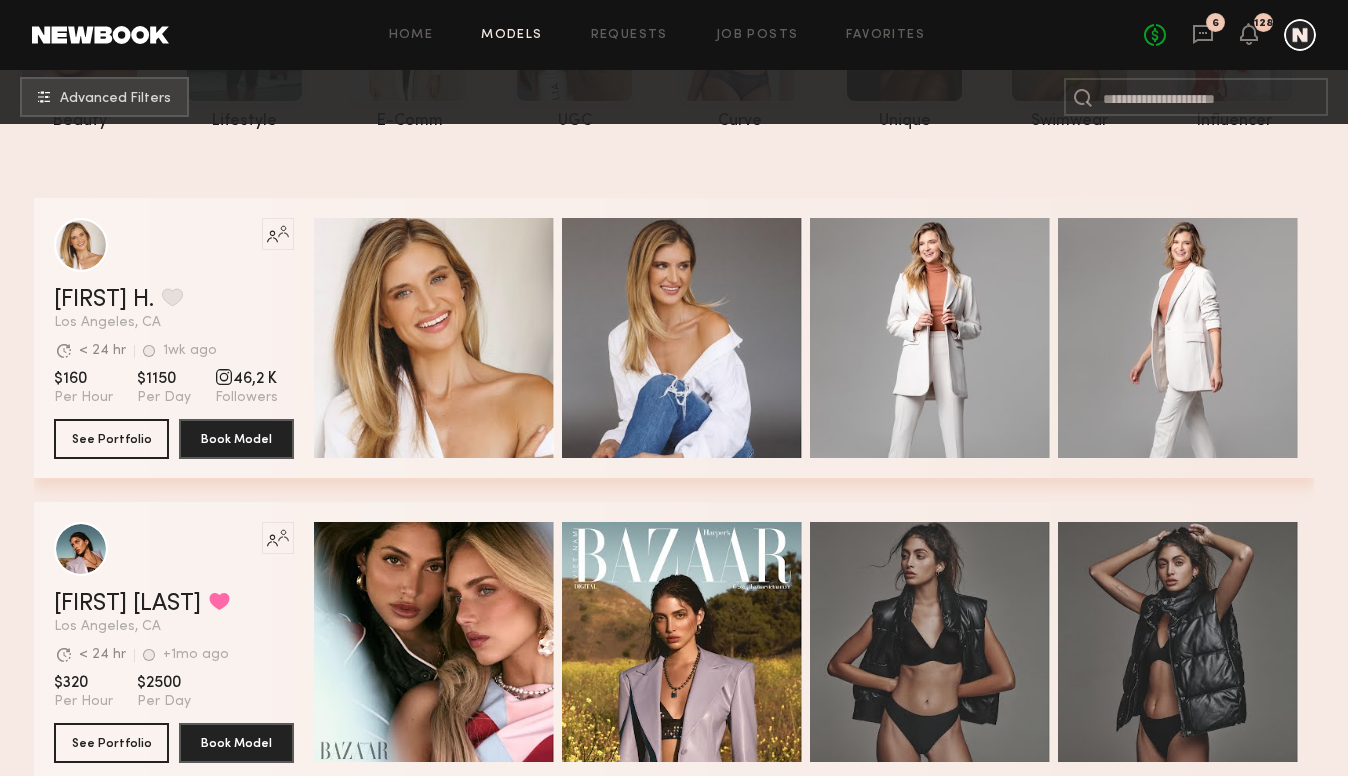 scroll, scrollTop: 500, scrollLeft: 0, axis: vertical 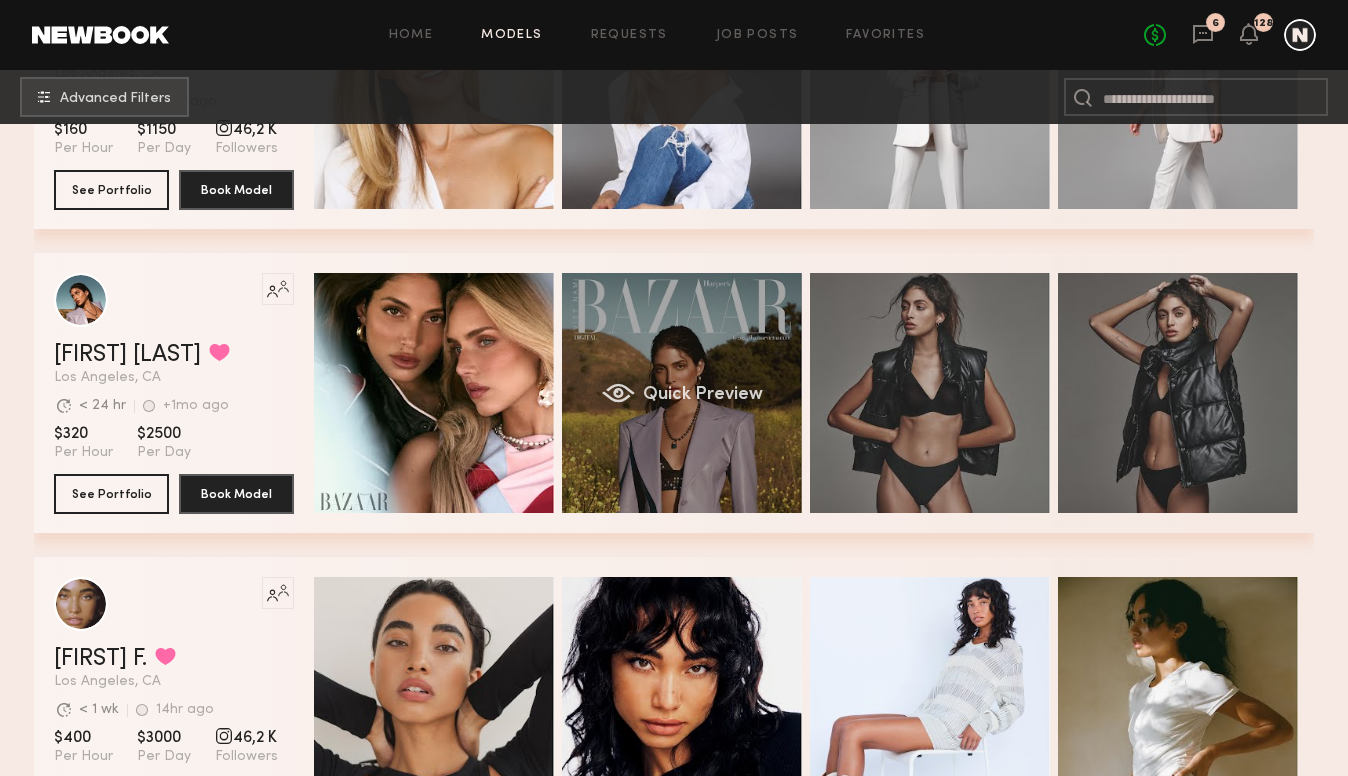 click on "Quick Preview" 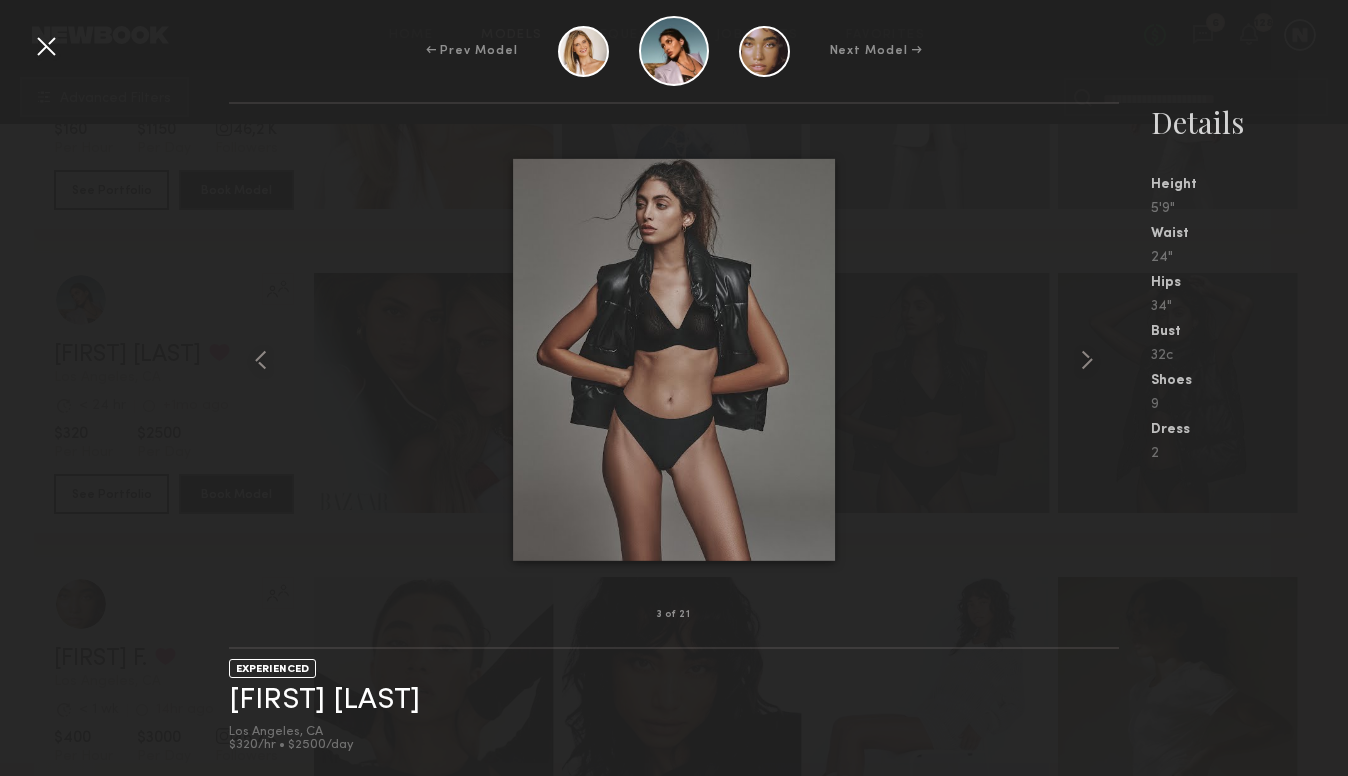 click at bounding box center (46, 46) 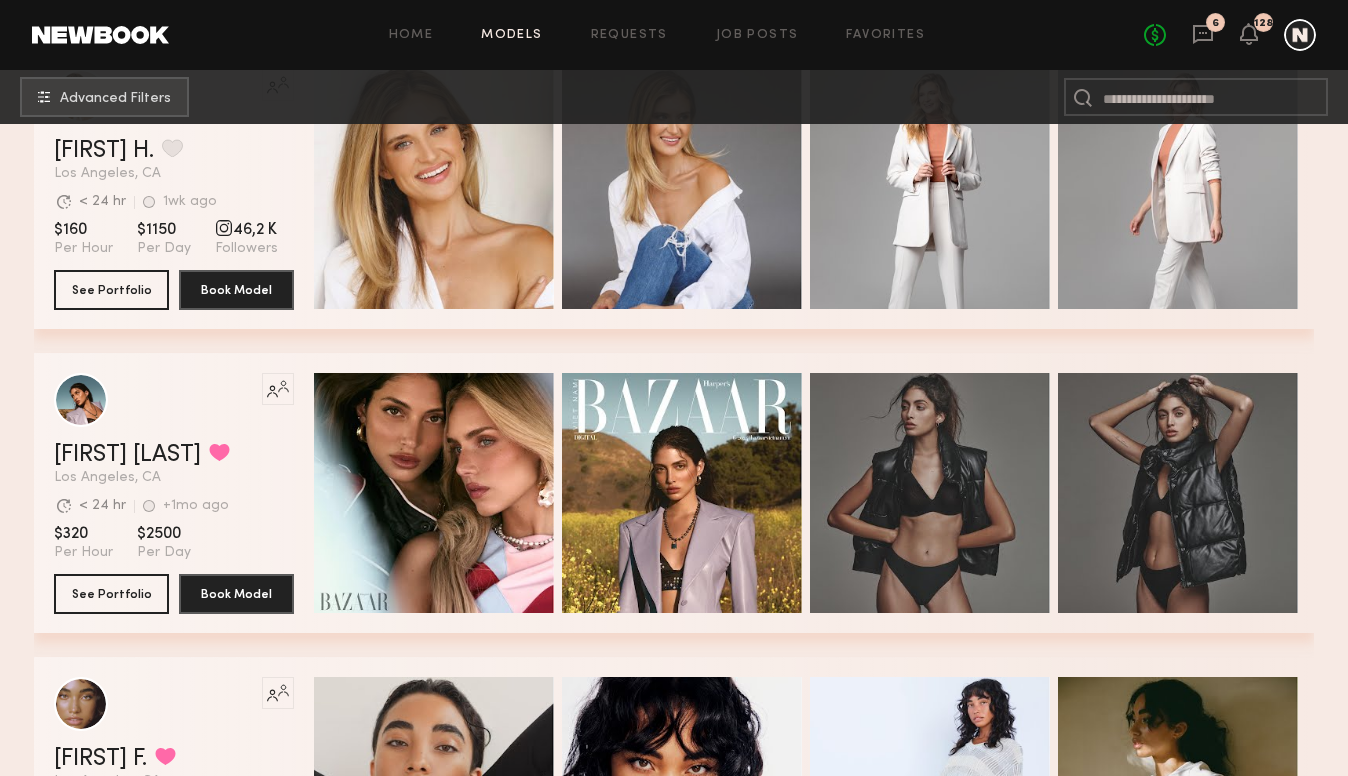 scroll, scrollTop: 0, scrollLeft: 0, axis: both 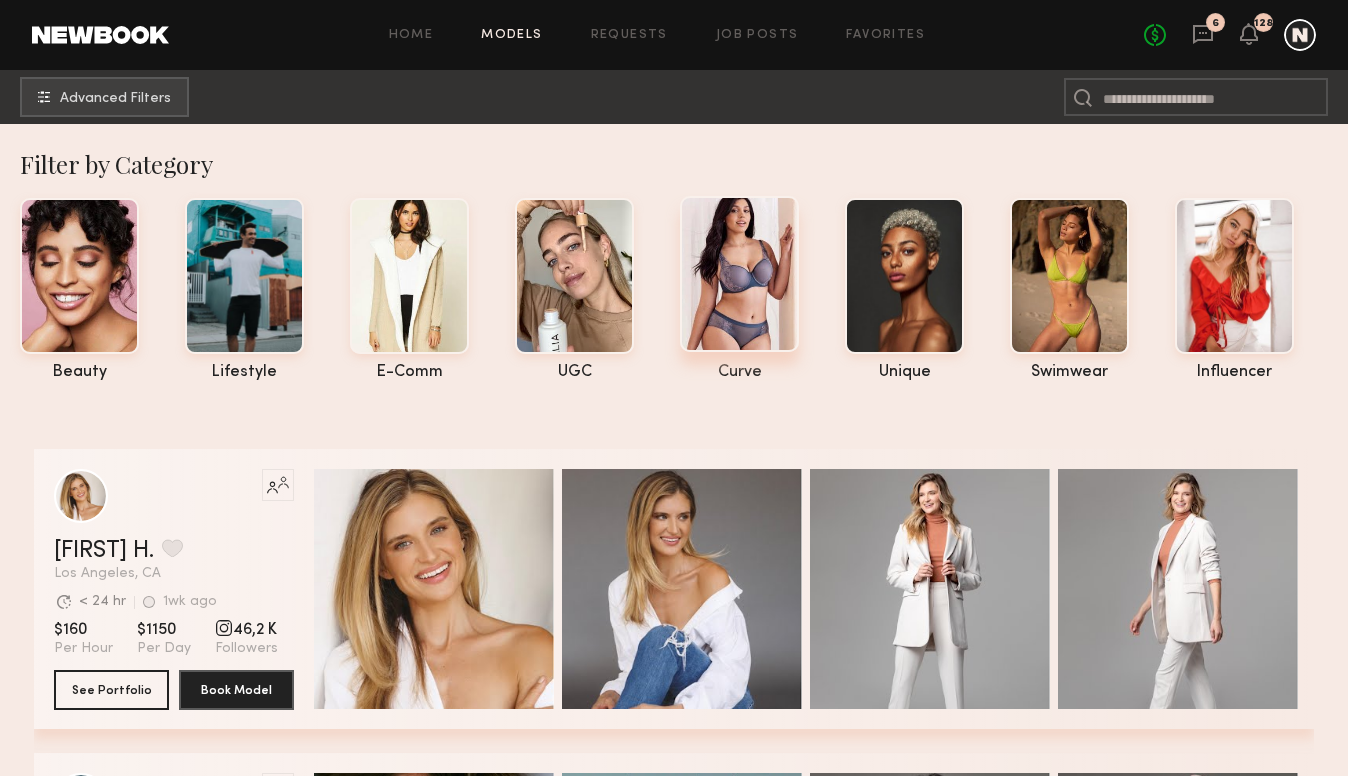 click 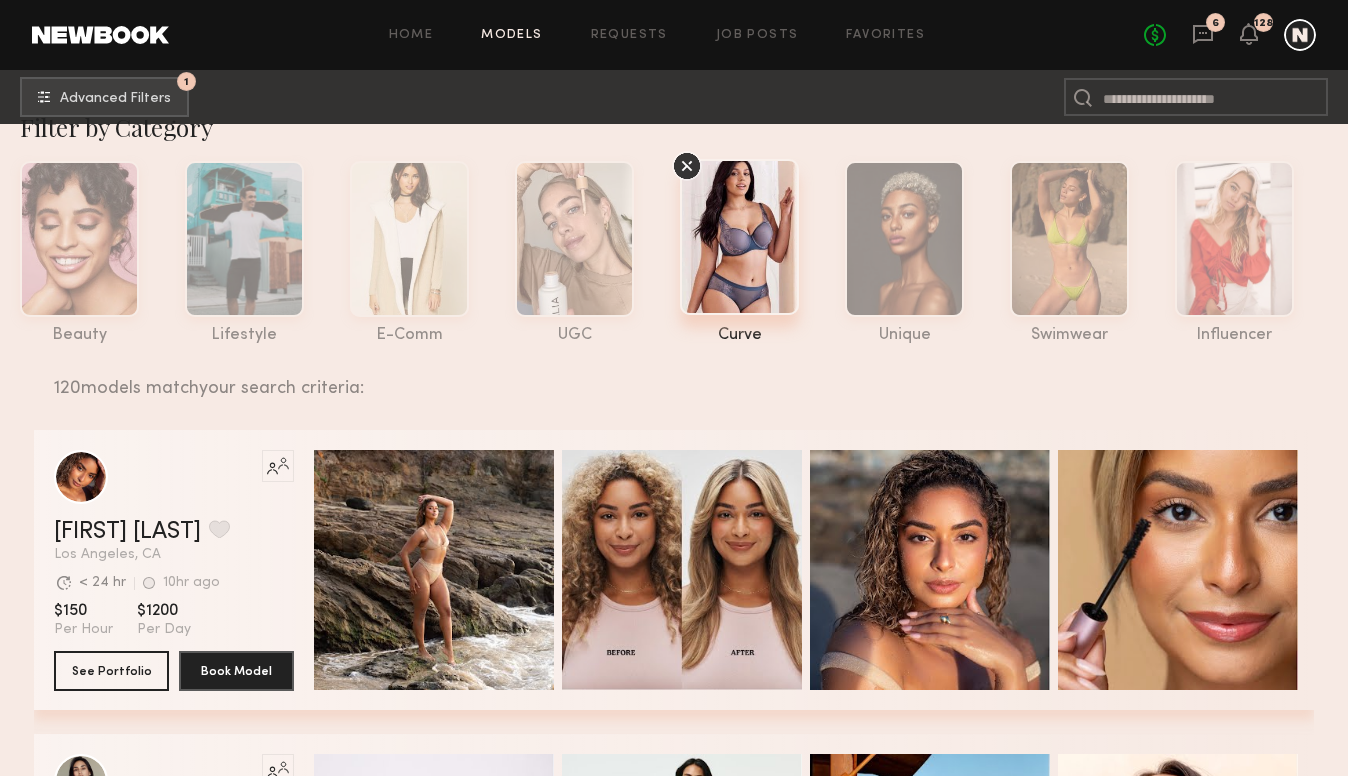 scroll, scrollTop: 0, scrollLeft: 0, axis: both 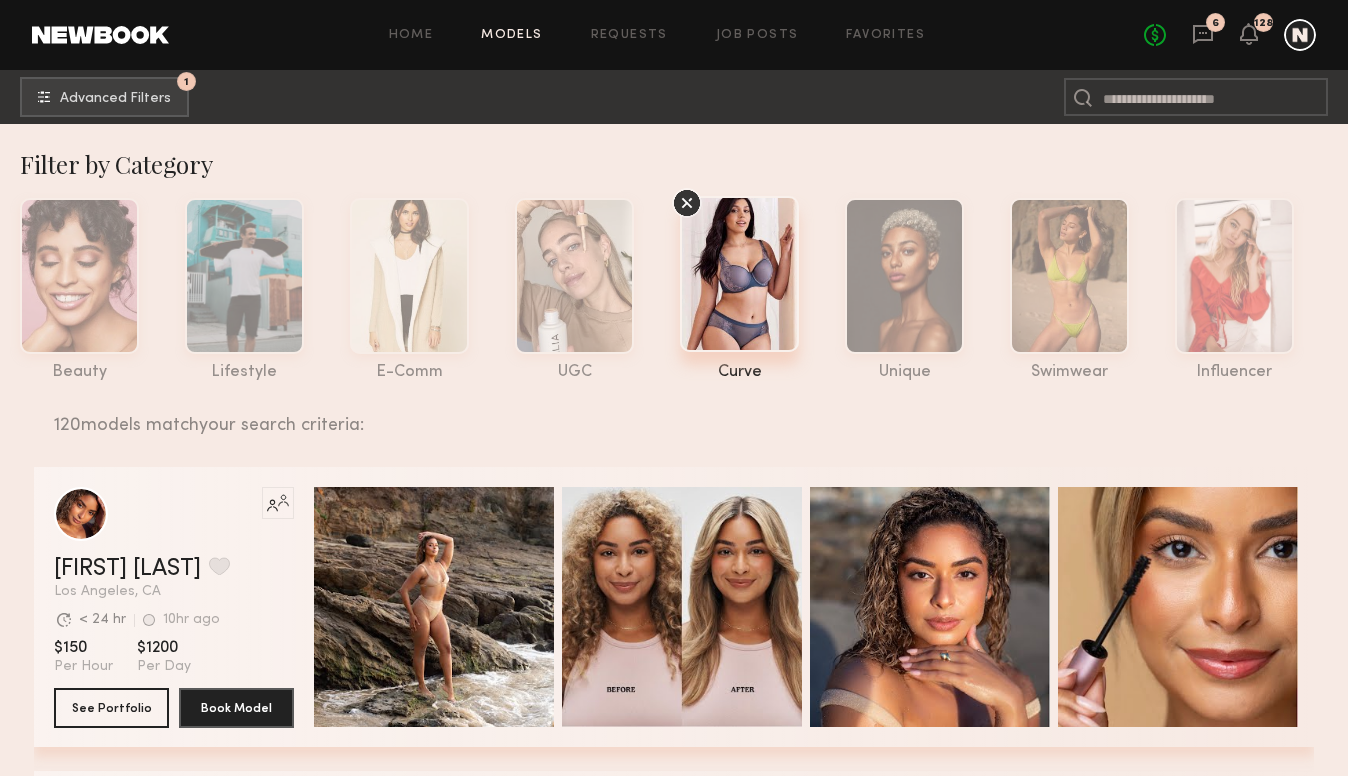 click 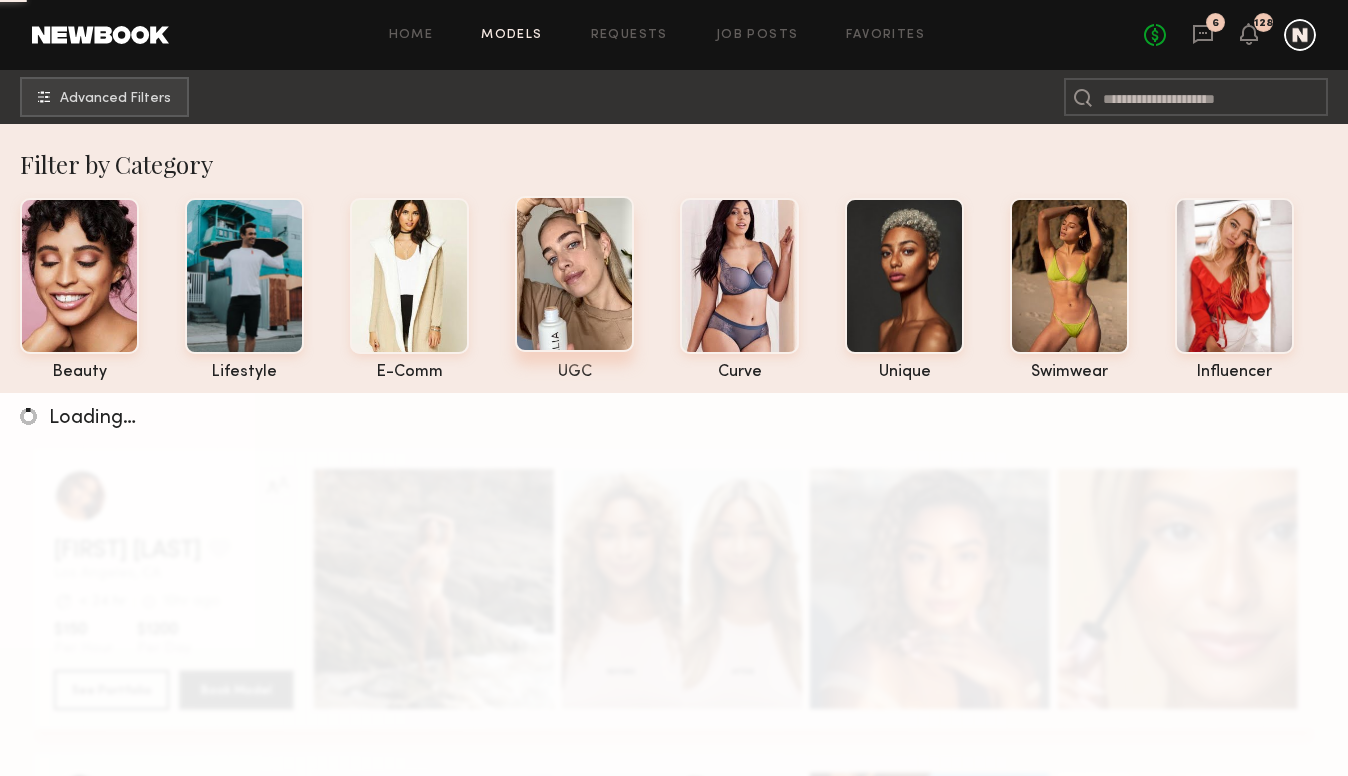 click 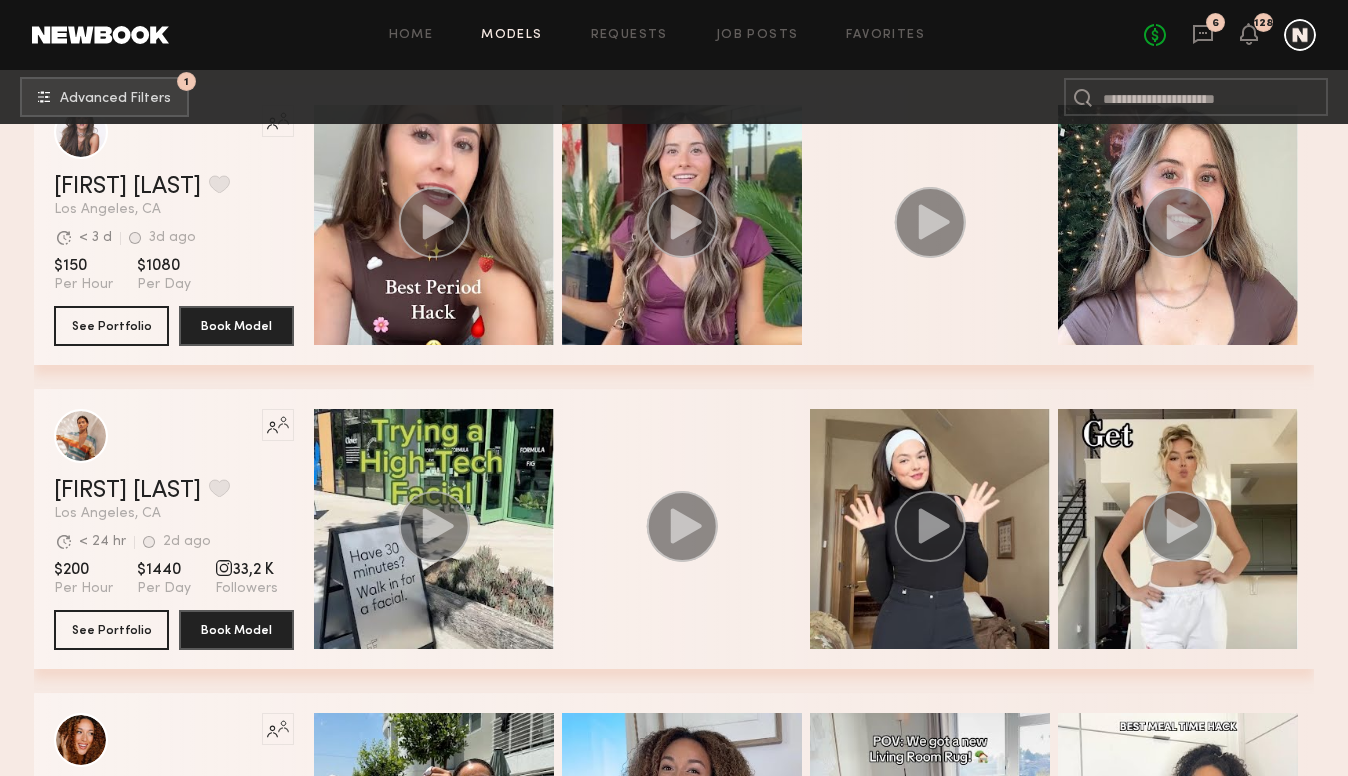 scroll, scrollTop: 400, scrollLeft: 0, axis: vertical 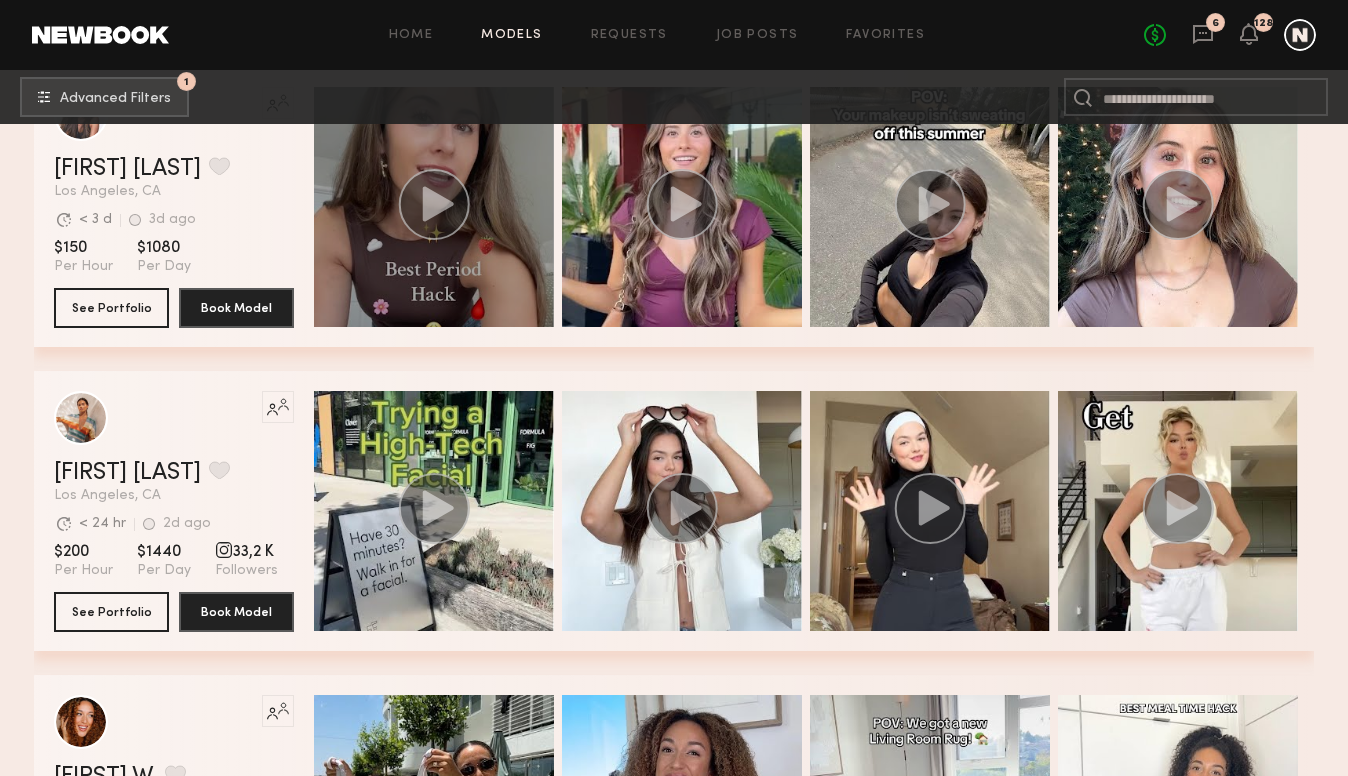 click 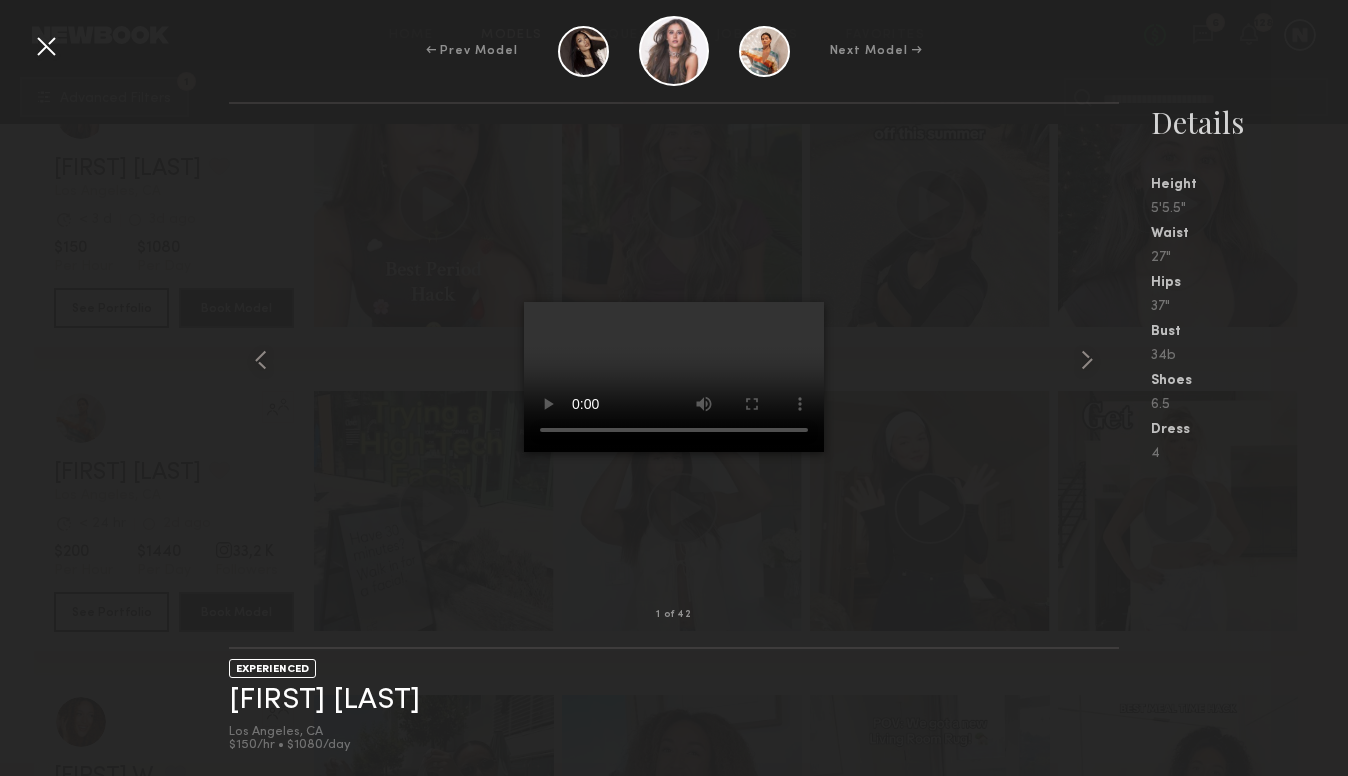 click at bounding box center (46, 46) 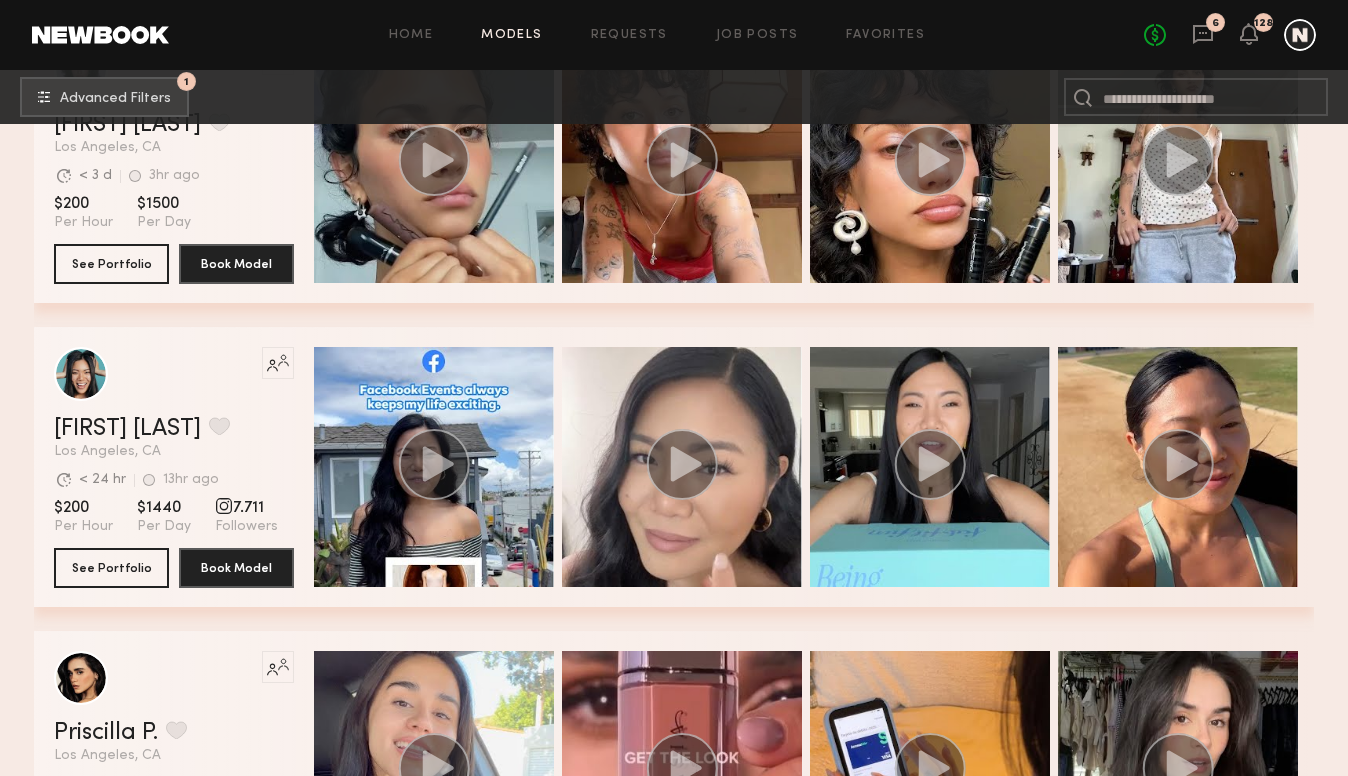 scroll, scrollTop: 1300, scrollLeft: 0, axis: vertical 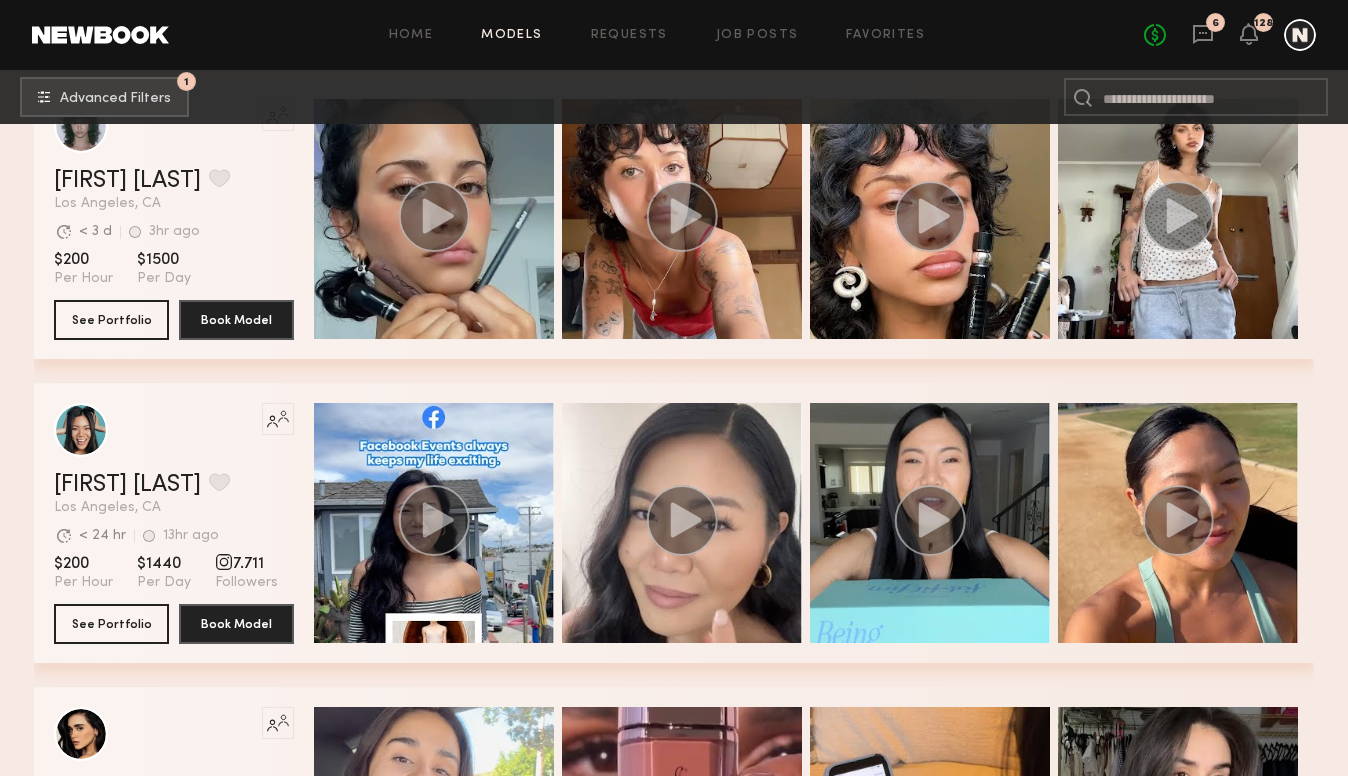 click 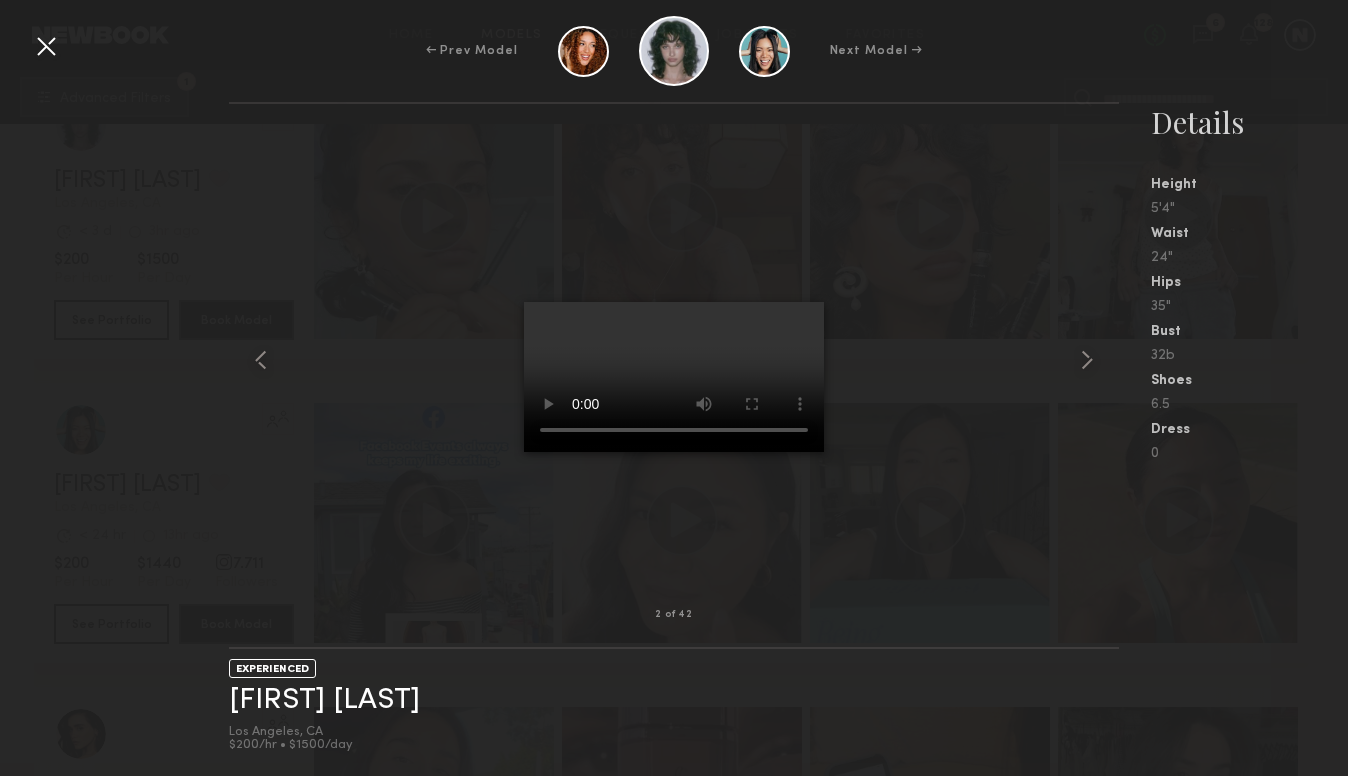 click on "← Prev Model   Next Model →" at bounding box center [674, 51] 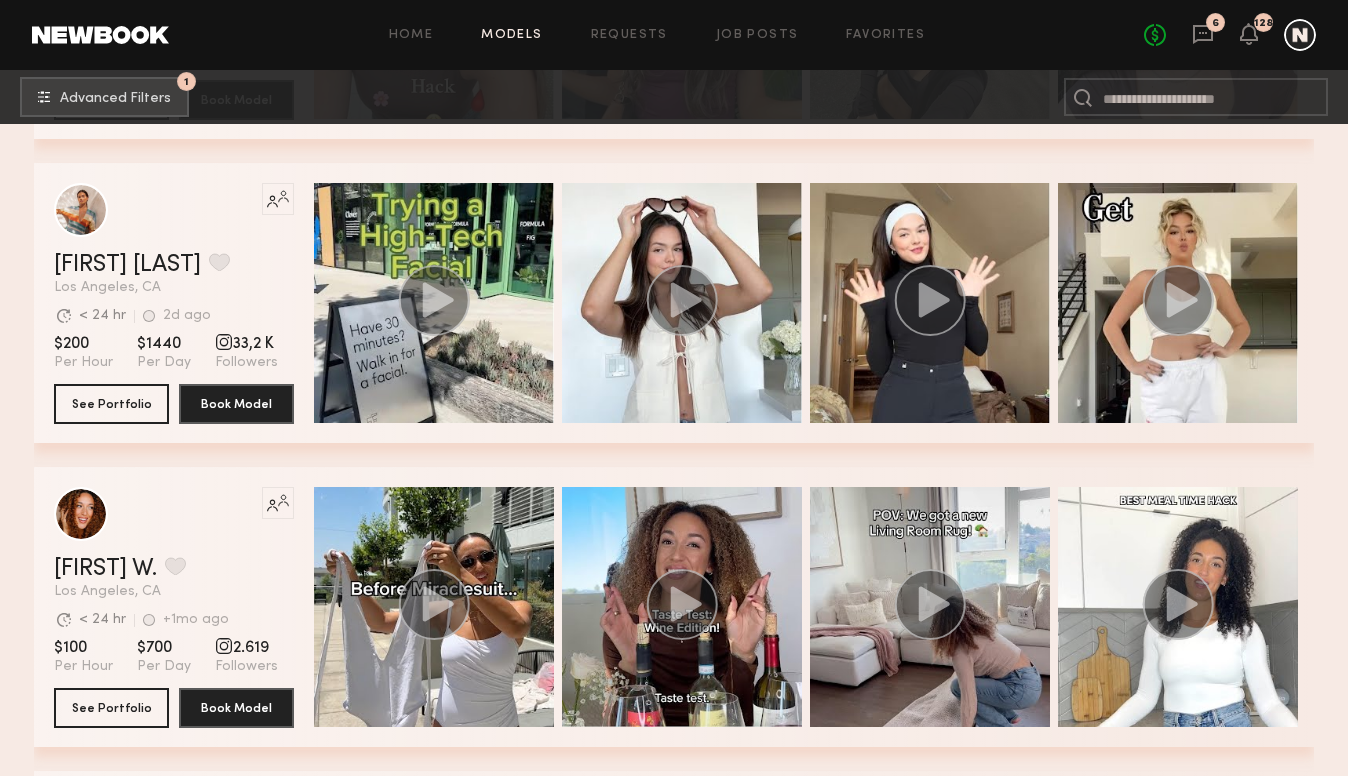 scroll, scrollTop: 600, scrollLeft: 0, axis: vertical 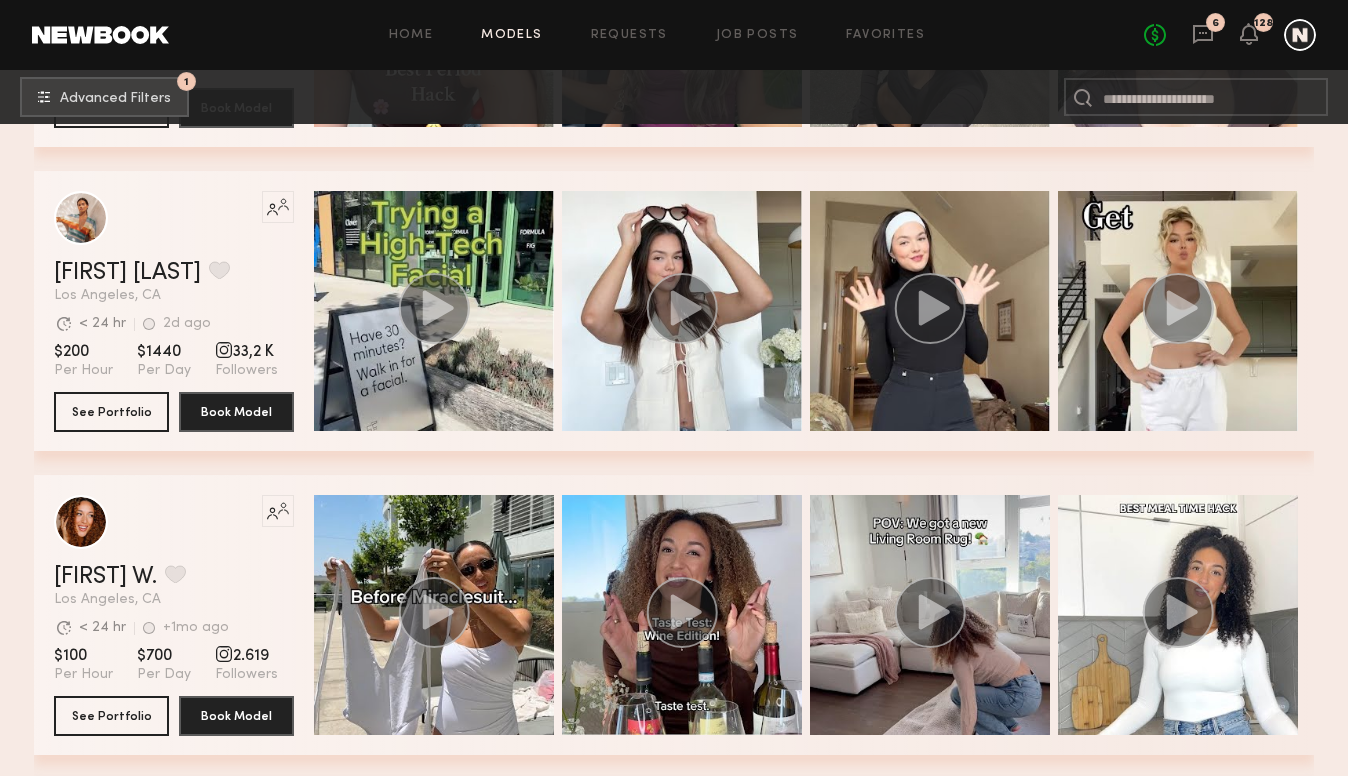 click on "Home Models Requests Job Posts Favorites Sign Out No fees up to $5,000 6 128 1 Advanced Filters 1 Filter by Category  beauty lifestyle e-comm UGC curve unique swimwear influencer 2031  models match  your search criteria: Like this model’s look? Tap to explore similar talent profiles. Lindsay O. Favorite Los Angeles, CA Avg. request  response time < 3 d 3d ago Last Online View Portfolio Avg. request  response time < 3 d 3d ago Last Online $150 Per Hour $1080 Per Day Like this talent’s look? Find similar talent by applying this filter. See Portfolio Book Model Like this model’s look? Tap to explore similar talent profiles. AnnaNoel O. Favorite Los Angeles, CA Avg. request  response time < 24 hr 2d ago Last Online View Portfolio Avg. request  response time < 24 hr 2d ago Last Online $200 Per Hour $1440 Per Day 33,2 K Followers Like this talent’s look? Find similar talent by applying this filter. See Portfolio Book Model Like this model’s look? Tap to explore similar talent profiles. < 24 hr" at bounding box center (674, 1534) 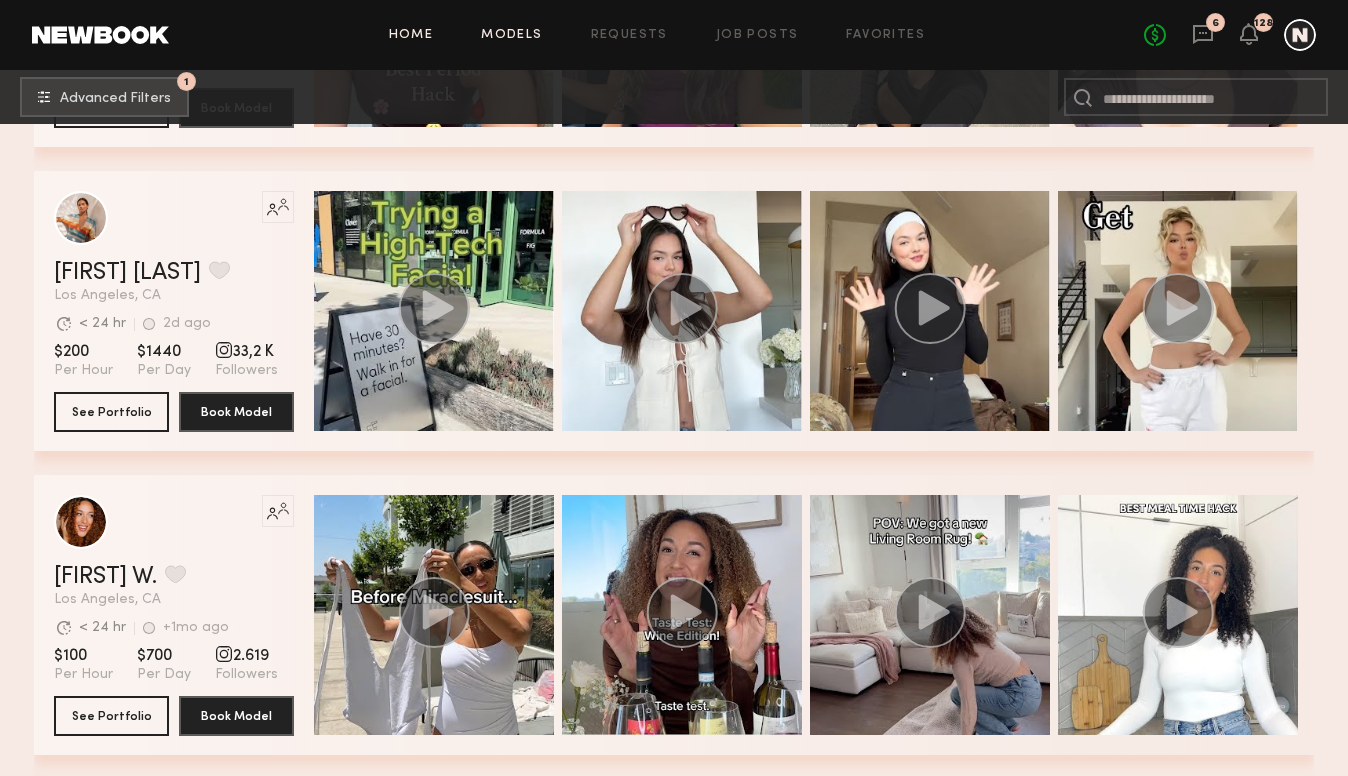 click on "Home" 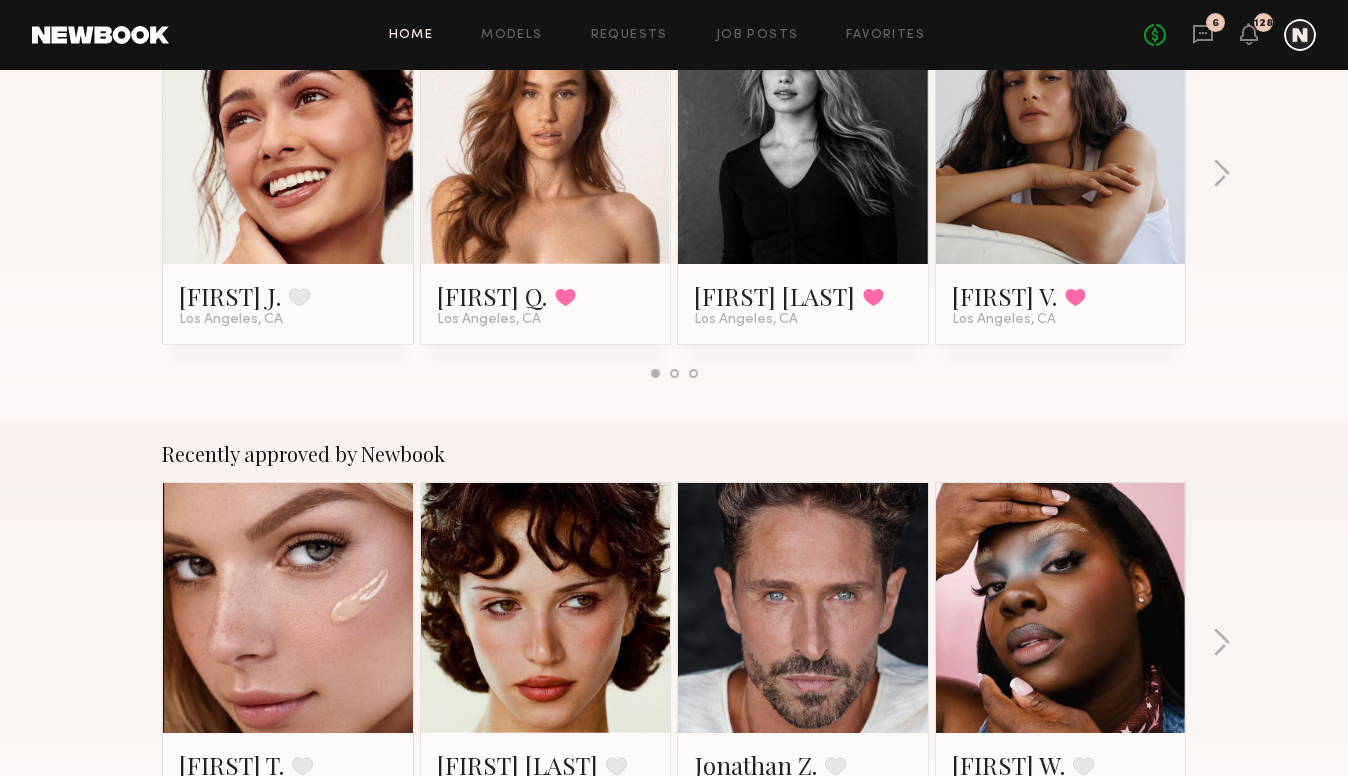 scroll, scrollTop: 700, scrollLeft: 0, axis: vertical 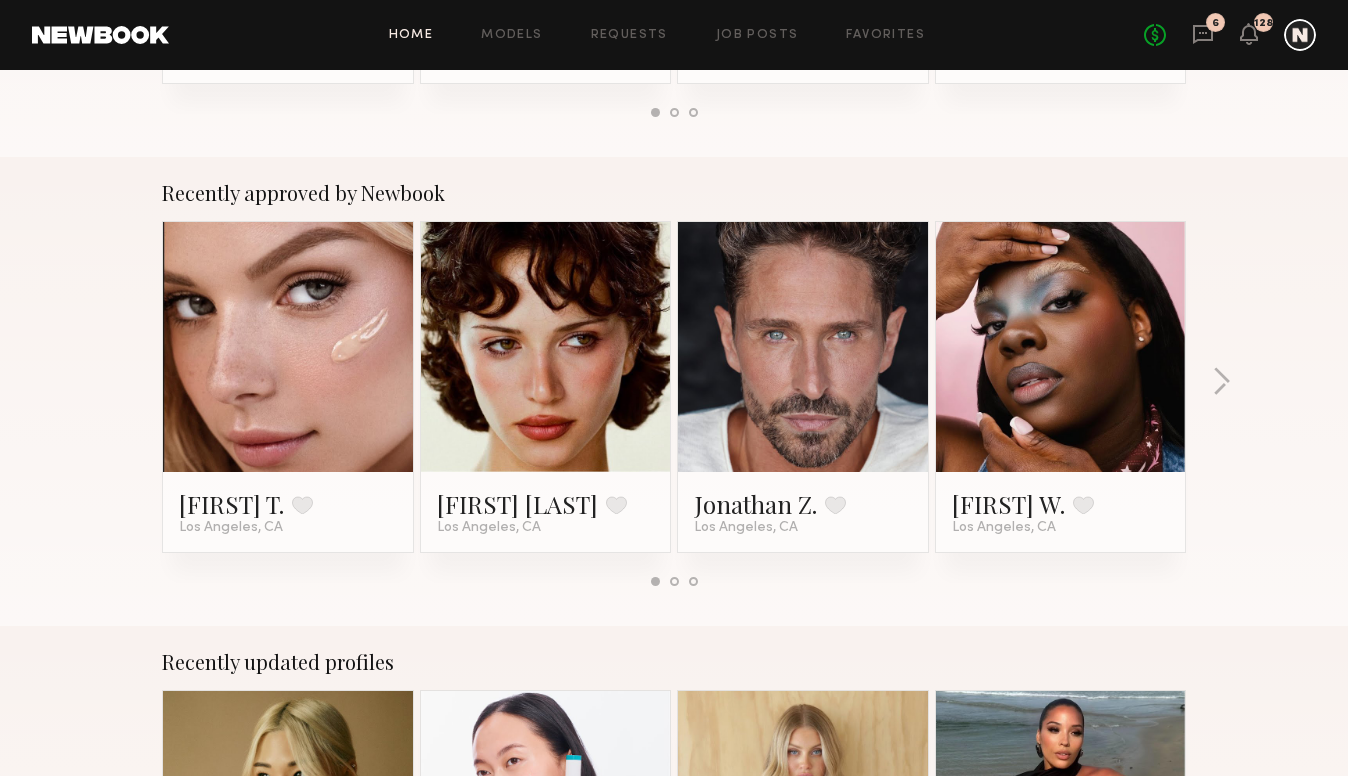 click 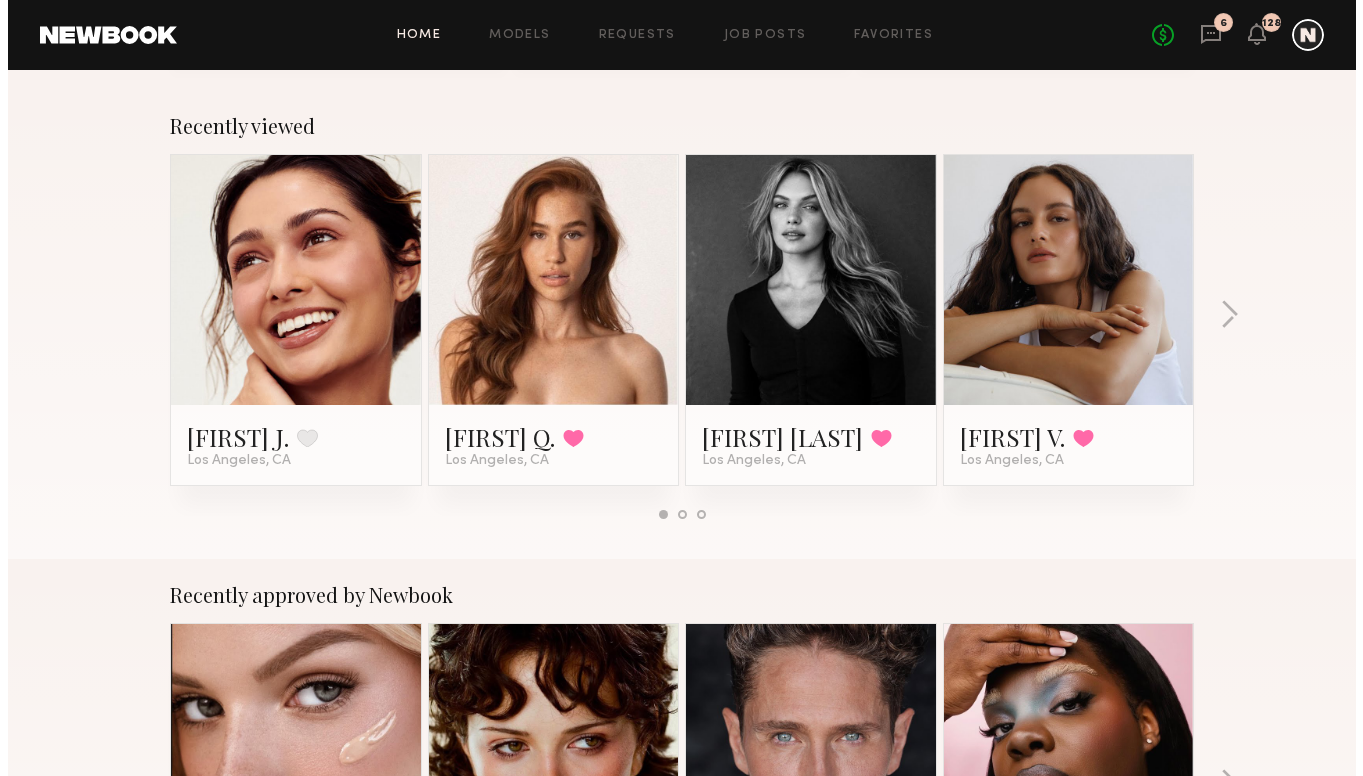 scroll, scrollTop: 0, scrollLeft: 0, axis: both 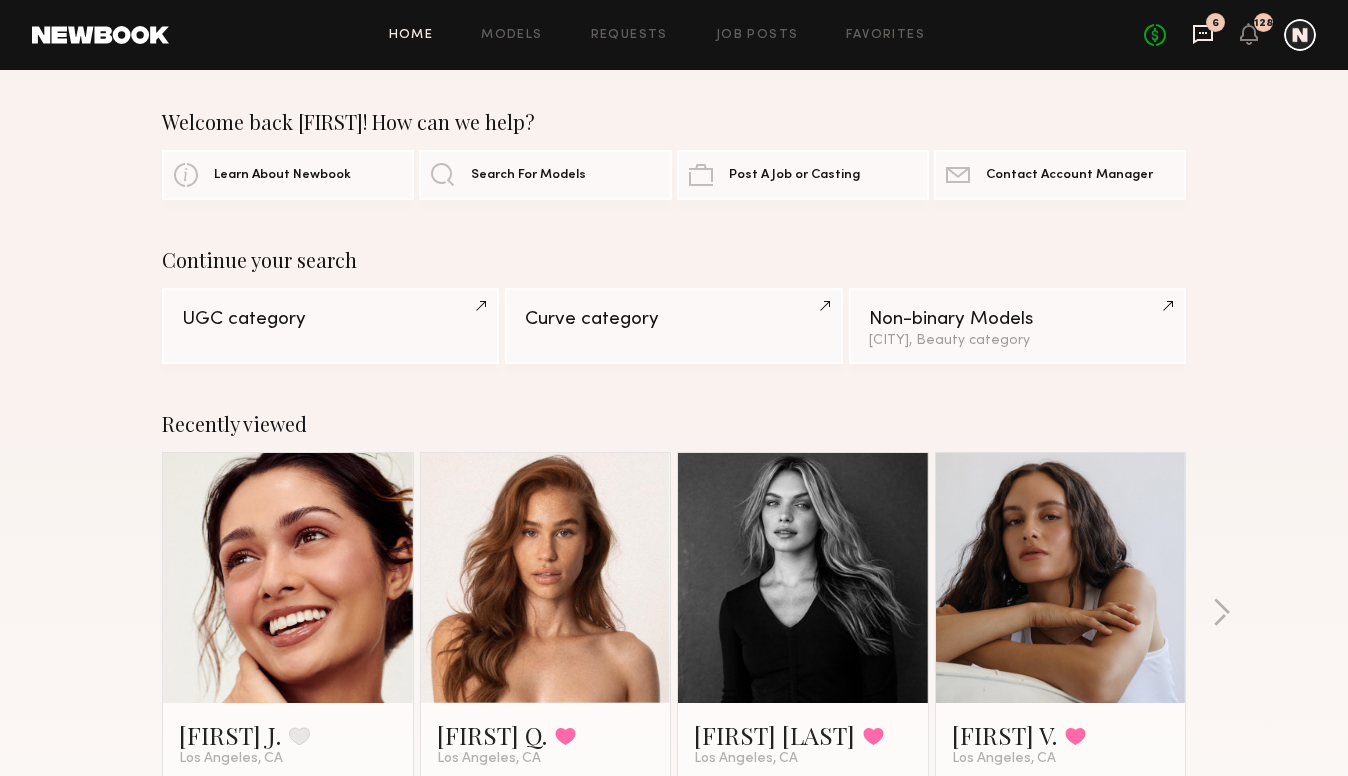 click 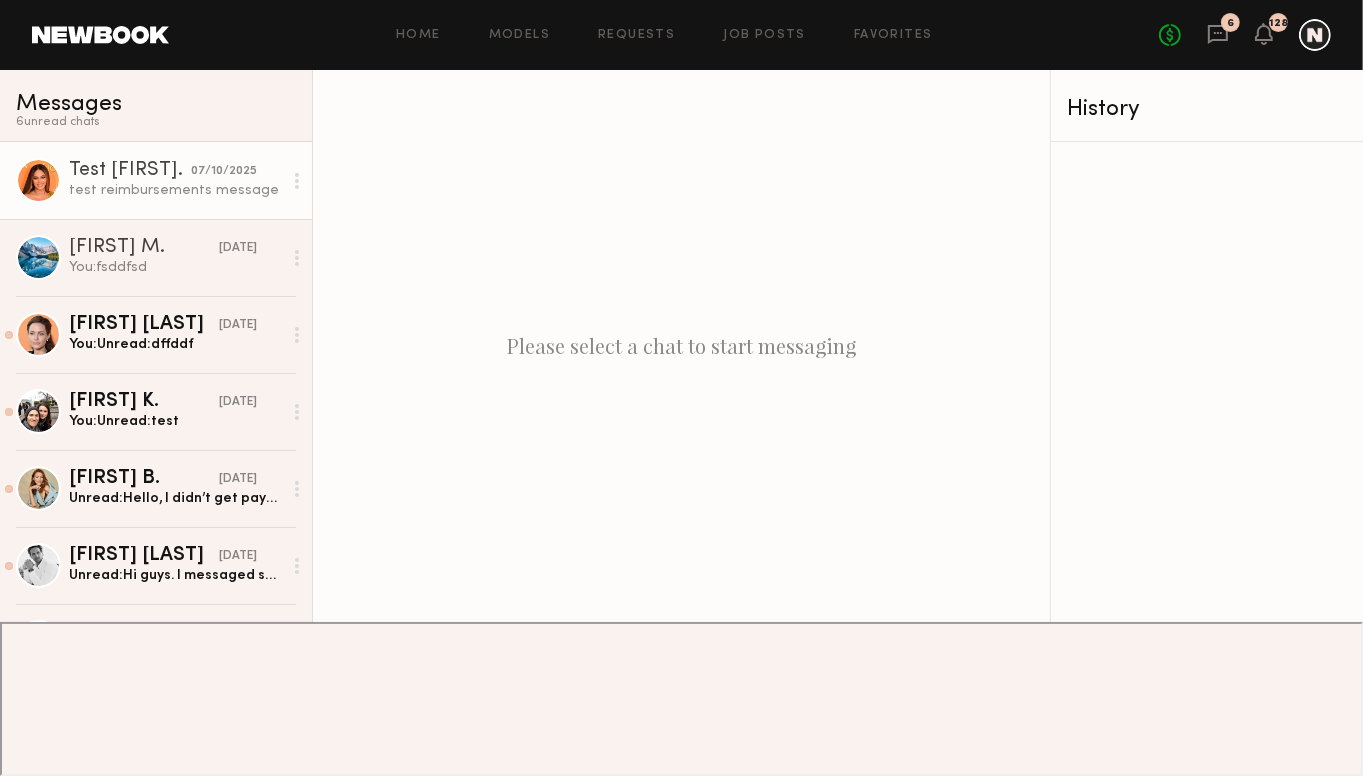 click on "test reimbursements message" 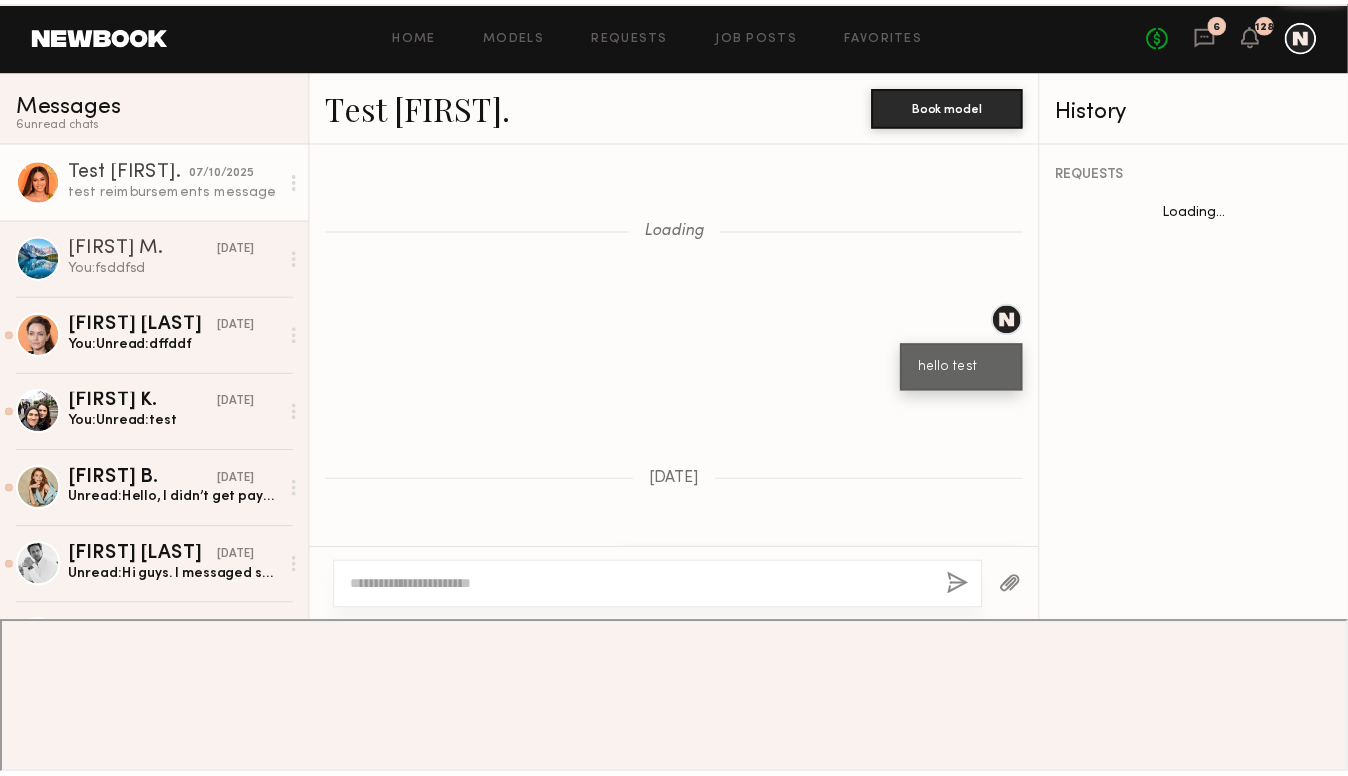 scroll, scrollTop: 60151, scrollLeft: 0, axis: vertical 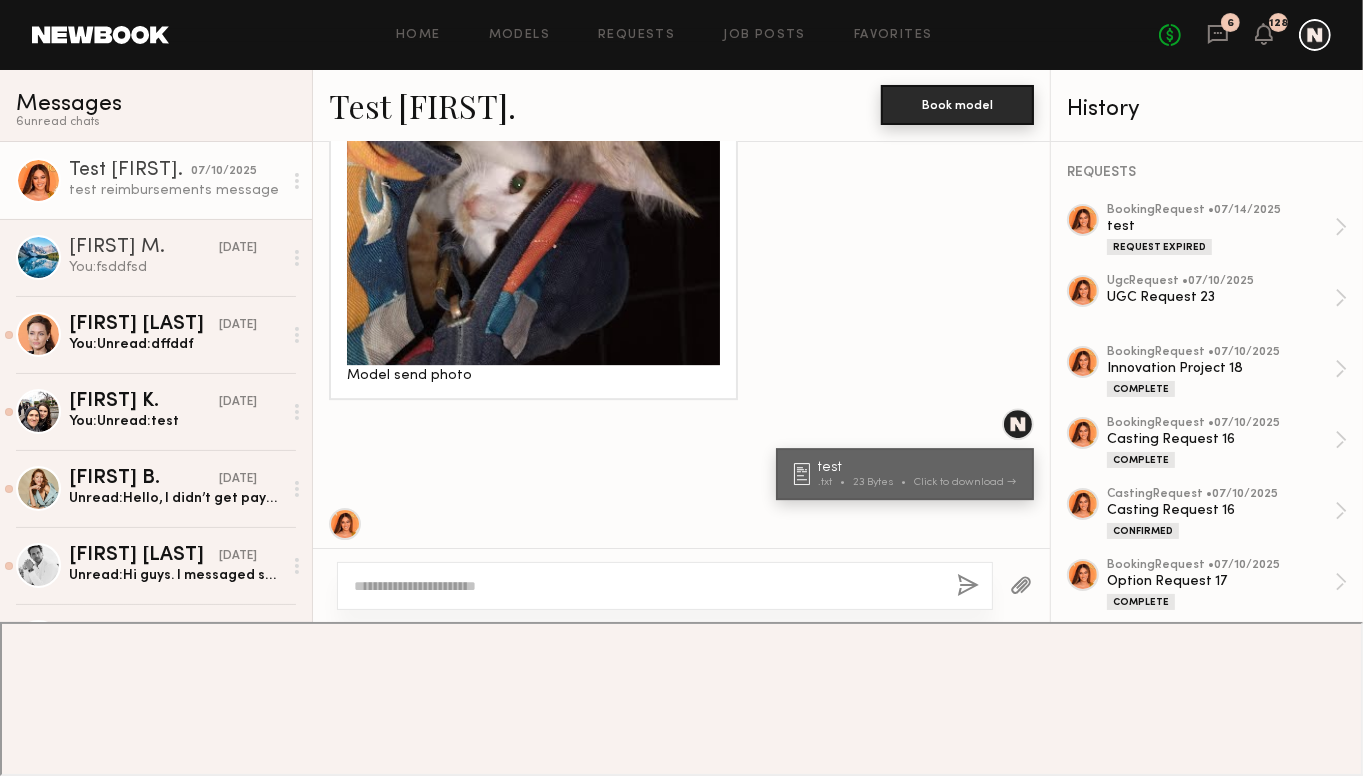 click on "Book model" 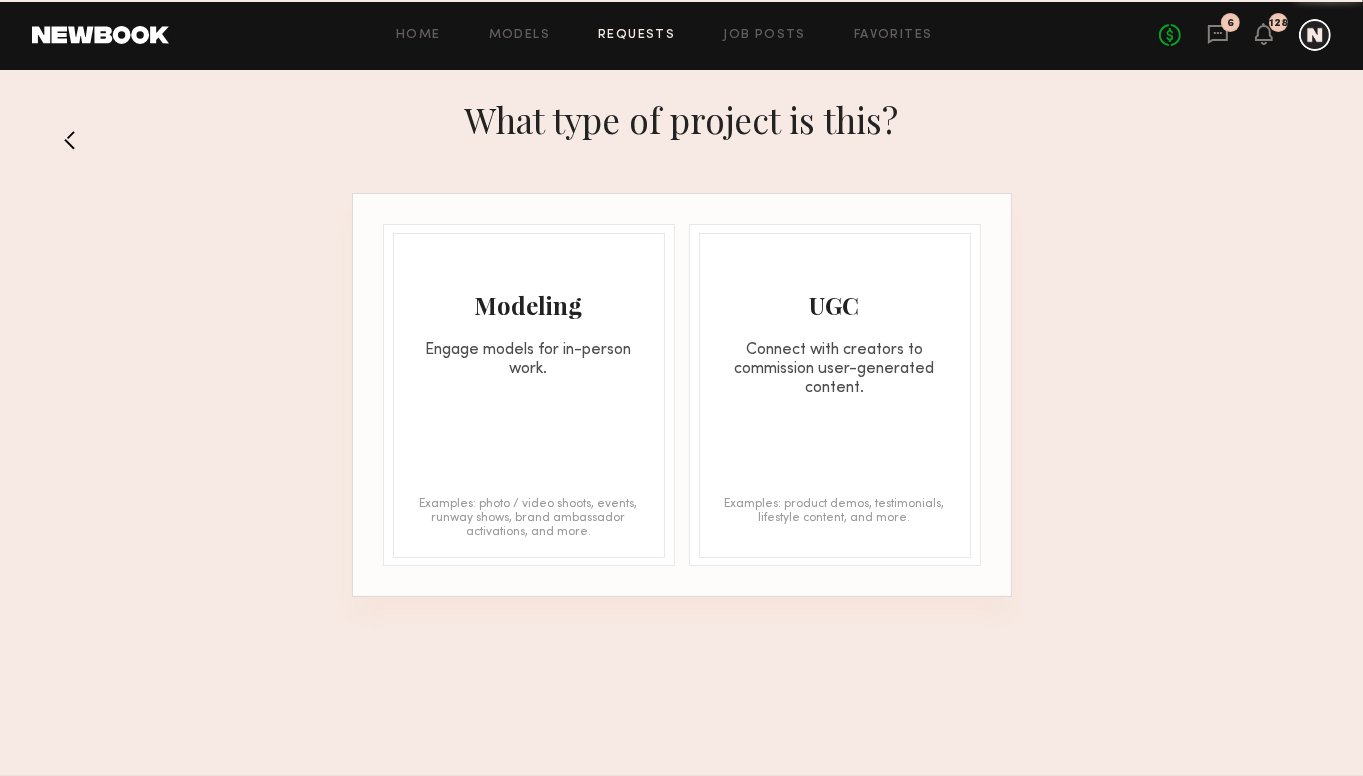 click on "Engage models for in-person work." 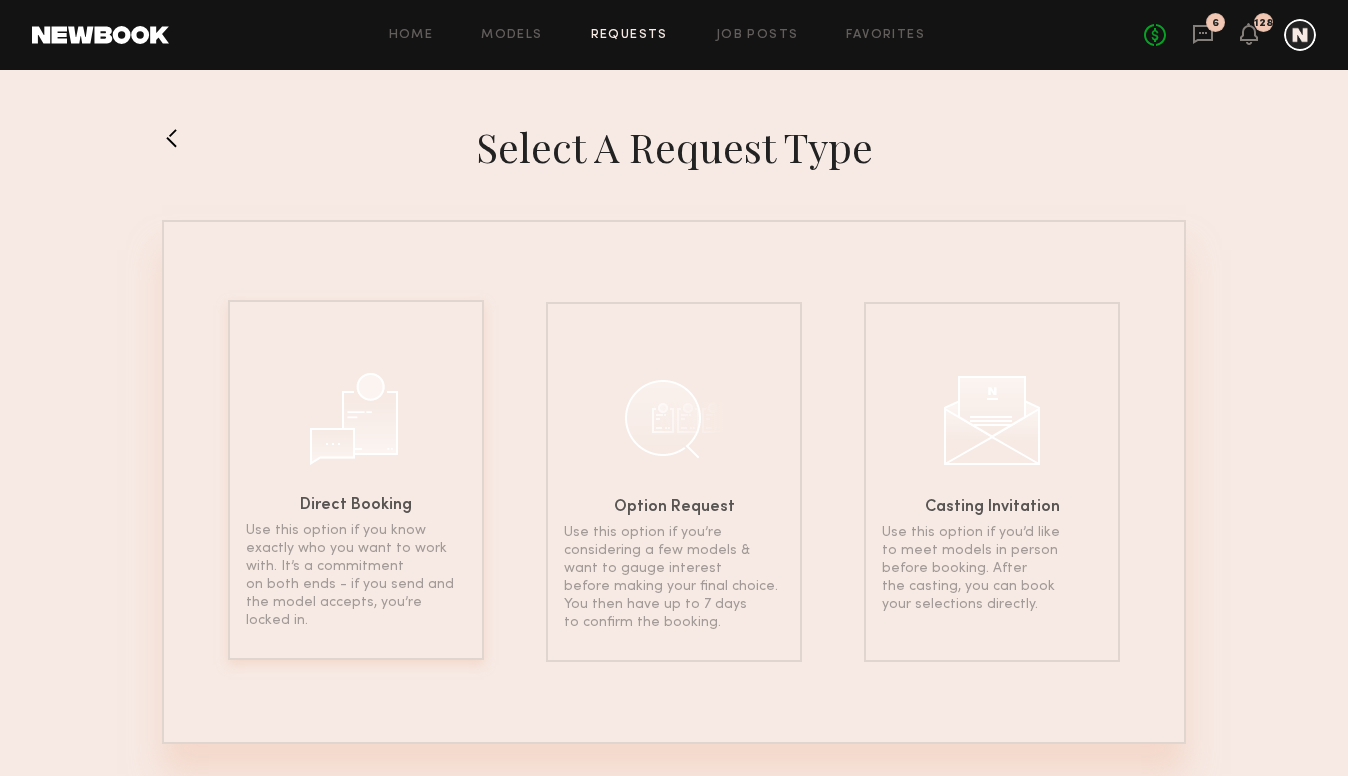 click 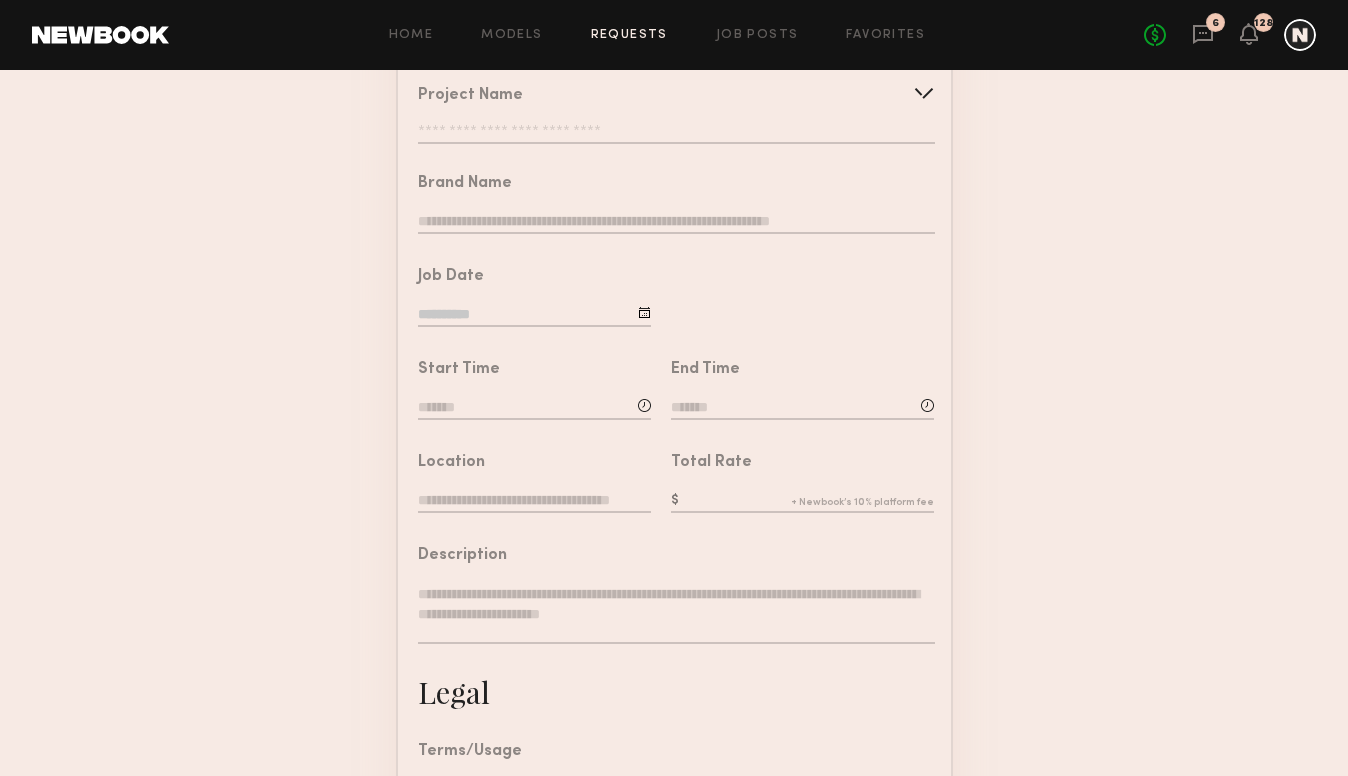scroll, scrollTop: 100, scrollLeft: 0, axis: vertical 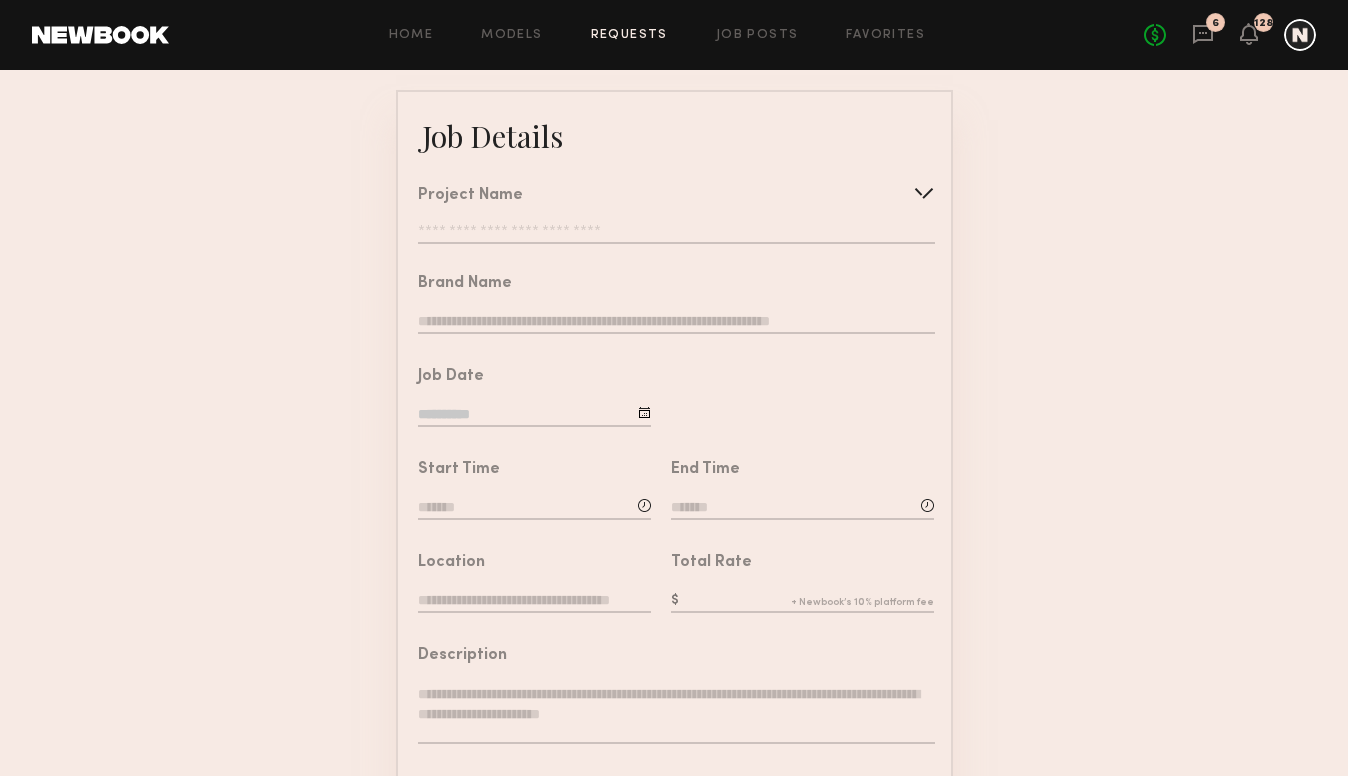 click 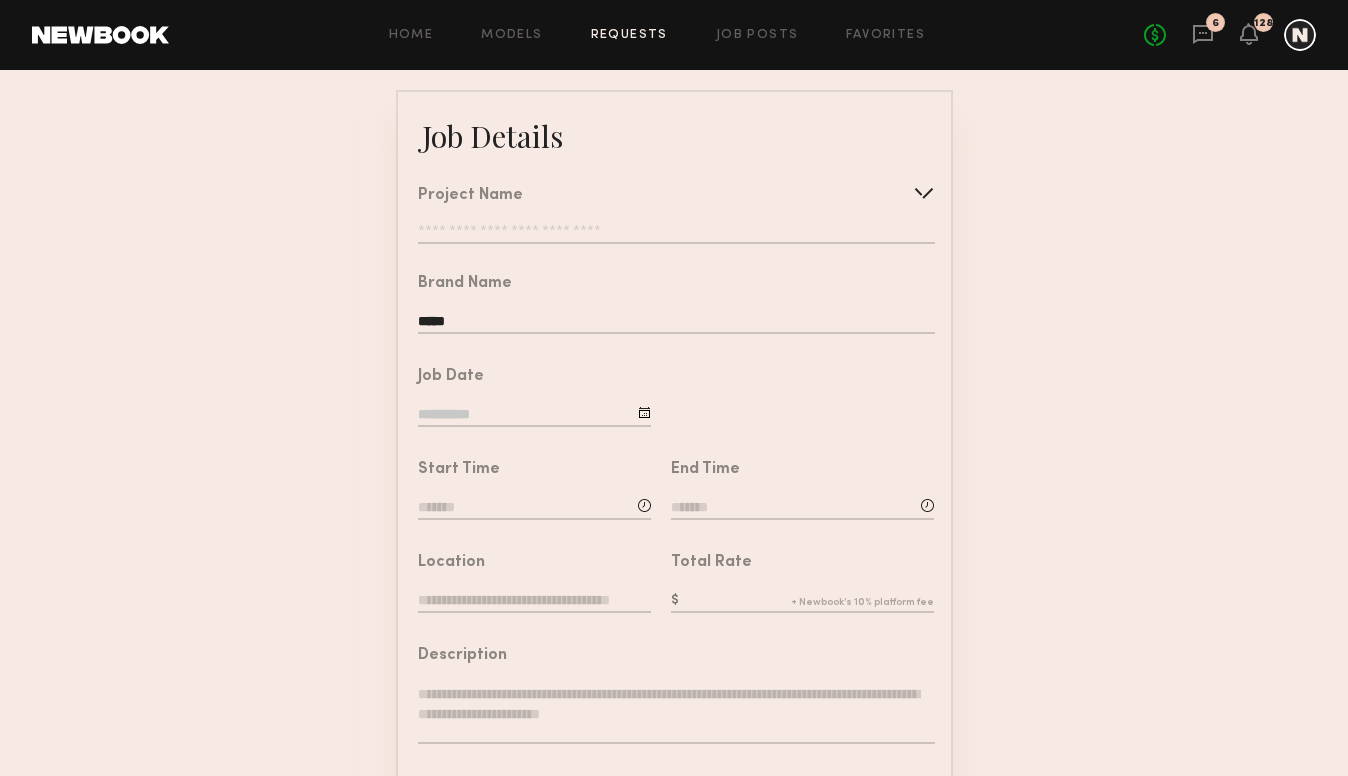 type on "*****" 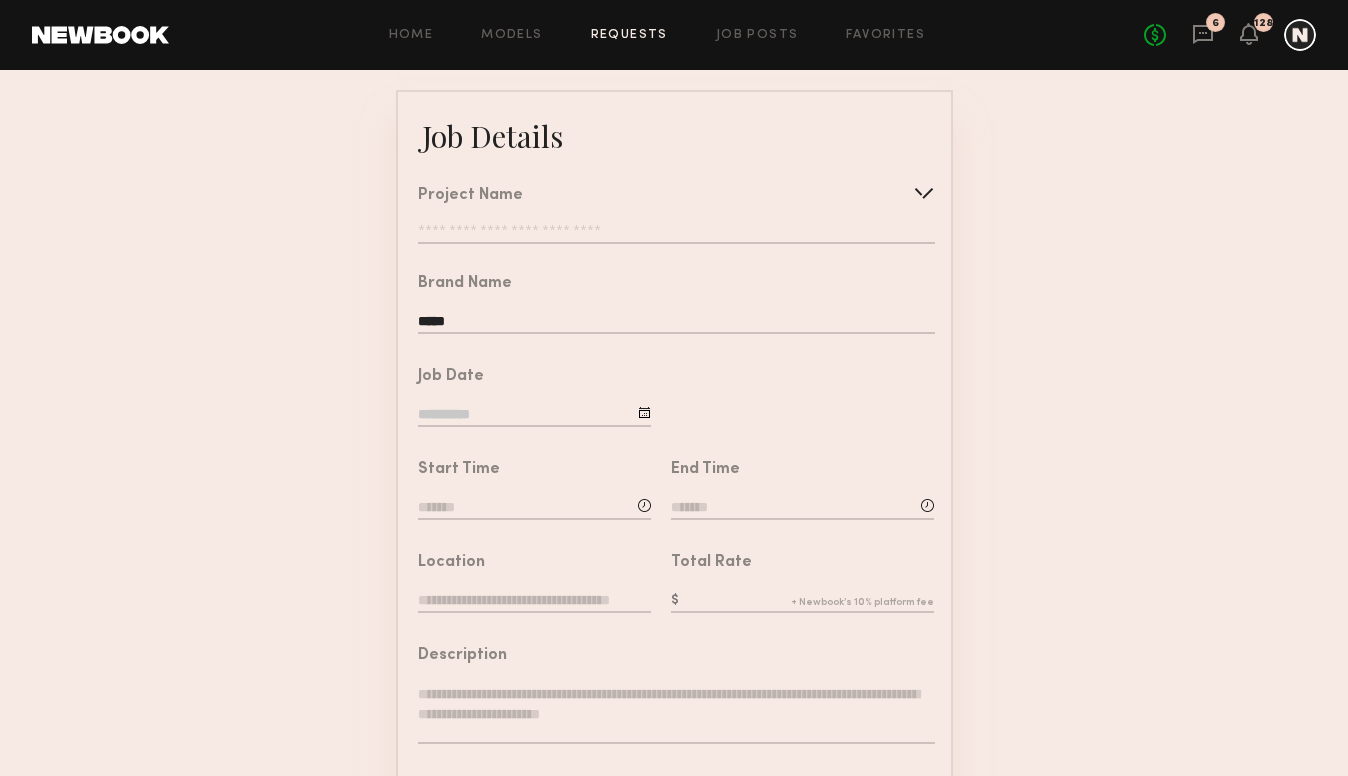 click 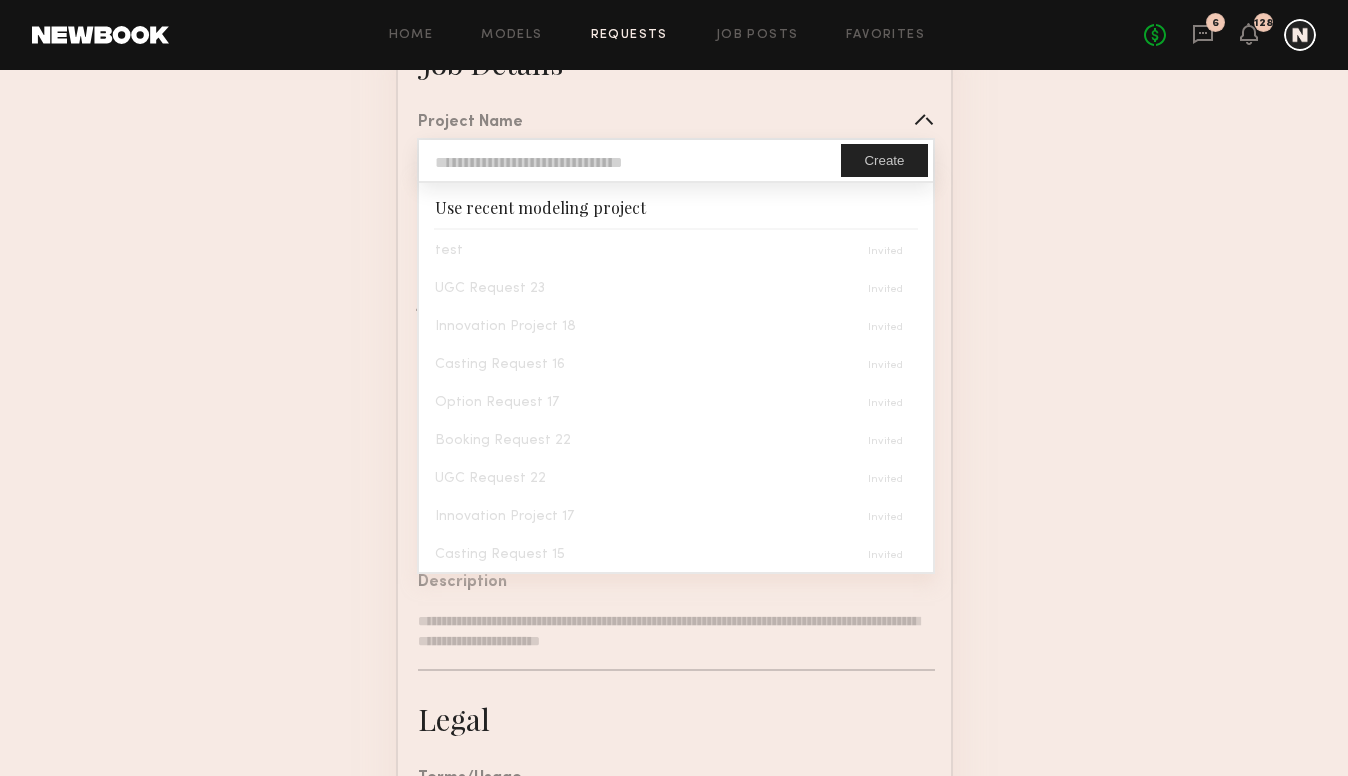 scroll, scrollTop: 0, scrollLeft: 0, axis: both 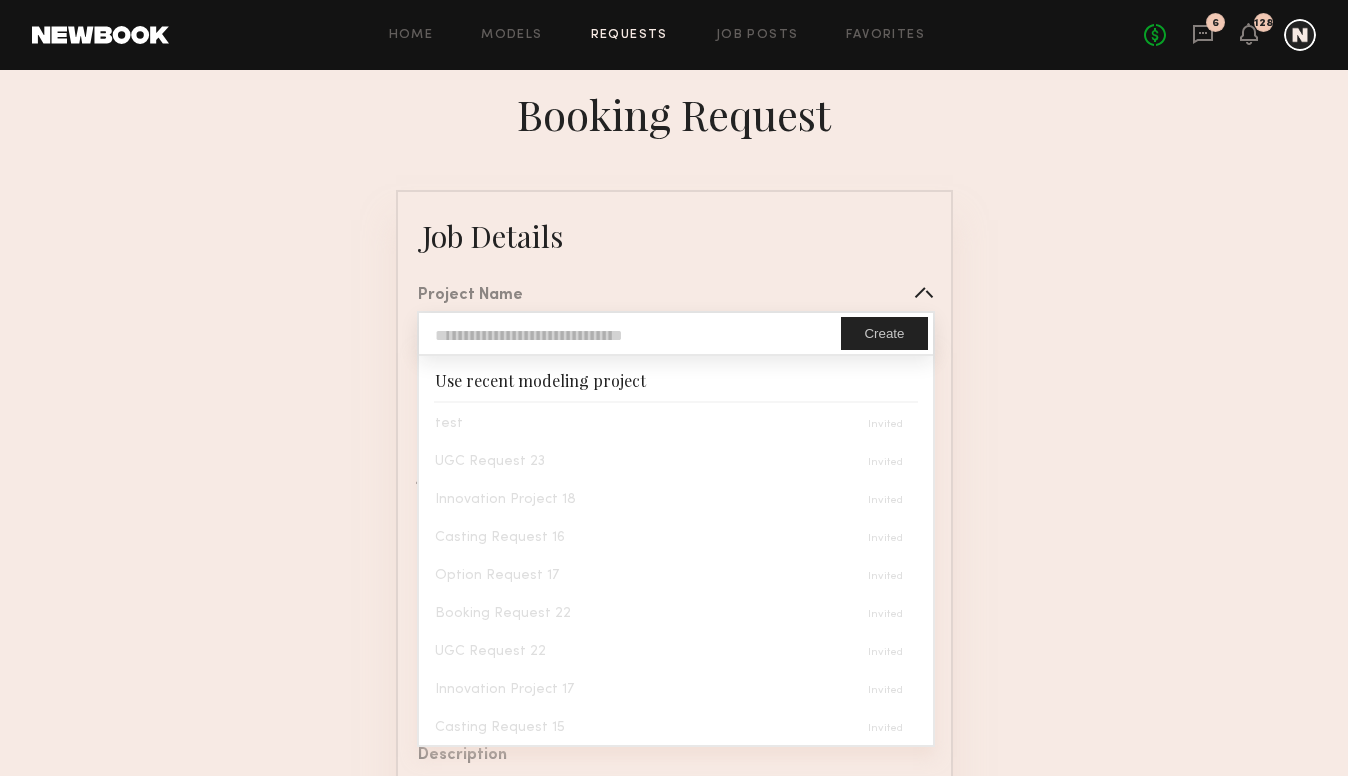 click 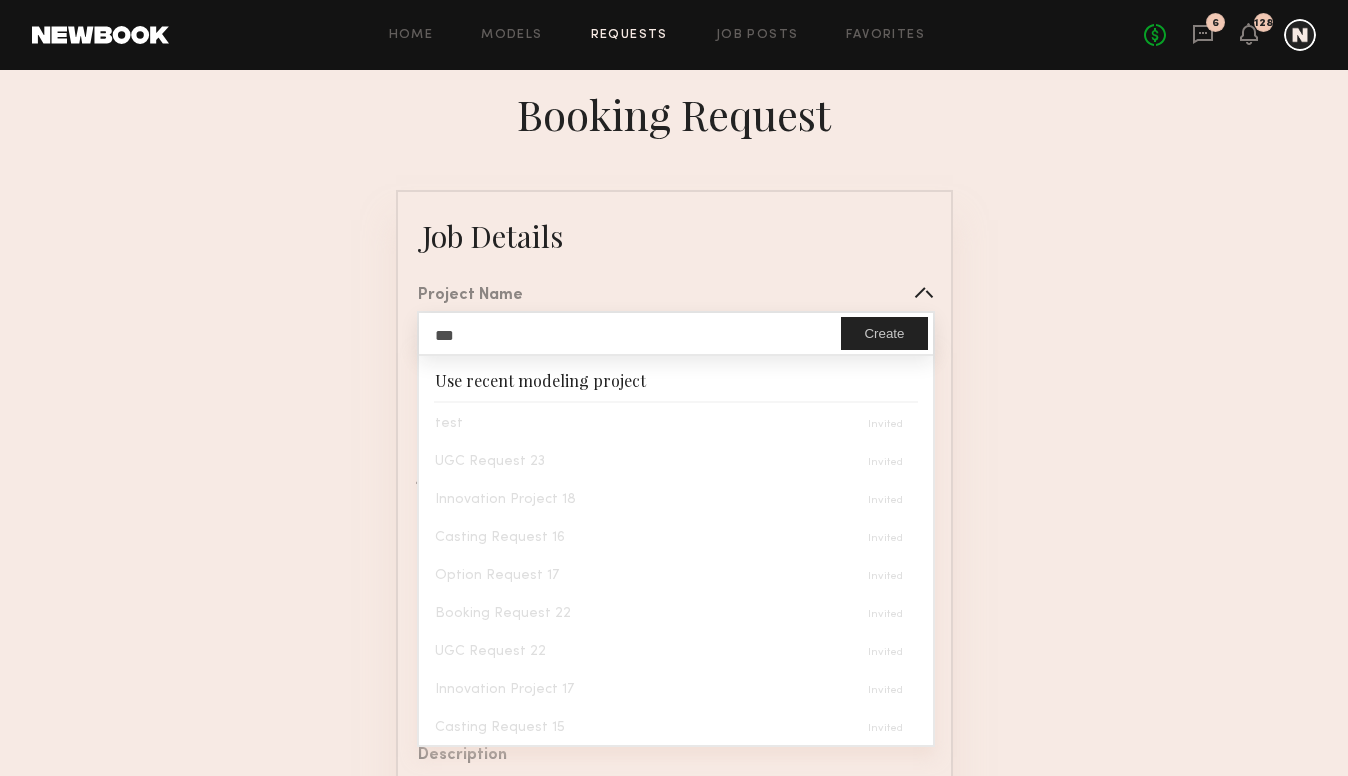 type on "***" 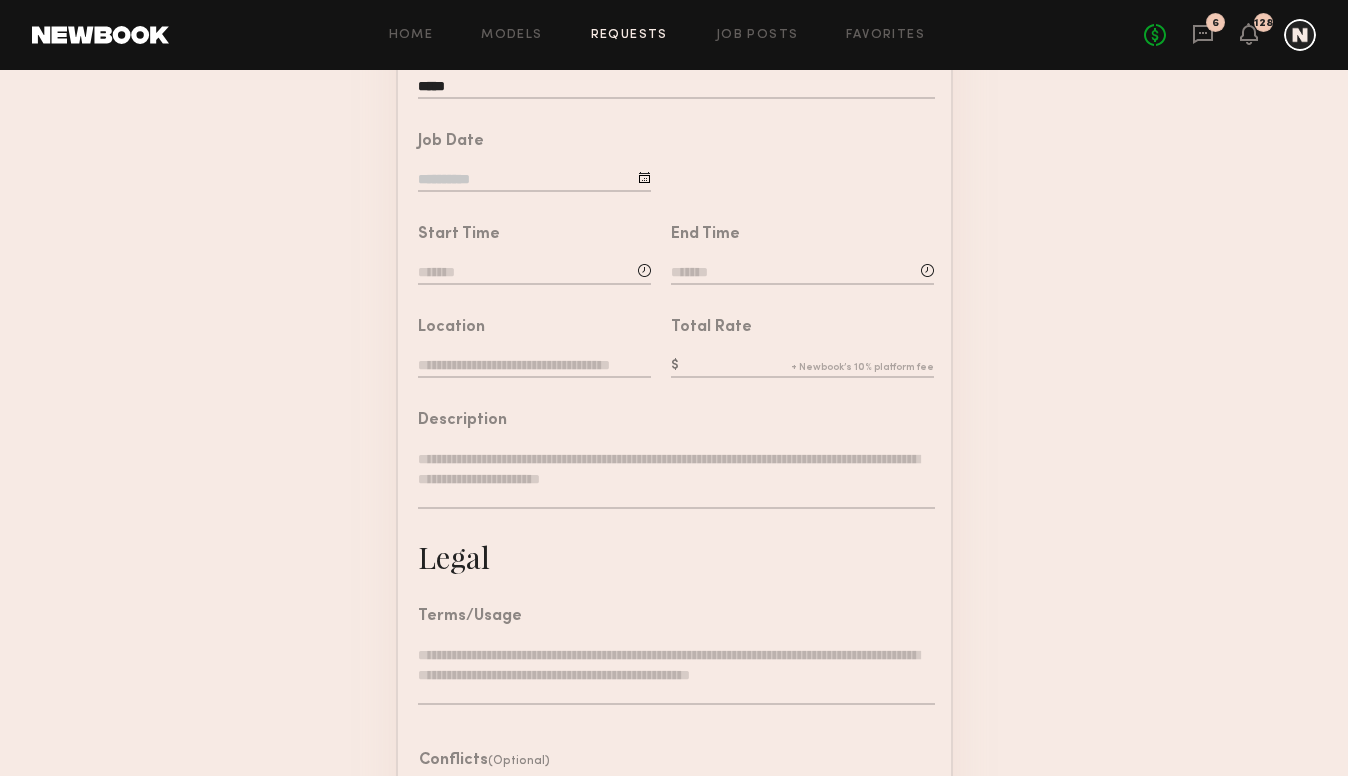 scroll, scrollTop: 200, scrollLeft: 0, axis: vertical 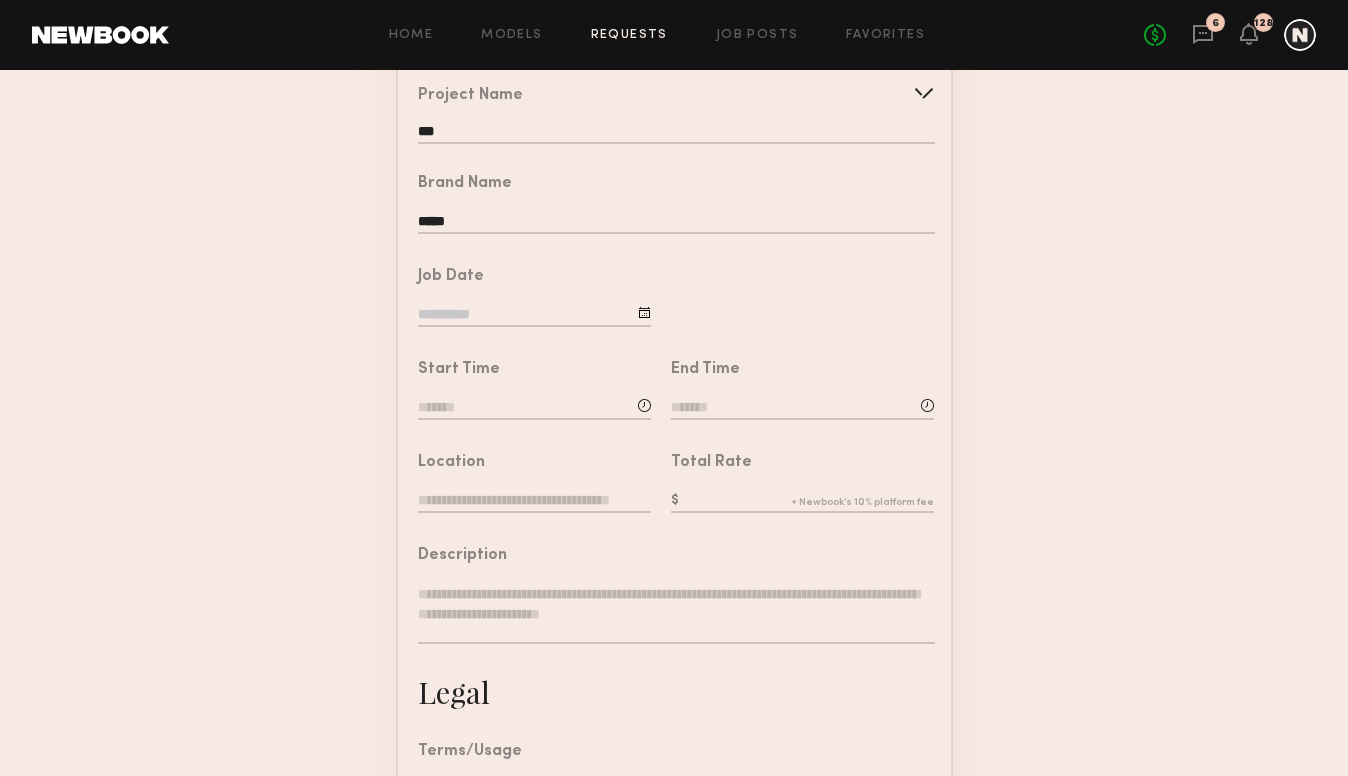 click 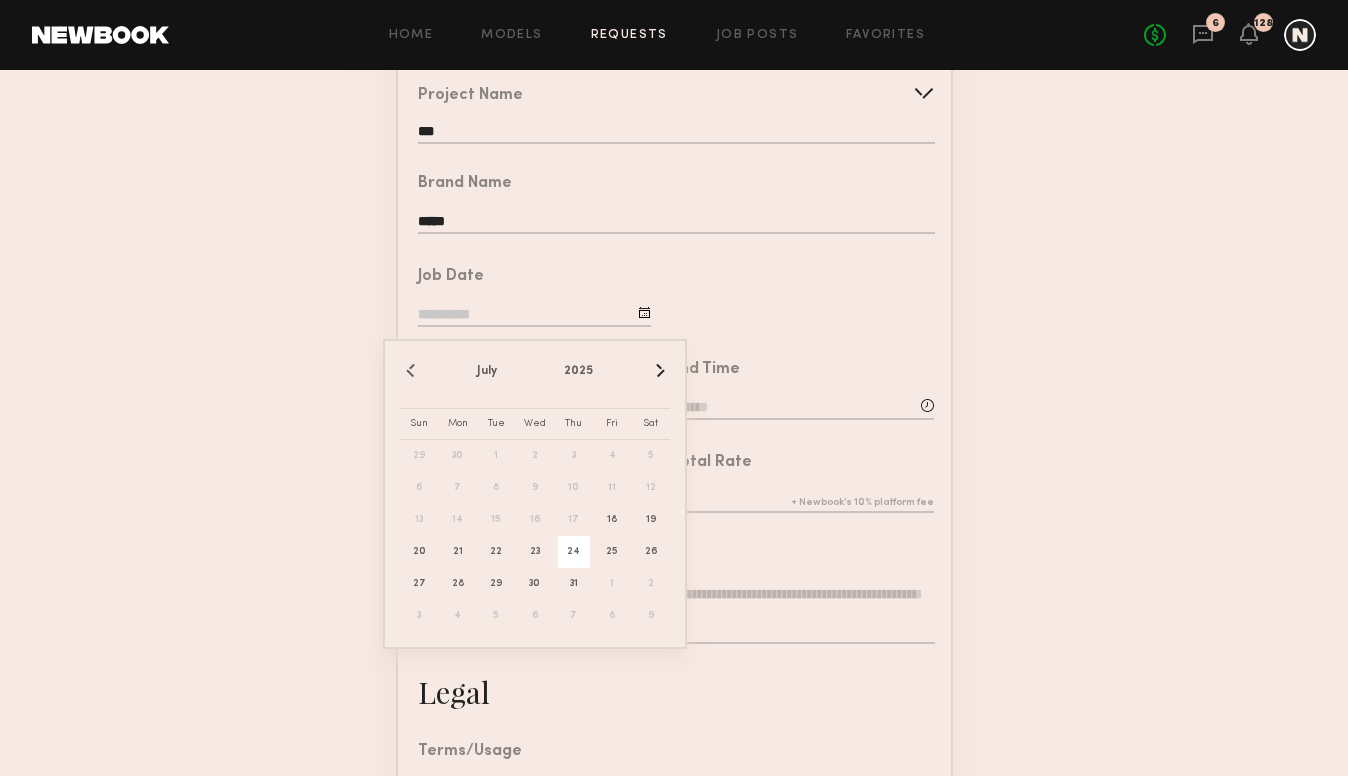 click on "24" 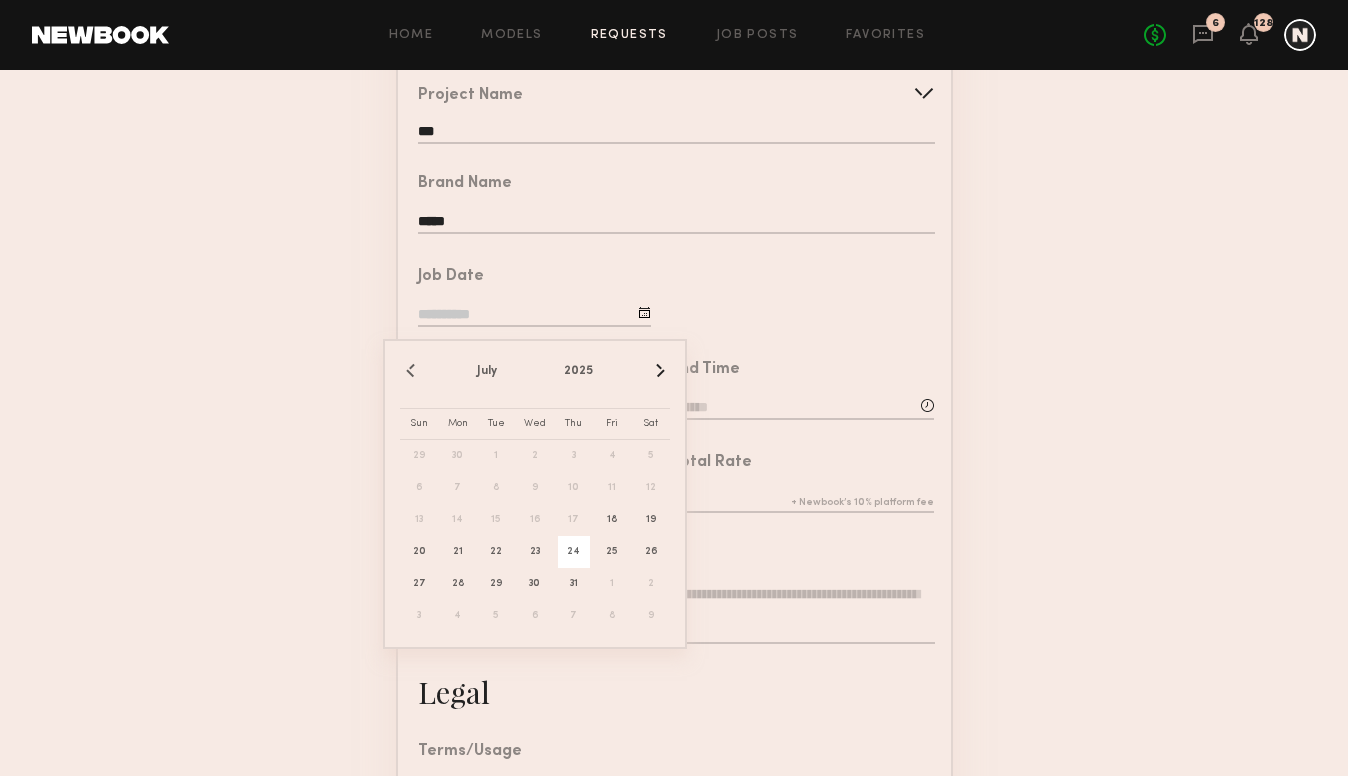 type on "**********" 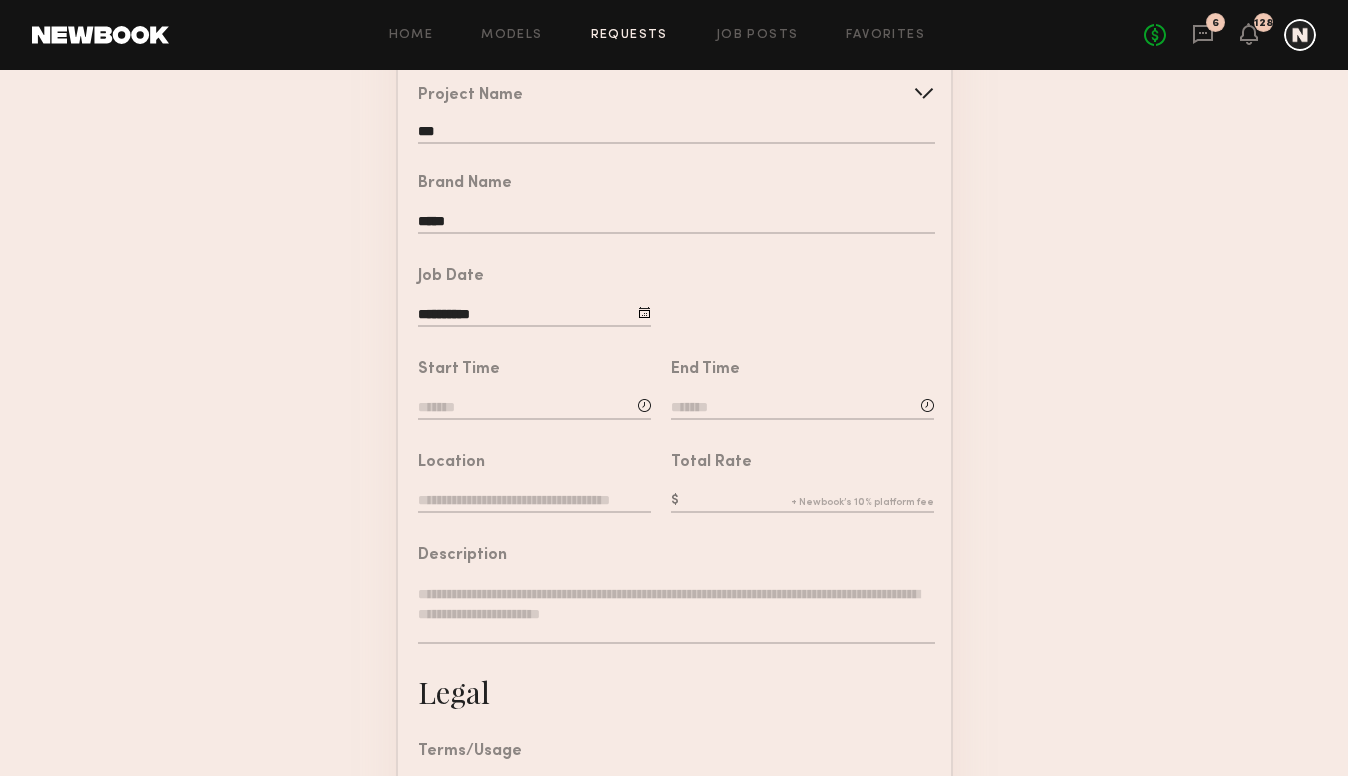 click 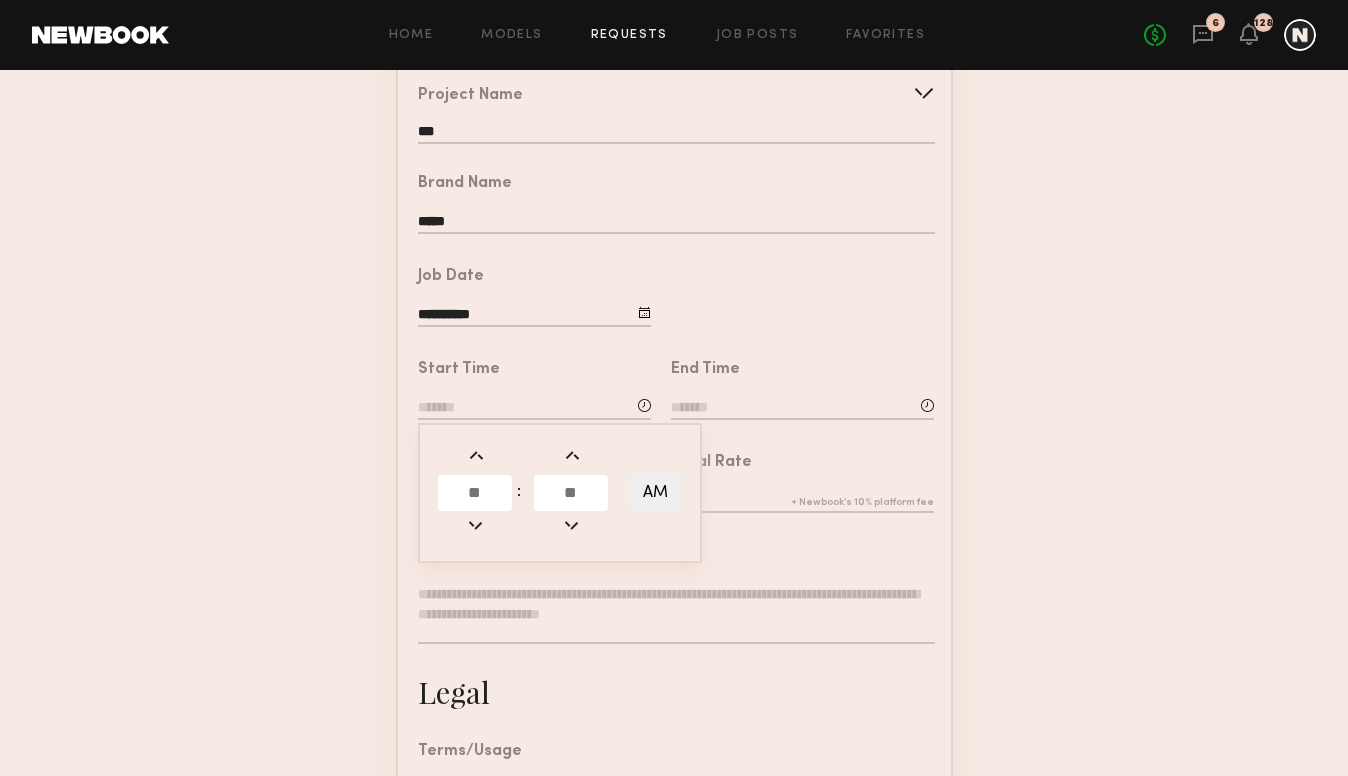 click 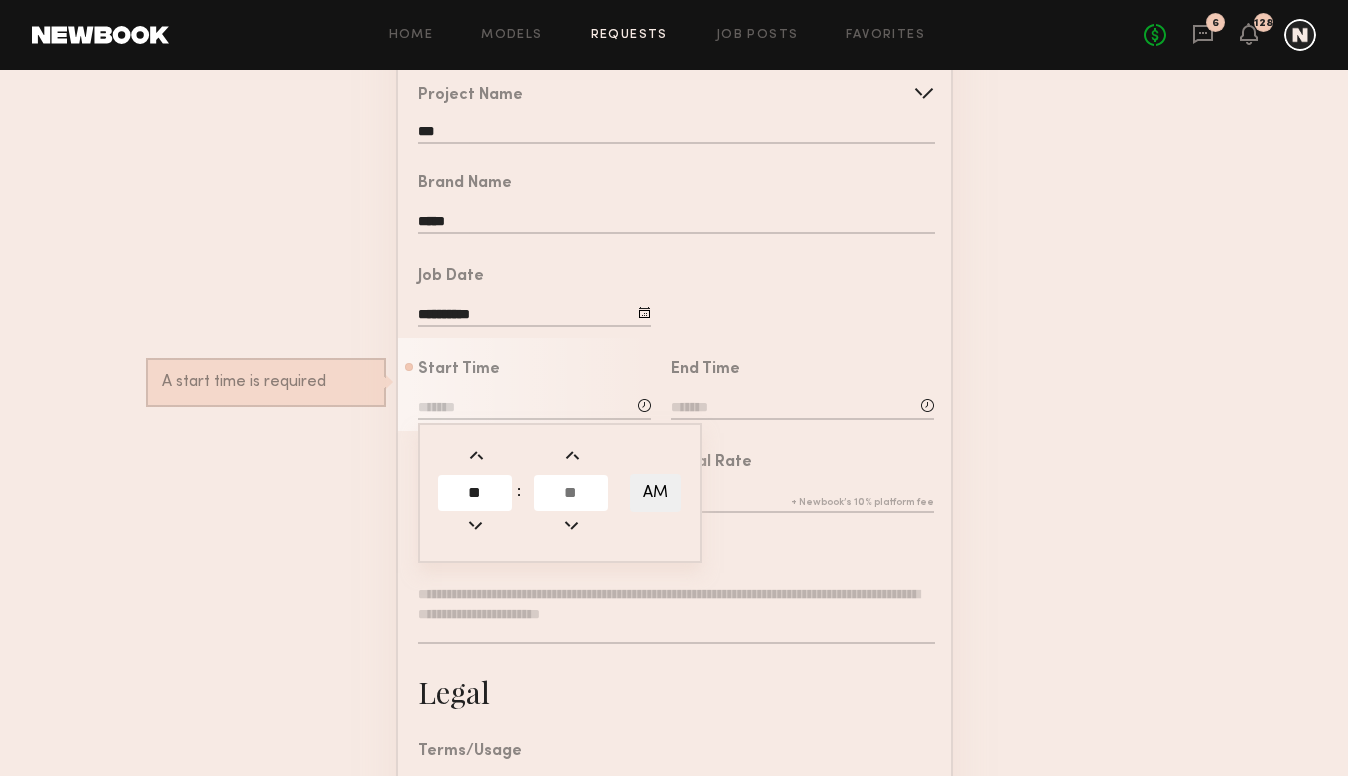 type on "**" 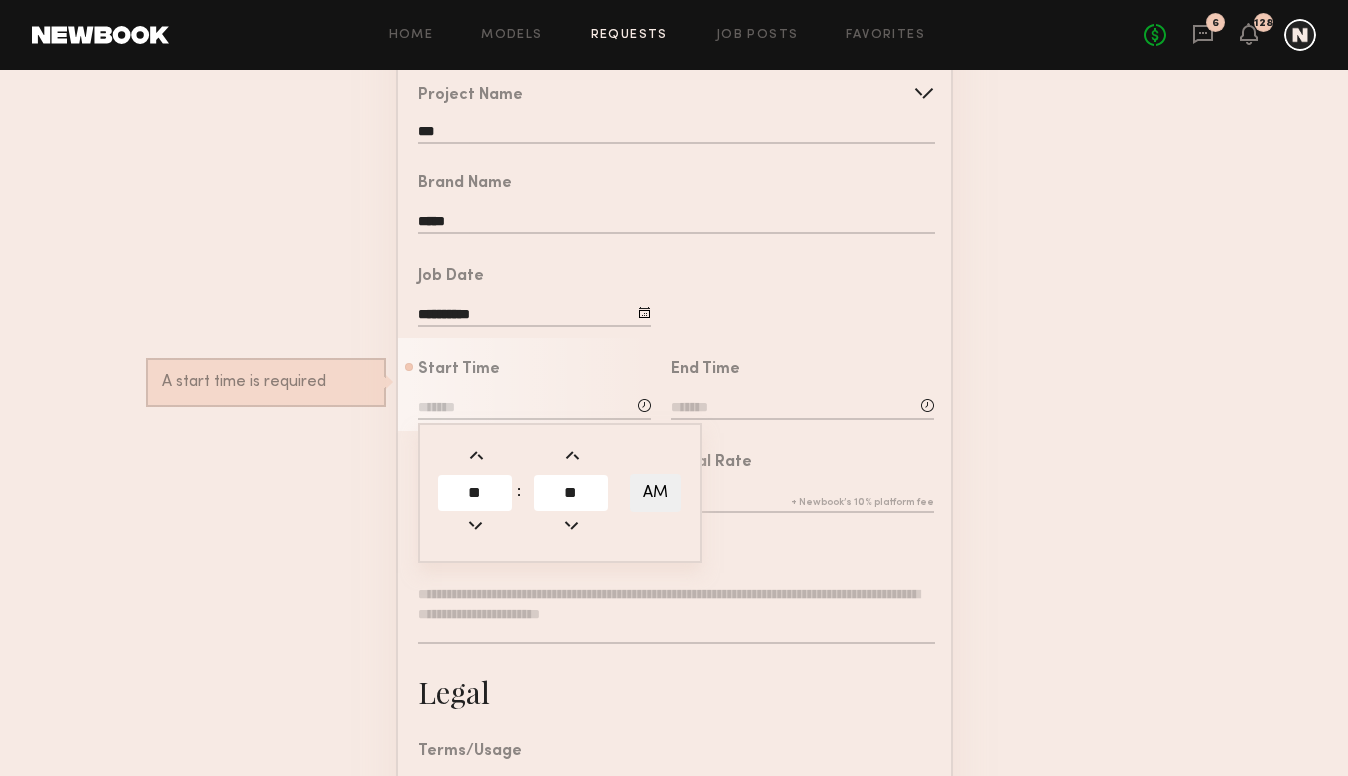 type on "**" 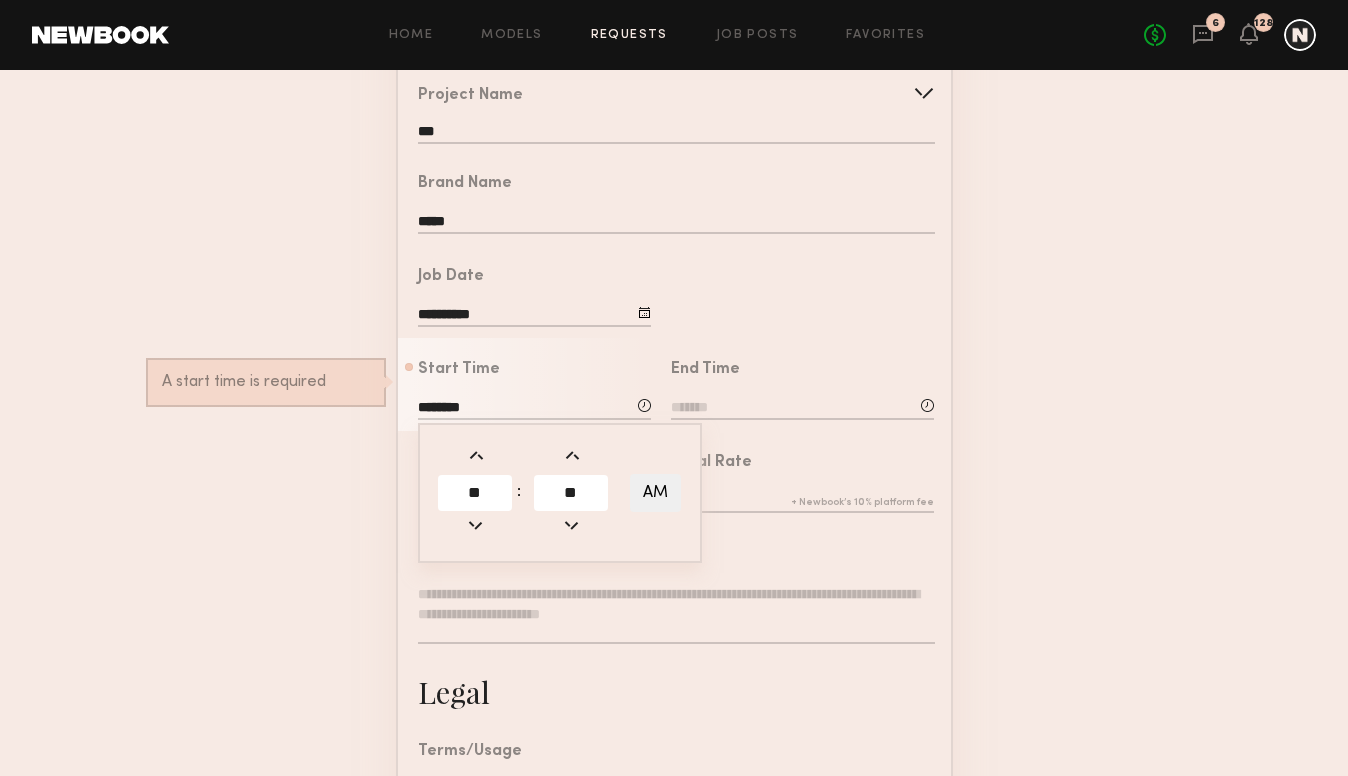 click 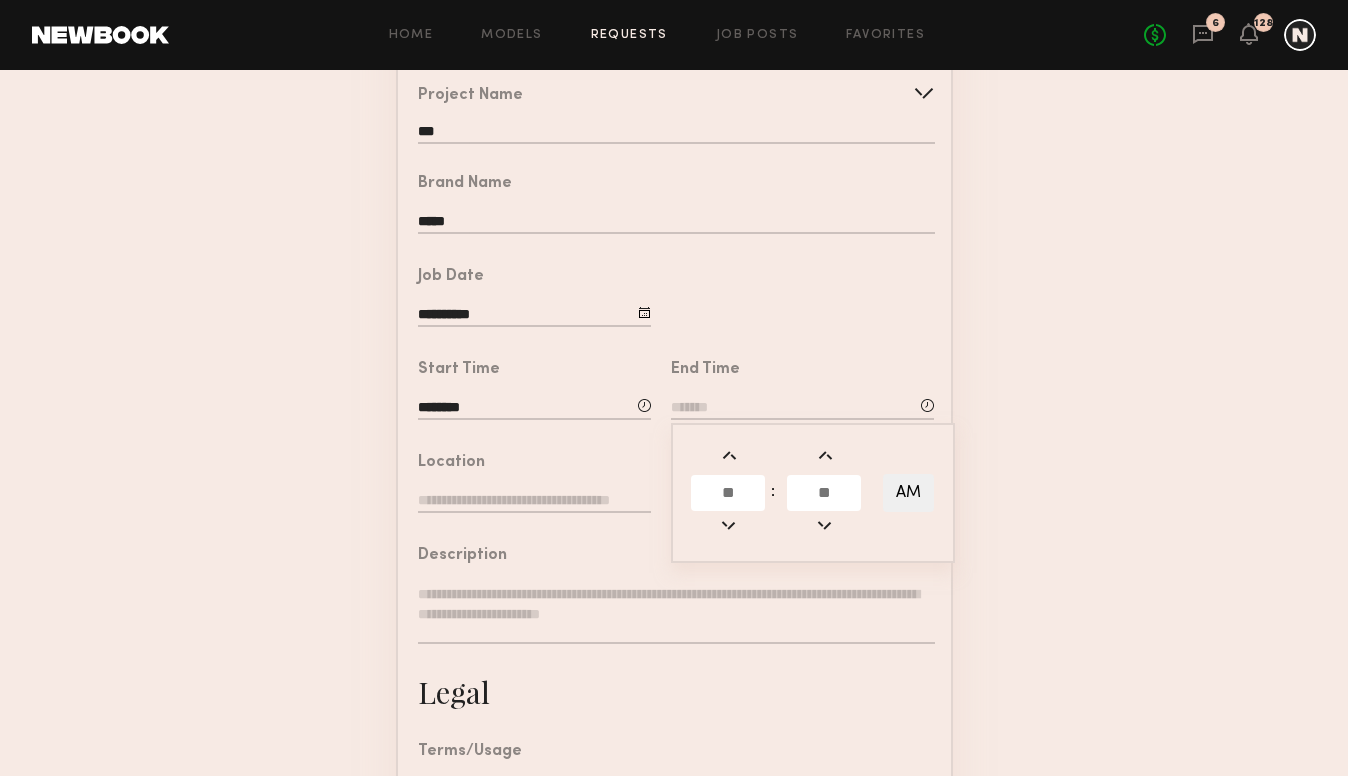 click 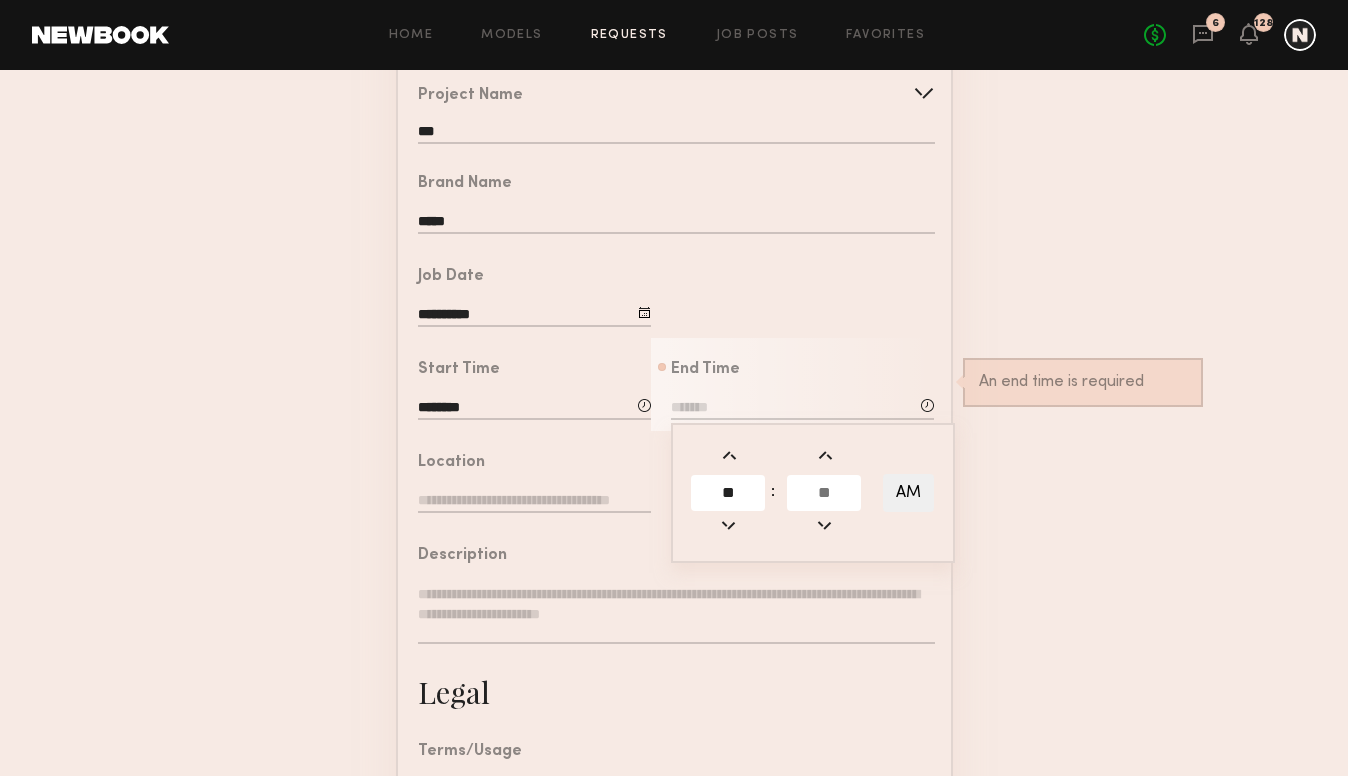 type on "**" 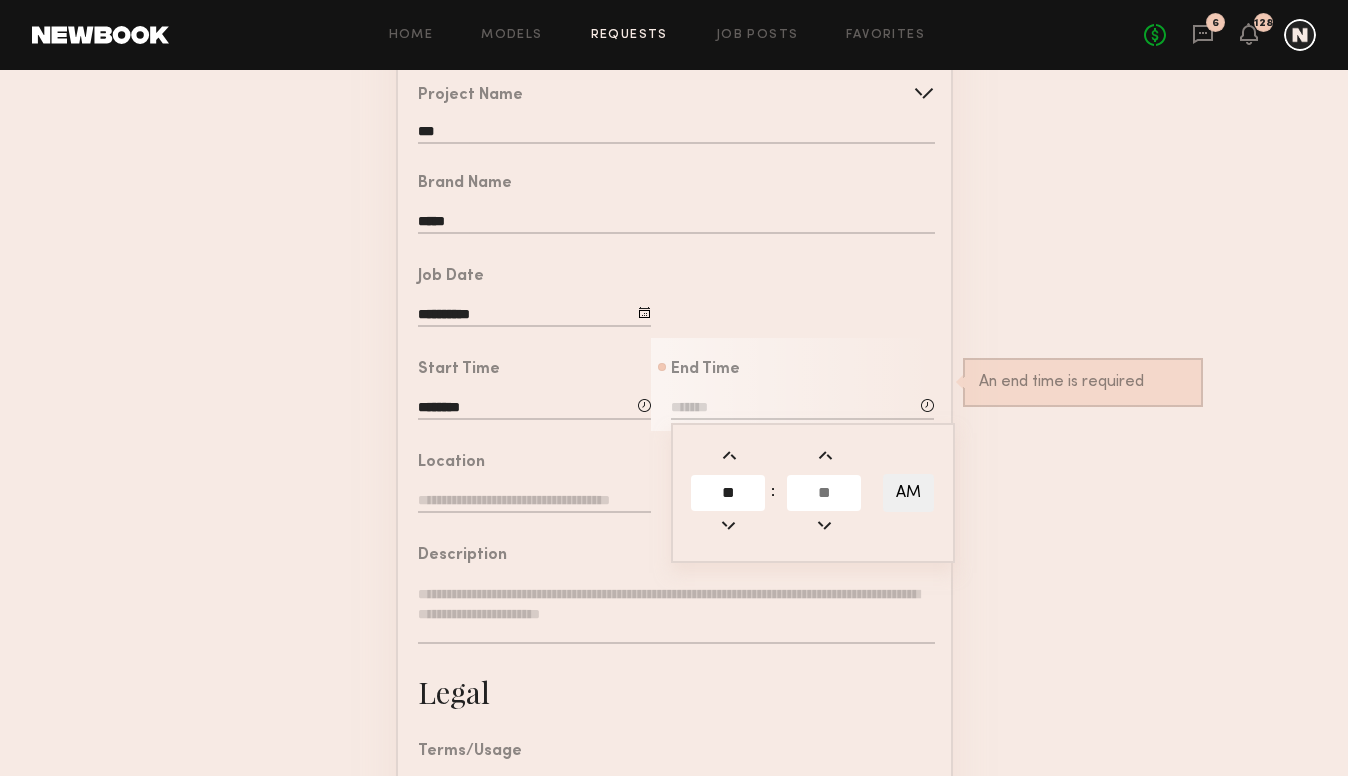 click 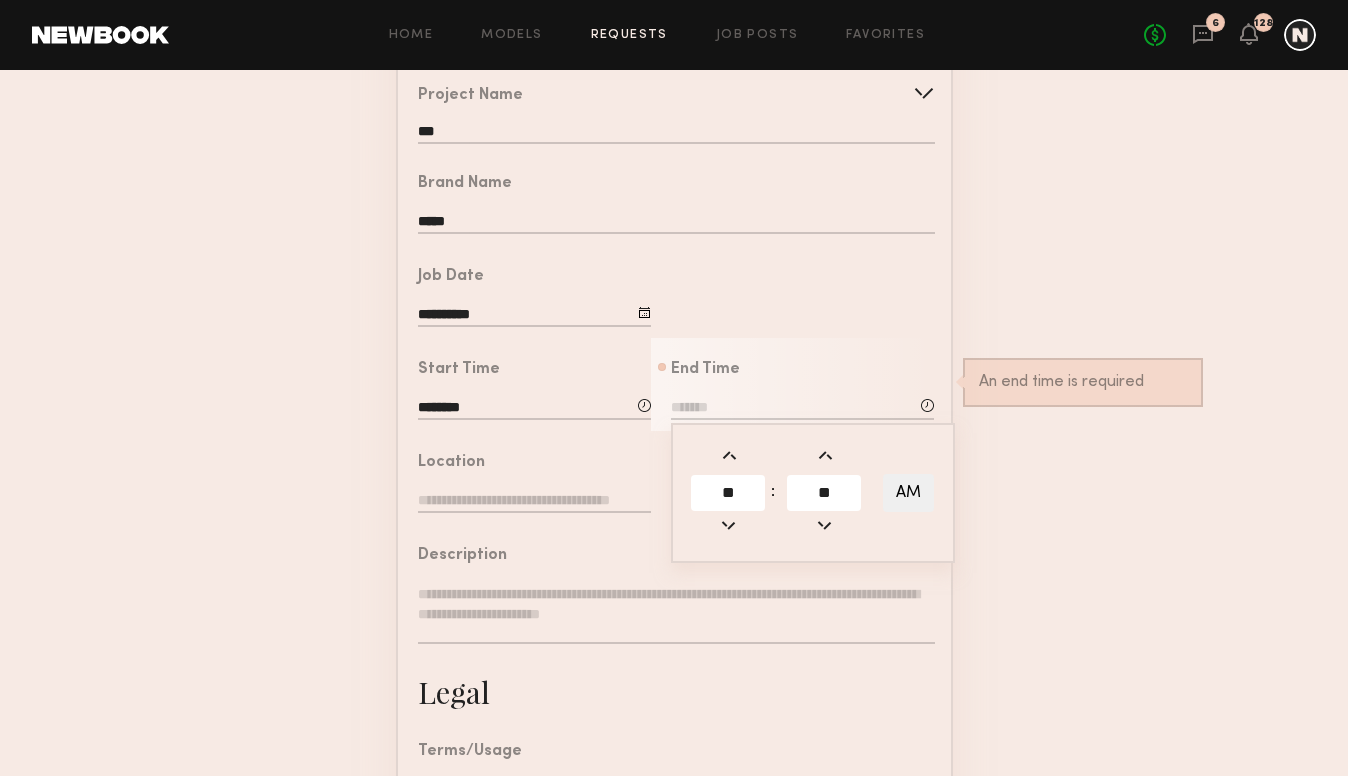 type on "**" 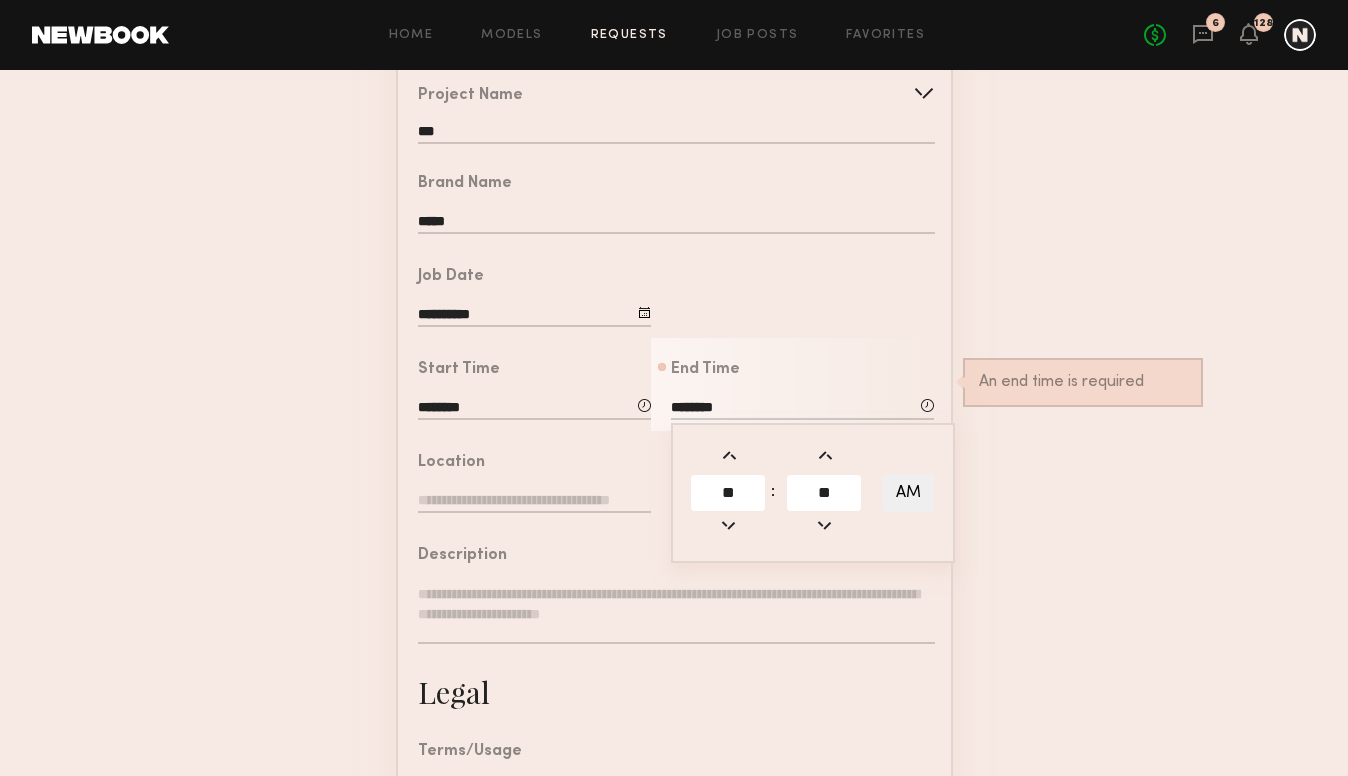 click on "Description" 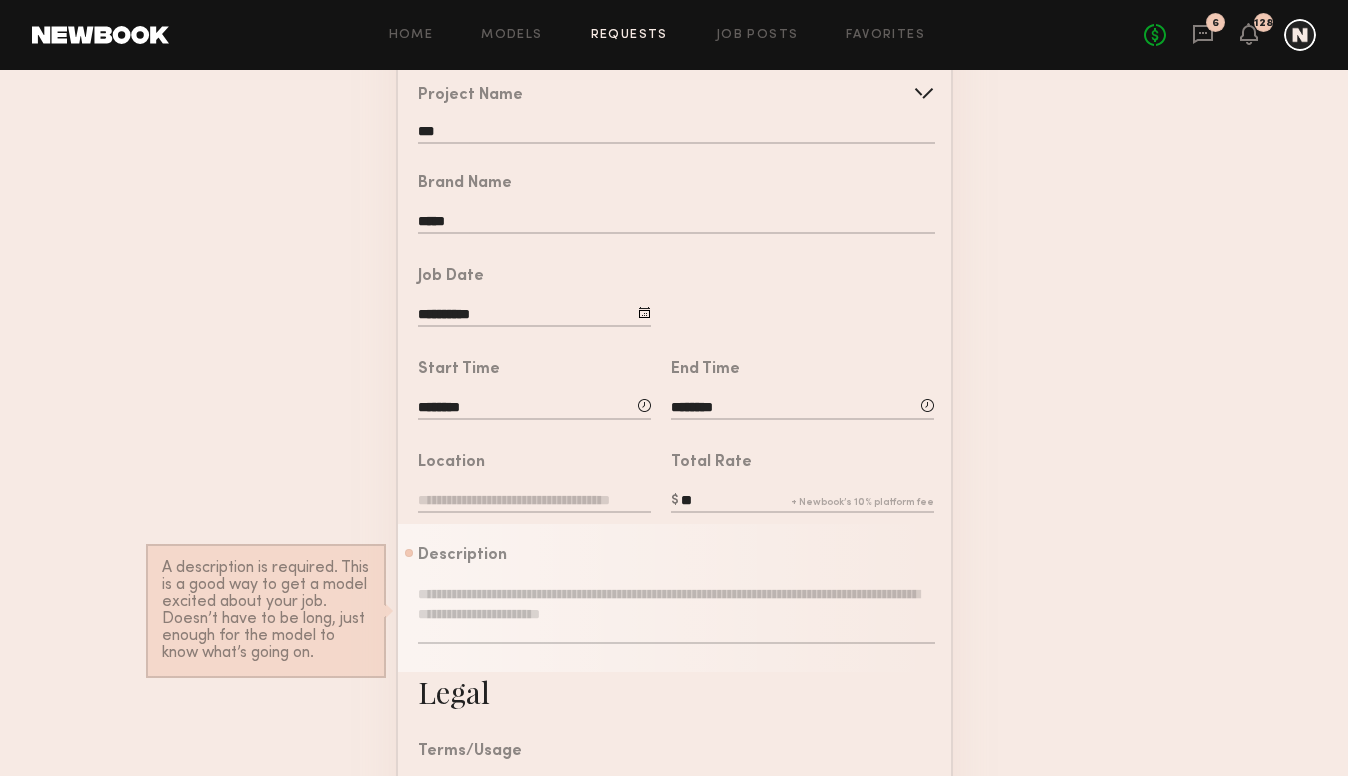 click 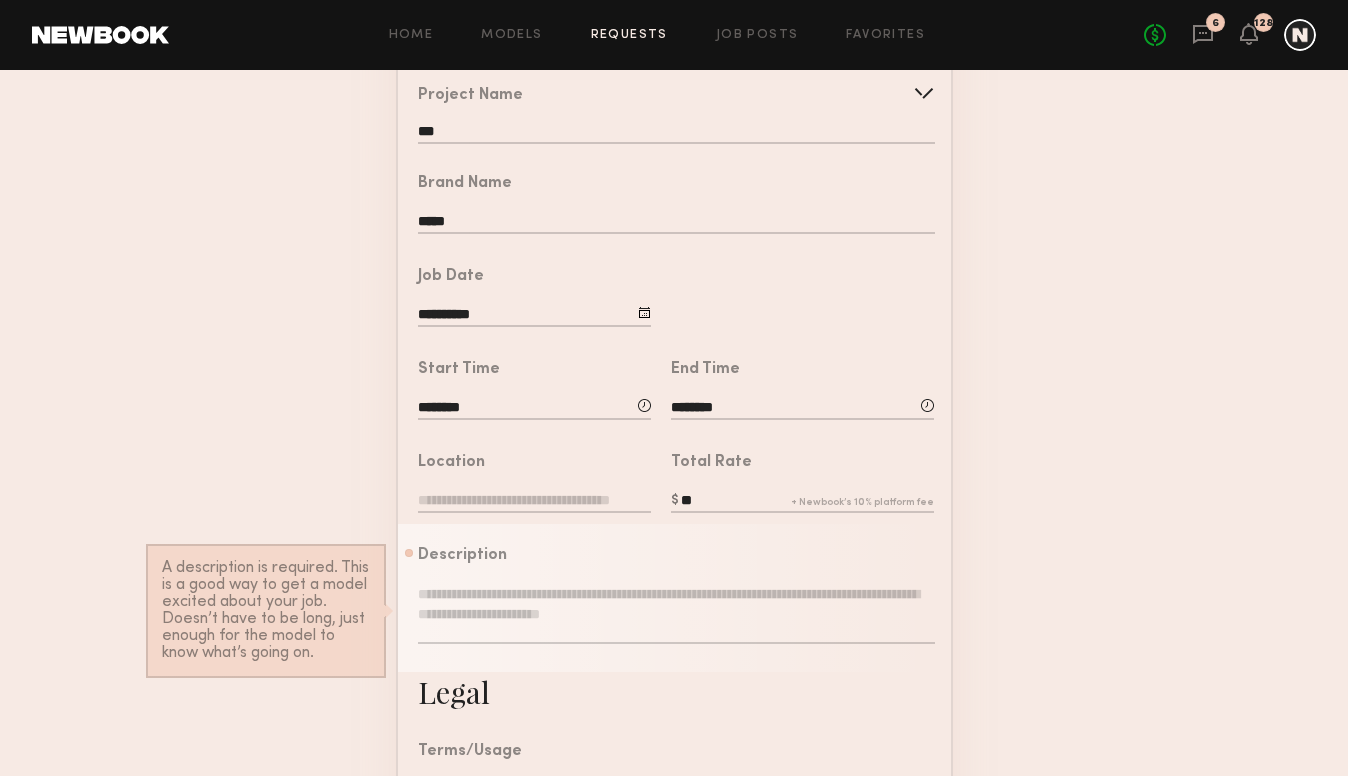 click 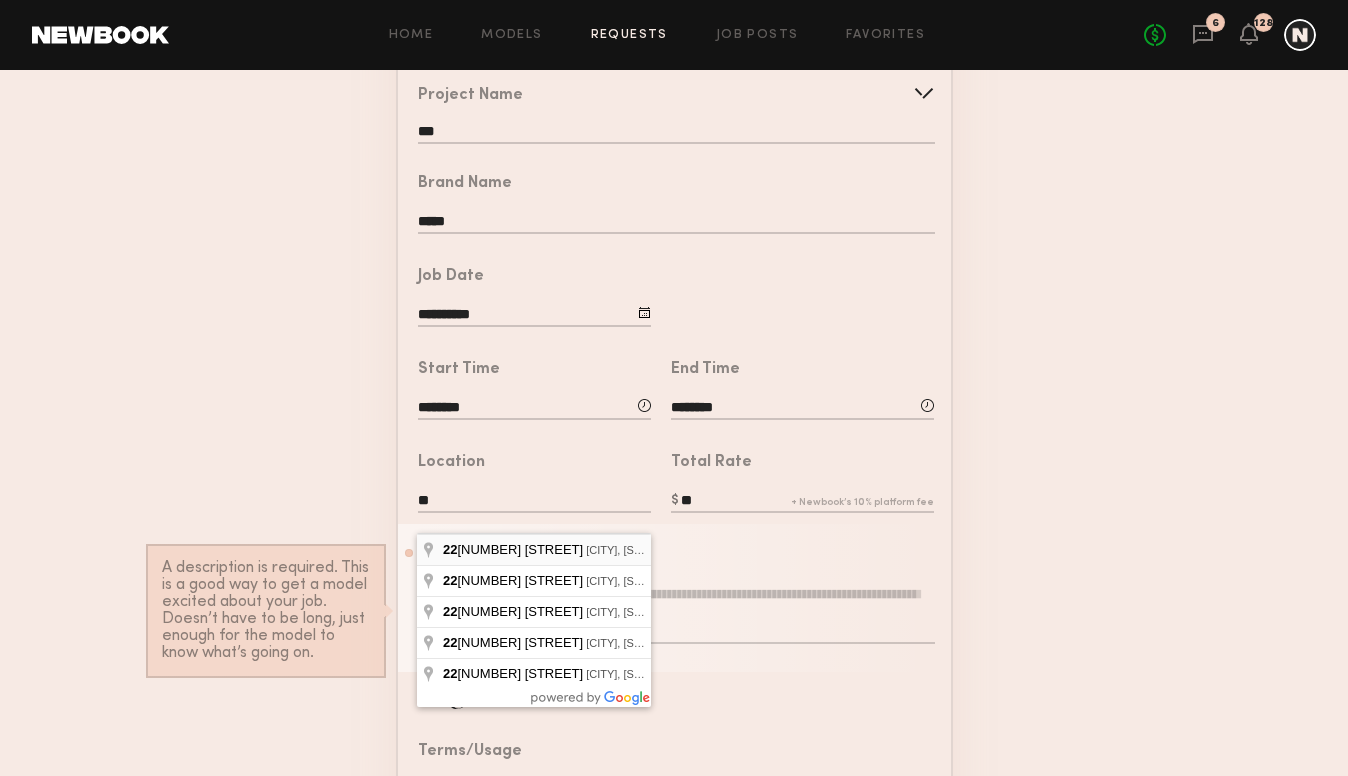 type on "**********" 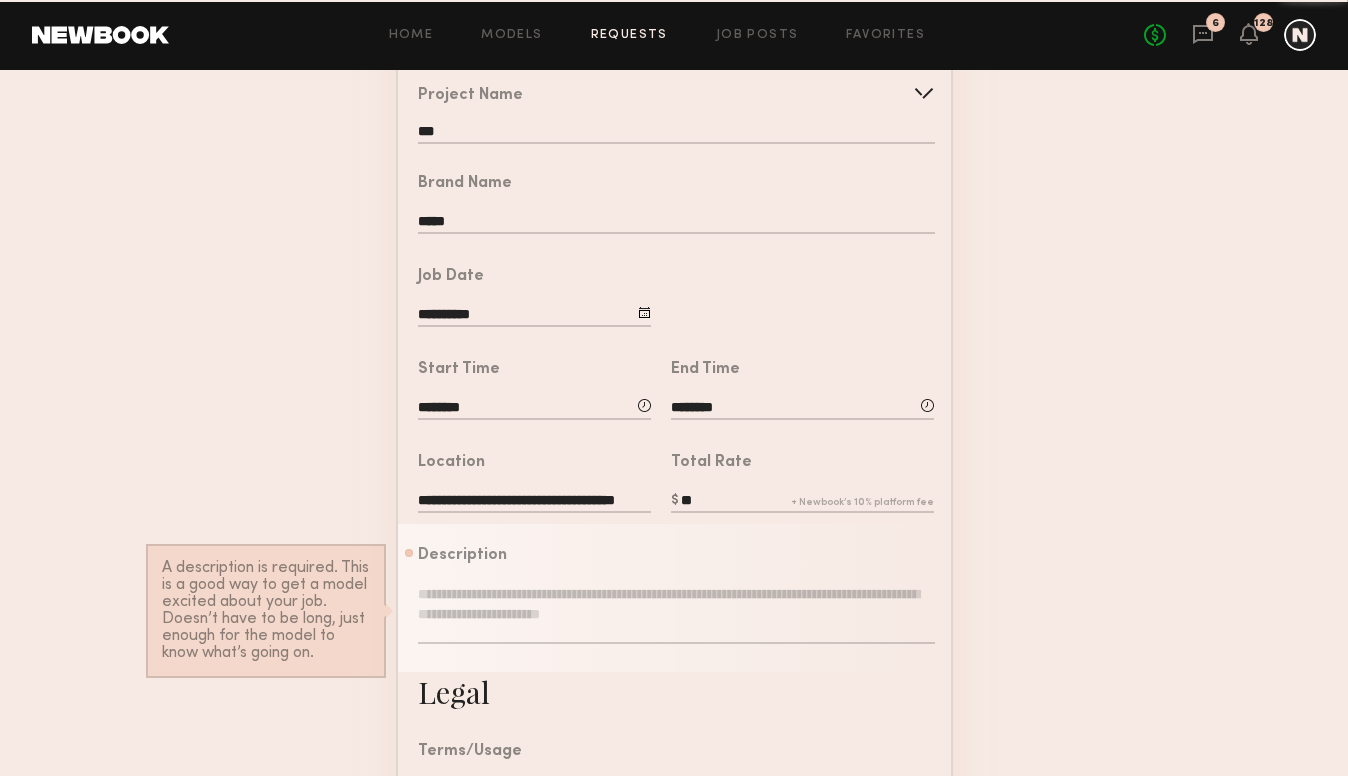 click 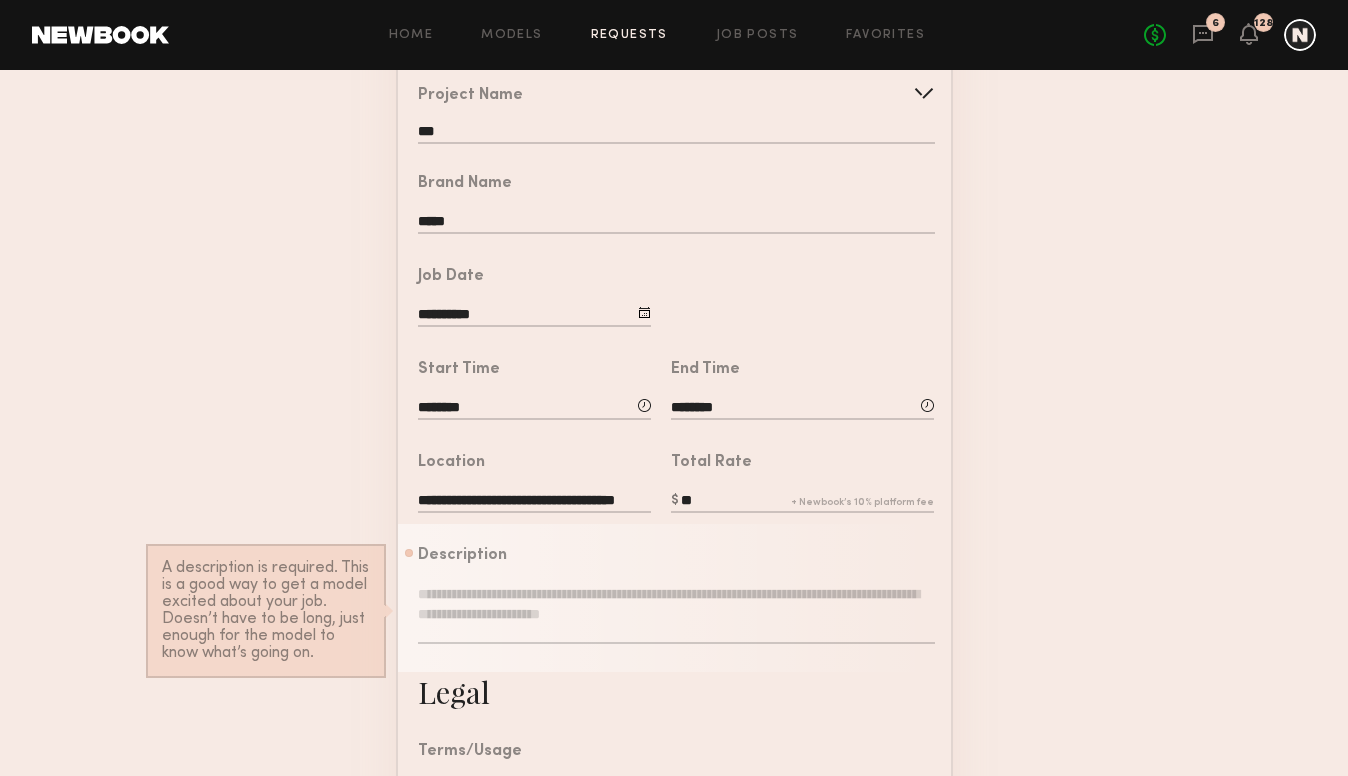 click on "**" 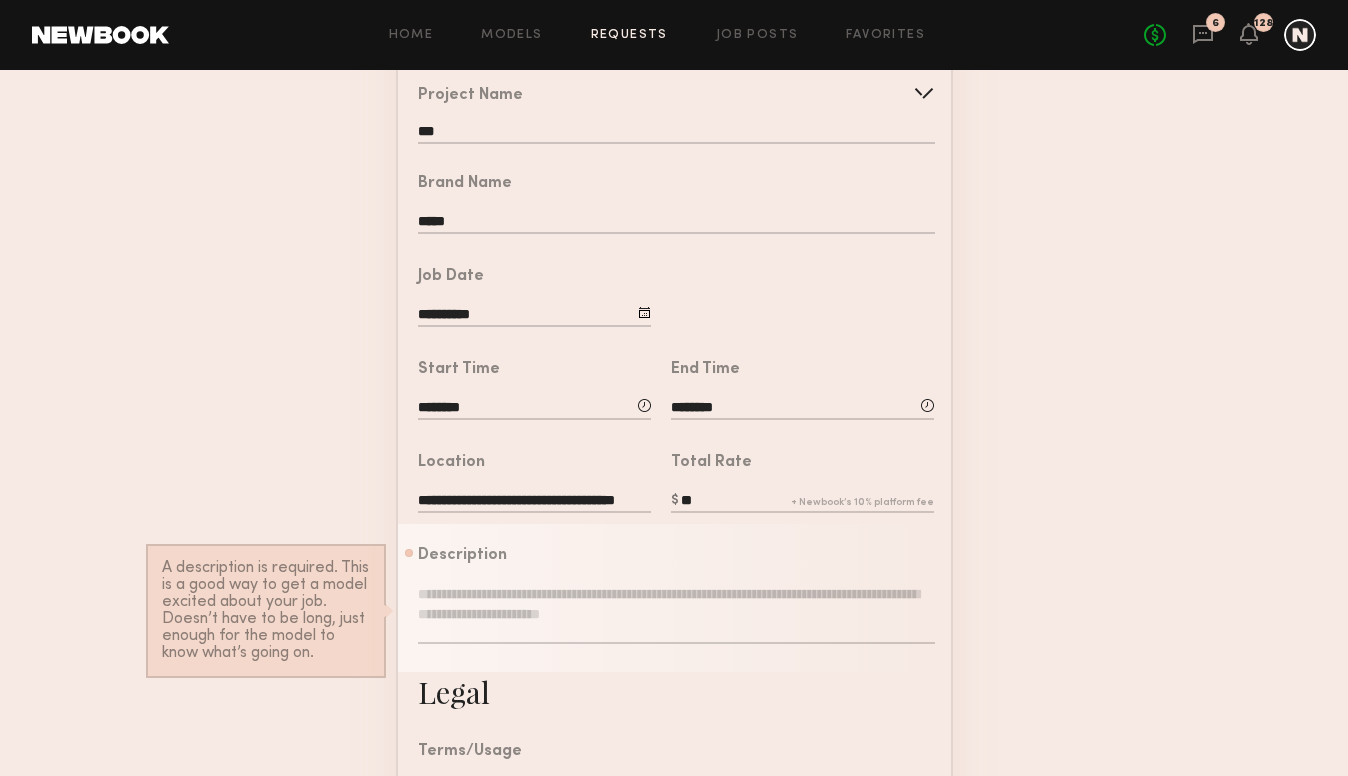 type on "**" 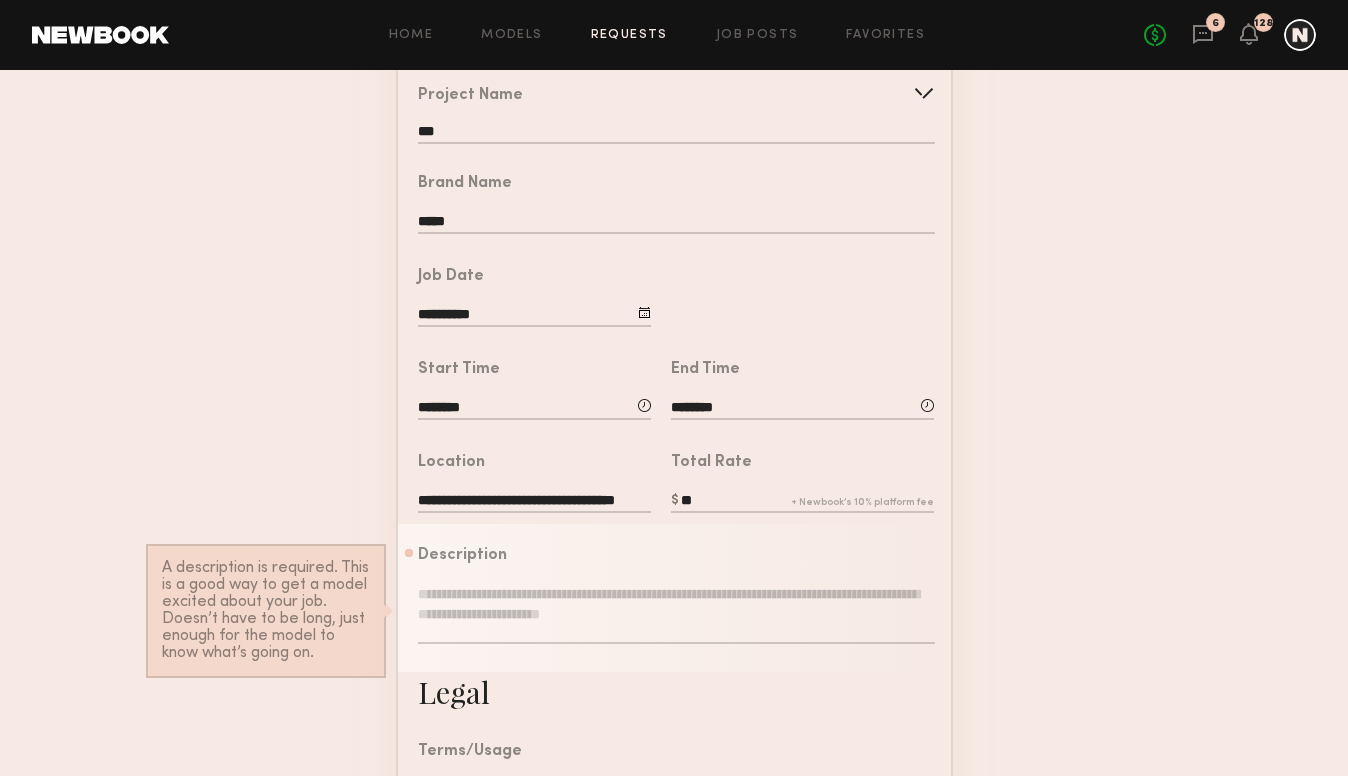 click 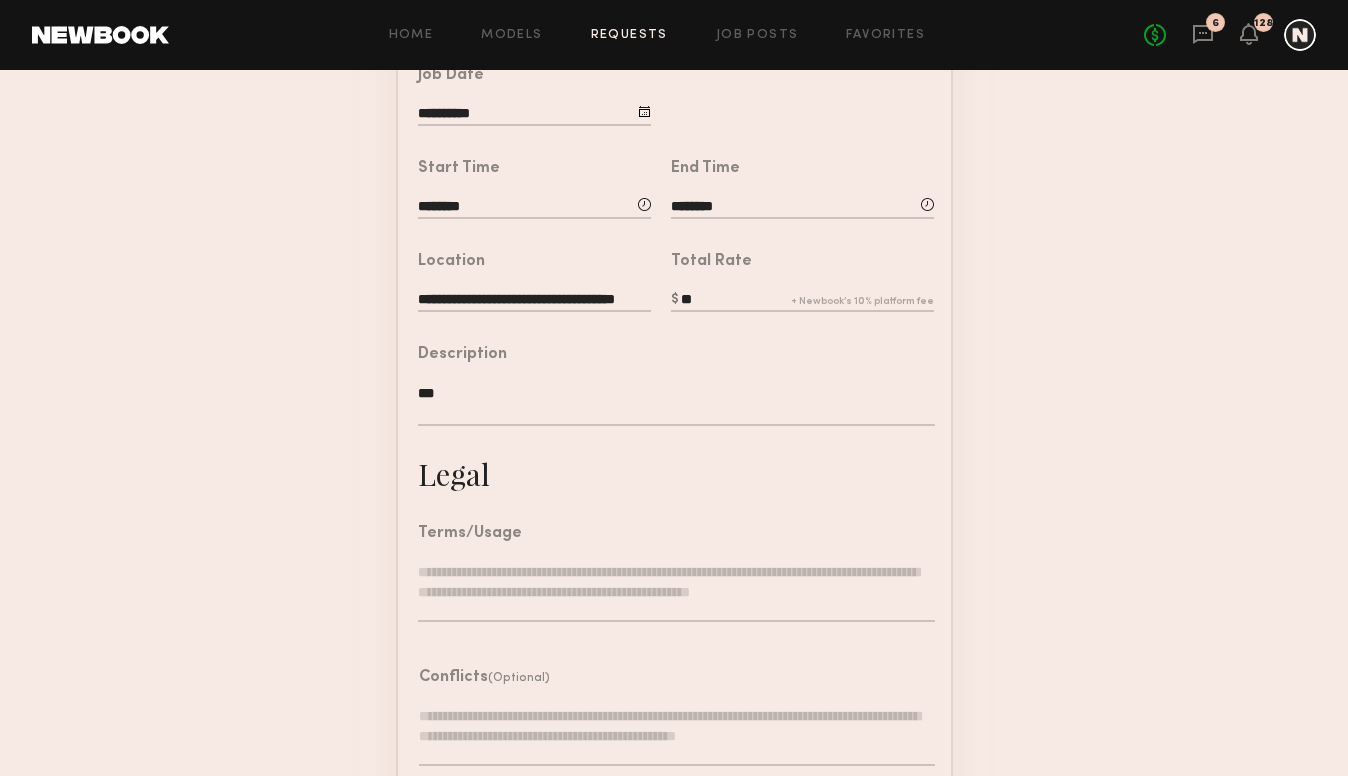scroll, scrollTop: 555, scrollLeft: 0, axis: vertical 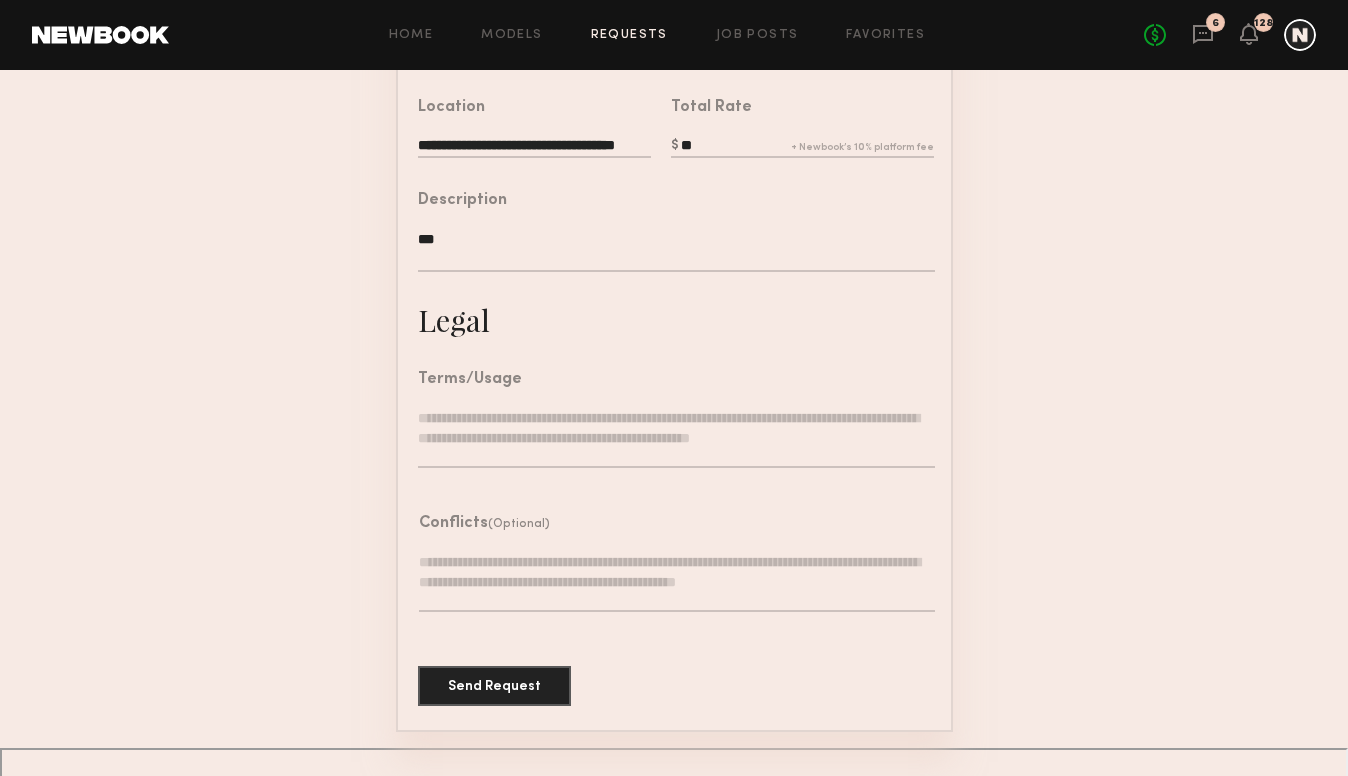 type on "***" 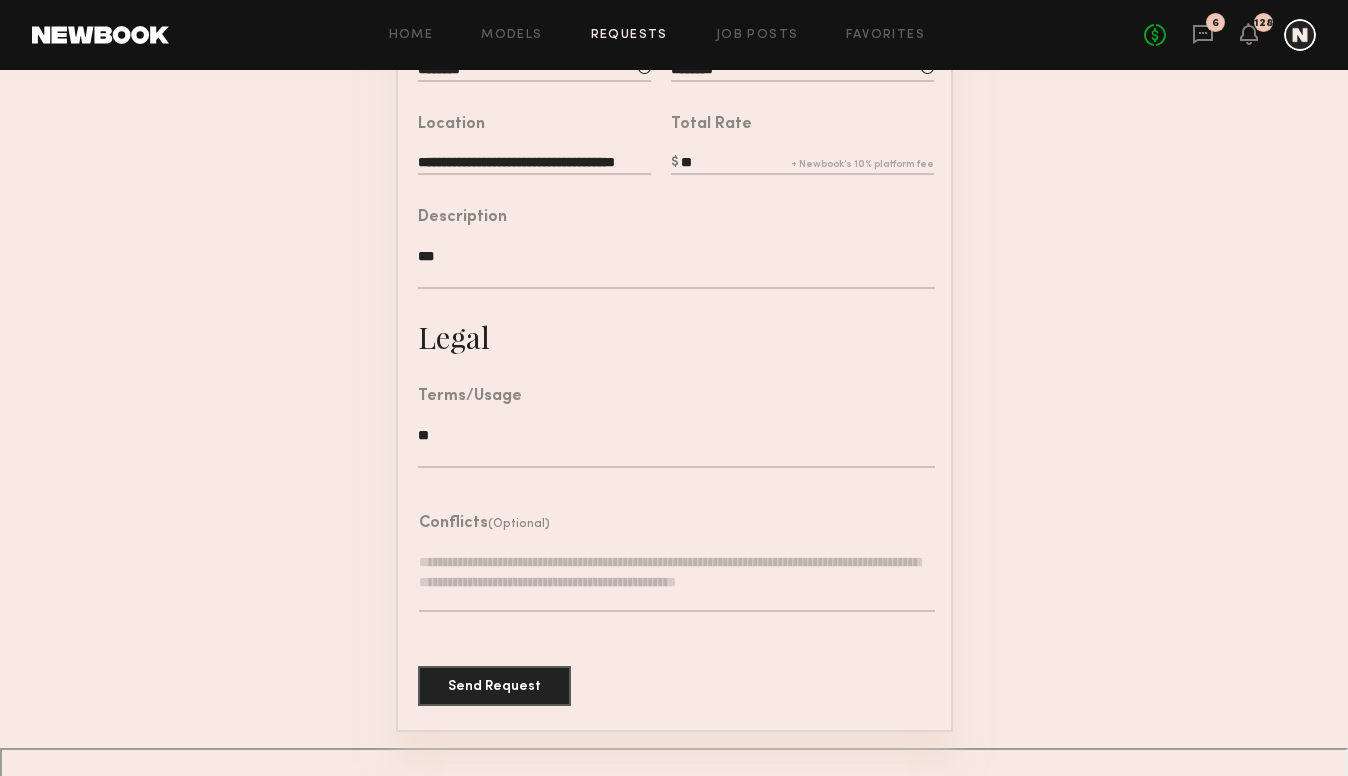 type on "**" 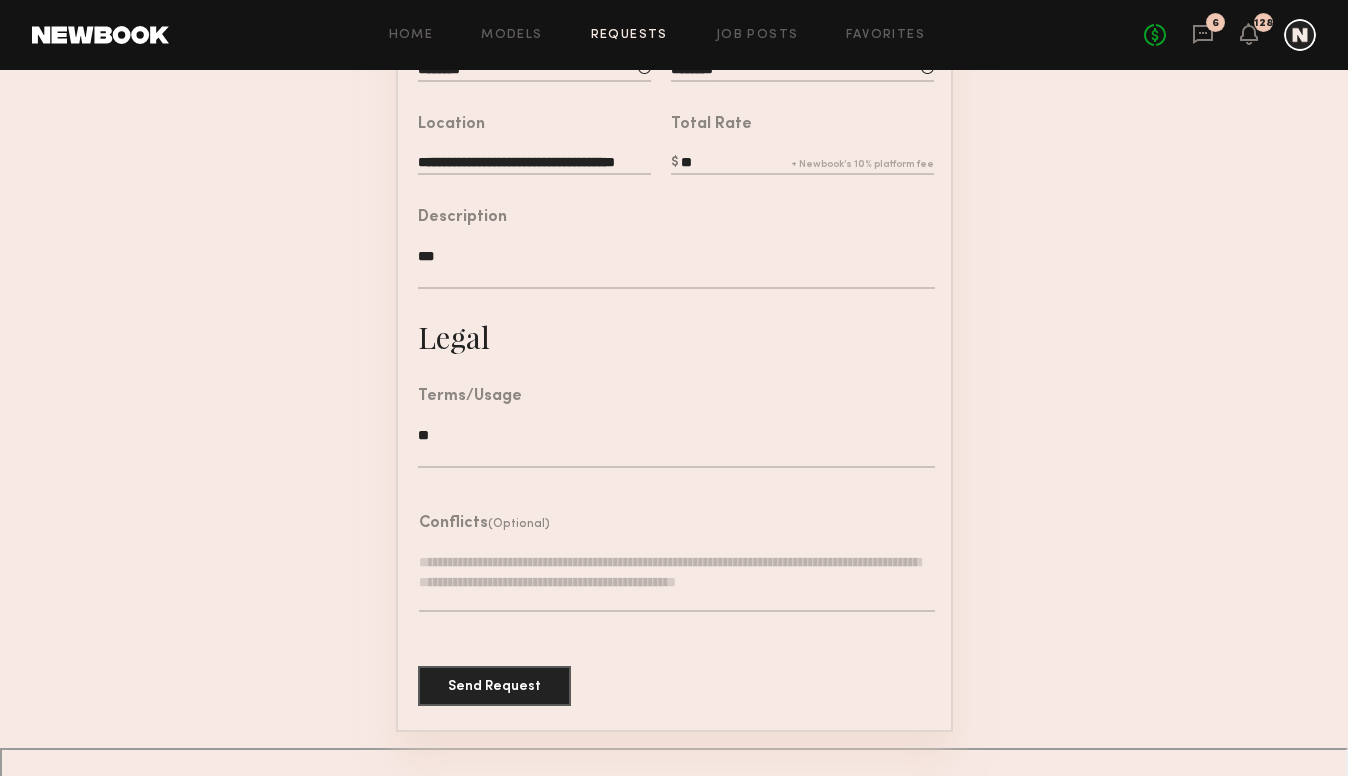 click 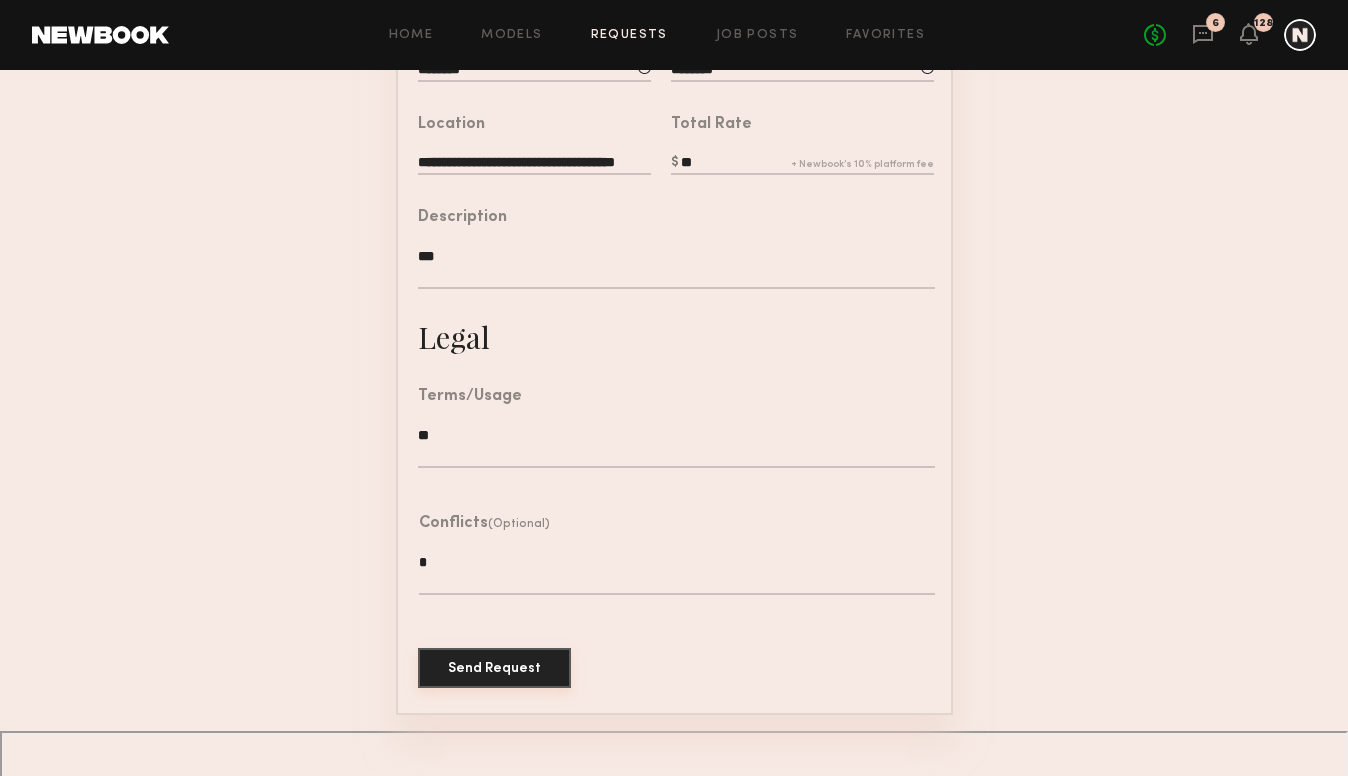 scroll, scrollTop: 520, scrollLeft: 0, axis: vertical 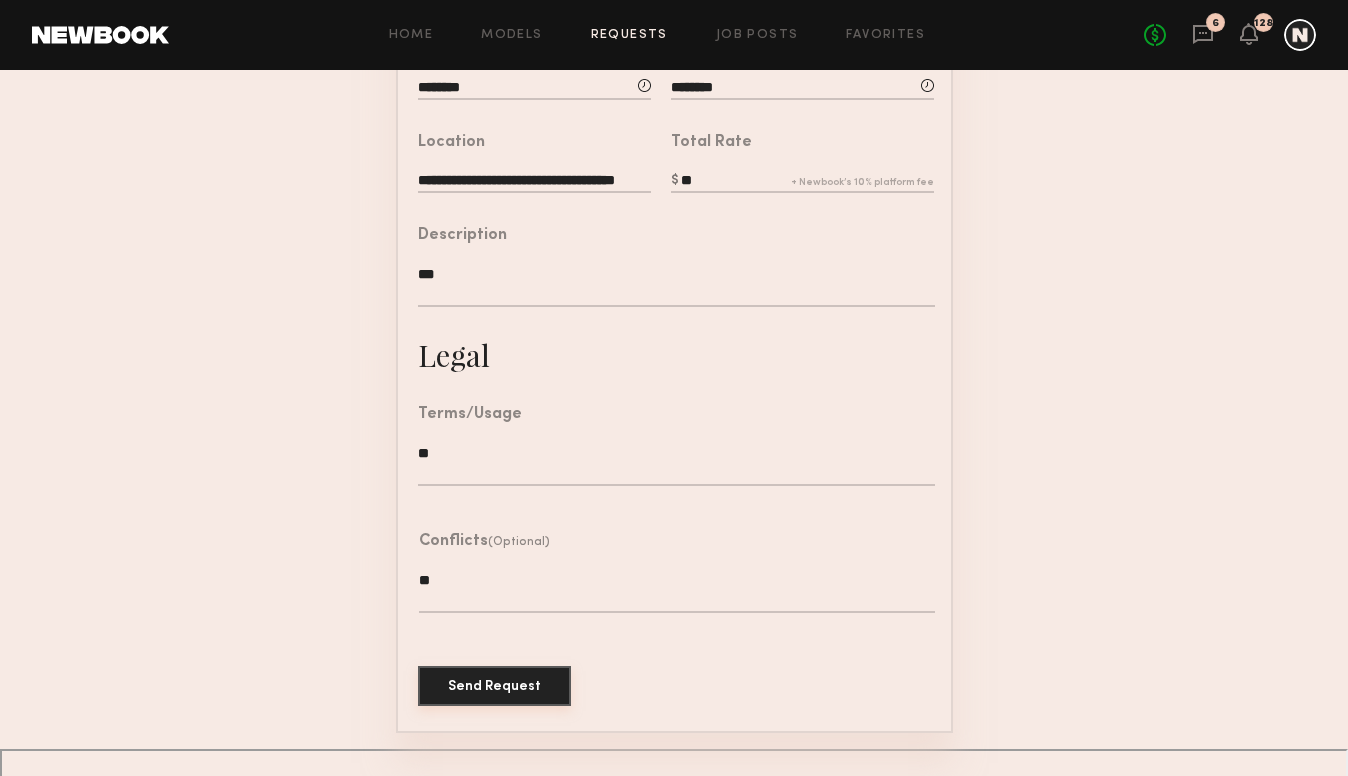 type on "**" 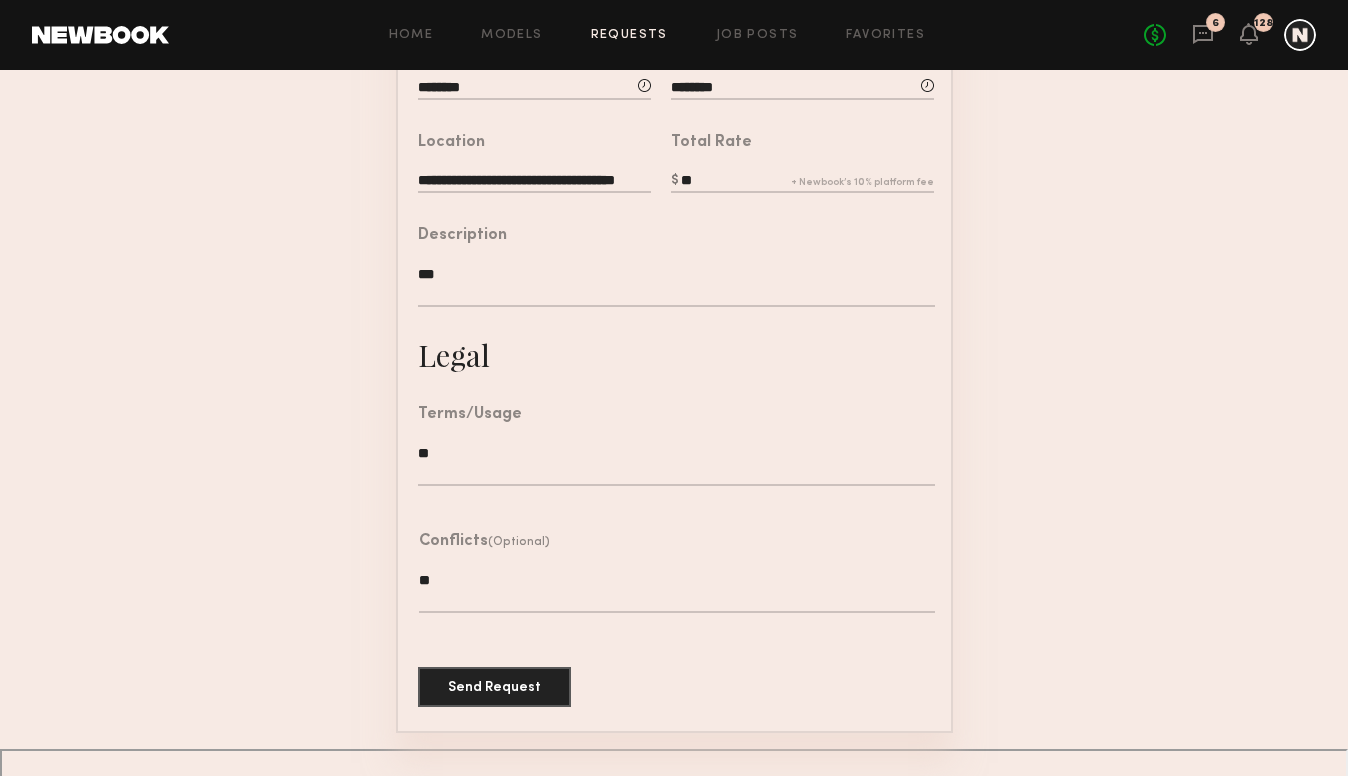 type on "**********" 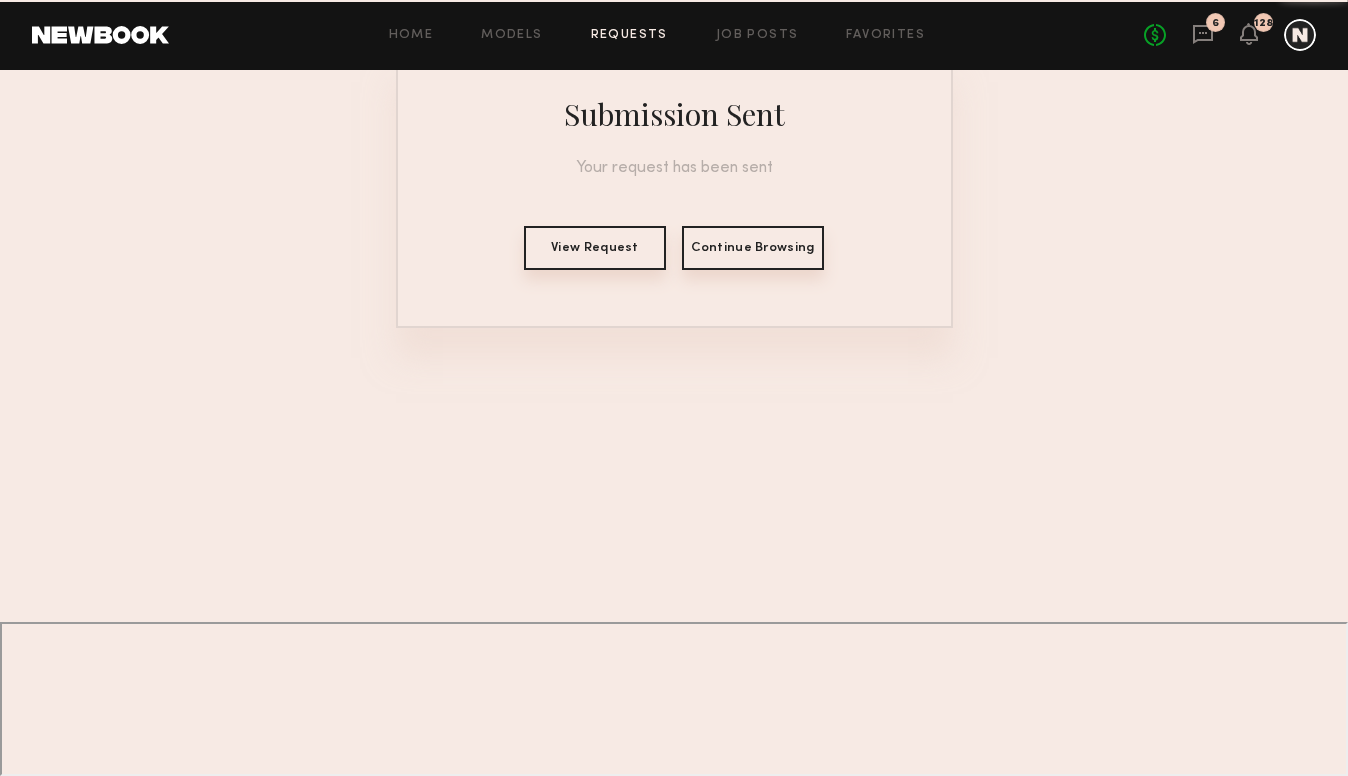 scroll, scrollTop: 0, scrollLeft: 0, axis: both 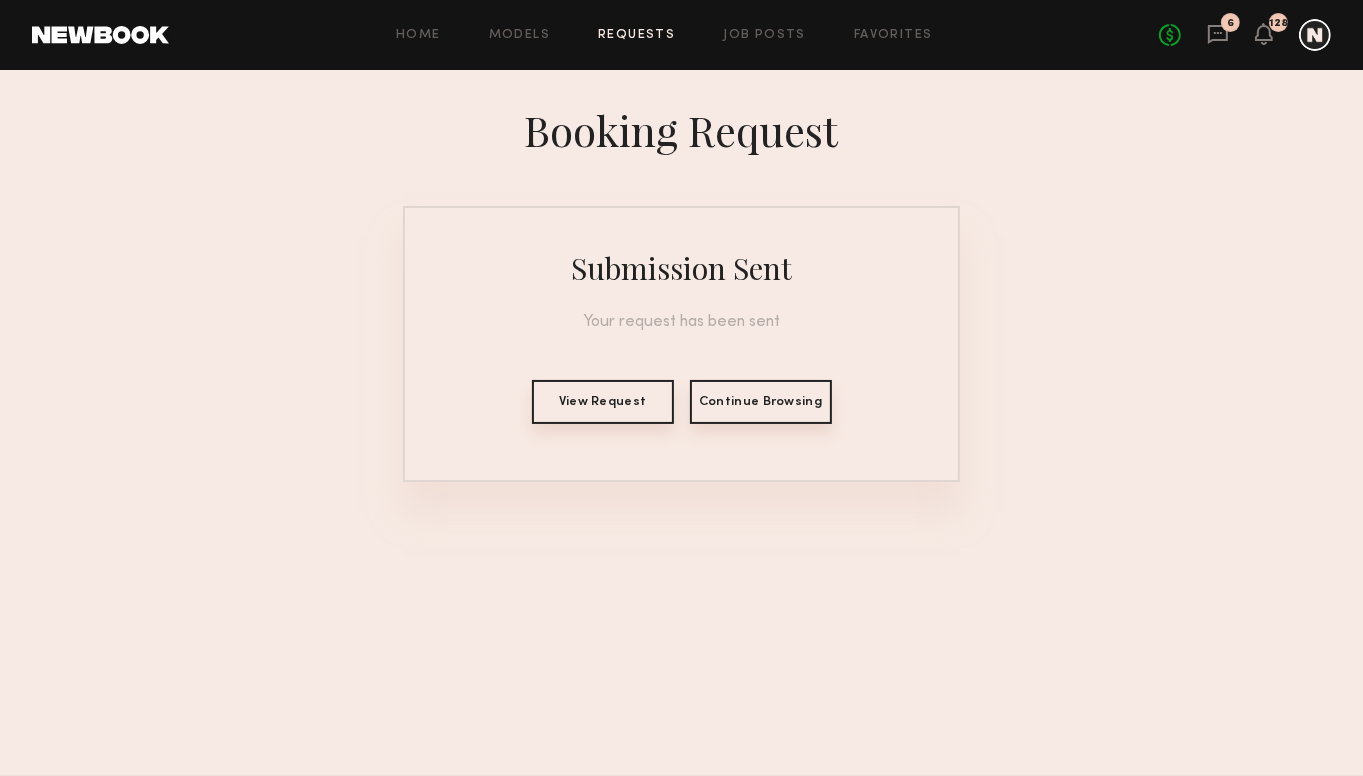 click on "View Request" 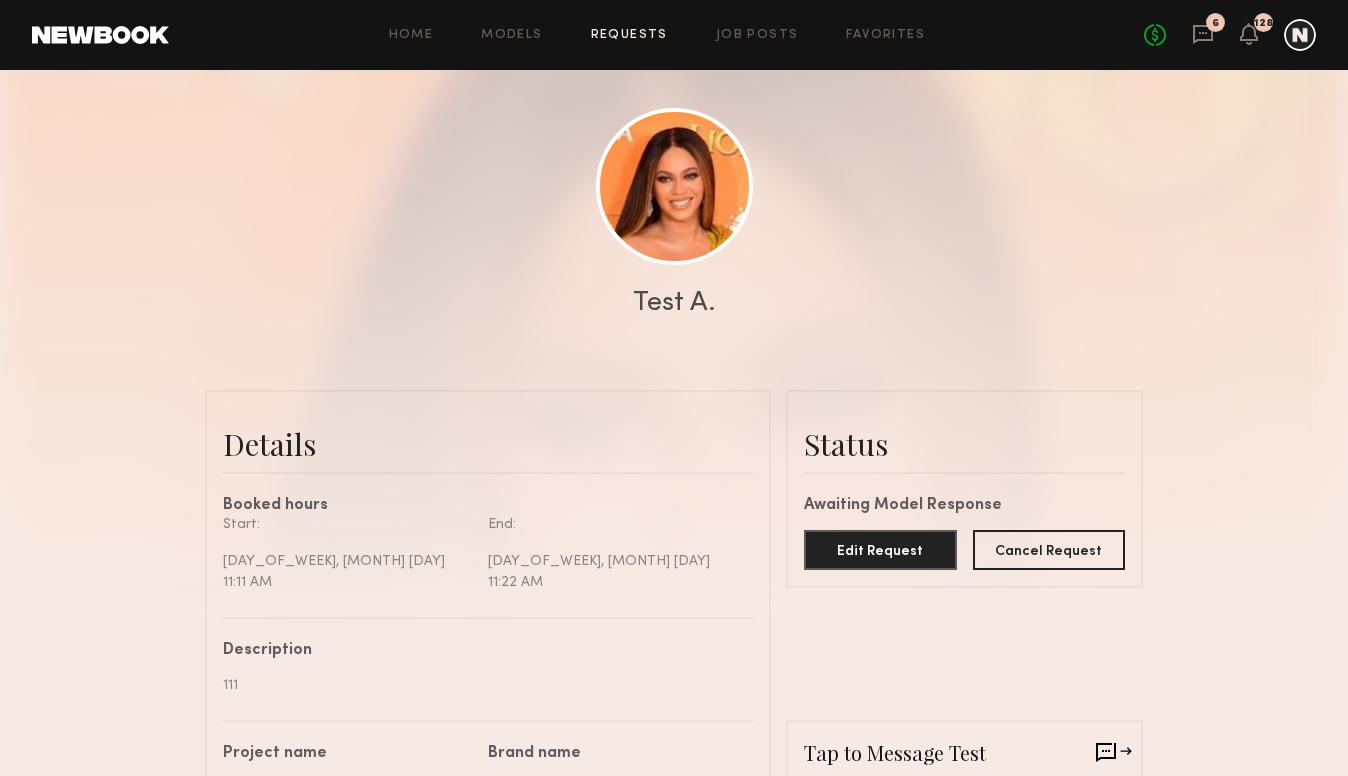 scroll, scrollTop: 300, scrollLeft: 0, axis: vertical 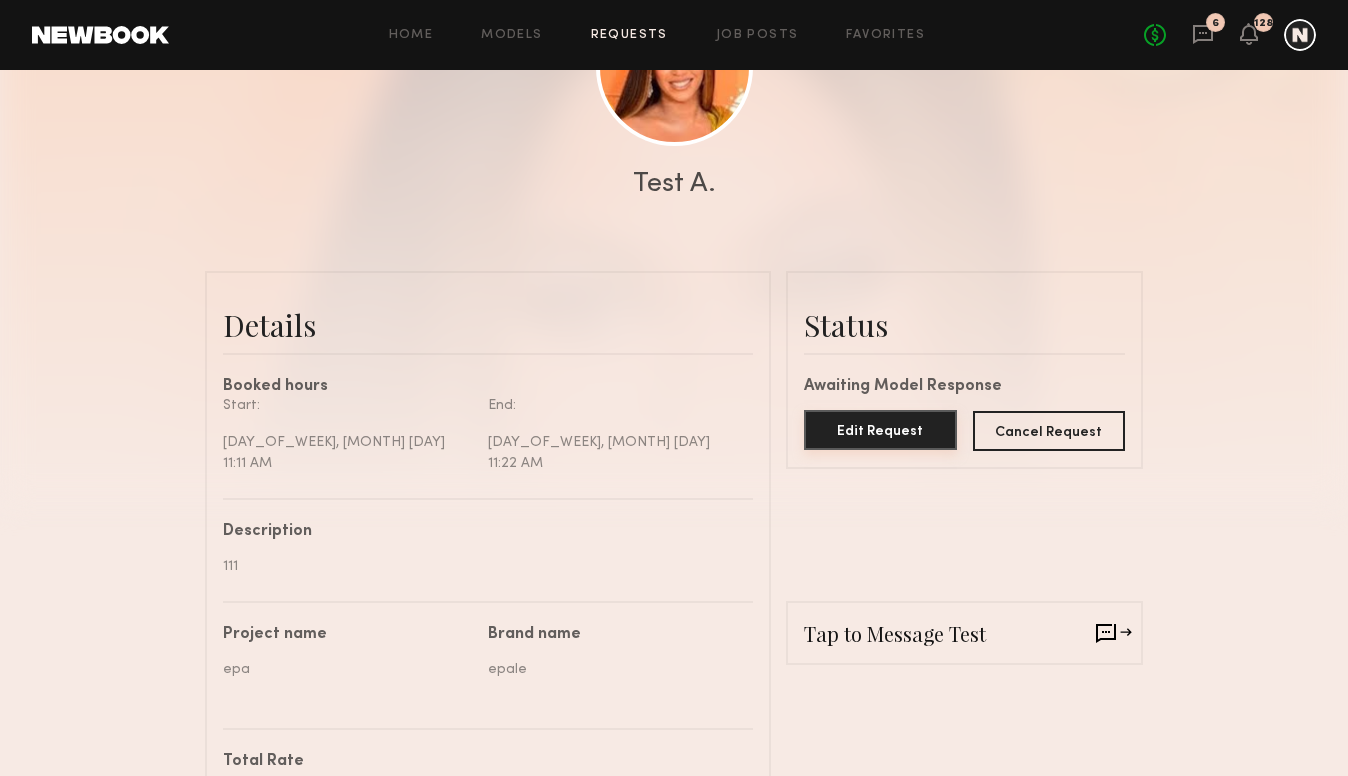 click on "Edit Request" 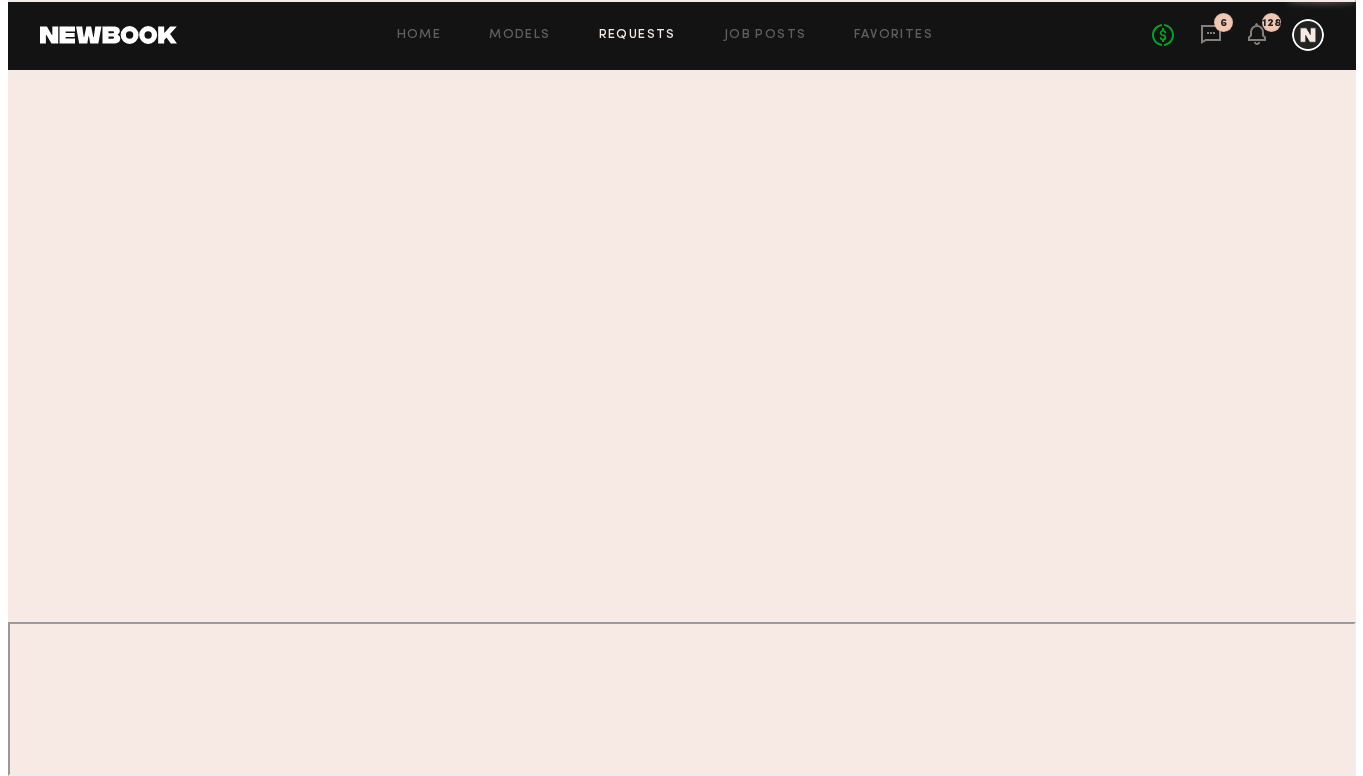 scroll, scrollTop: 0, scrollLeft: 0, axis: both 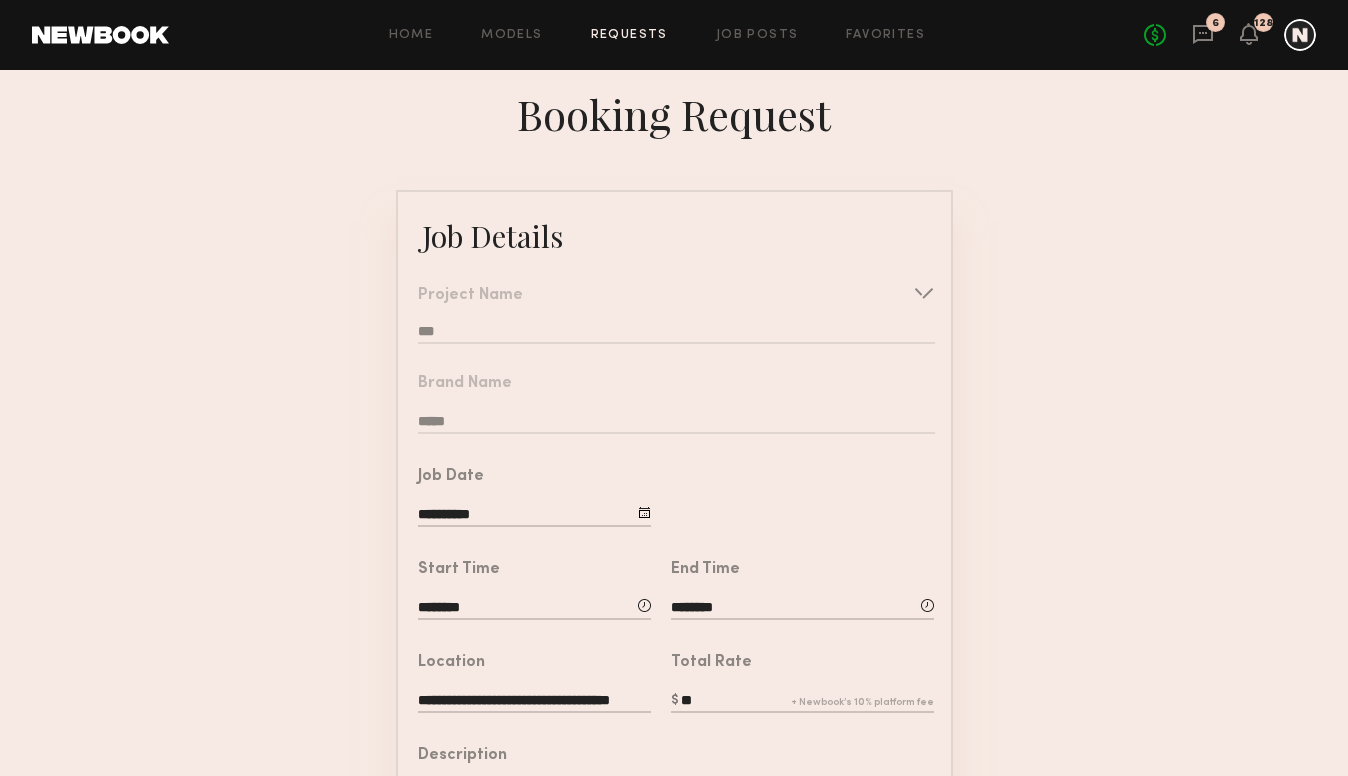 click on "Brand Name  *****" 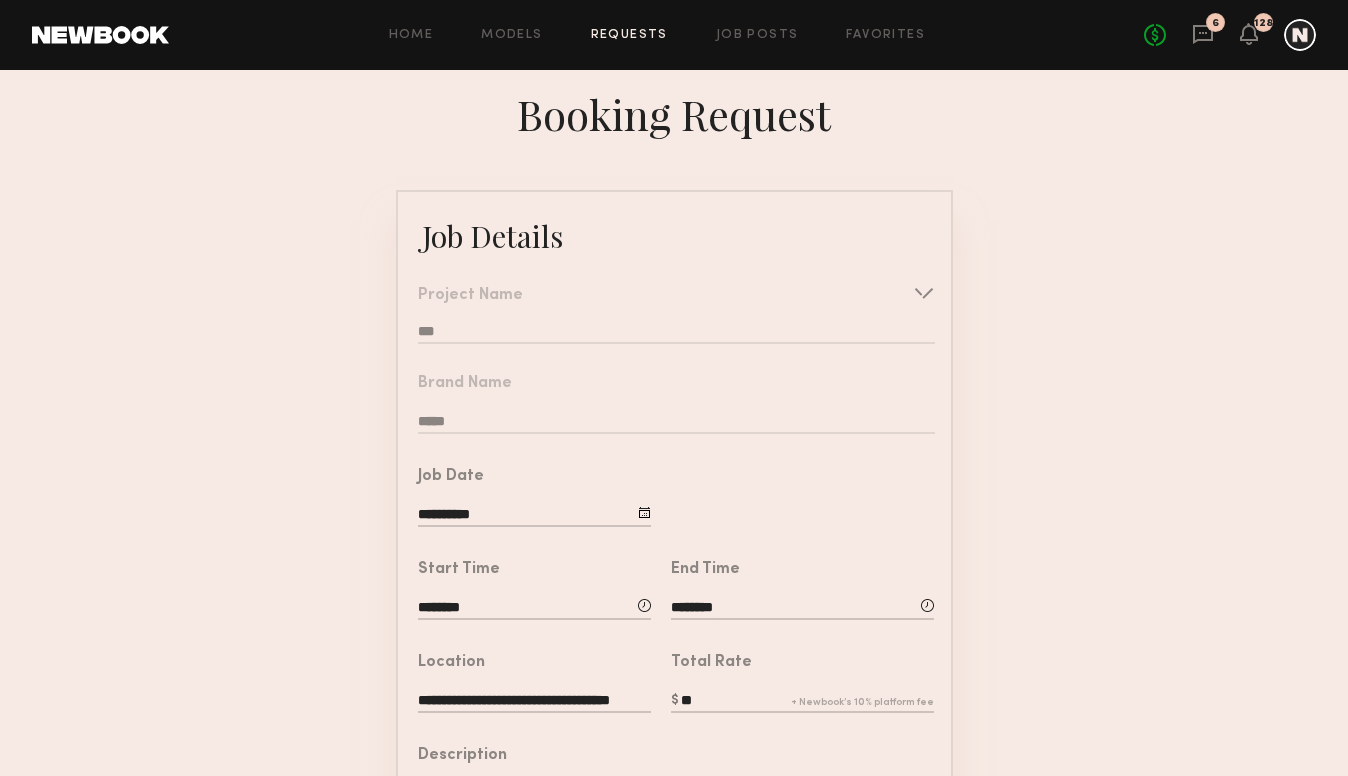 click on "Brand Name  *****" 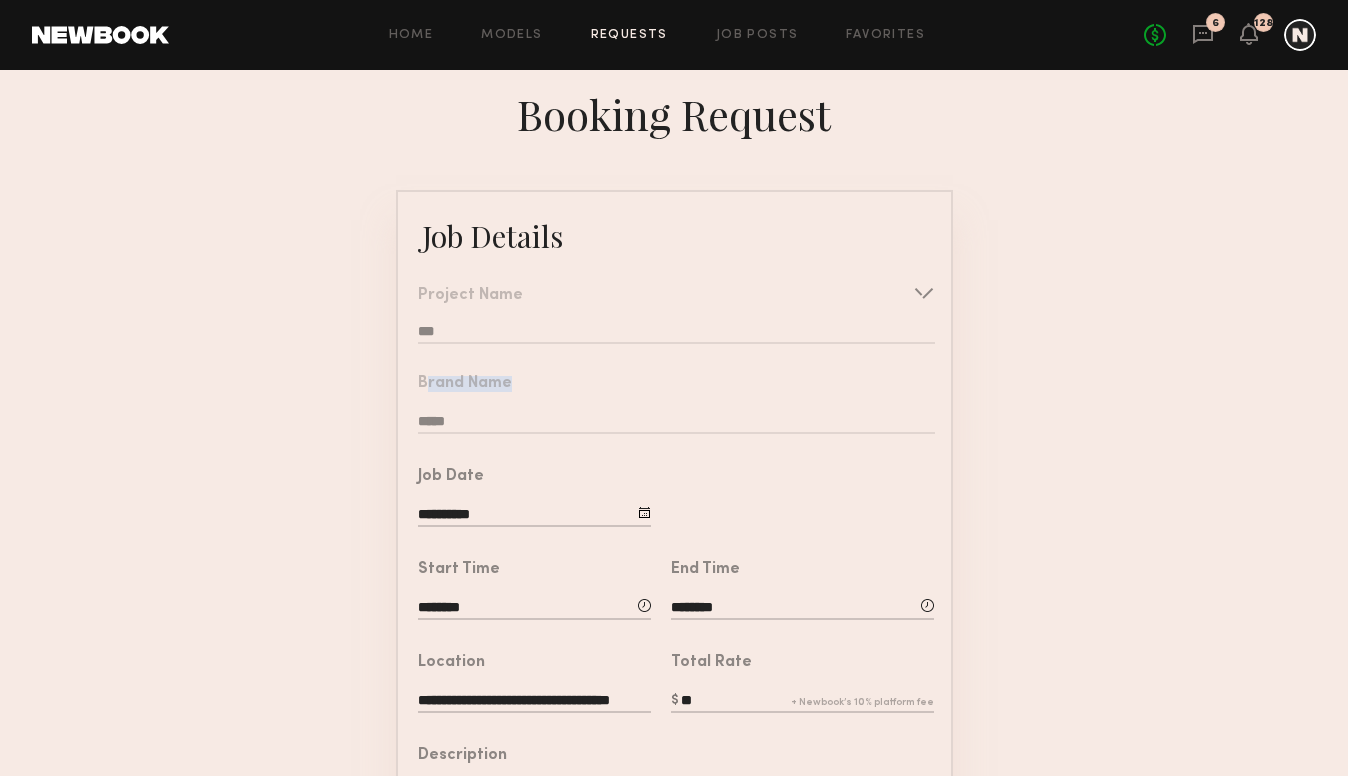 click on "Brand Name  *****" 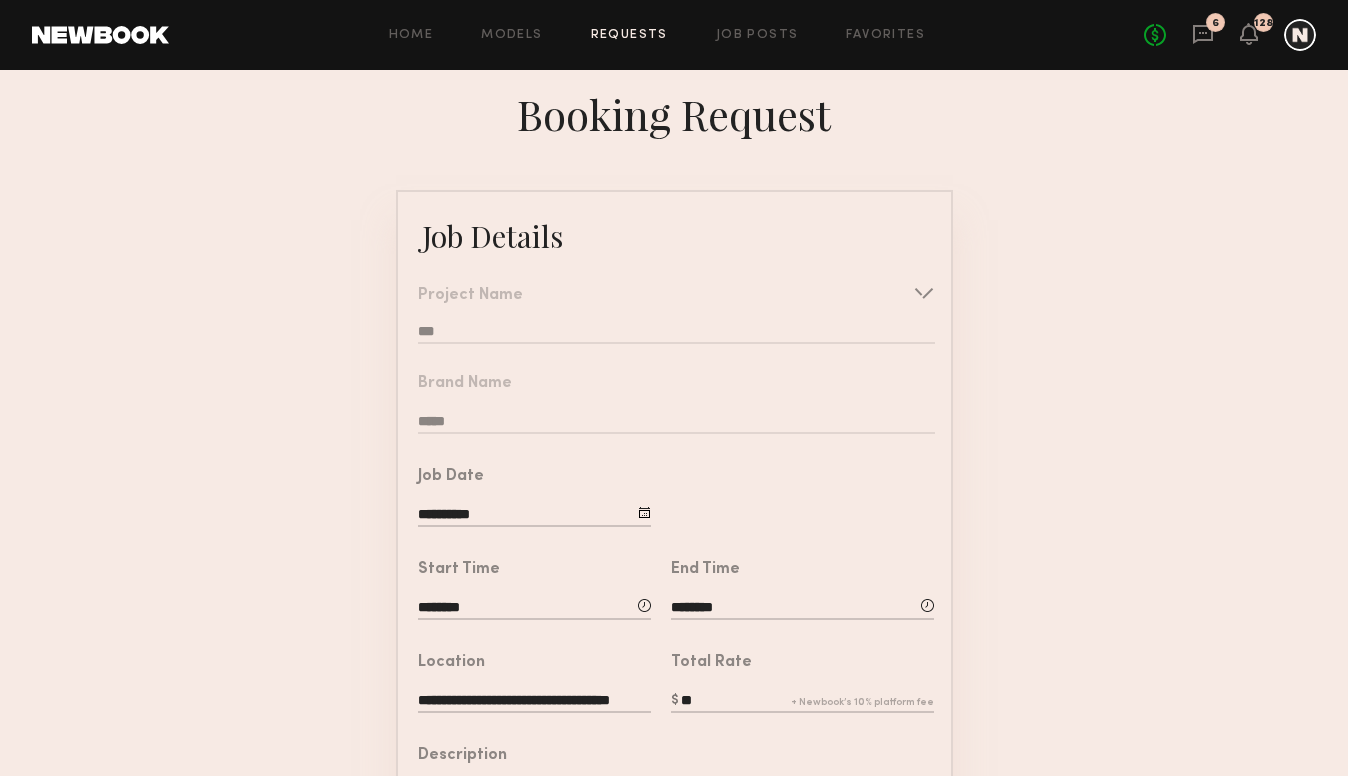 click on "Project Name  ***  Create   Use recent modeling project  epa  test  UGC Request 23  Innovation Project 18  Casting Request 16  Option Request 17  Booking Request 22  UGC Request 22  Innovation Project 17" 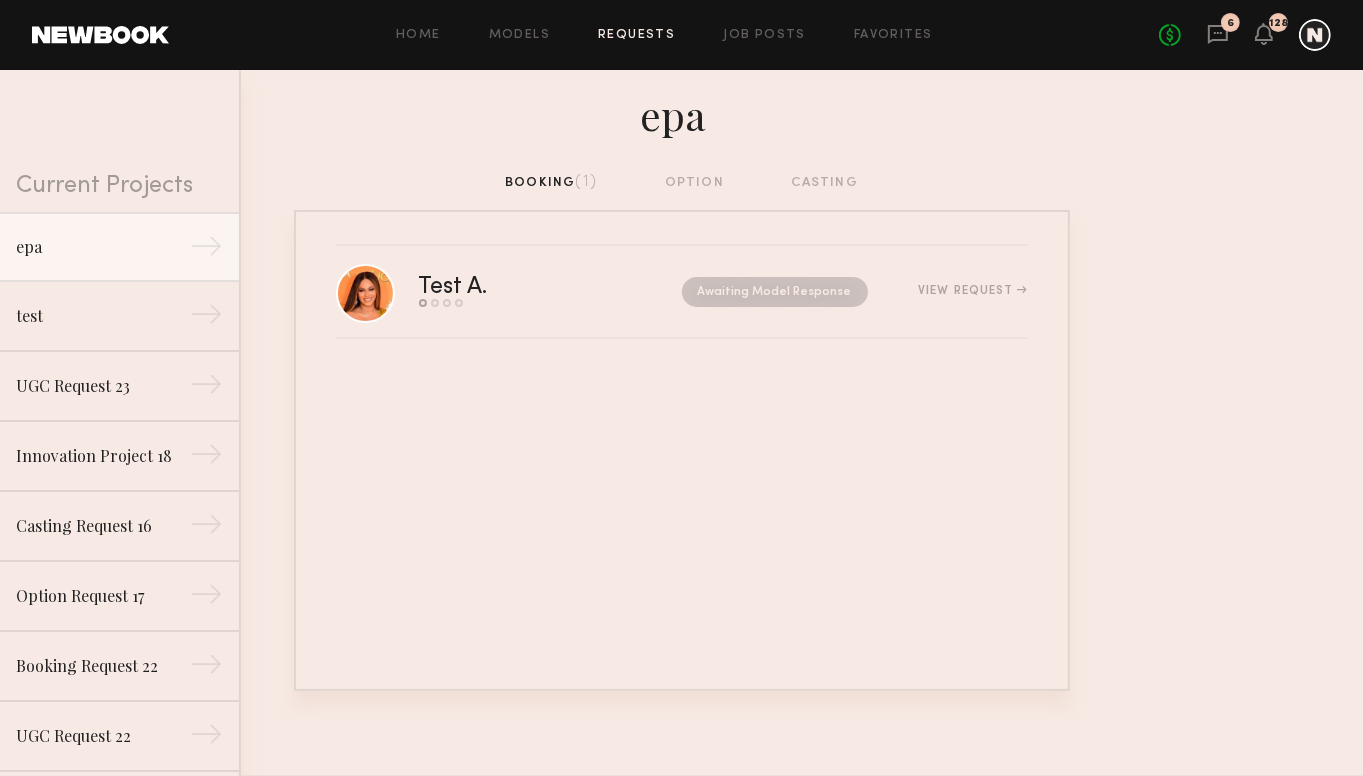 click on "6" 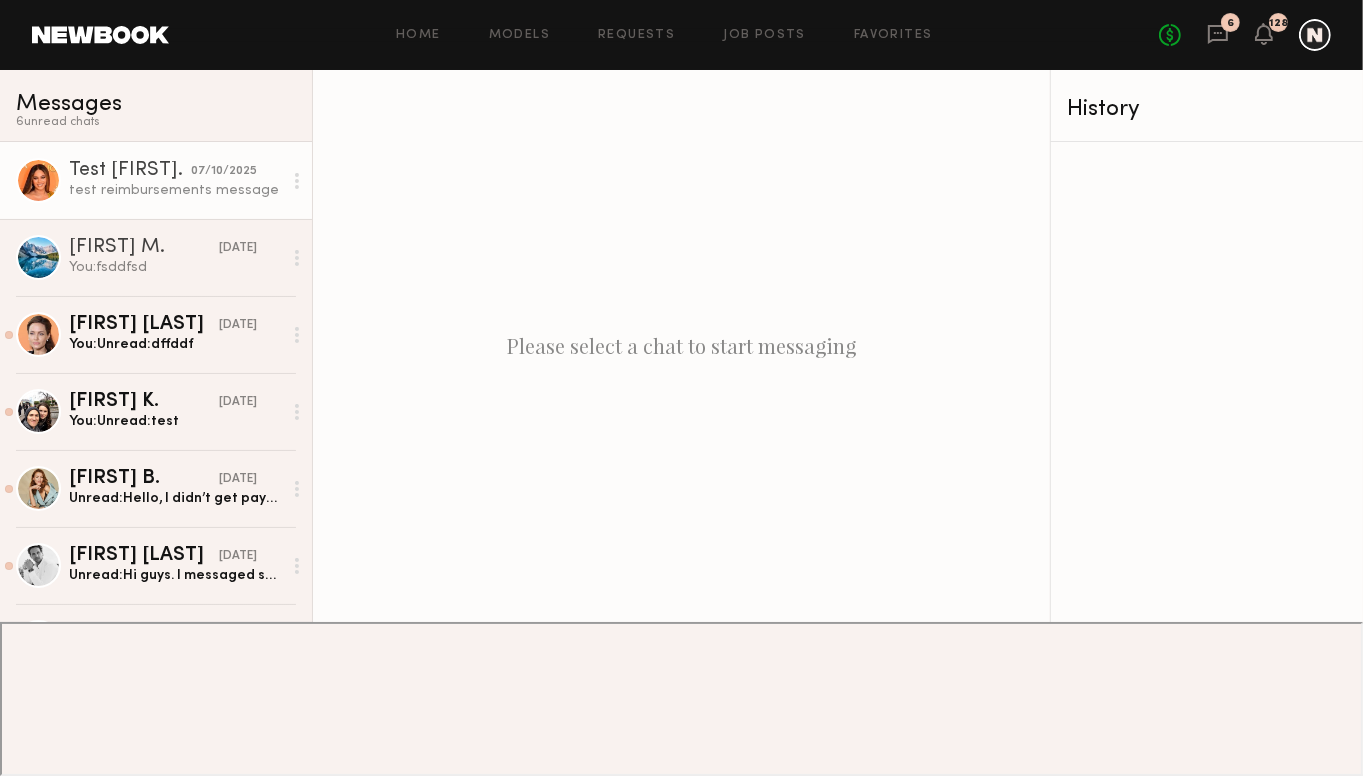 click on "test reimbursements message" 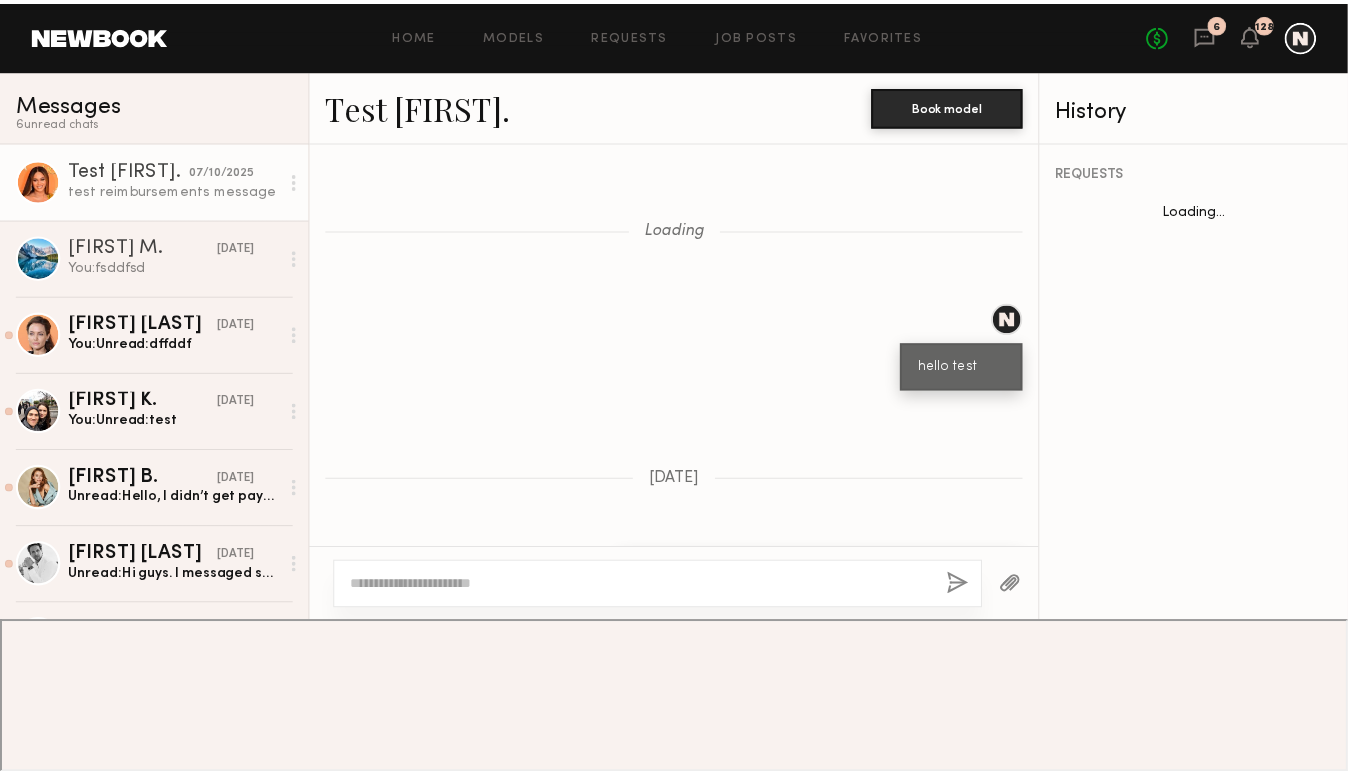 scroll, scrollTop: 60151, scrollLeft: 0, axis: vertical 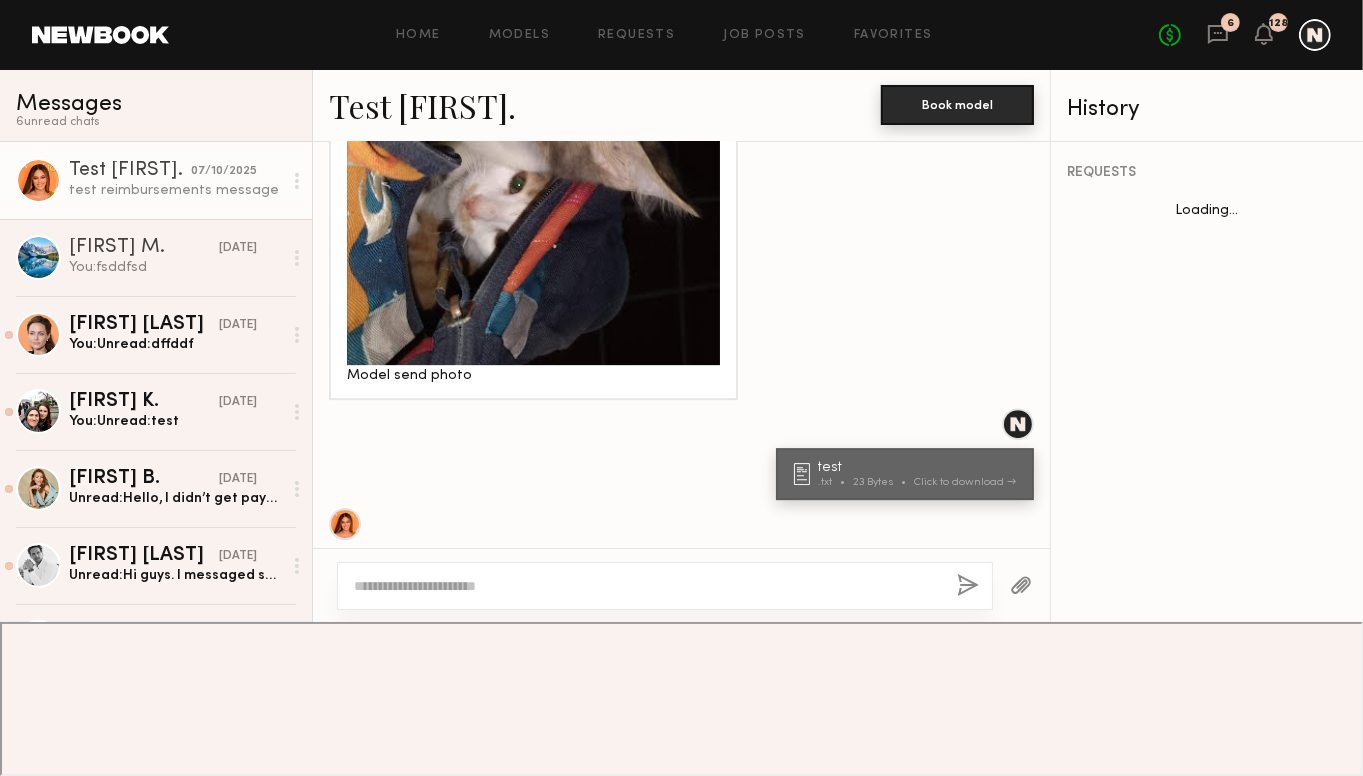 click on "Book model" 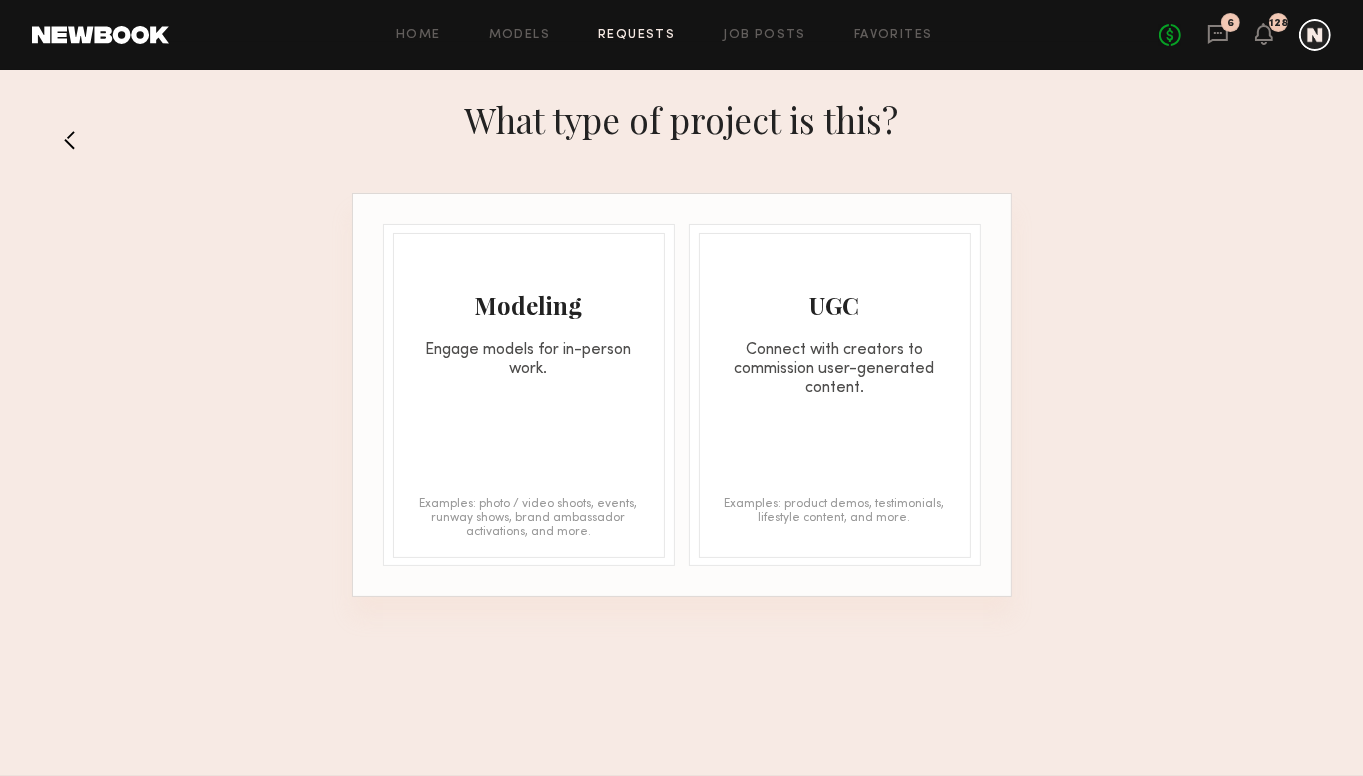 click on "Modeling Engage models for in-person work." 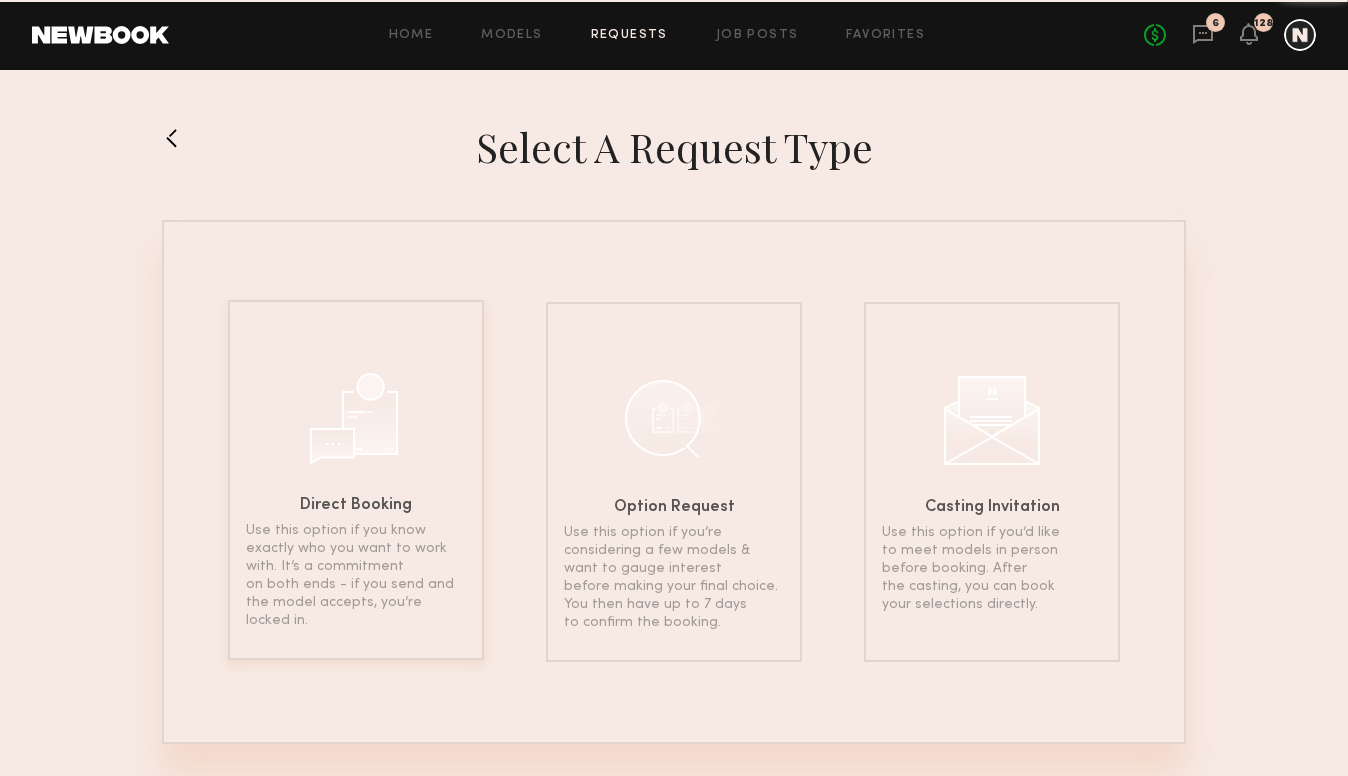 click 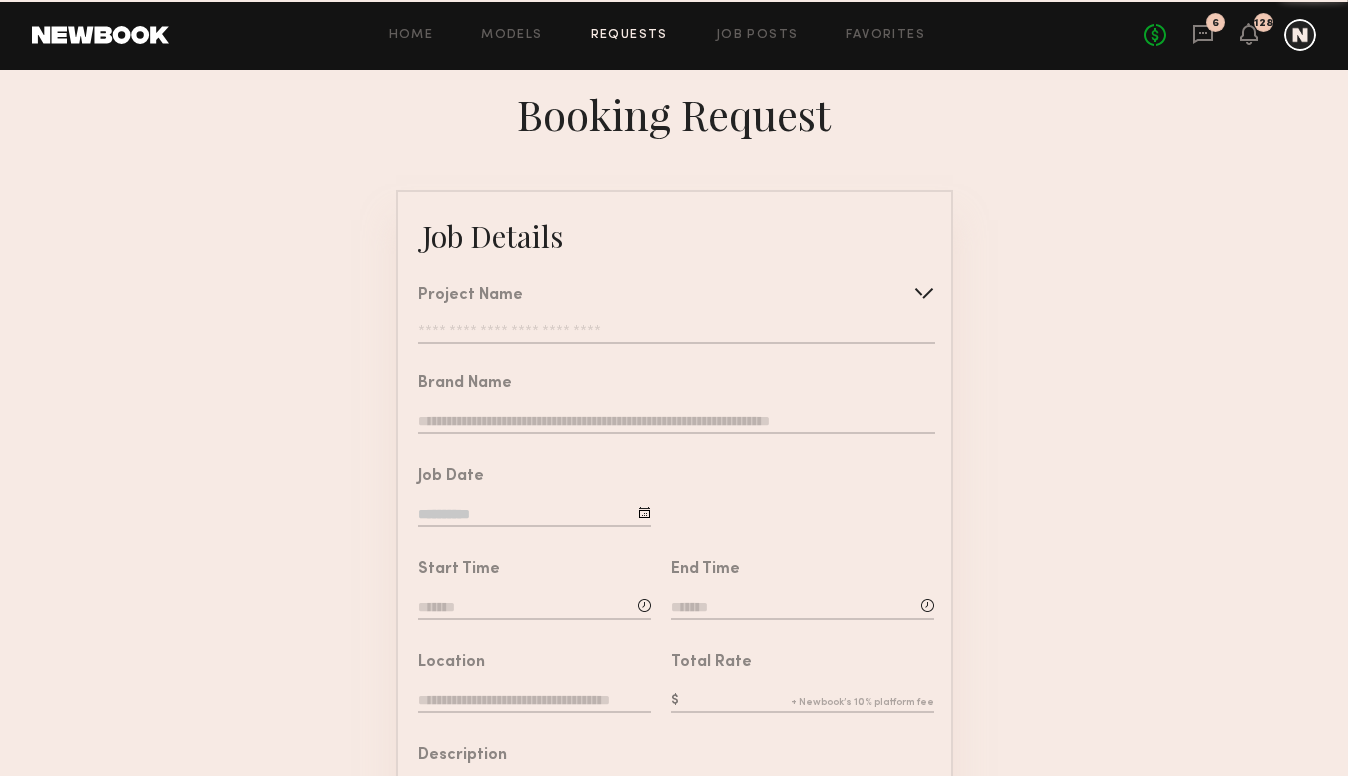 click 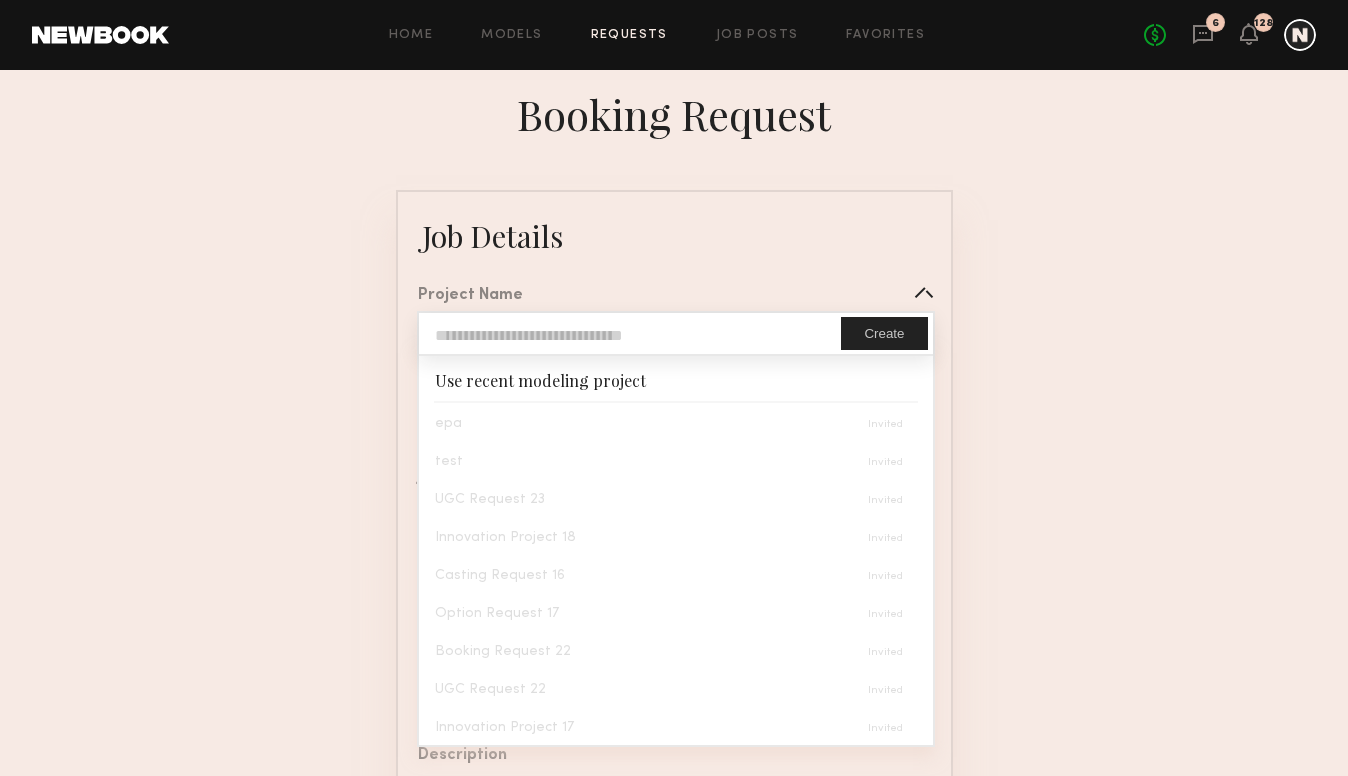 click on "epa" 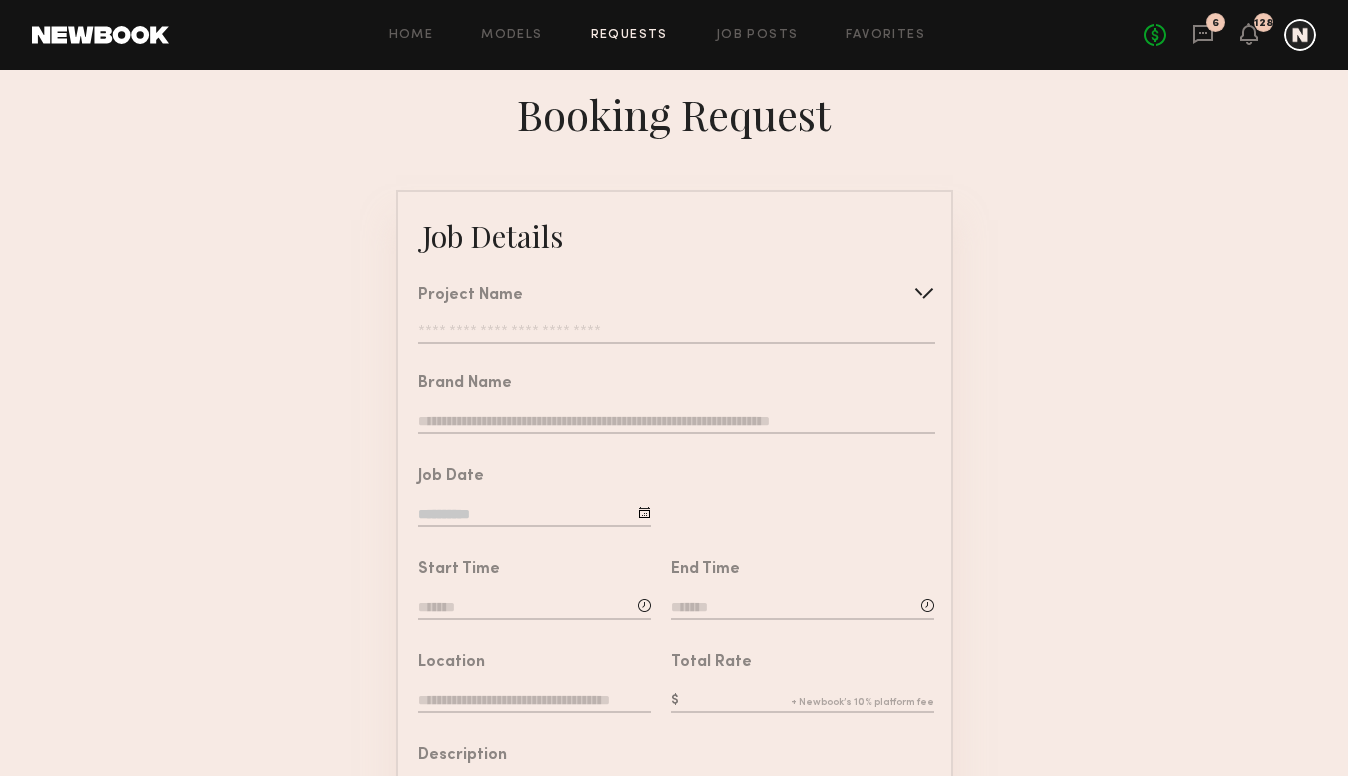 click 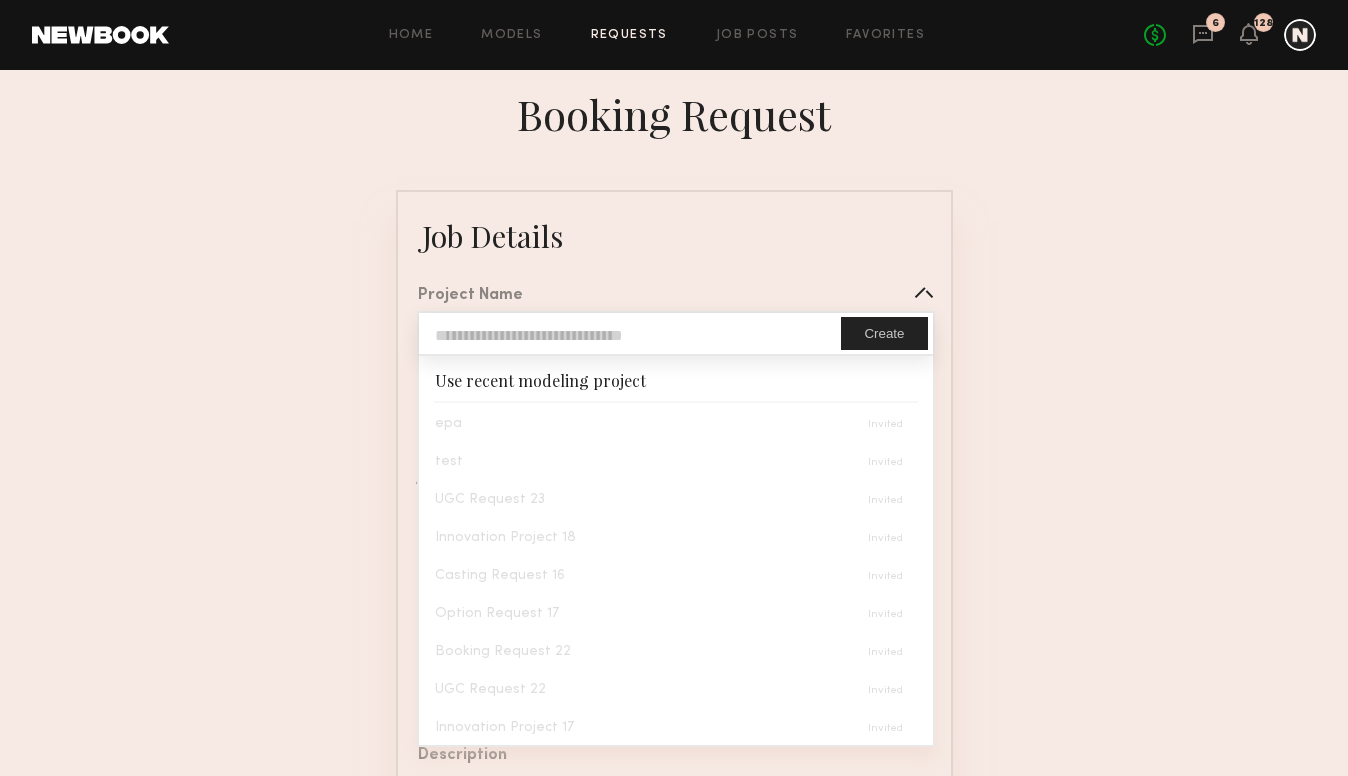 click 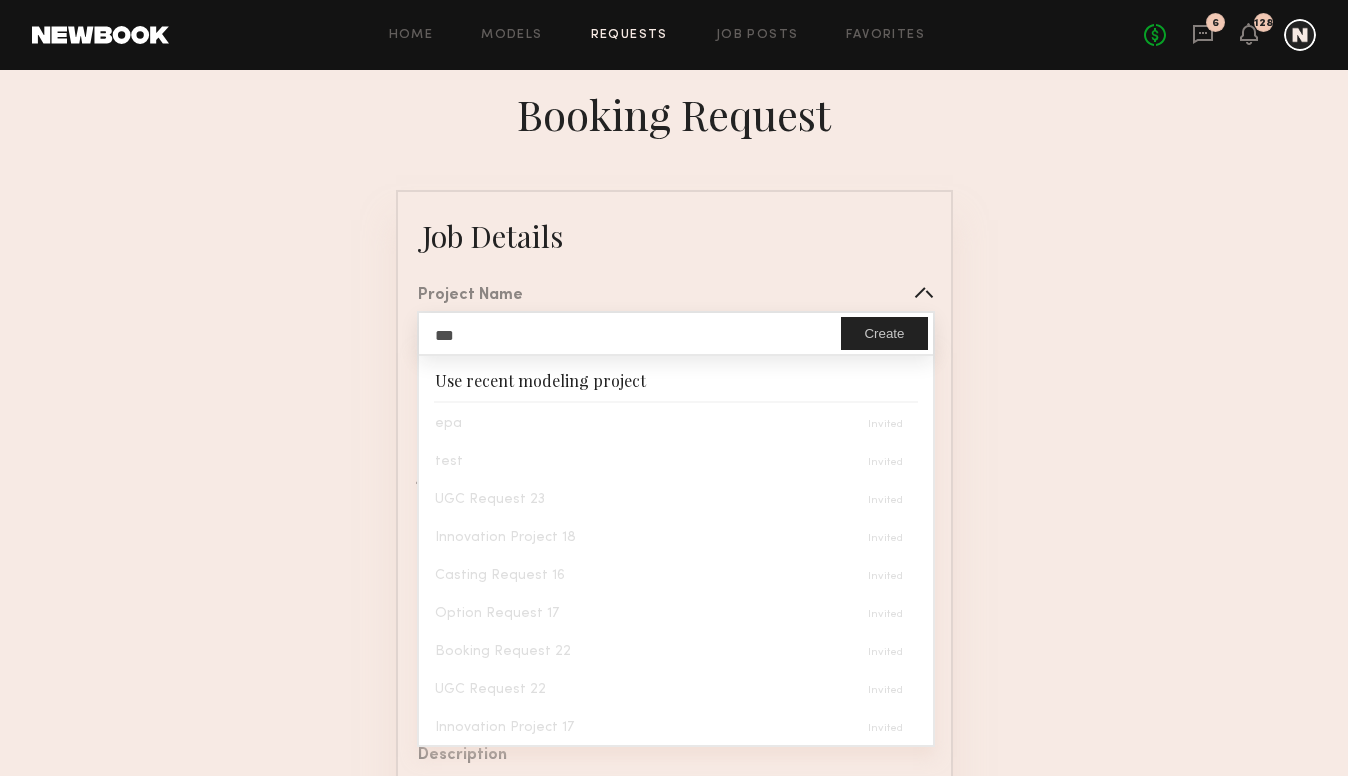 type on "***" 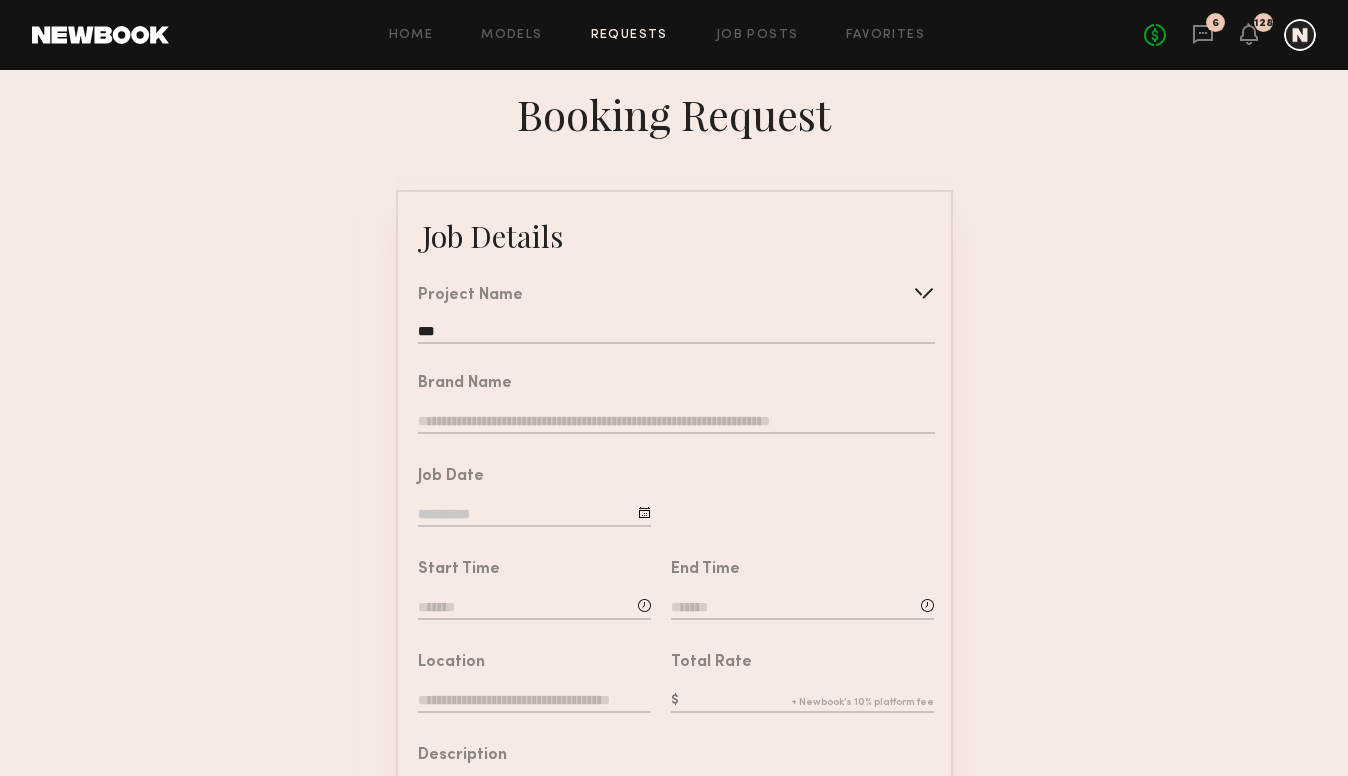 scroll, scrollTop: 100, scrollLeft: 0, axis: vertical 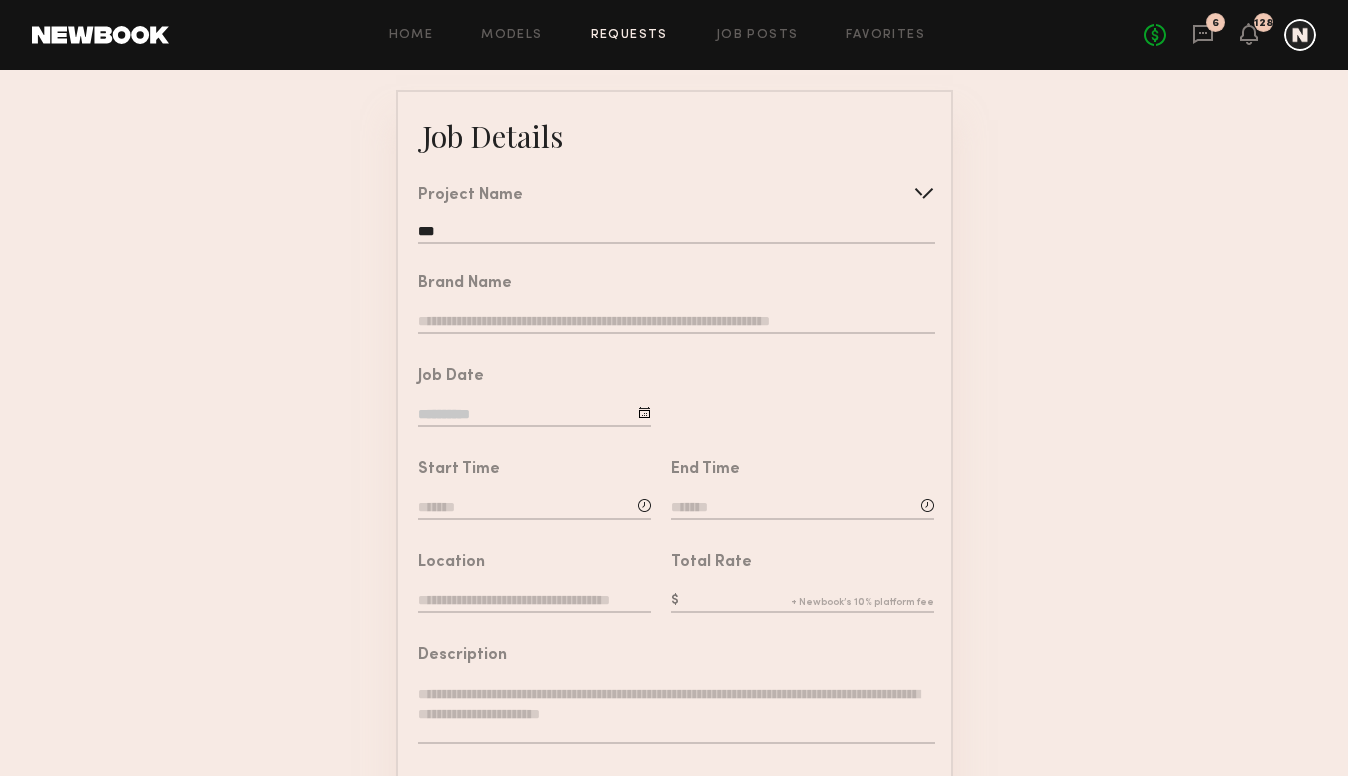click 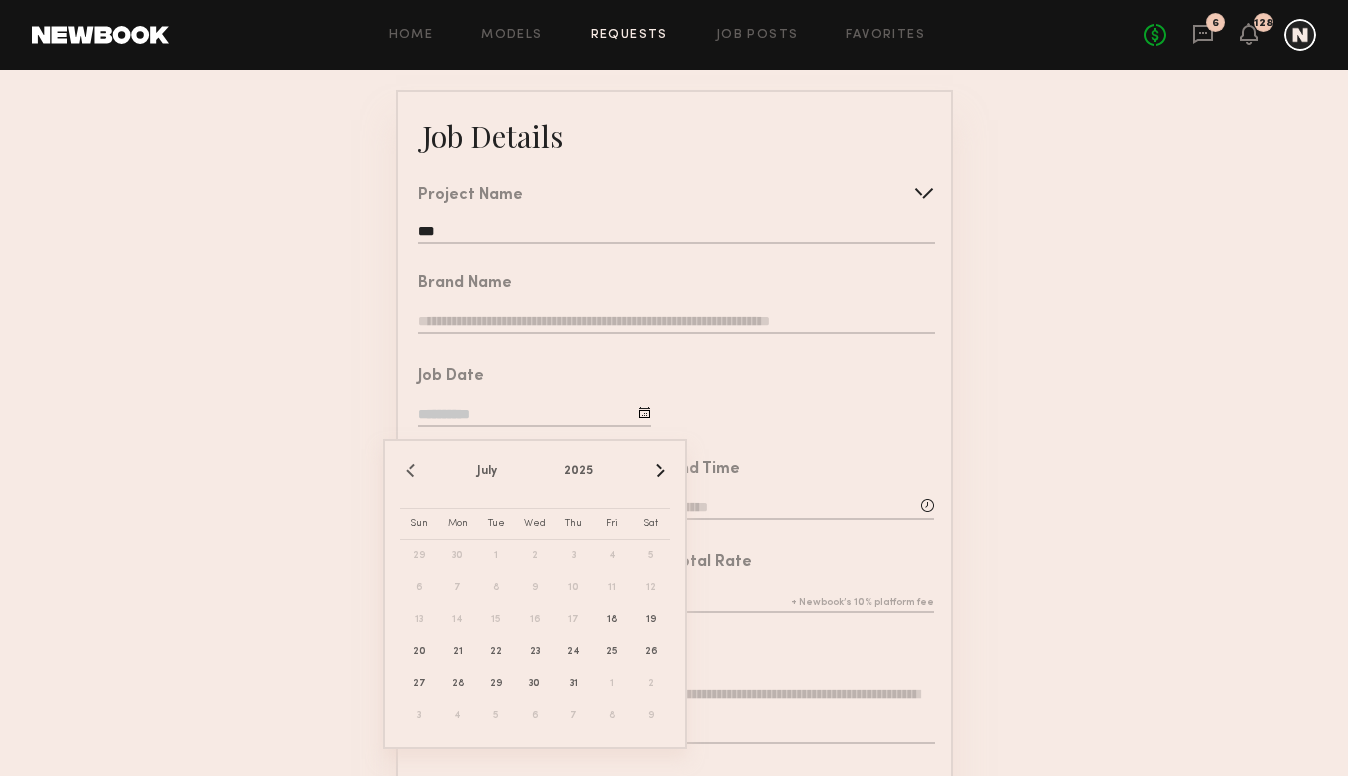click on "17" 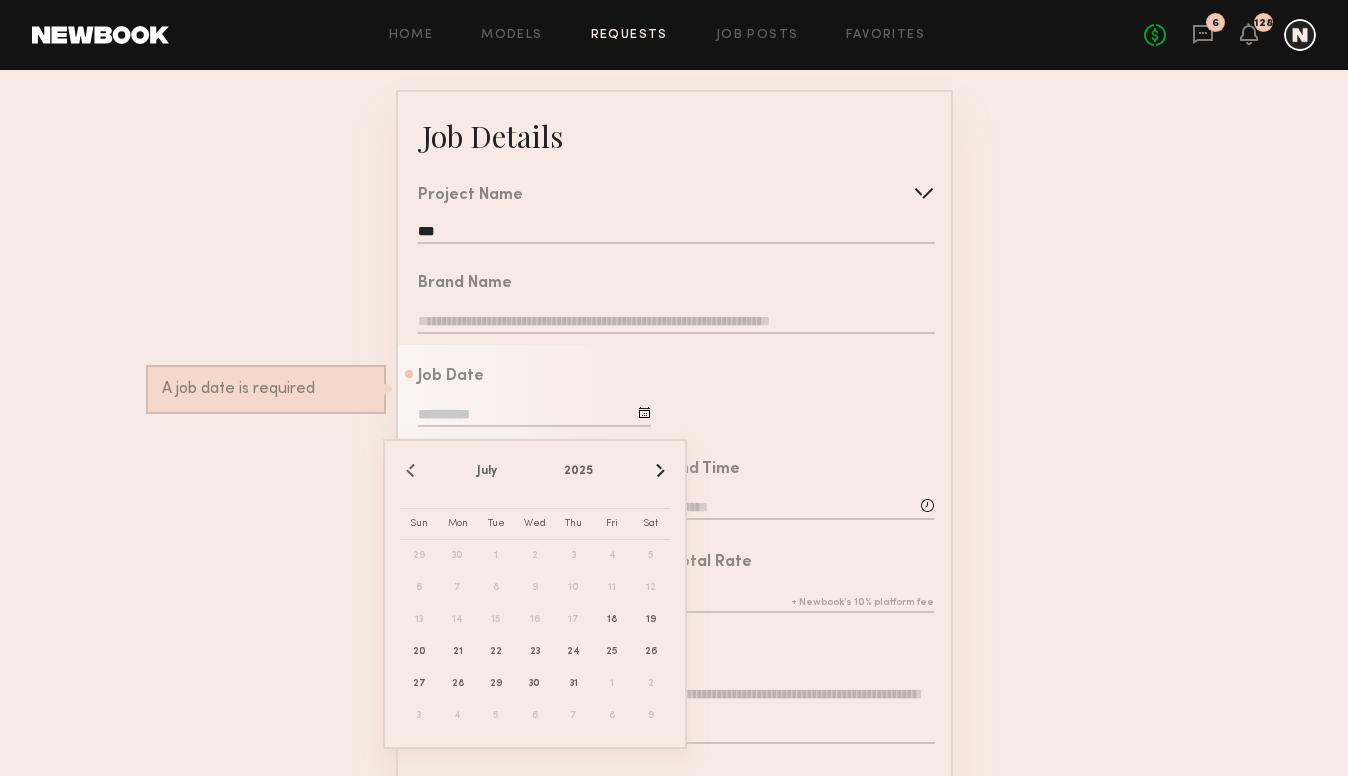 type on "**********" 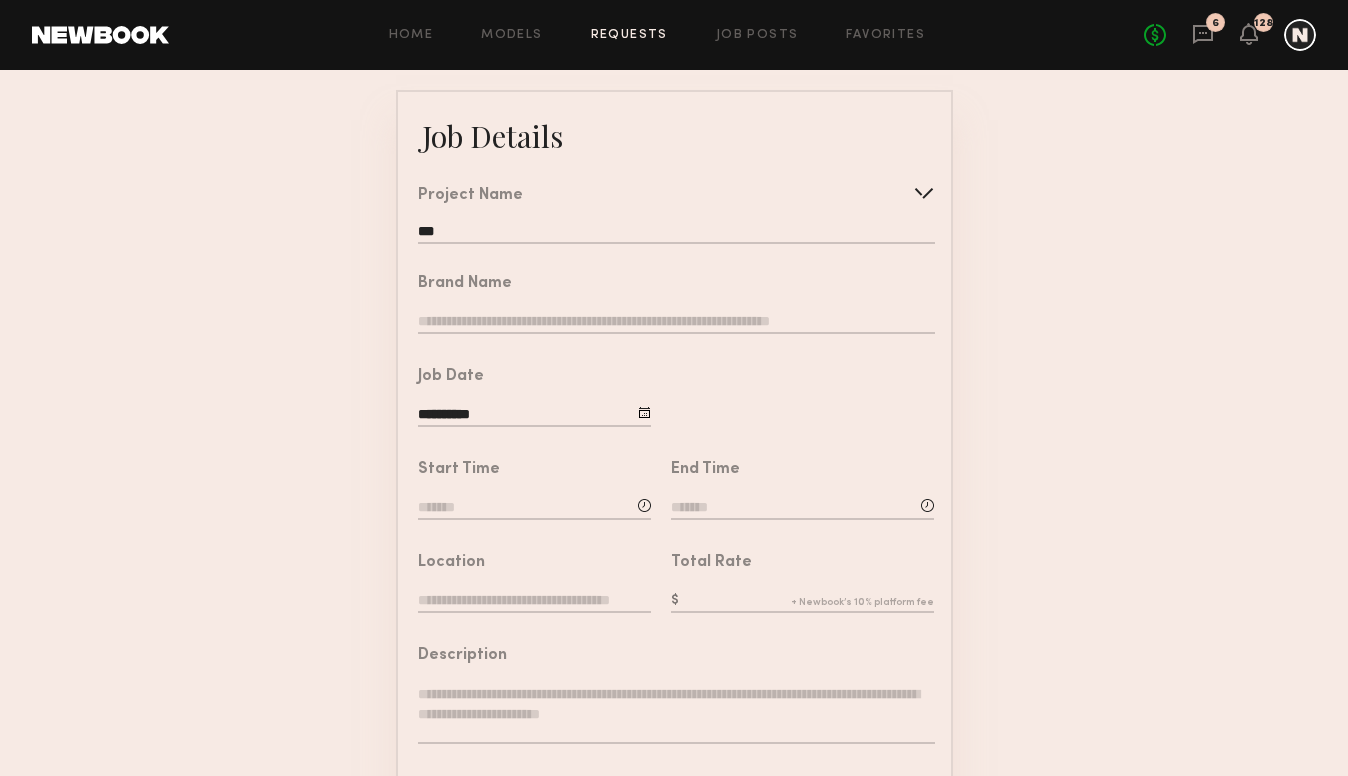 click 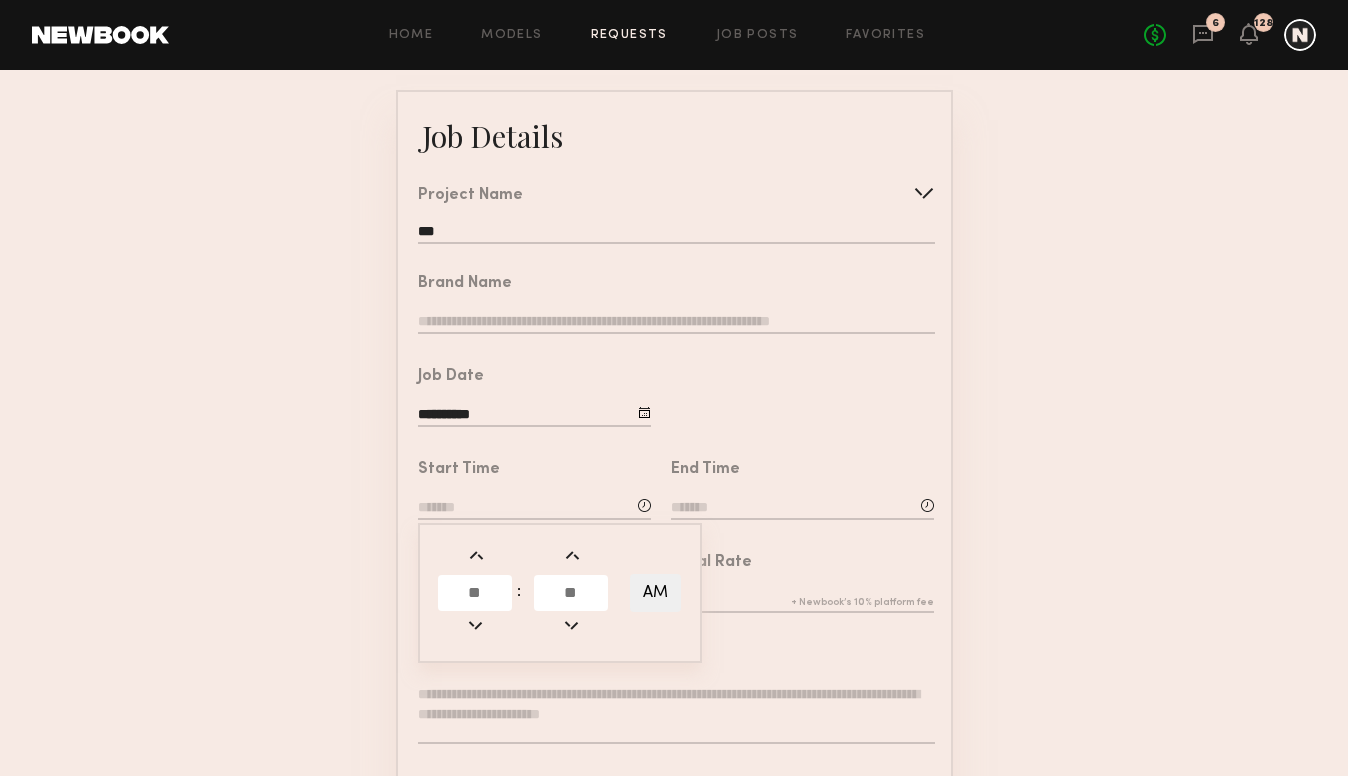 click 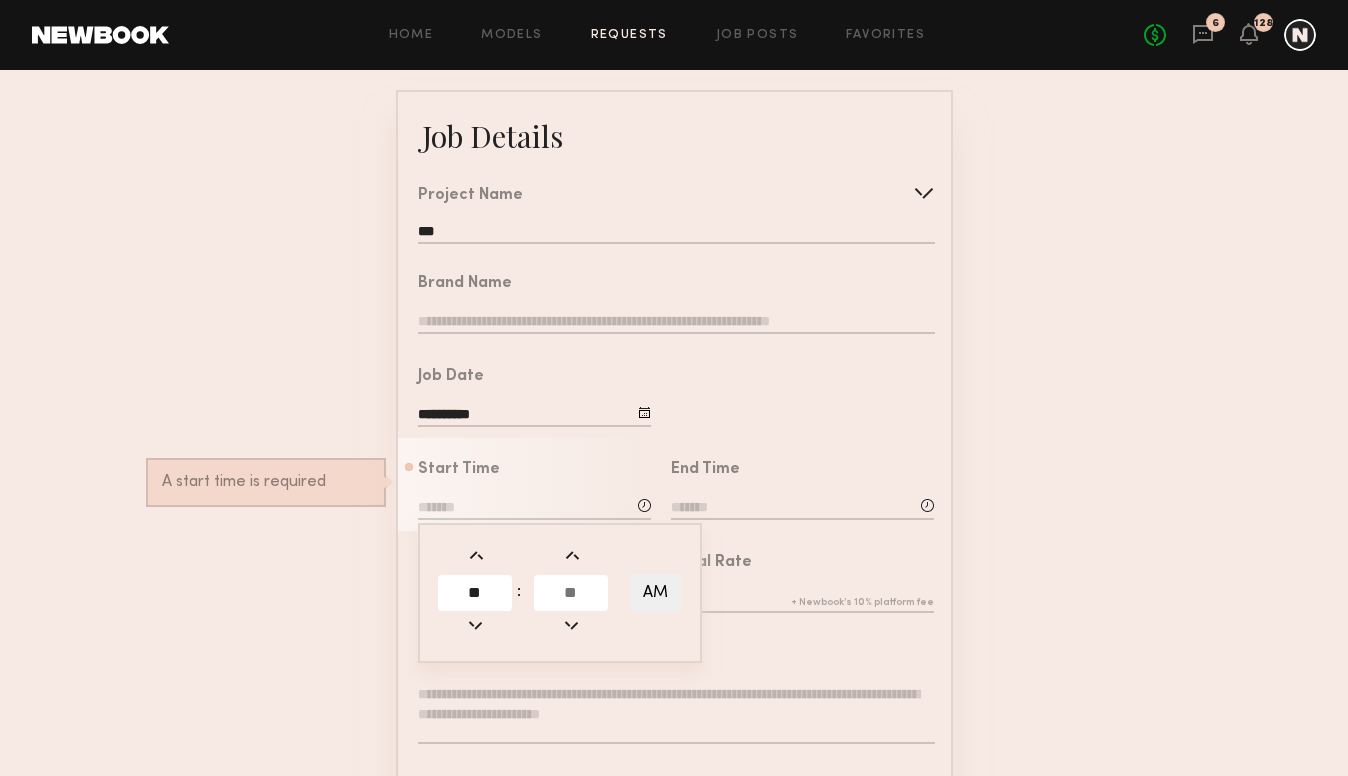type on "**" 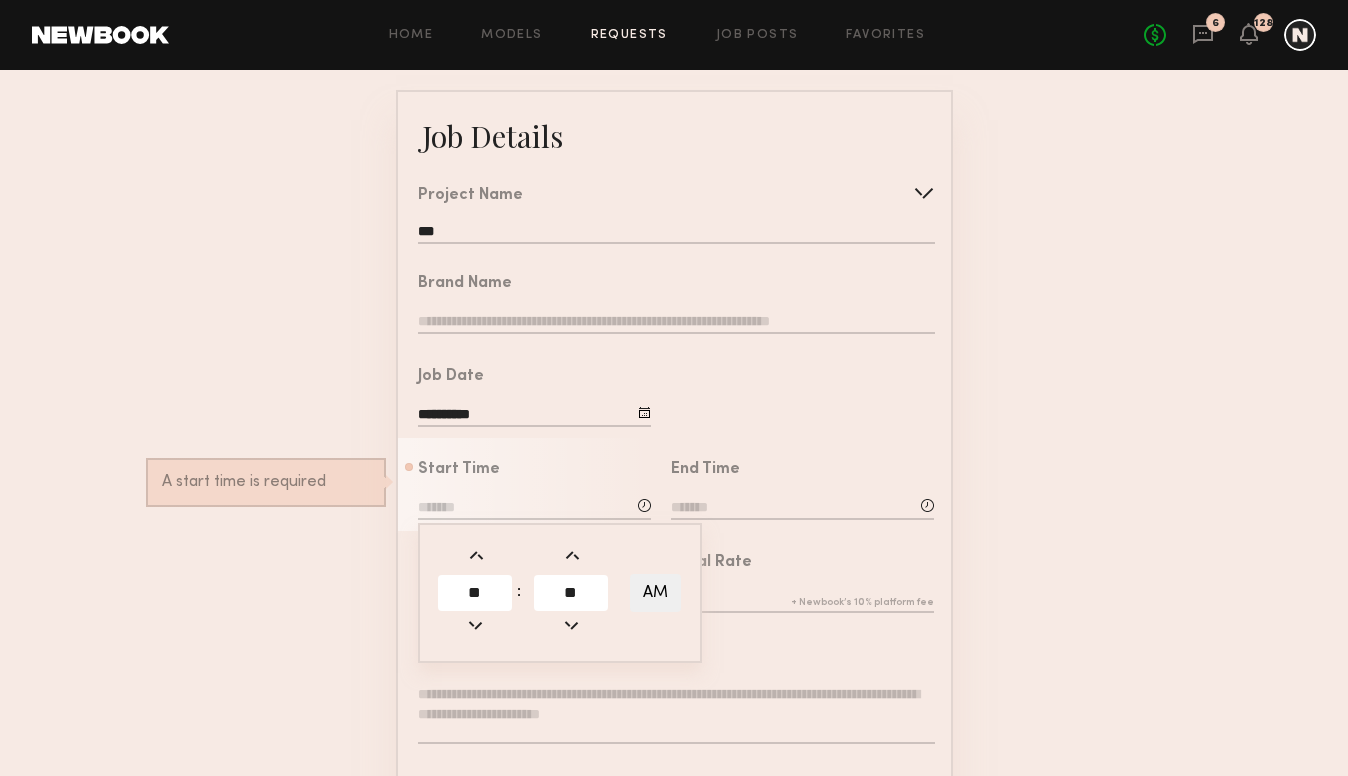 type on "**" 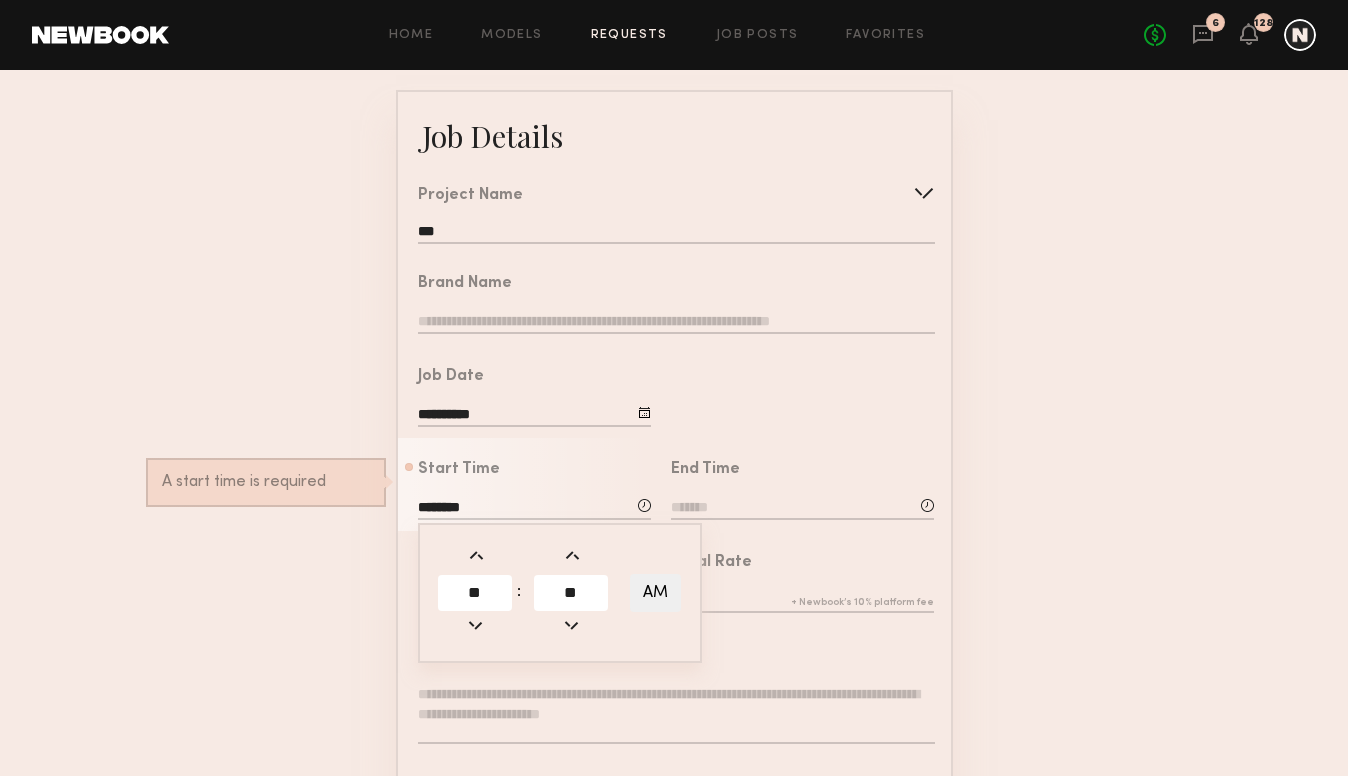 click 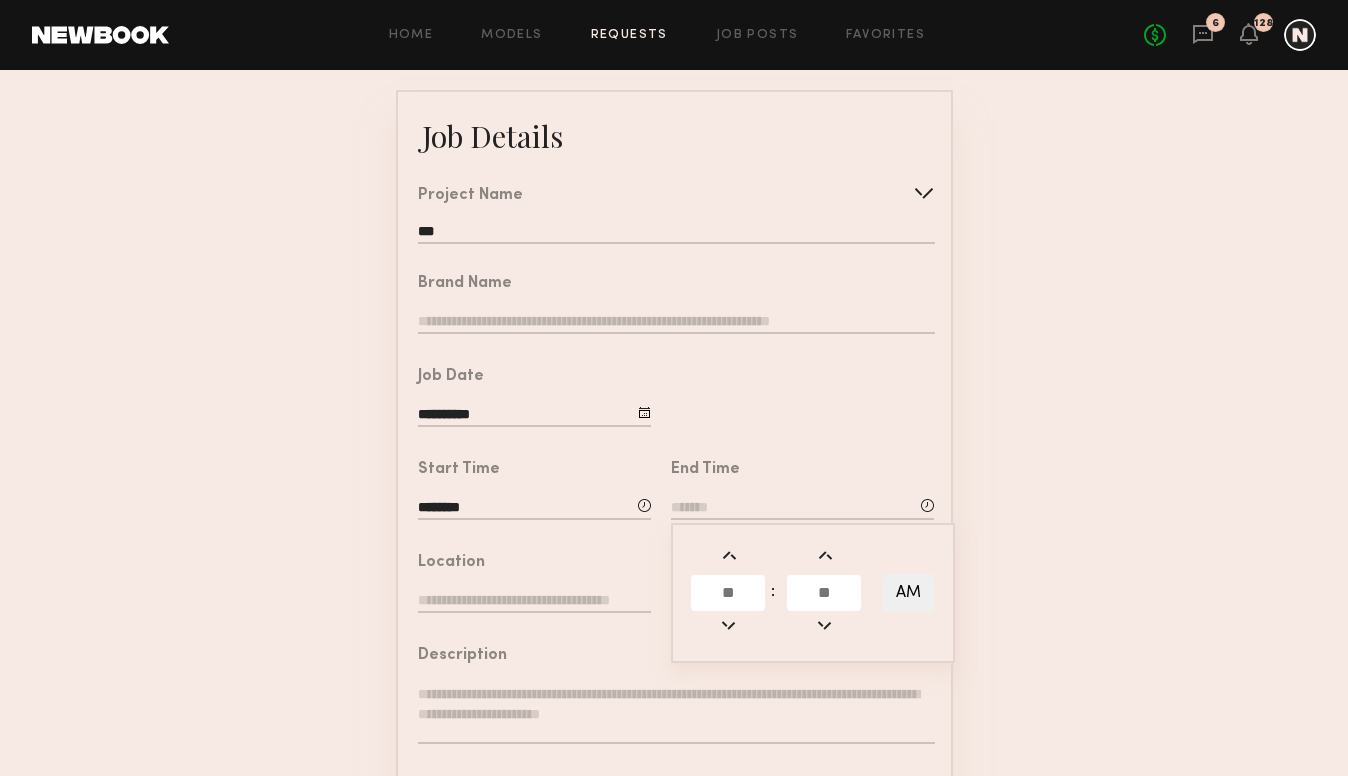 click 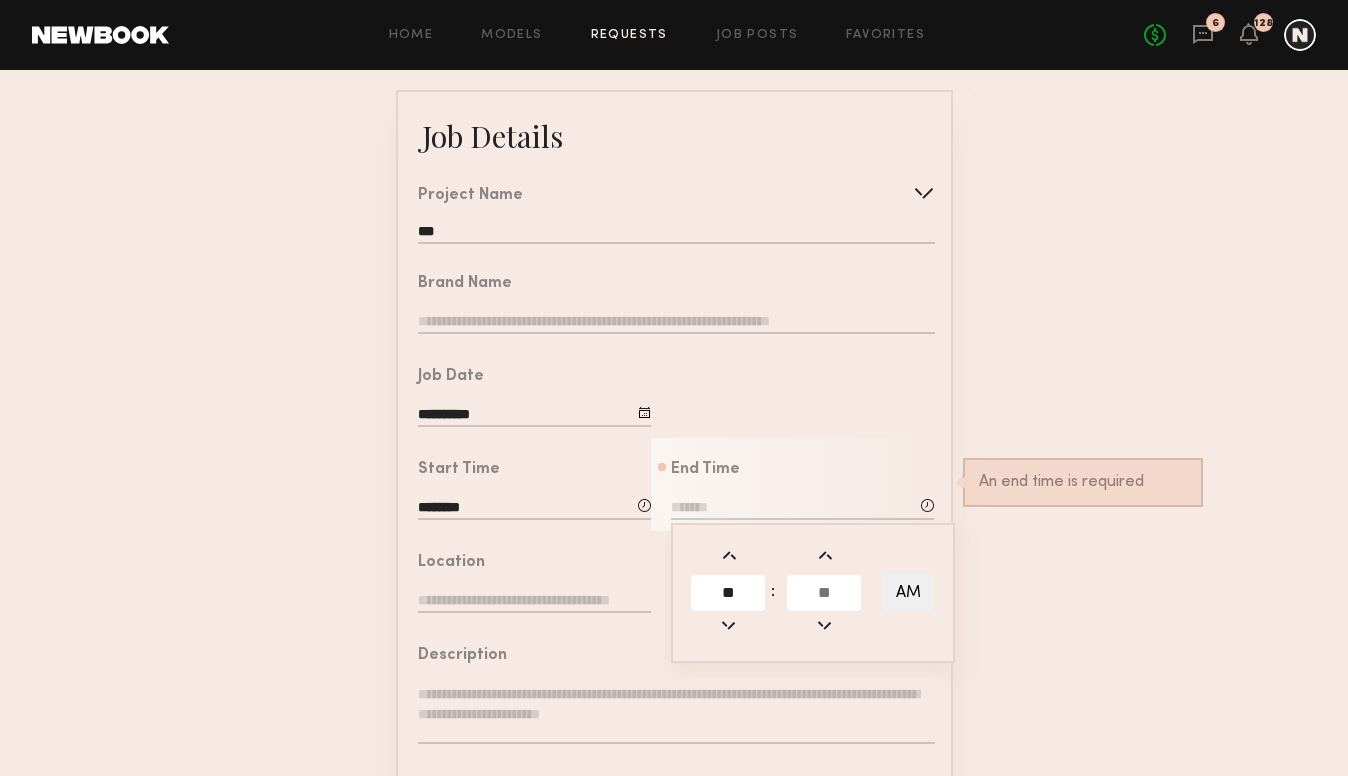 type on "**" 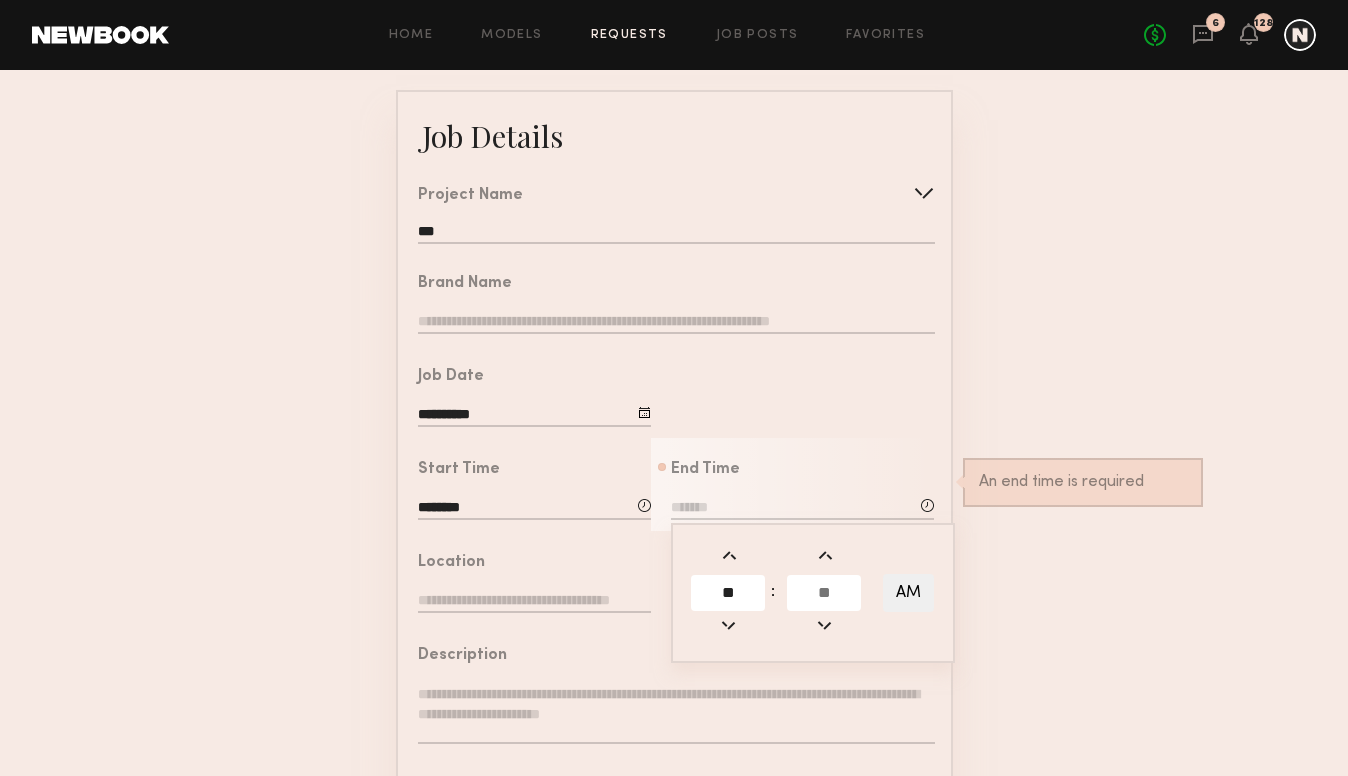 click 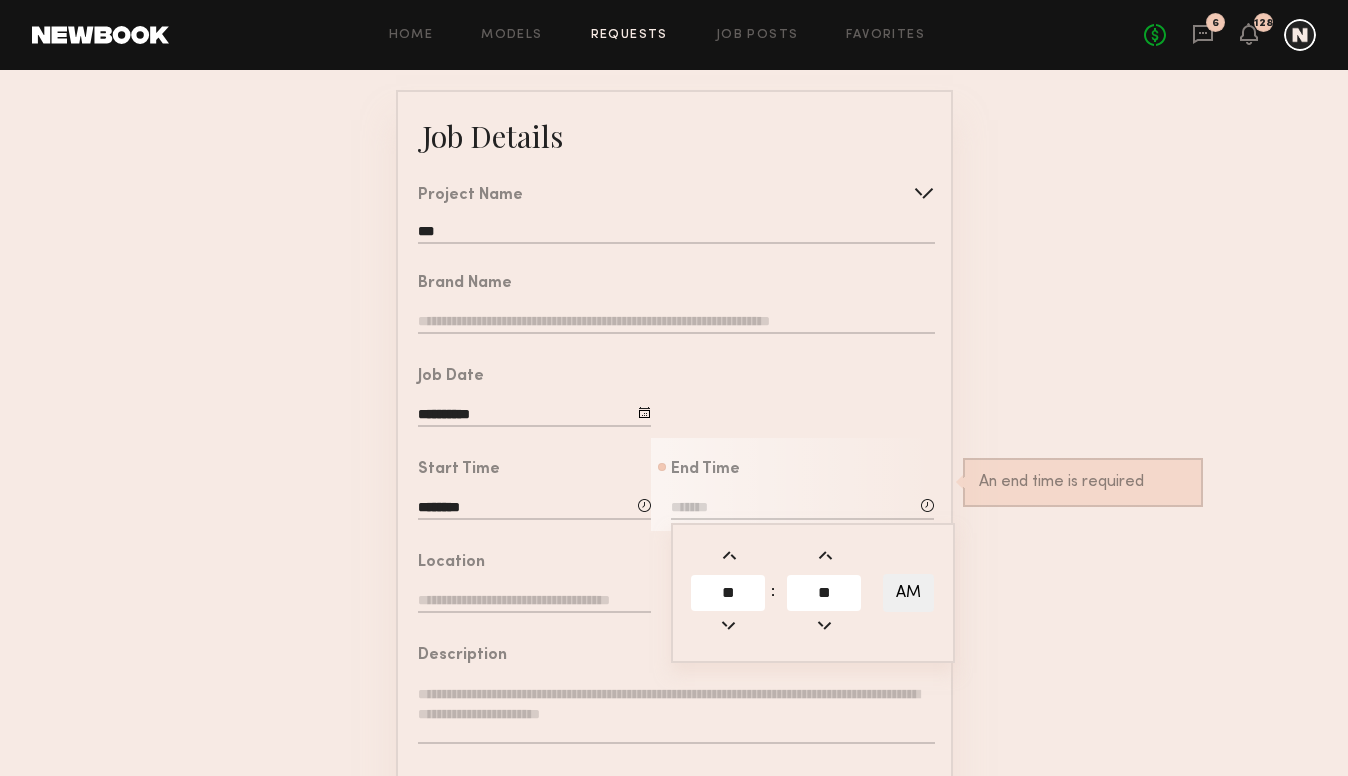type on "**" 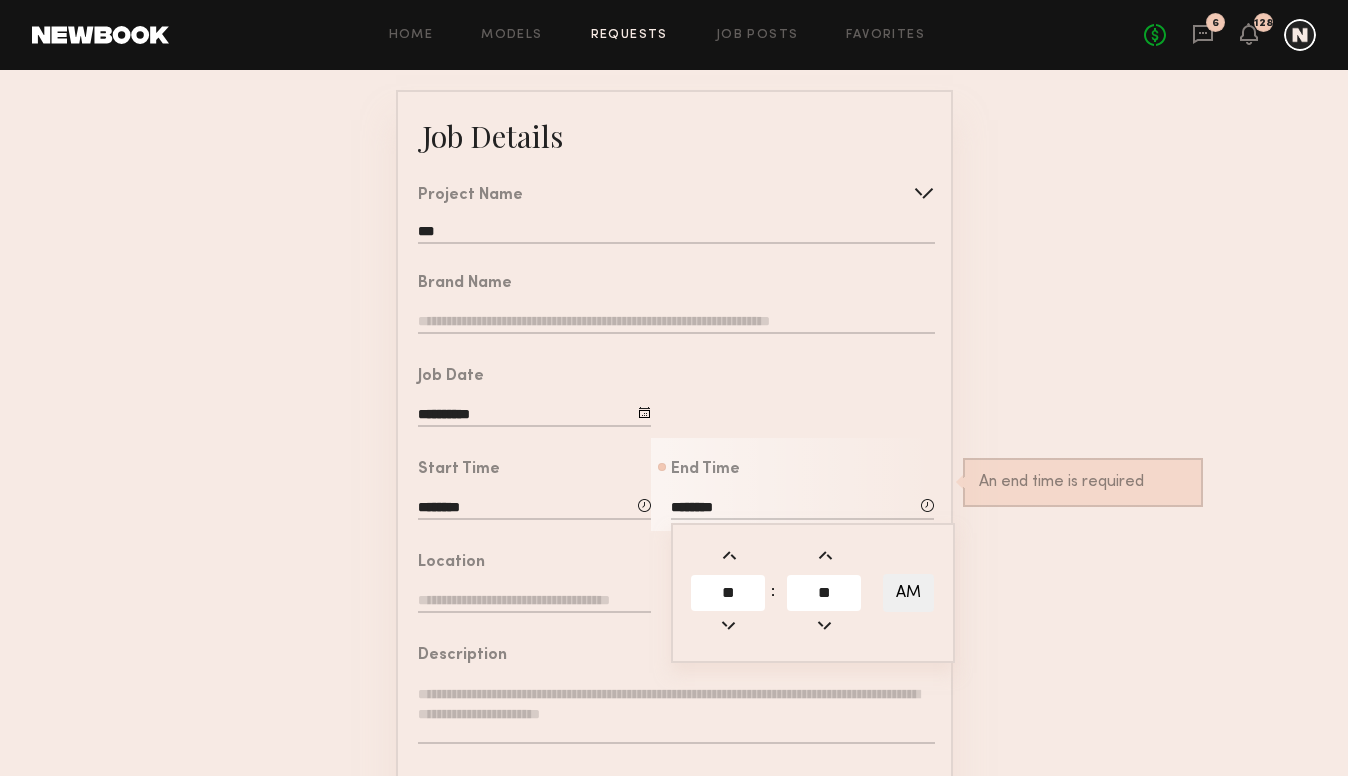 click on "Location" 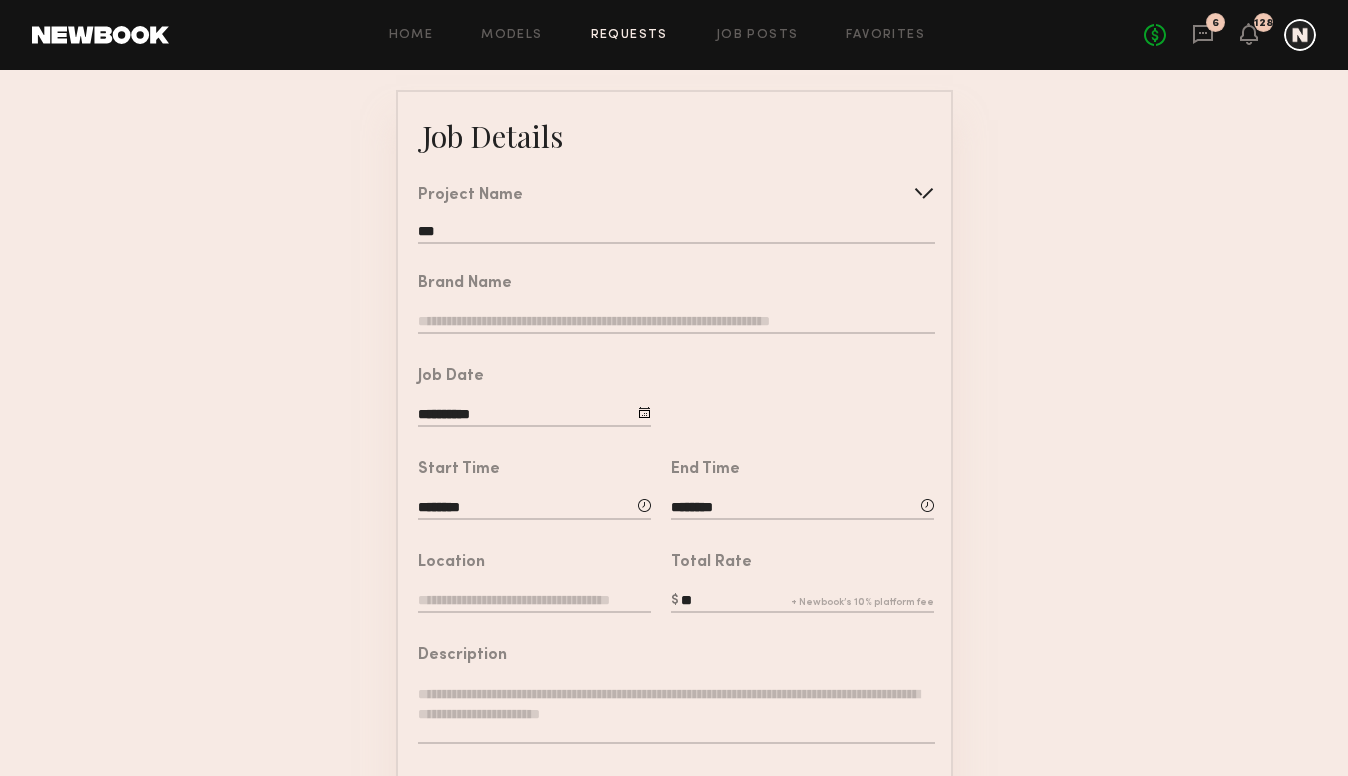 click 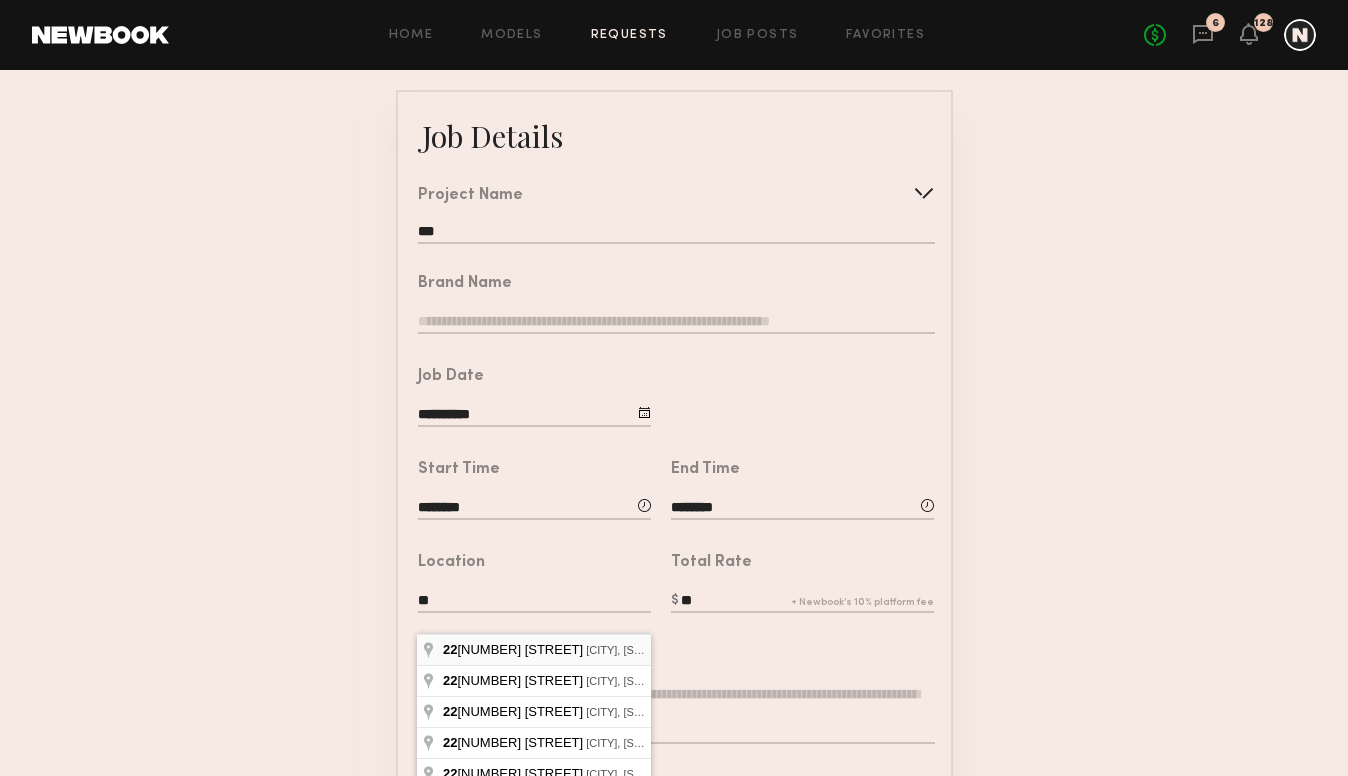 type on "**********" 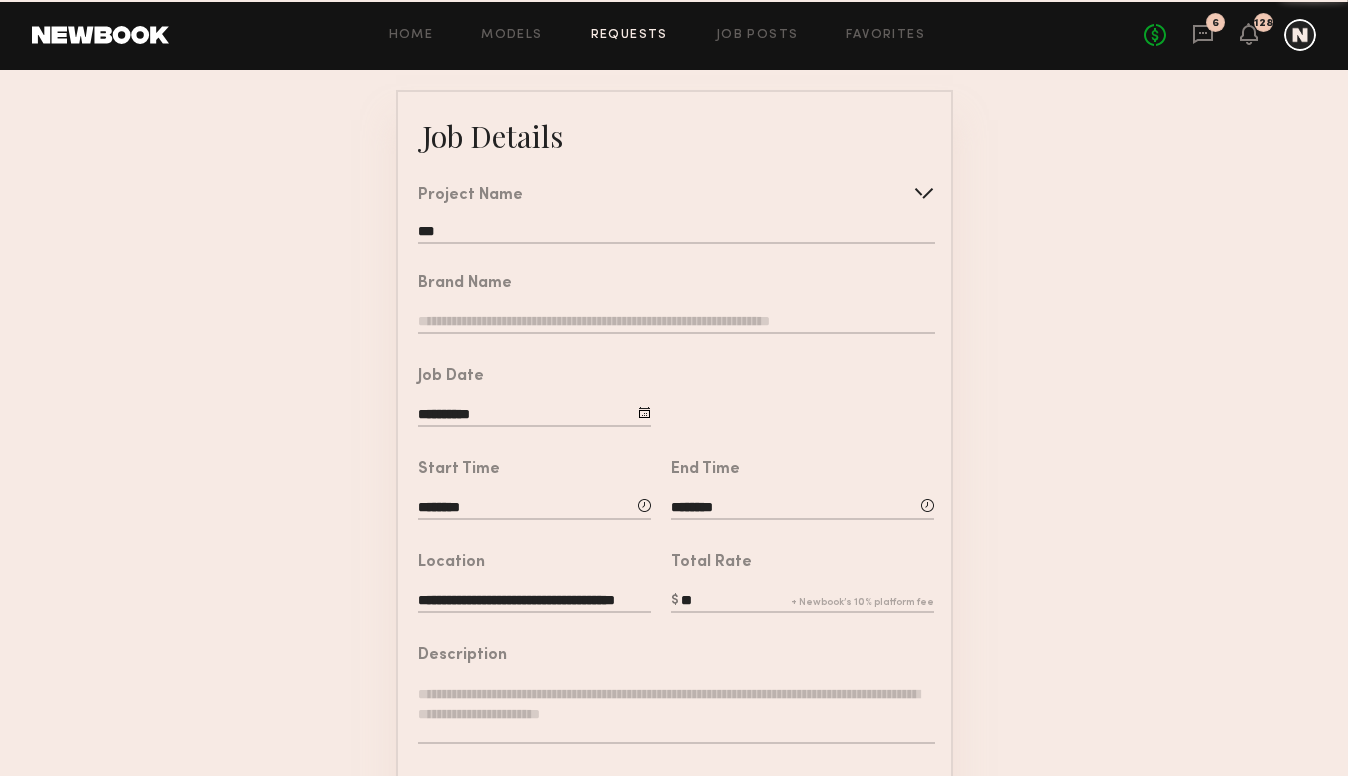 click on "**" 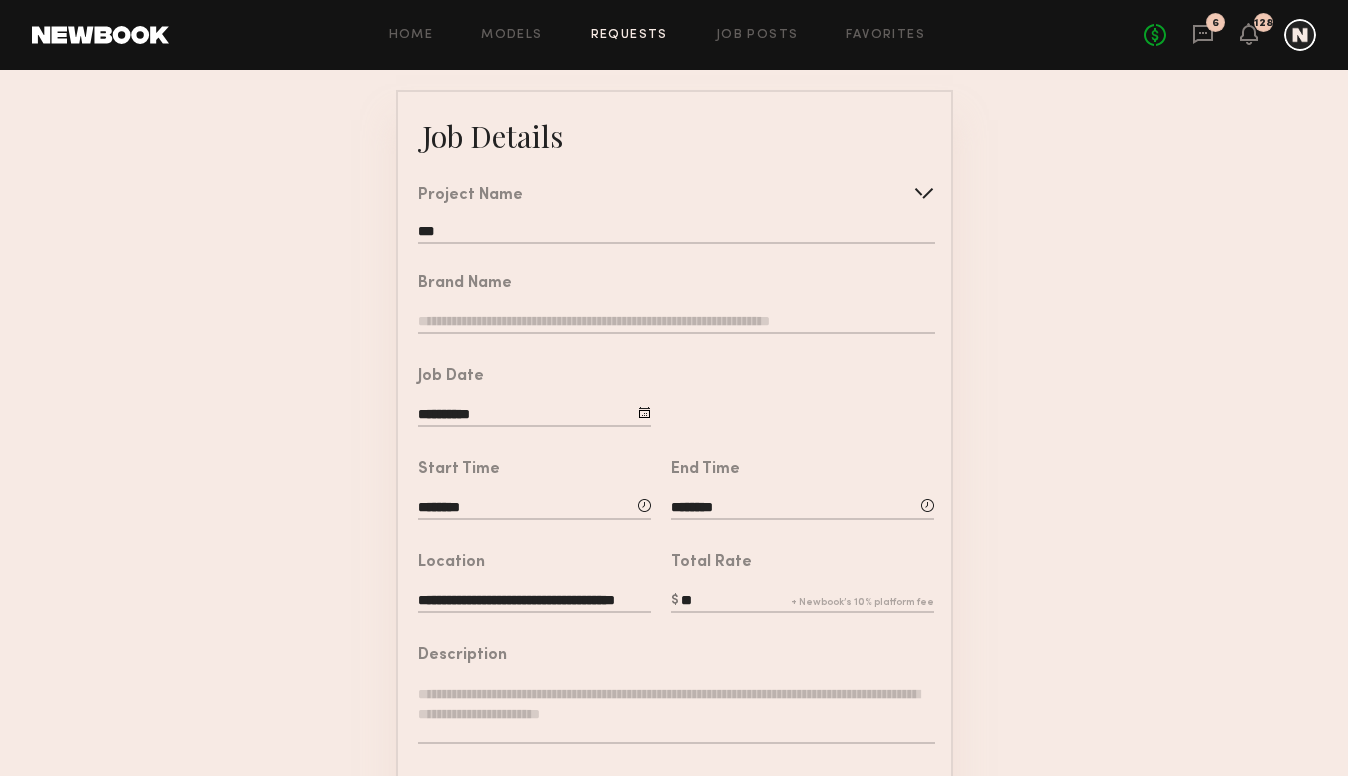 click on "**" 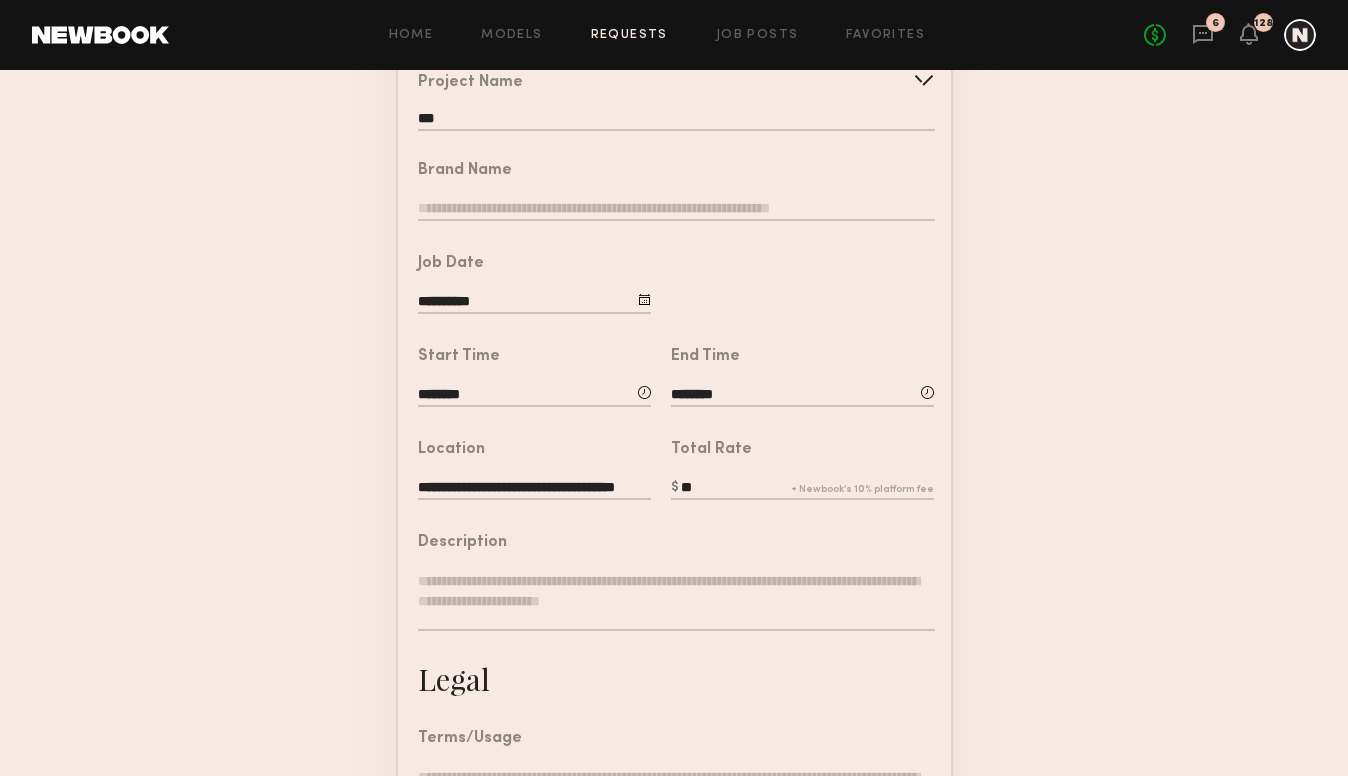 scroll, scrollTop: 300, scrollLeft: 0, axis: vertical 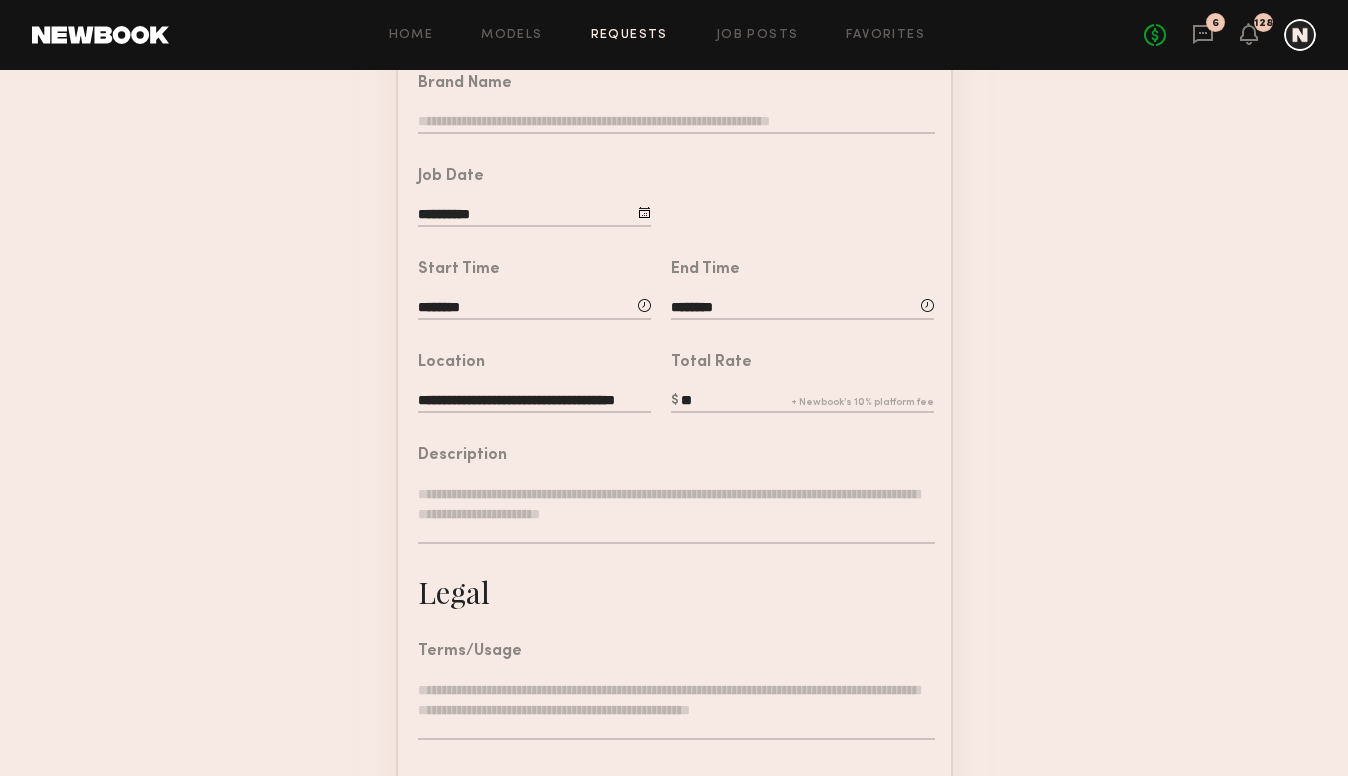 type on "**" 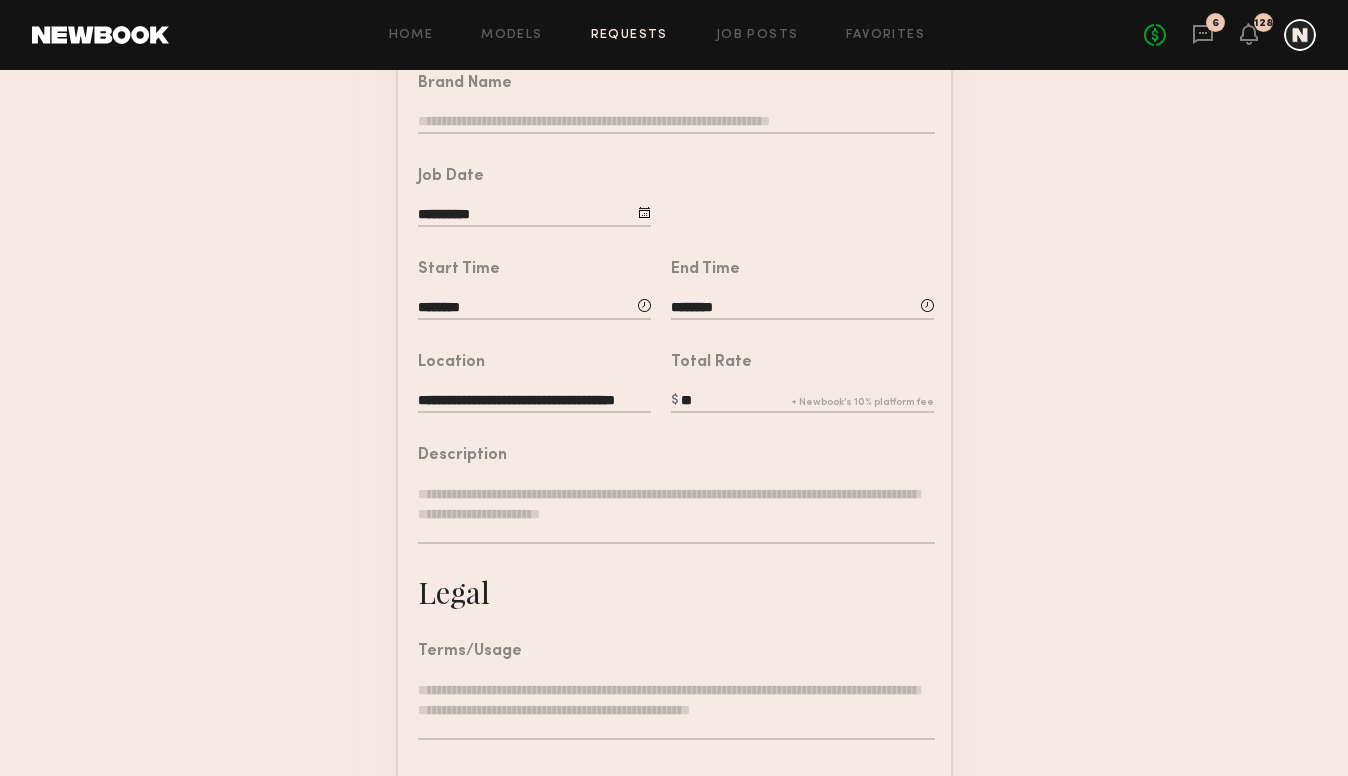 click 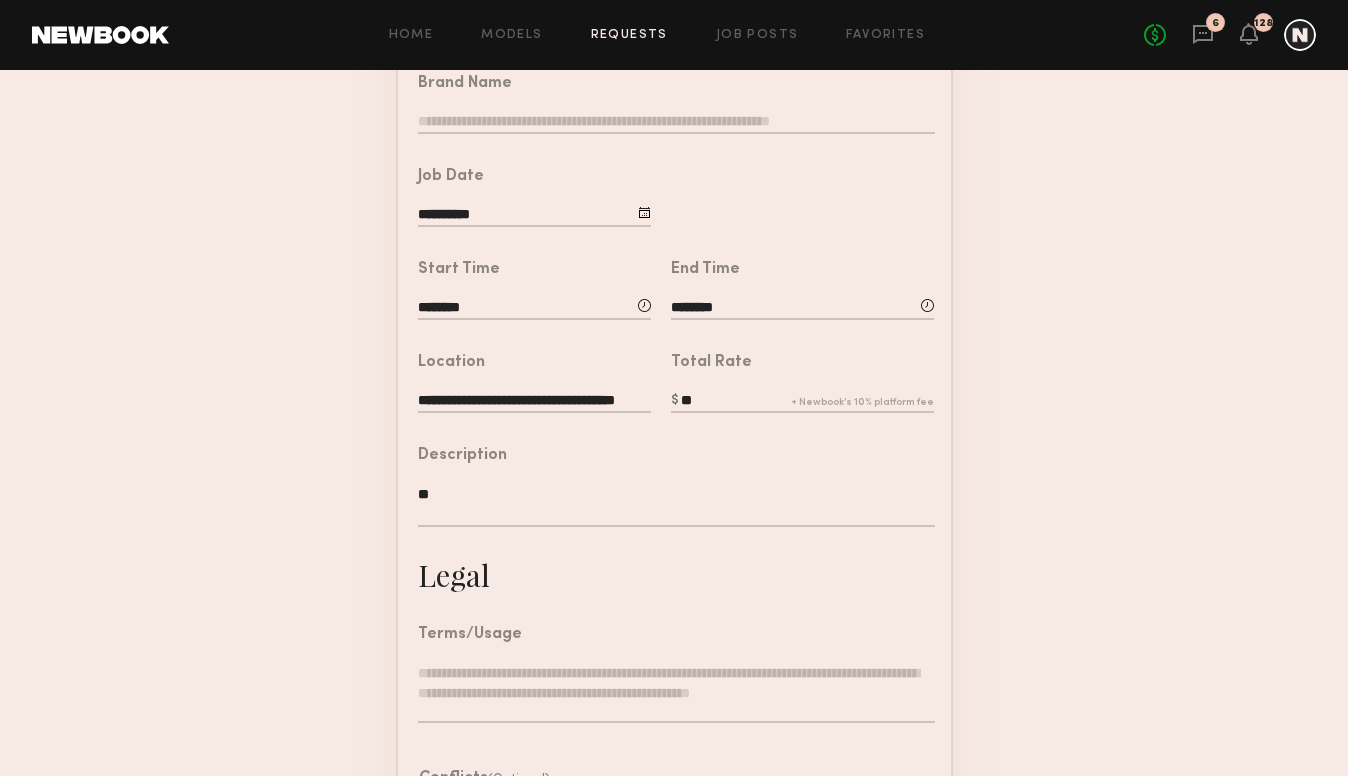 type on "**" 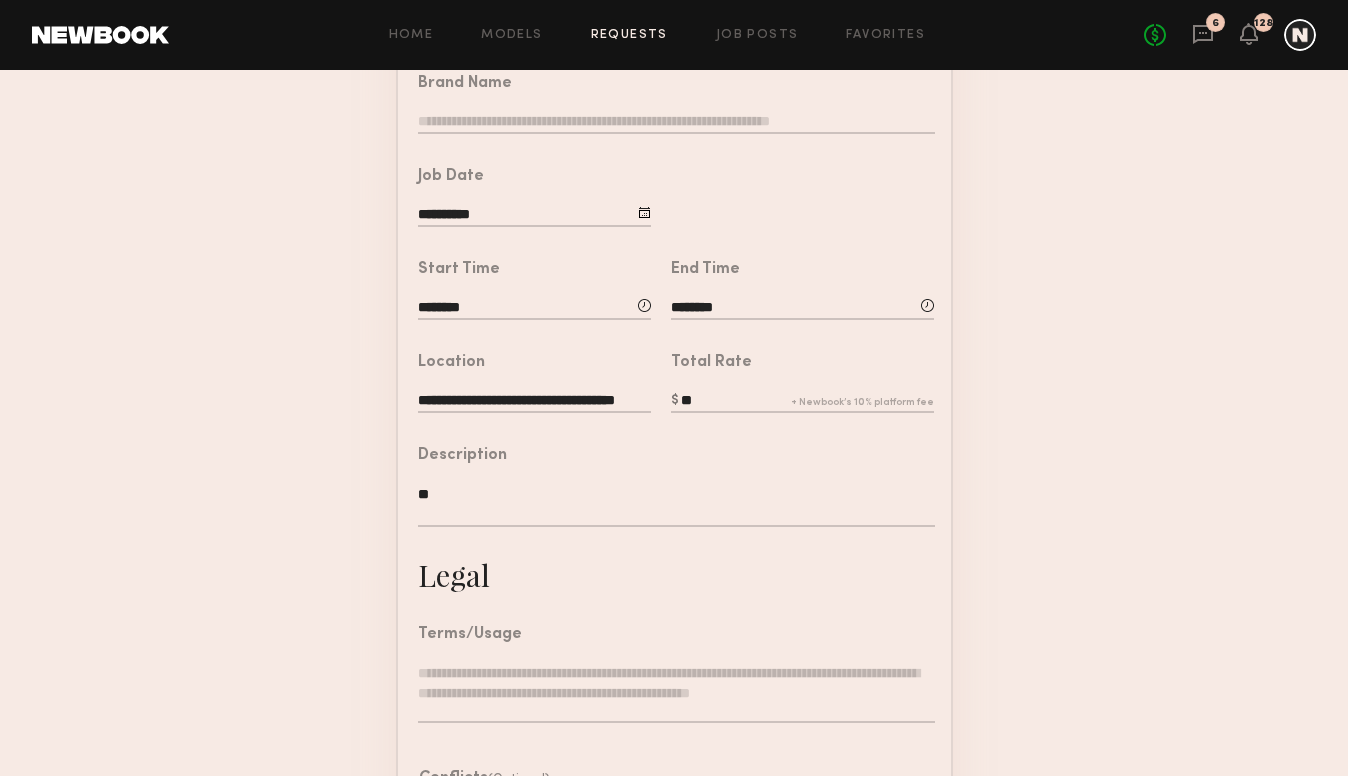 click on "Terms/Usage" 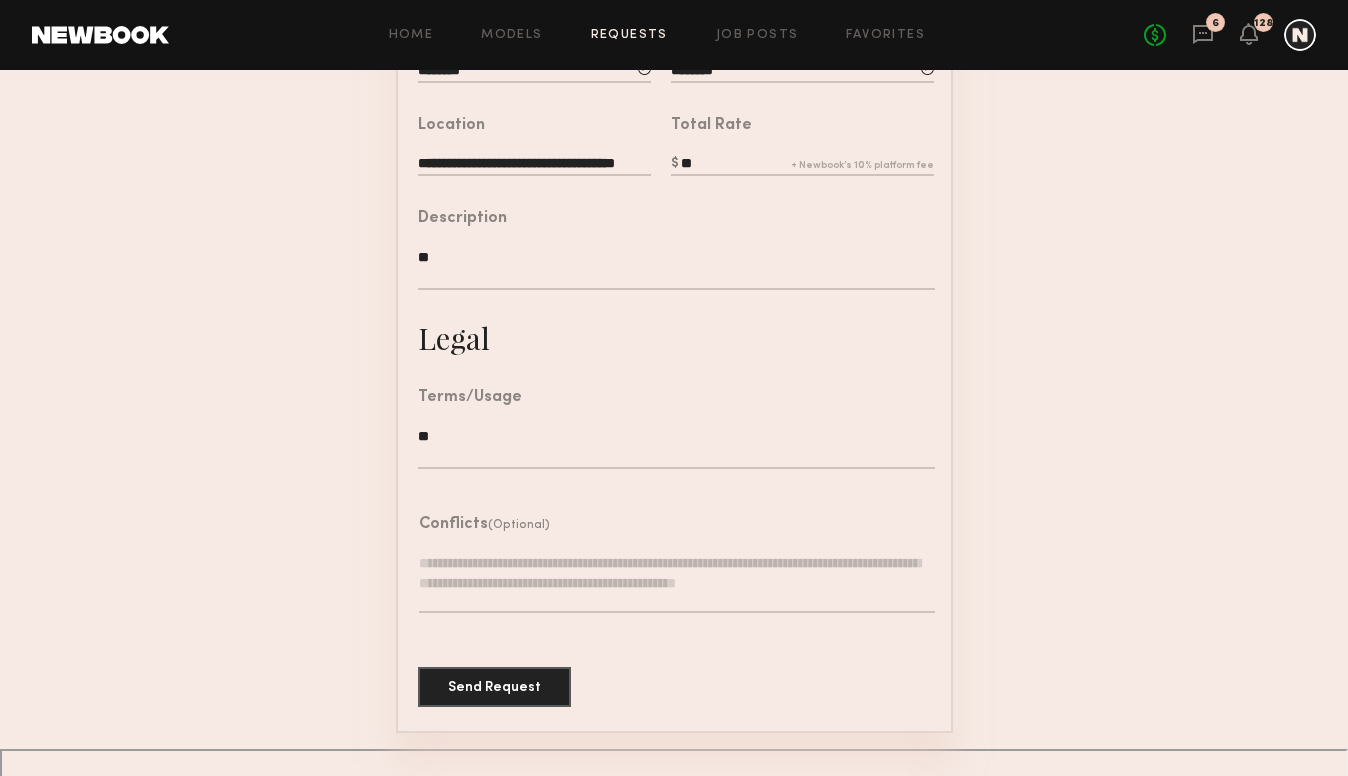 scroll, scrollTop: 538, scrollLeft: 0, axis: vertical 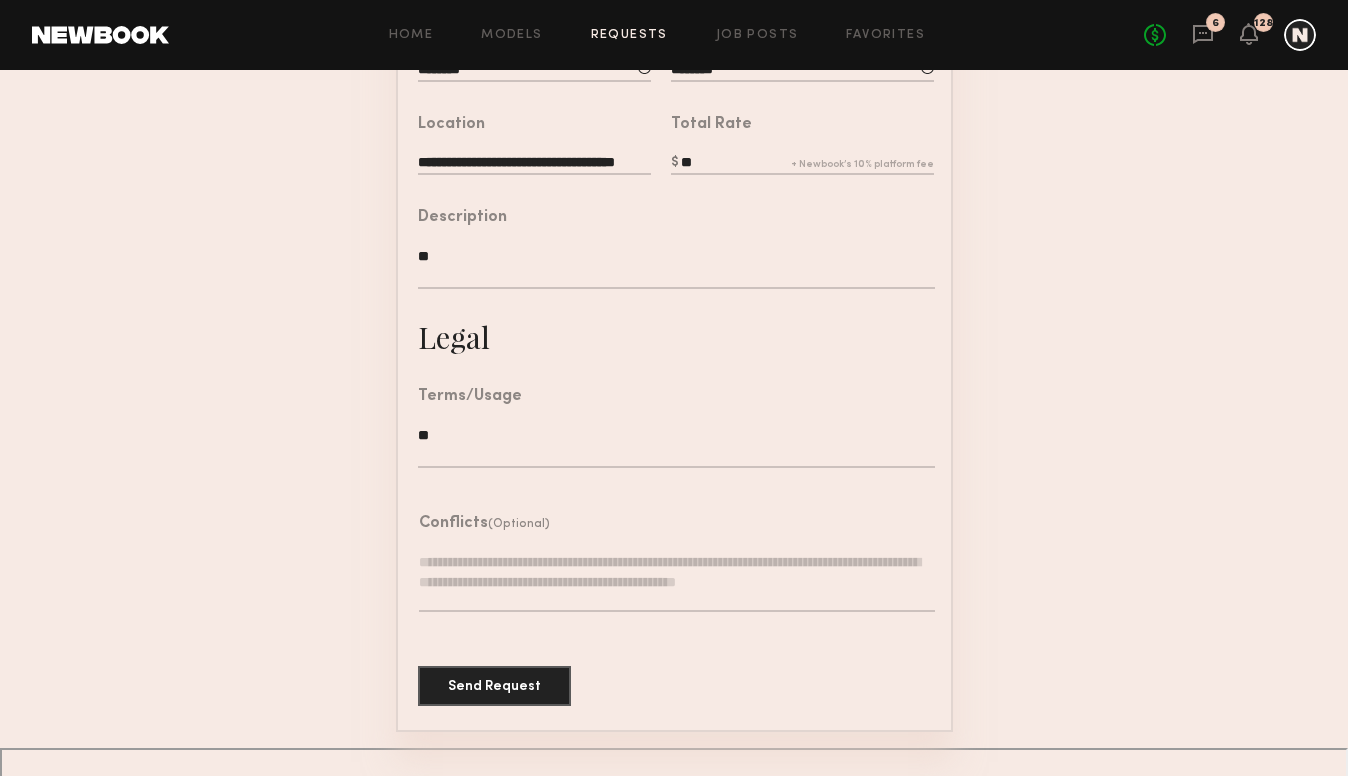 type on "**" 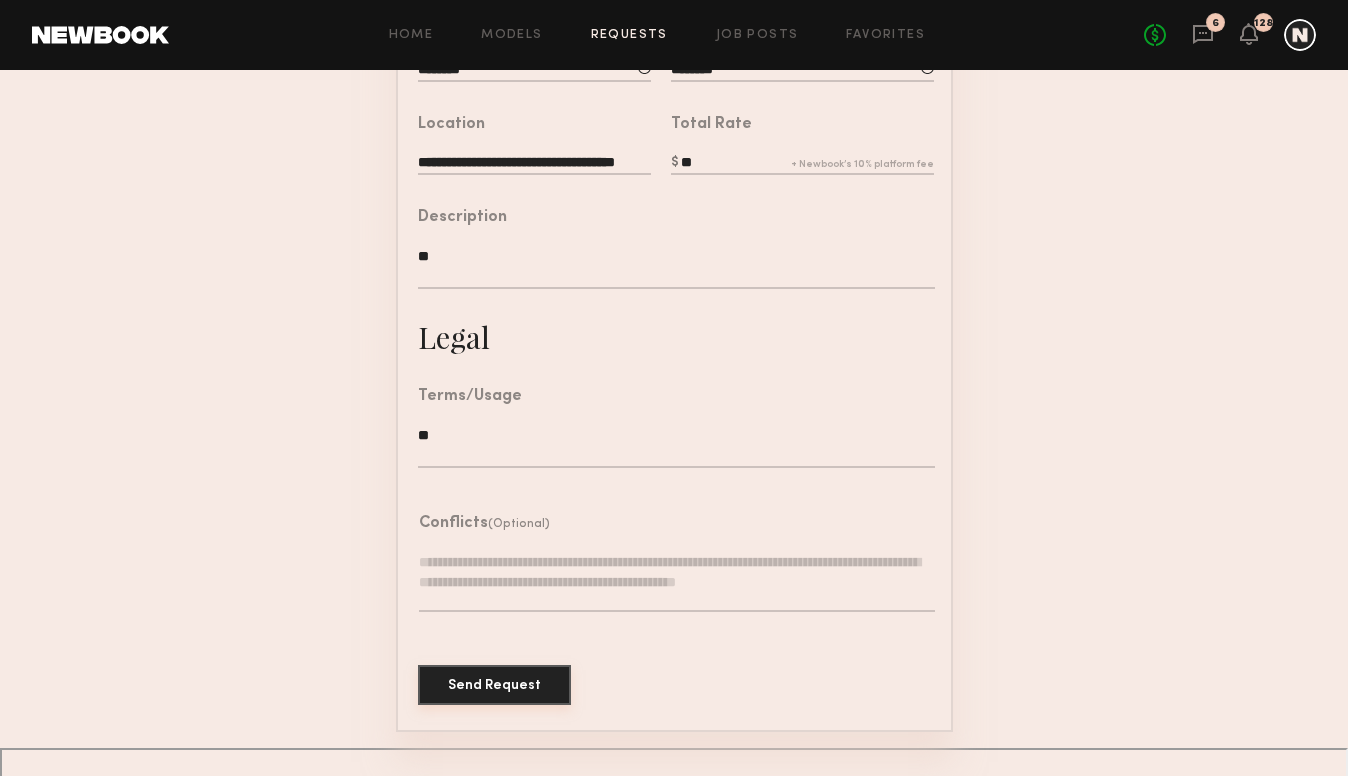 drag, startPoint x: 497, startPoint y: 726, endPoint x: 489, endPoint y: 746, distance: 21.540659 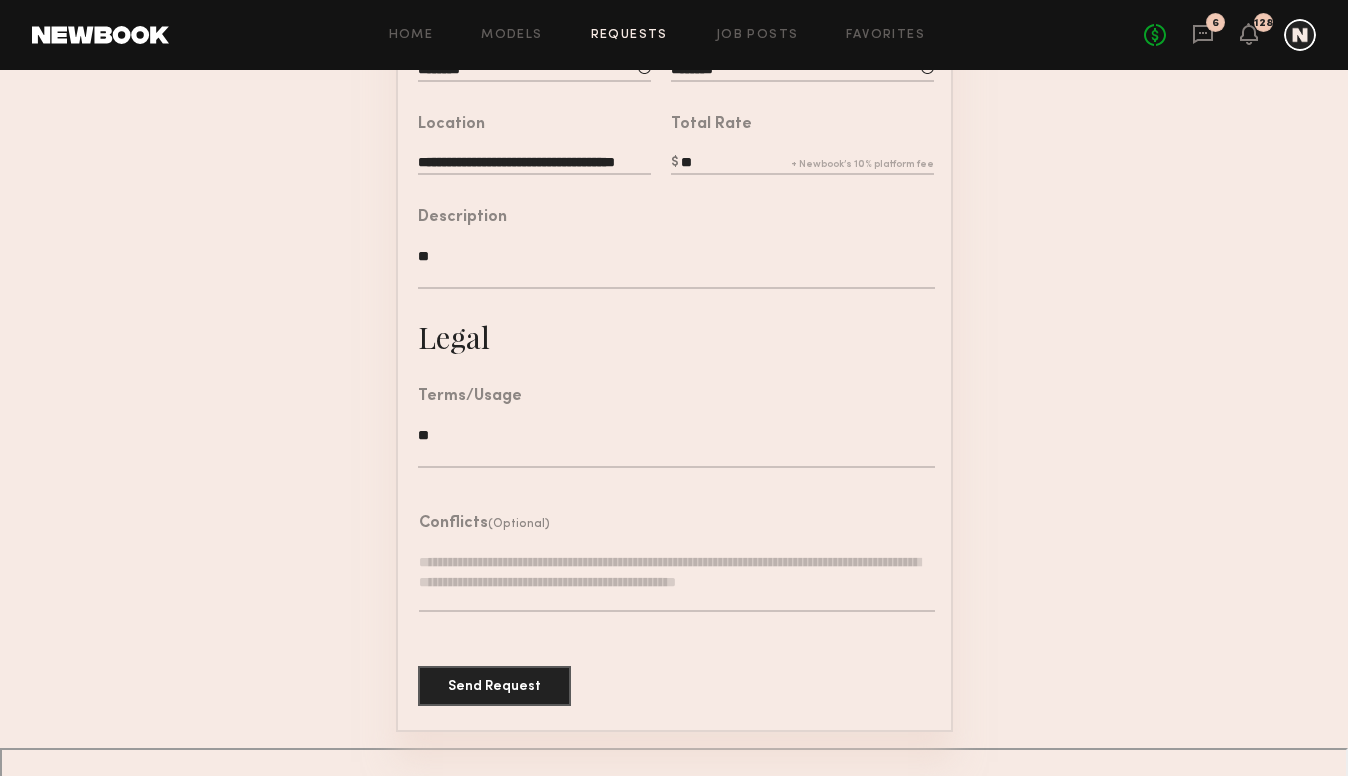 type on "**********" 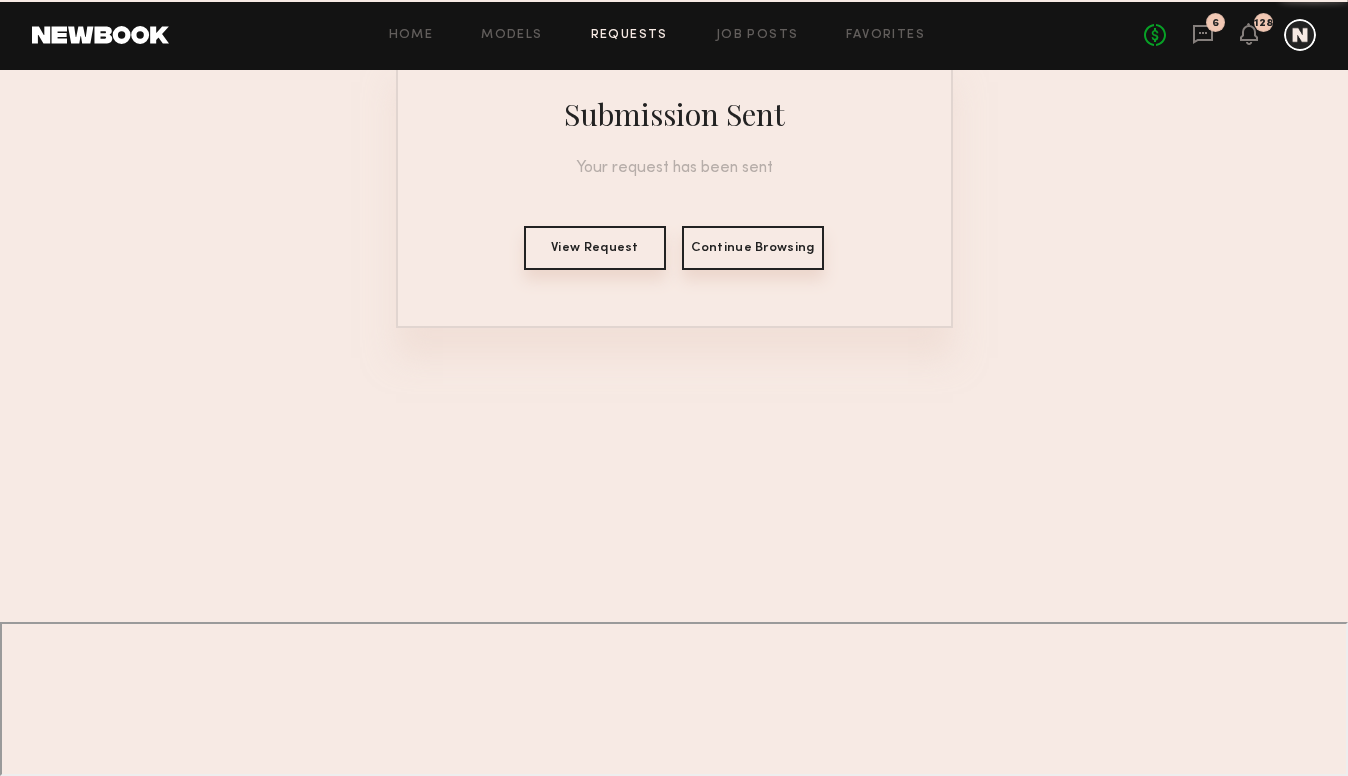 scroll, scrollTop: 0, scrollLeft: 0, axis: both 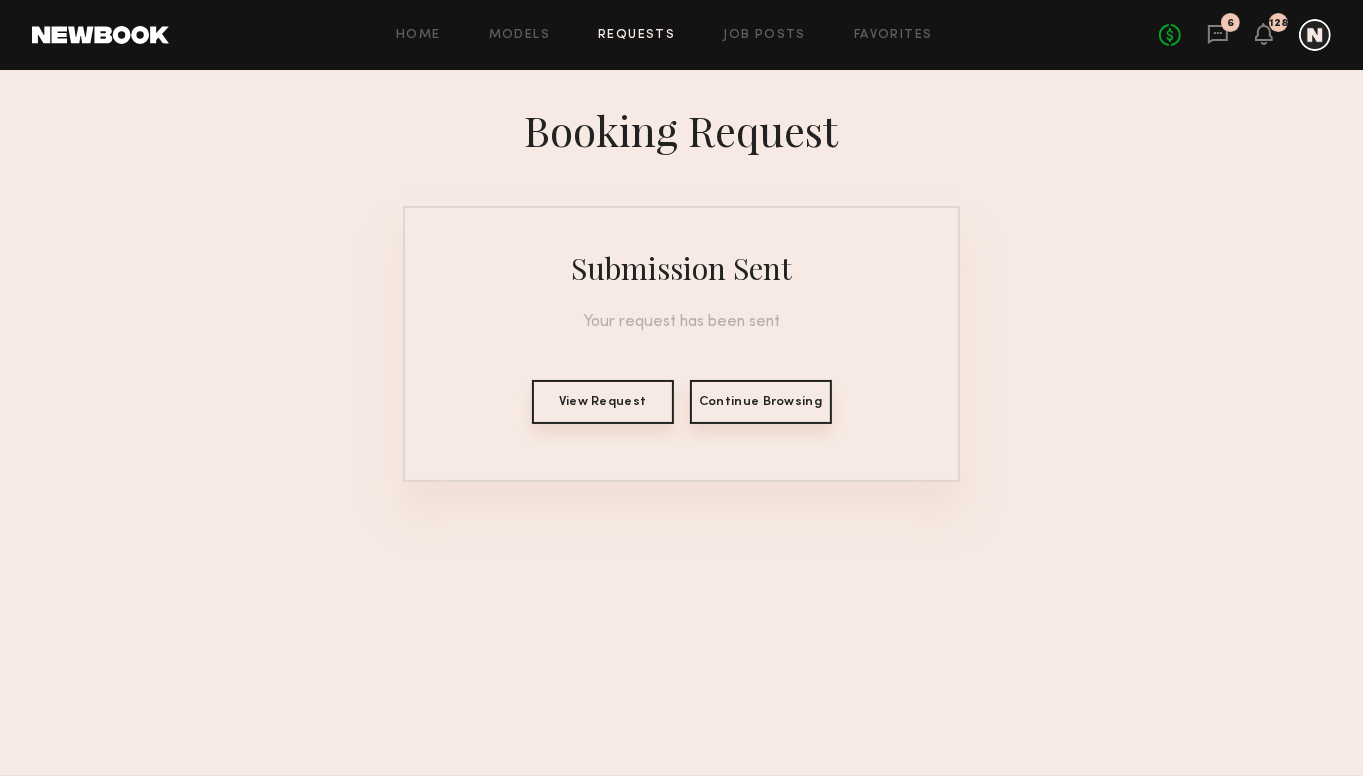 click on "View Request" 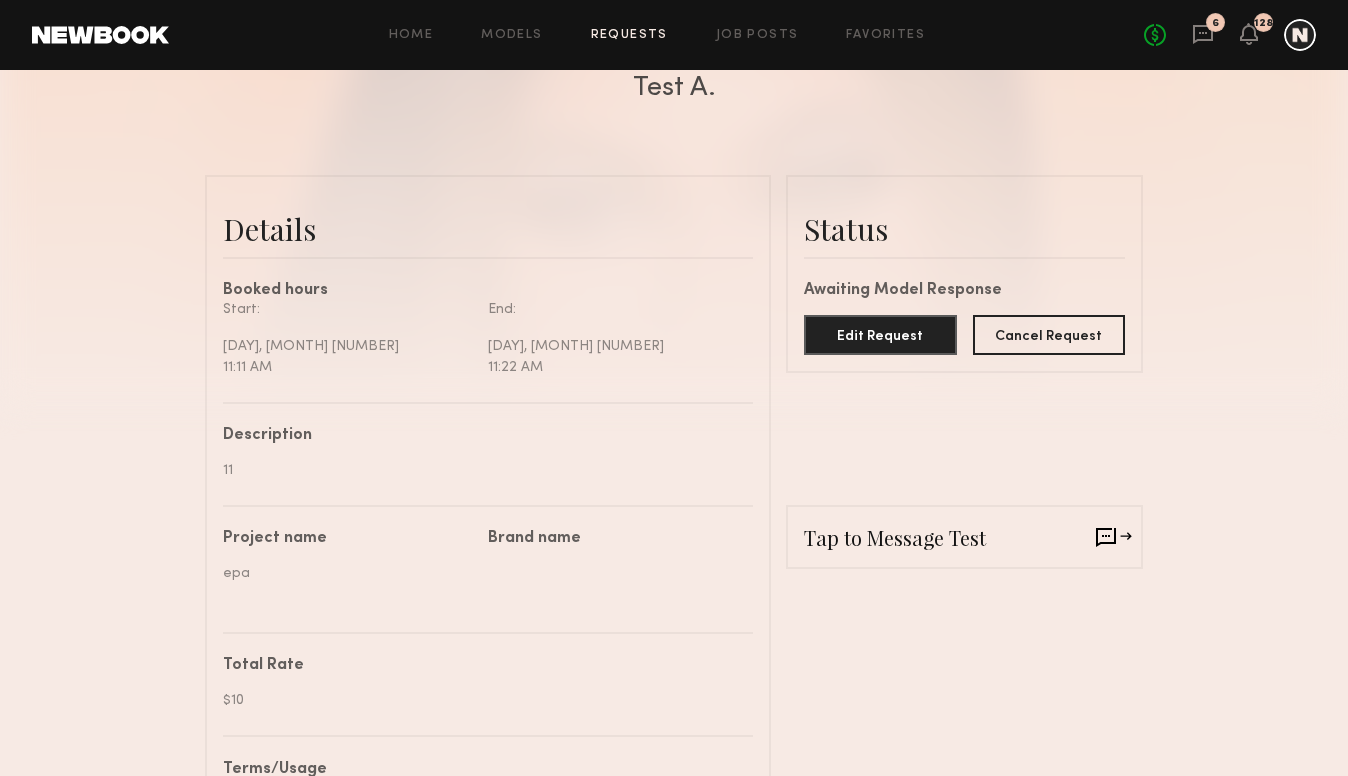 scroll, scrollTop: 400, scrollLeft: 0, axis: vertical 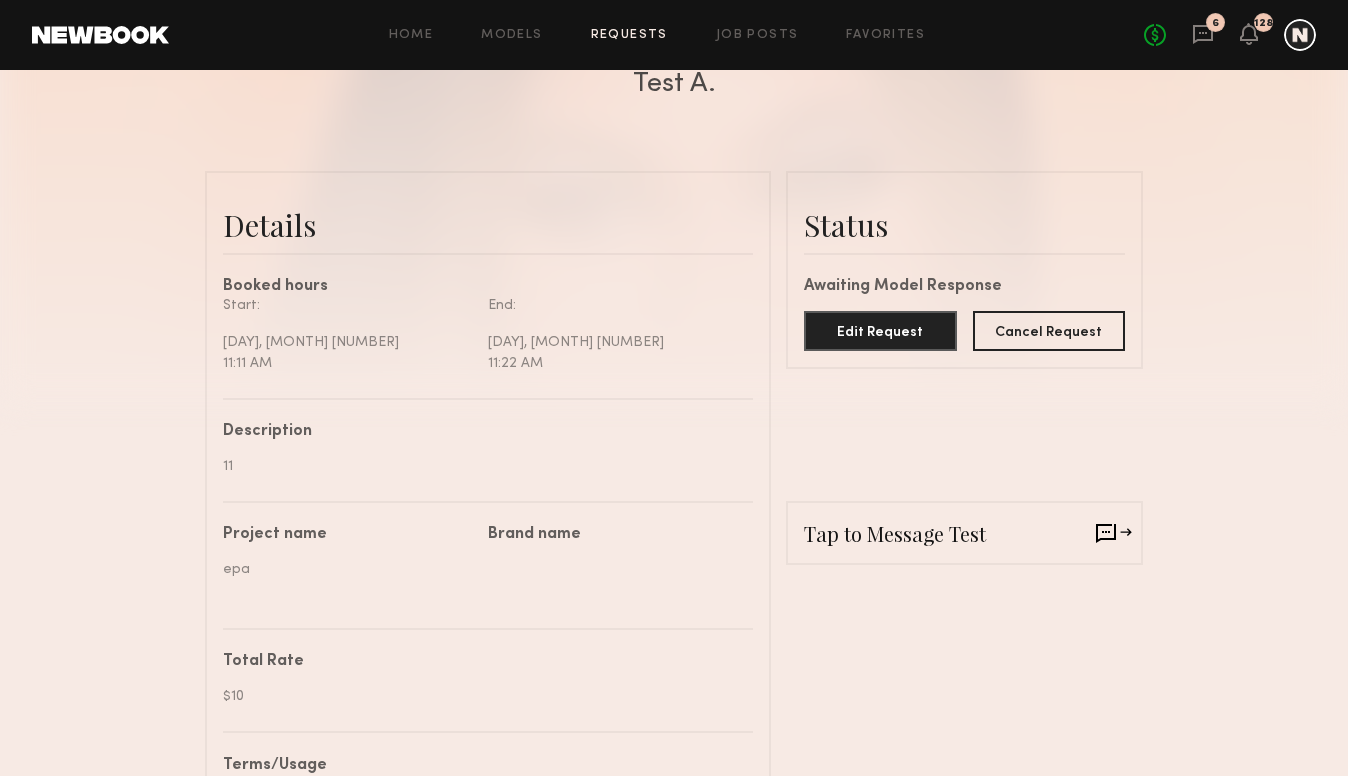 drag, startPoint x: 884, startPoint y: 374, endPoint x: 887, endPoint y: 364, distance: 10.440307 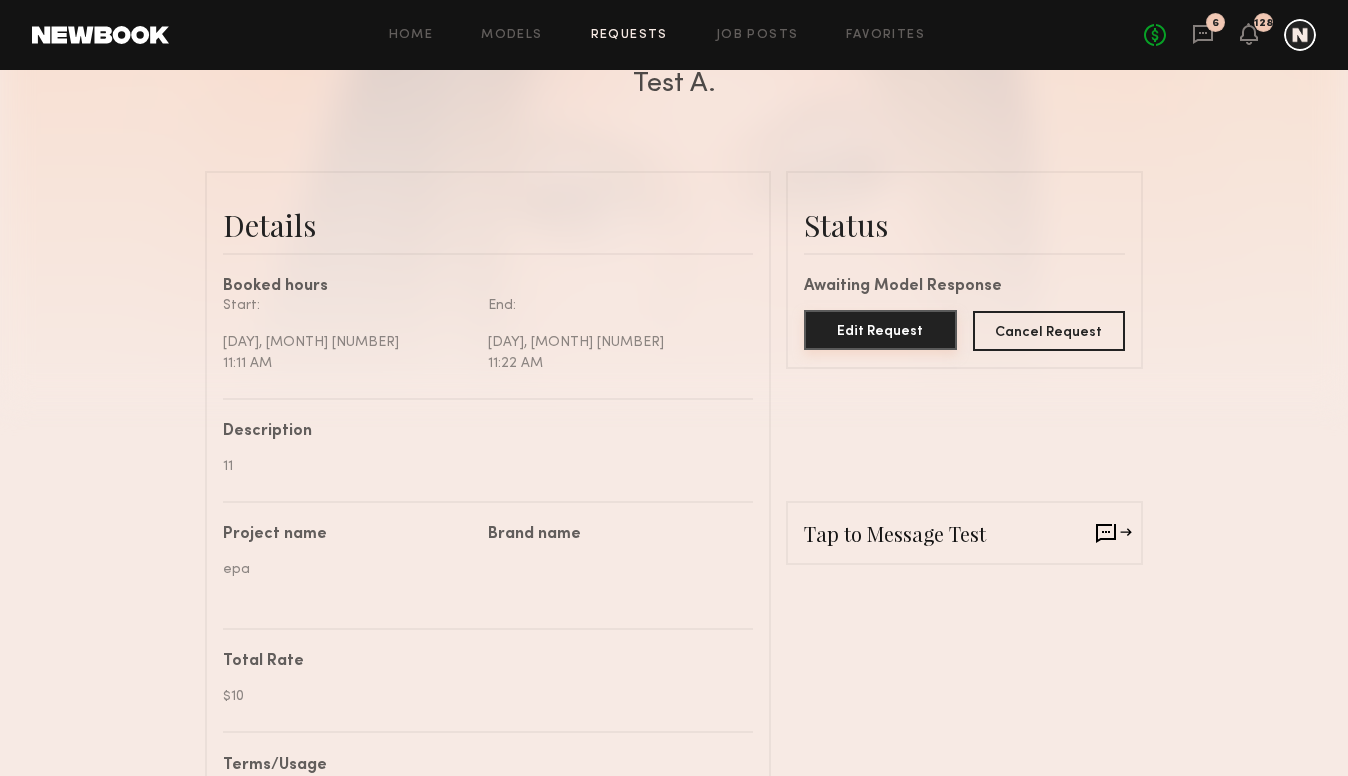 click on "Edit Request" 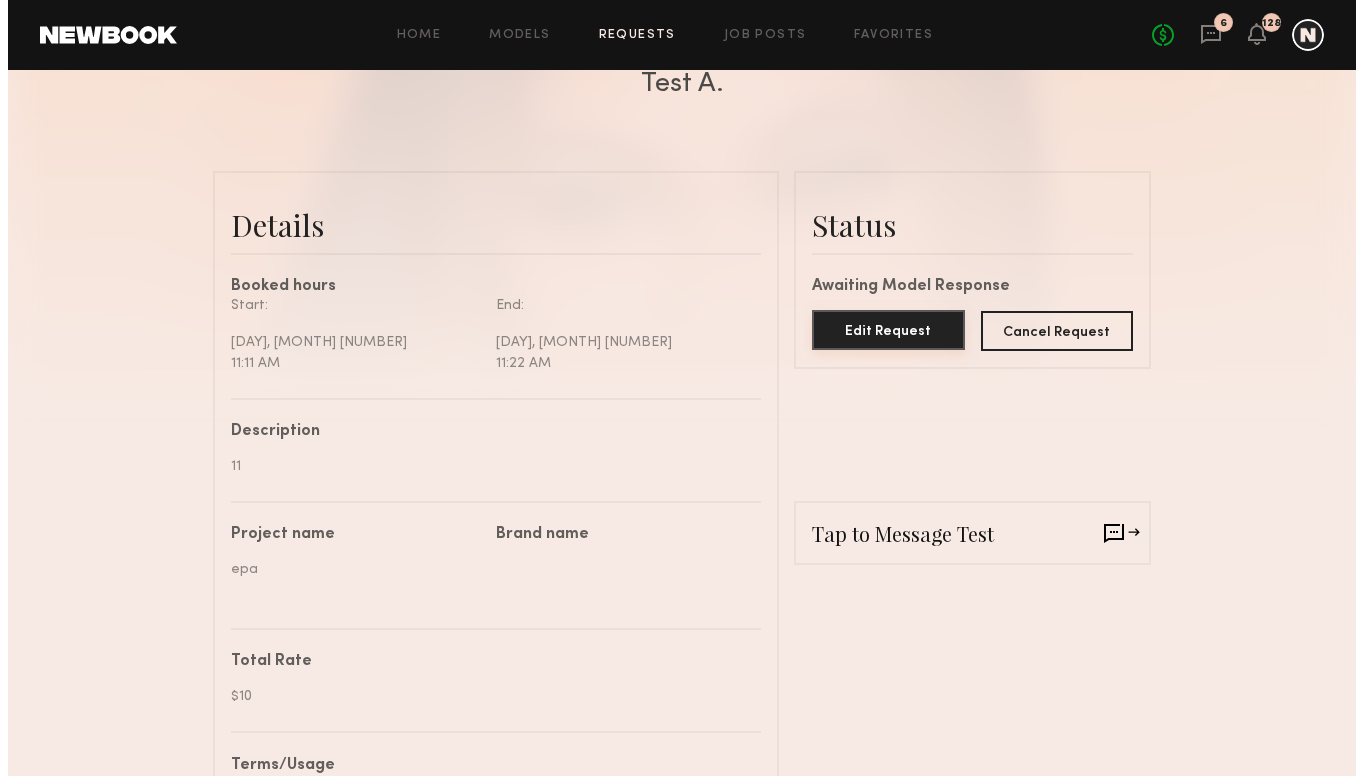 scroll, scrollTop: 0, scrollLeft: 0, axis: both 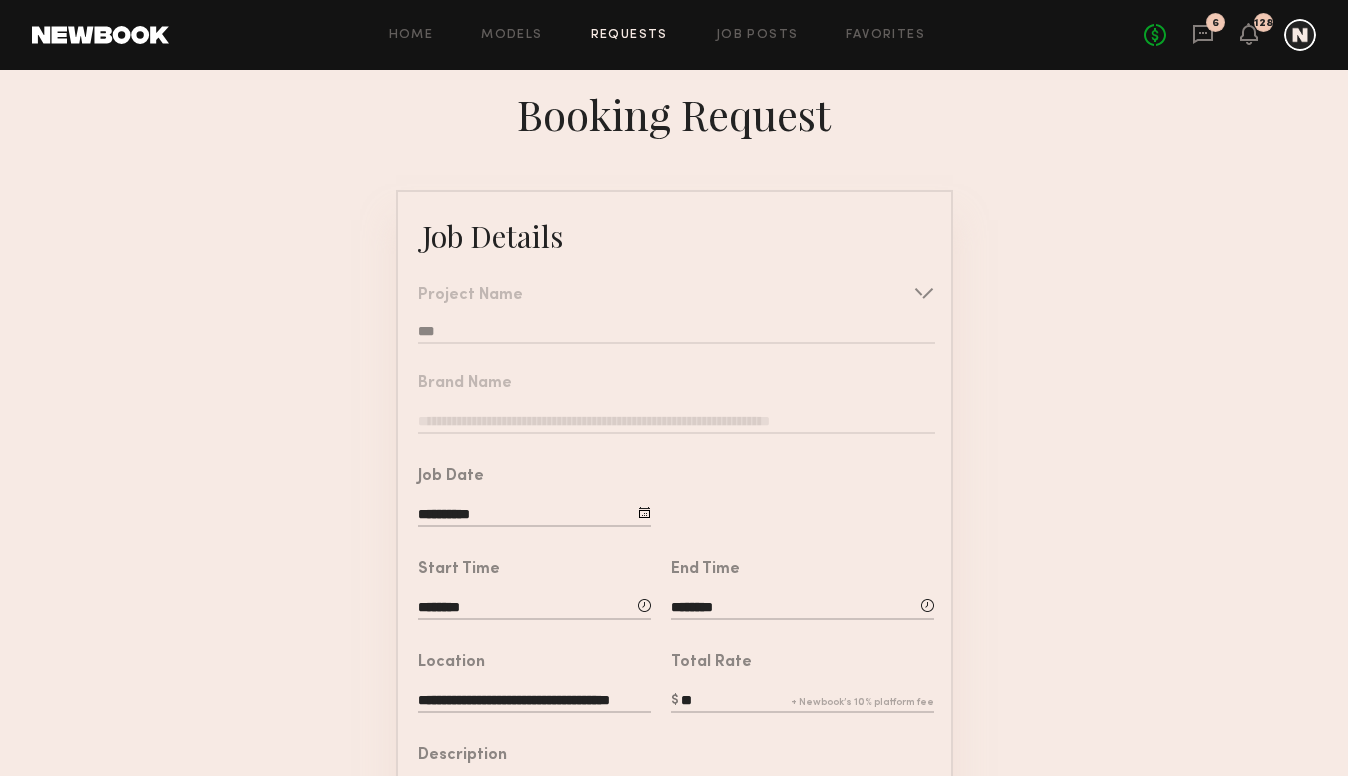 click on "Brand Name" 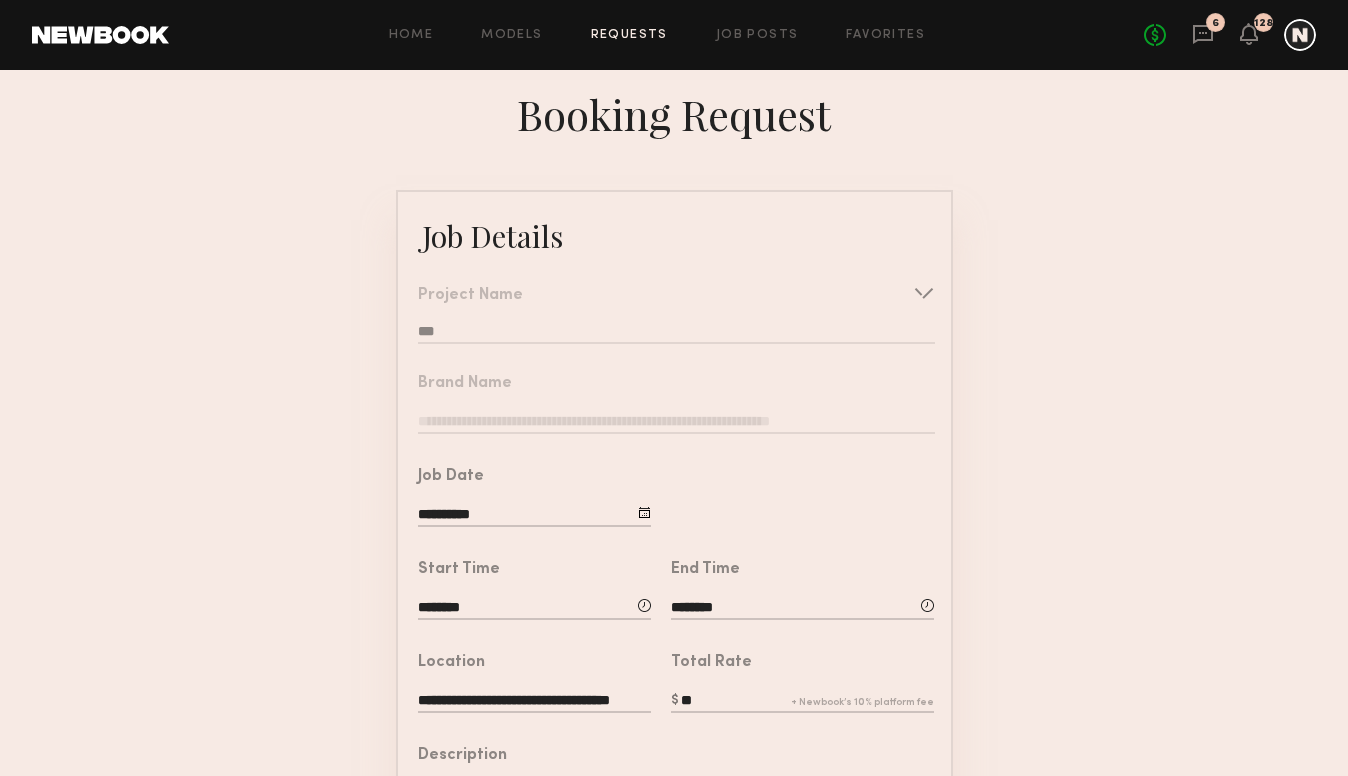 click on "Requests" 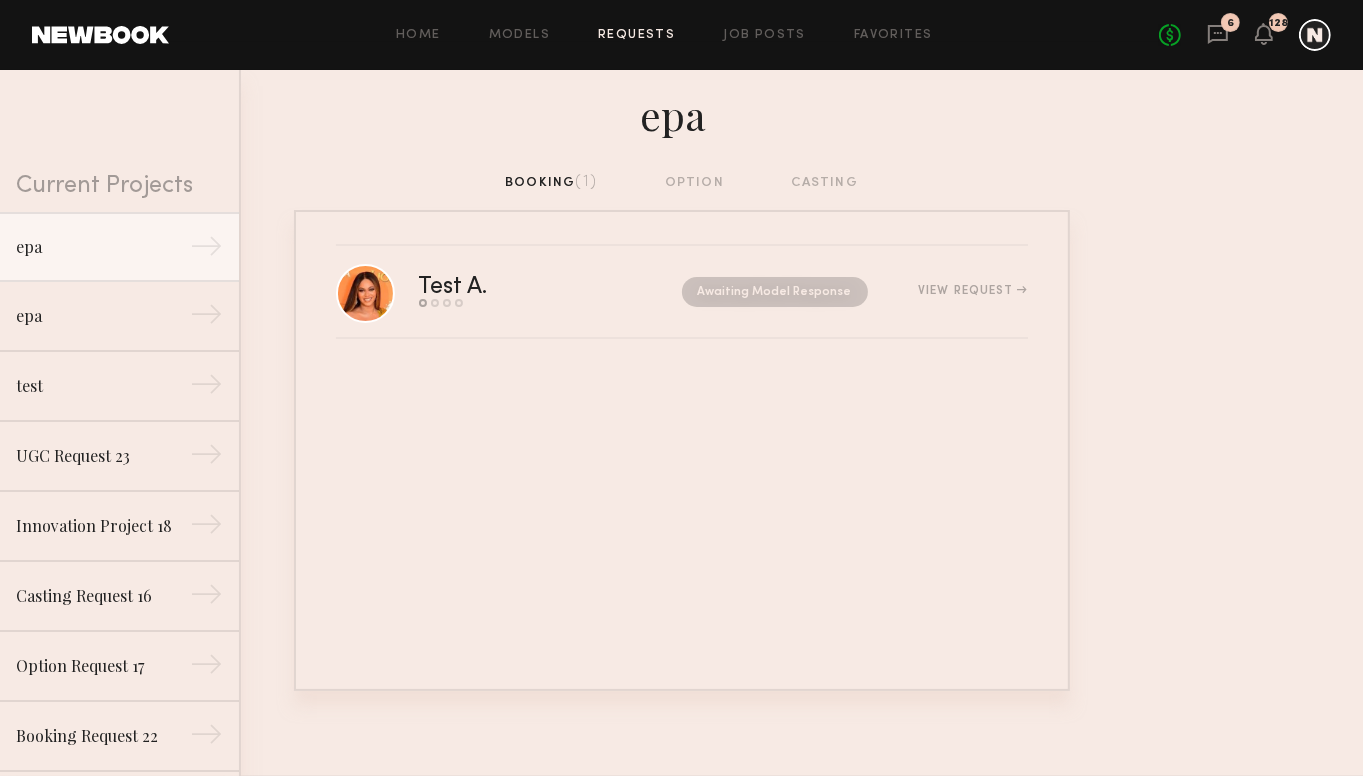 click on "6" 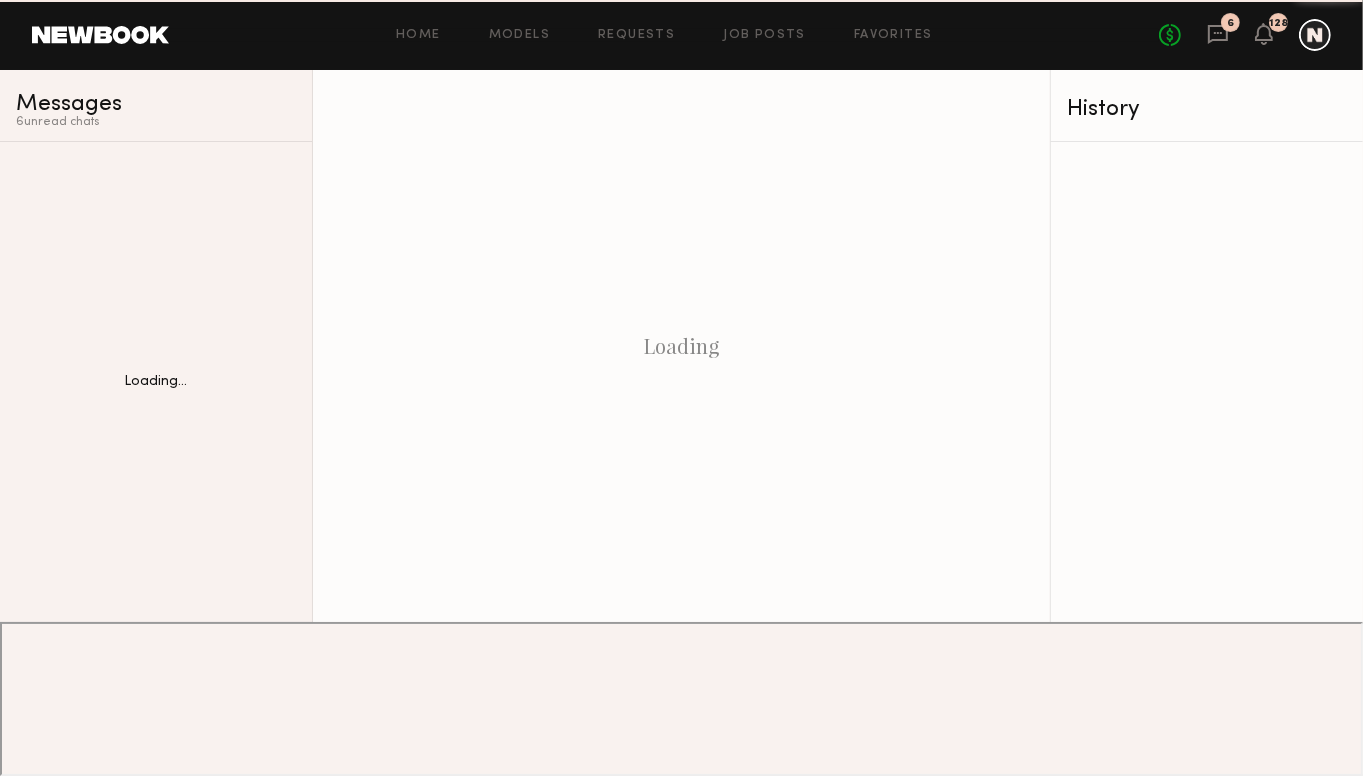 click 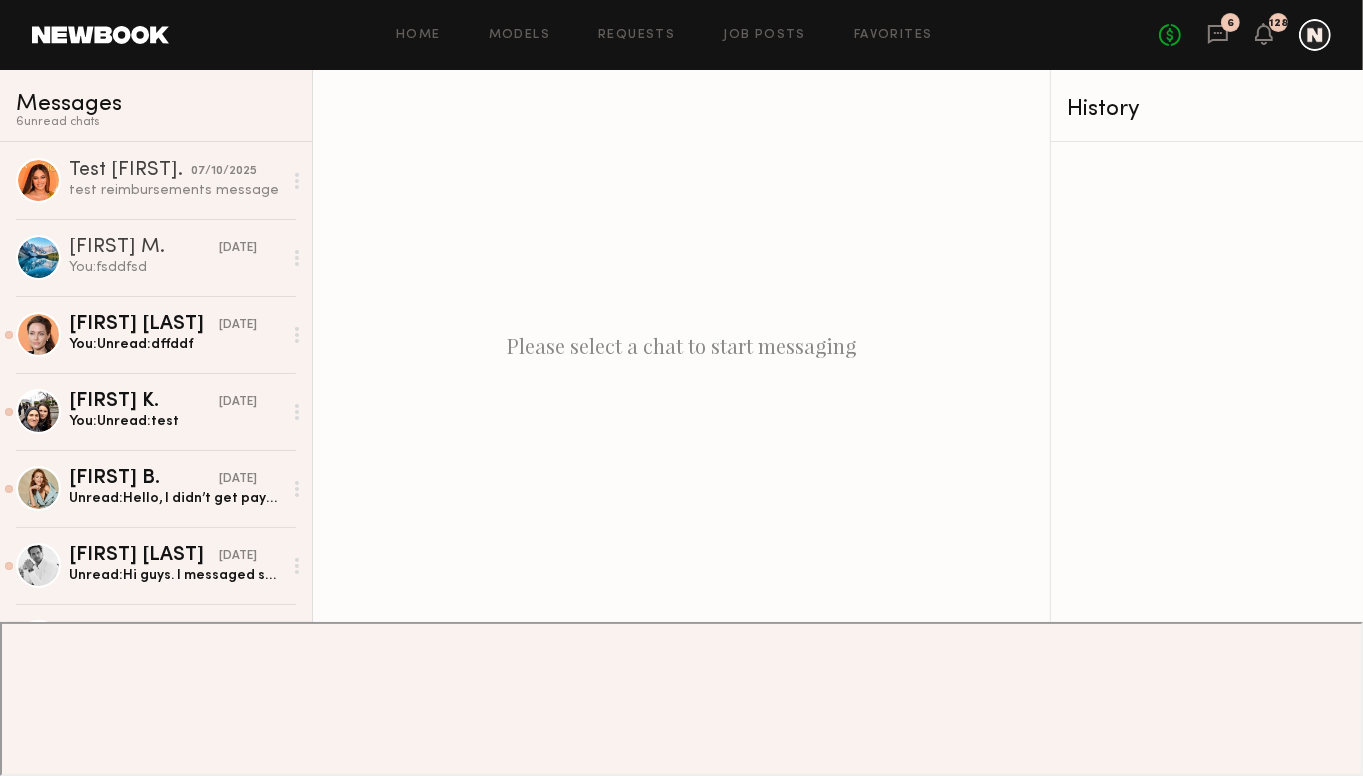 drag, startPoint x: 38, startPoint y: 189, endPoint x: 227, endPoint y: 768, distance: 609.0665 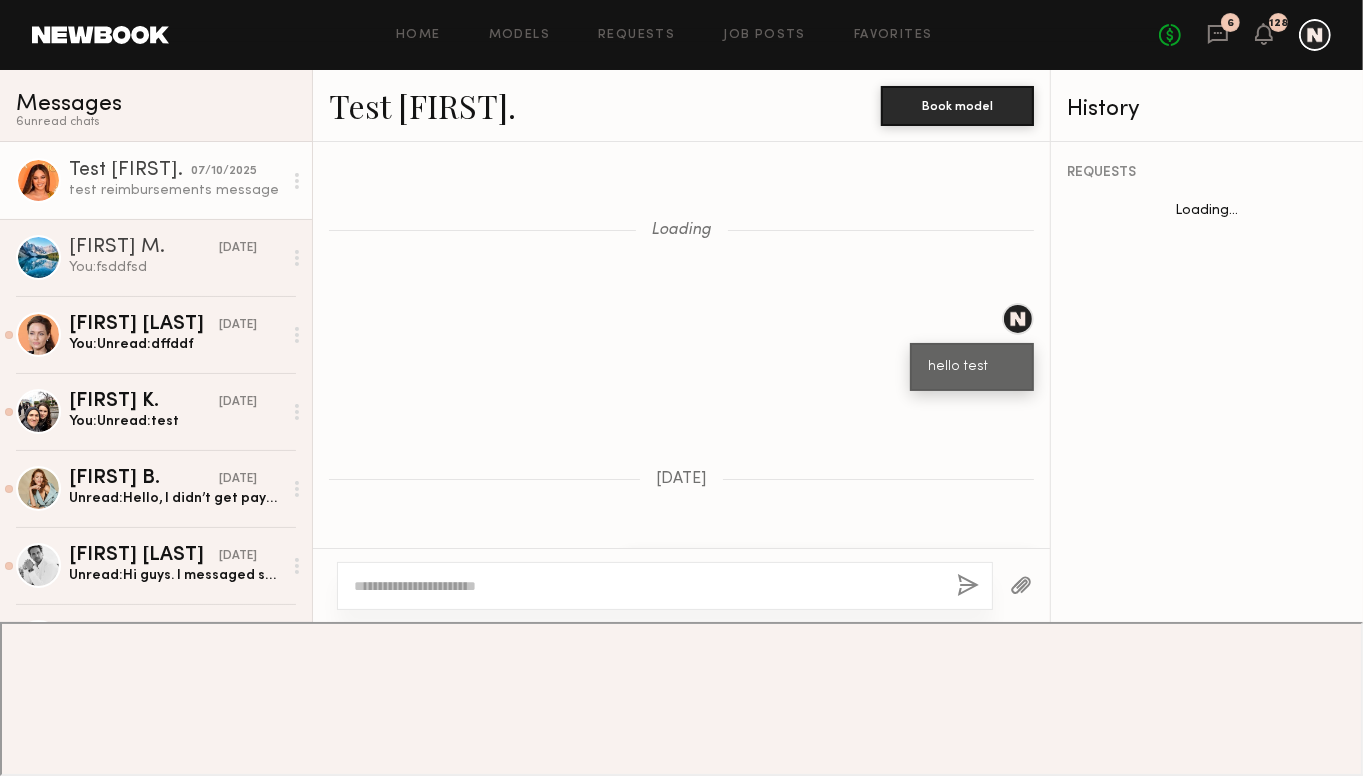 scroll, scrollTop: 60151, scrollLeft: 0, axis: vertical 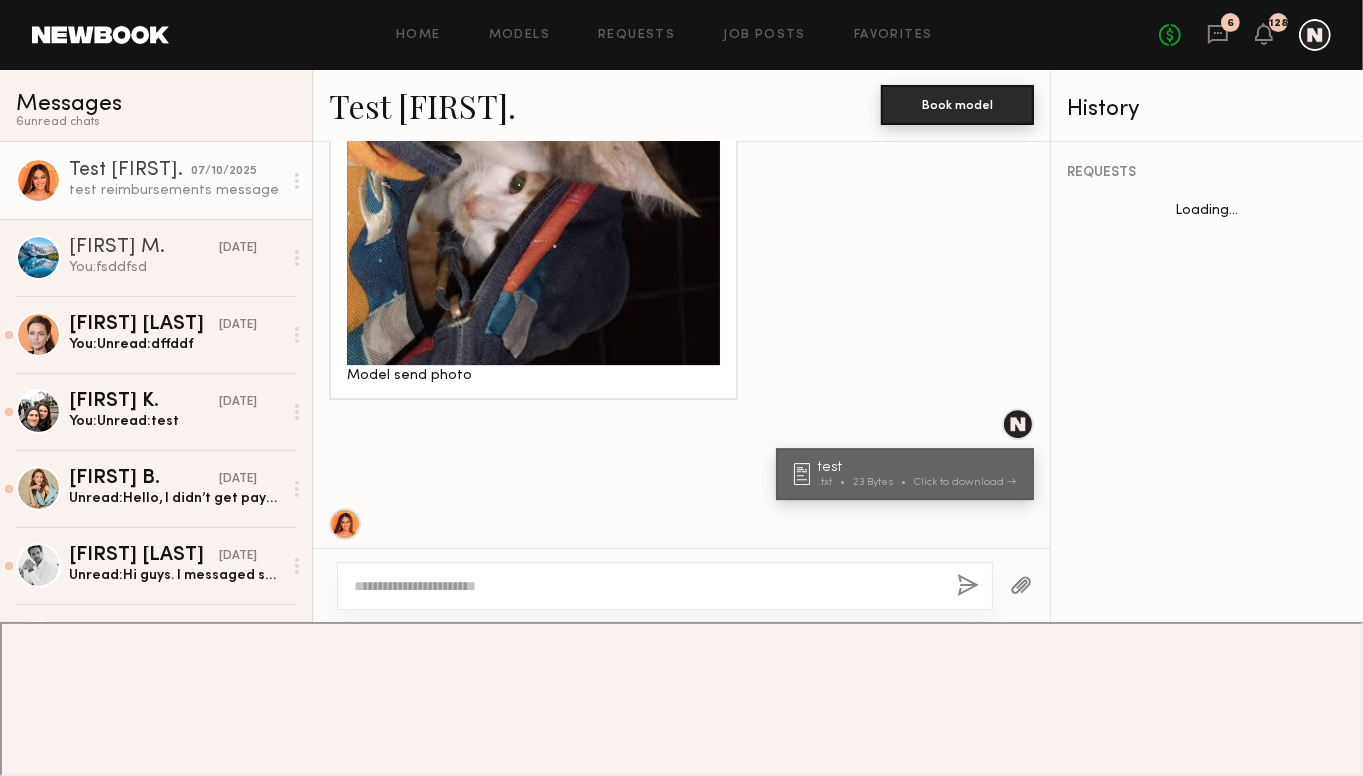 click on "Book model" 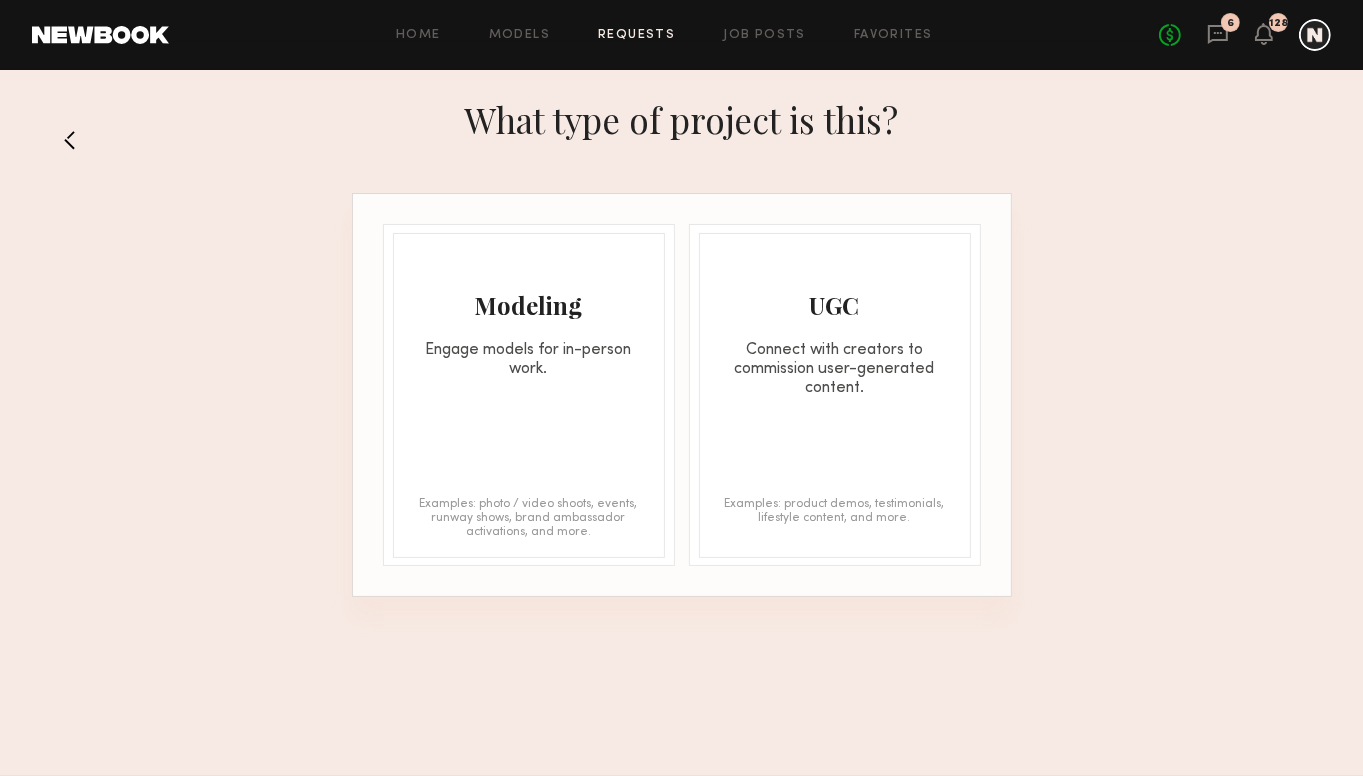 click on "Engage models for in-person work." 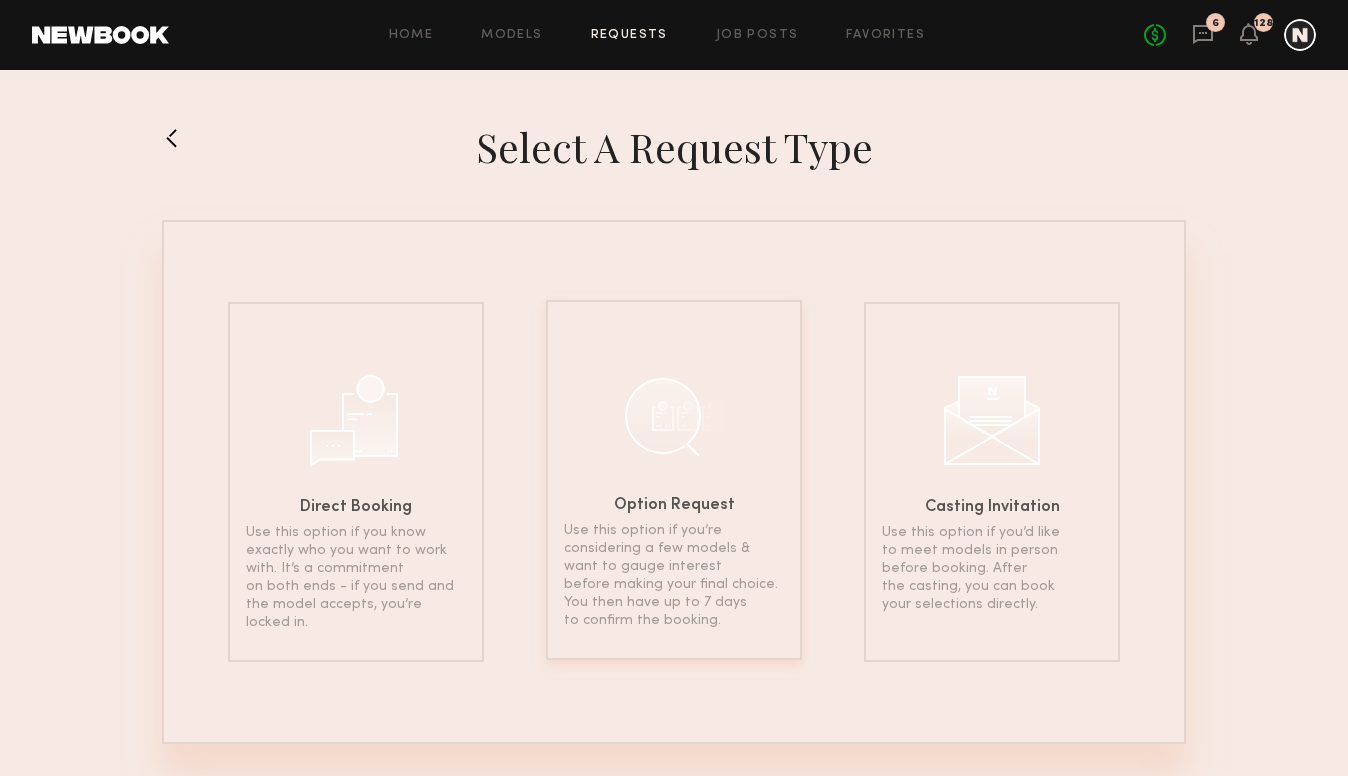 click on "Option Request Use this option if you’re considering a few models & want to gauge interest before making your final choice. You then have up to 7 days to confirm the booking." 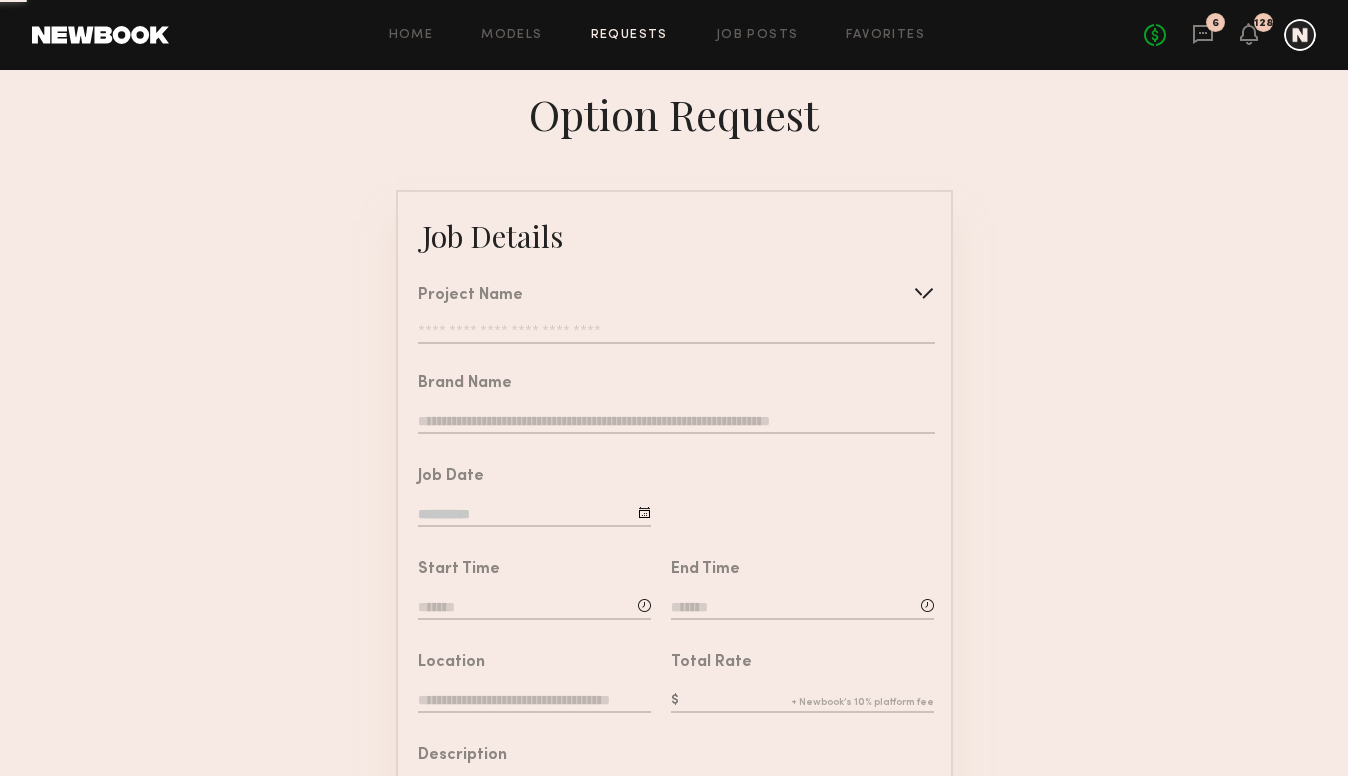 click 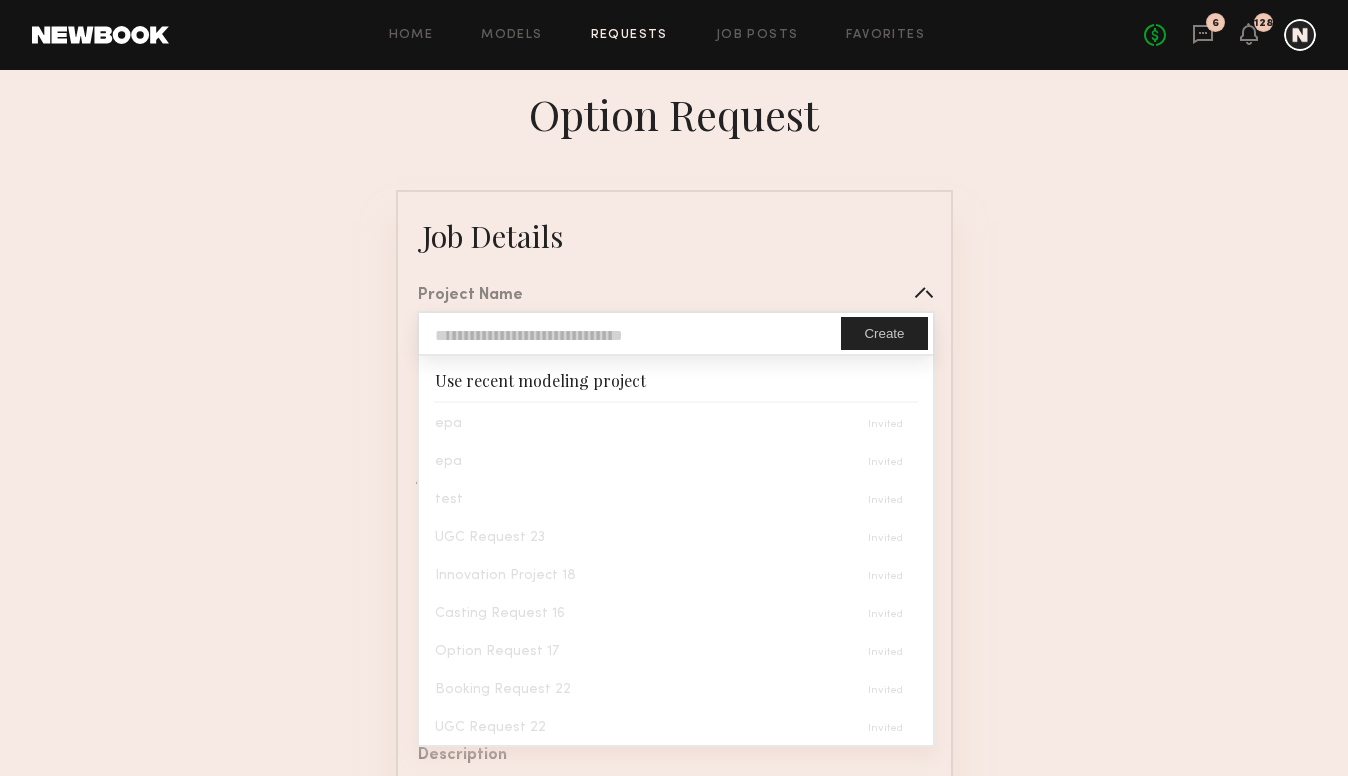 click 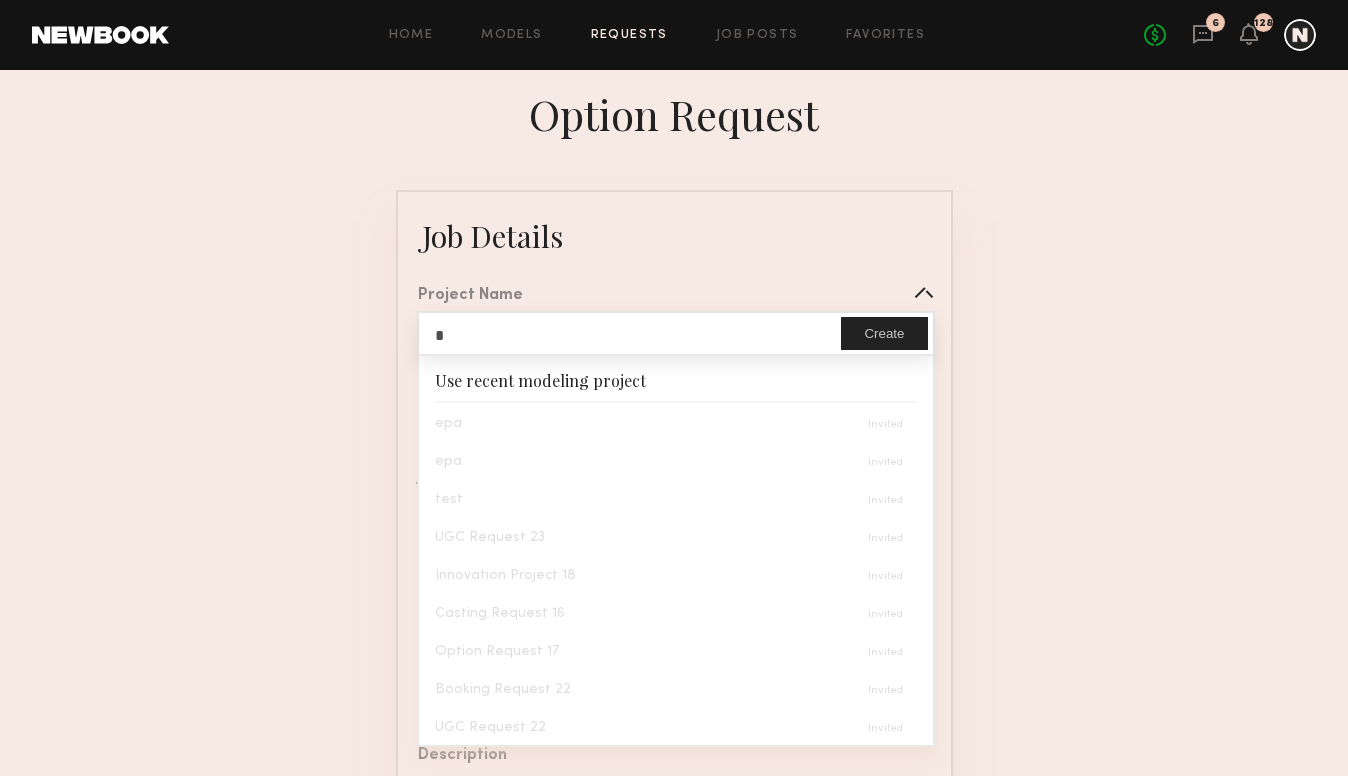 type on "**" 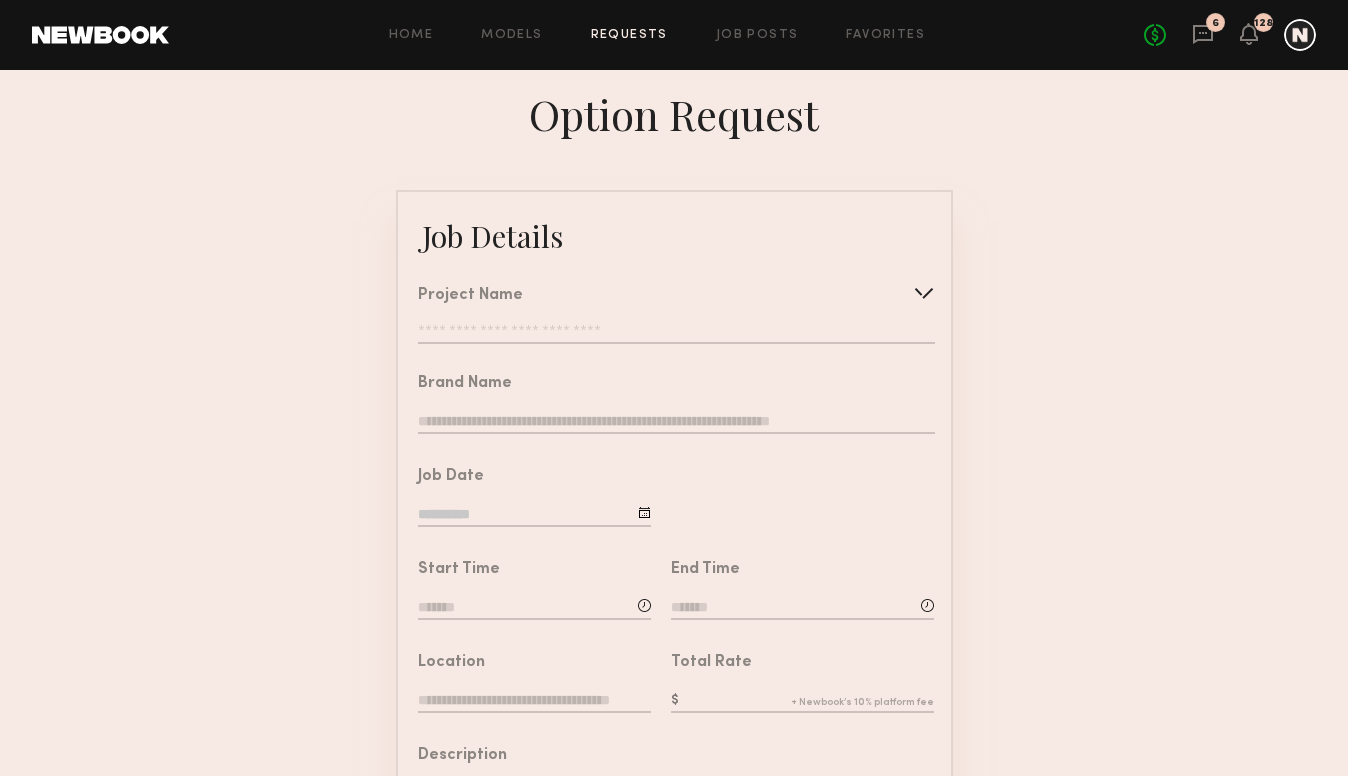 click on "Job Details   Project Name  **  Create   Use recent modeling project  epa  epa  test  UGC Request 23  Innovation Project 18  Casting Request 16  Option Request 17  Booking Request 22  UGC Request 22   Brand Name   Job Date   Start Time   End Time   Location   Total Rate   Description   Legal   Terms/Usage  Conflicts  (Optional)  Send Request" 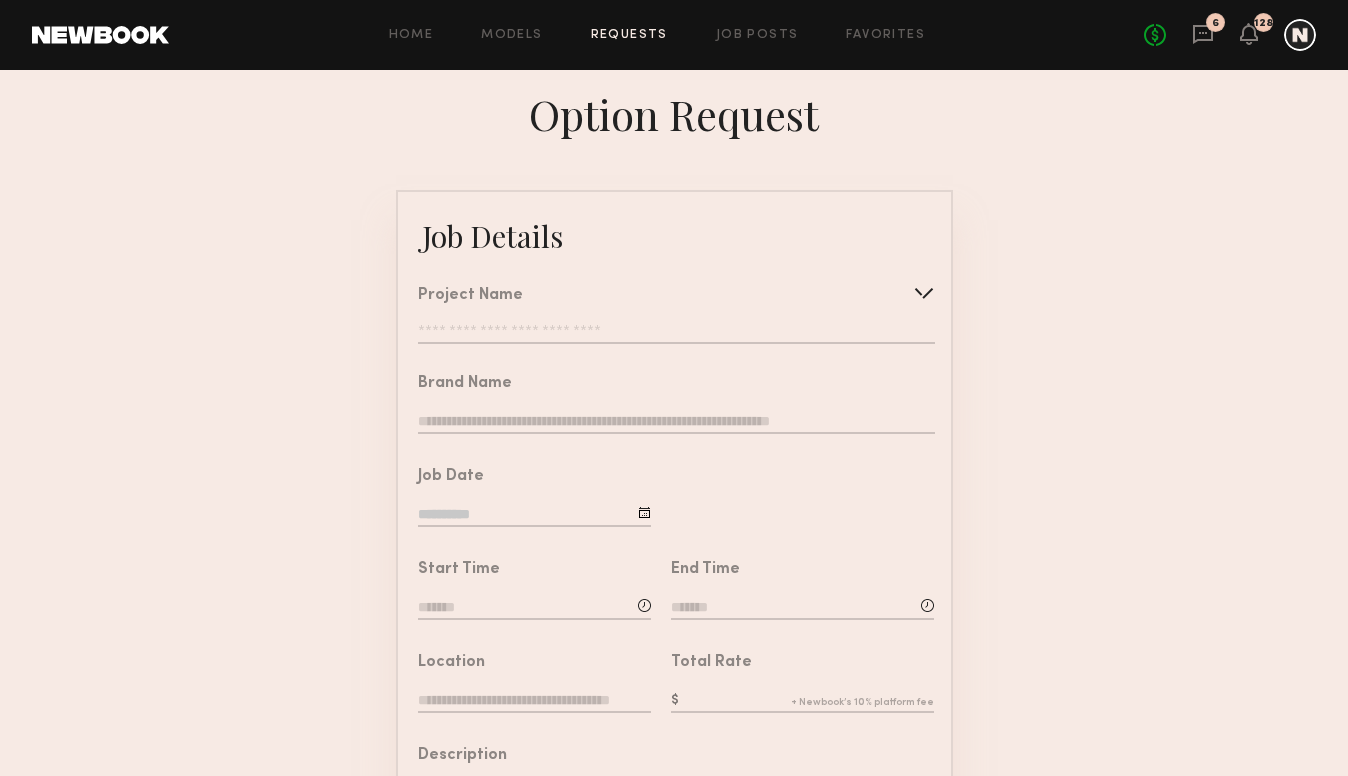click 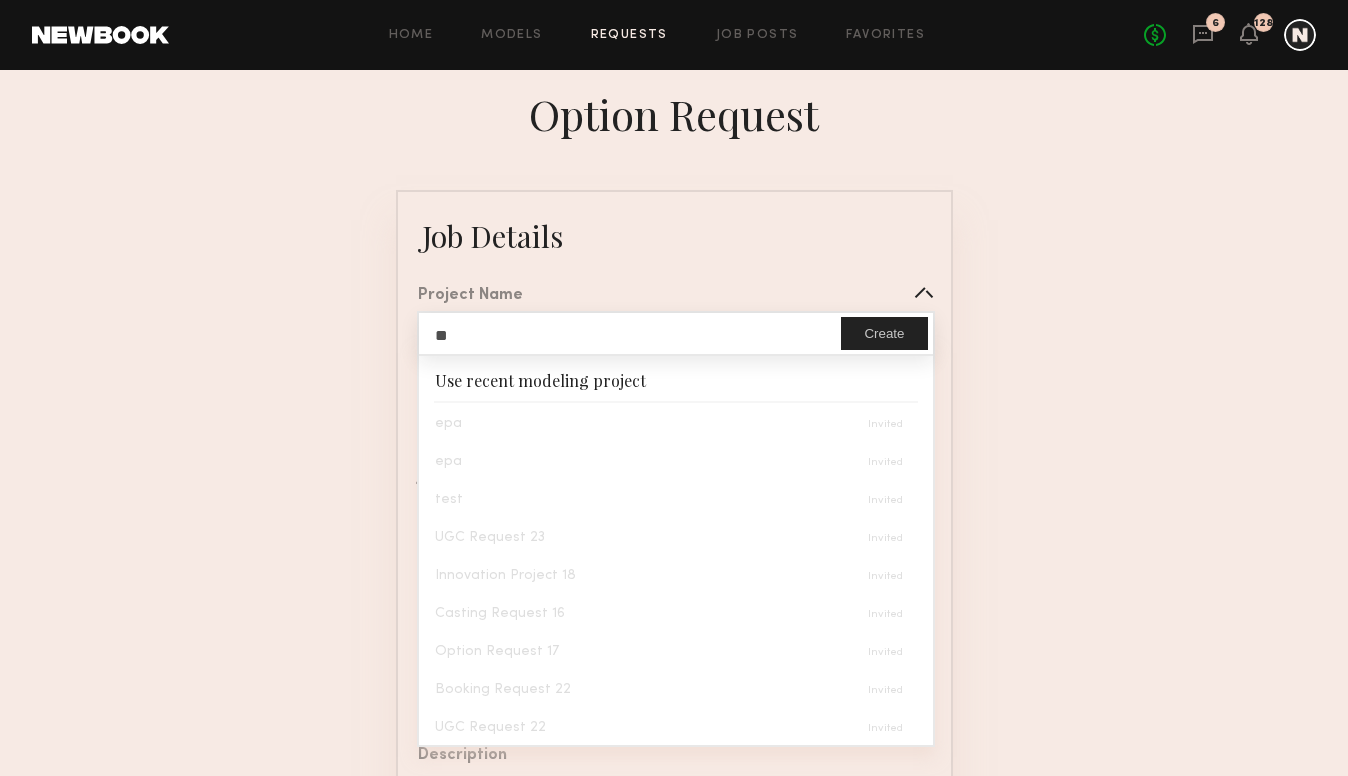 click on "Job Details   Project Name  **  Create   Use recent modeling project  epa  epa  test  UGC Request 23  Innovation Project 18  Casting Request 16  Option Request 17  Booking Request 22  UGC Request 22   Brand Name   Job Date   Start Time   End Time   Location   Total Rate   Description   Legal   Terms/Usage  Conflicts  (Optional)  Send Request" 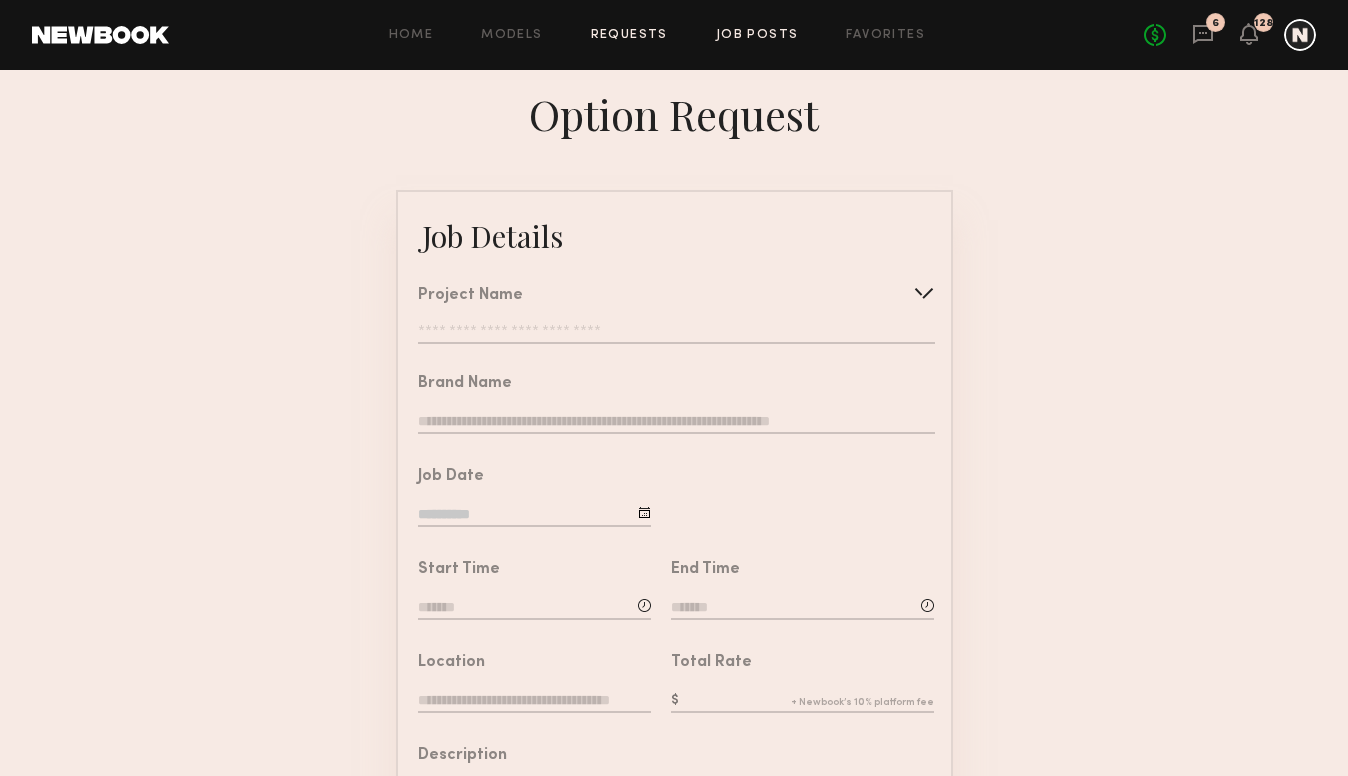 click on "Job Posts" 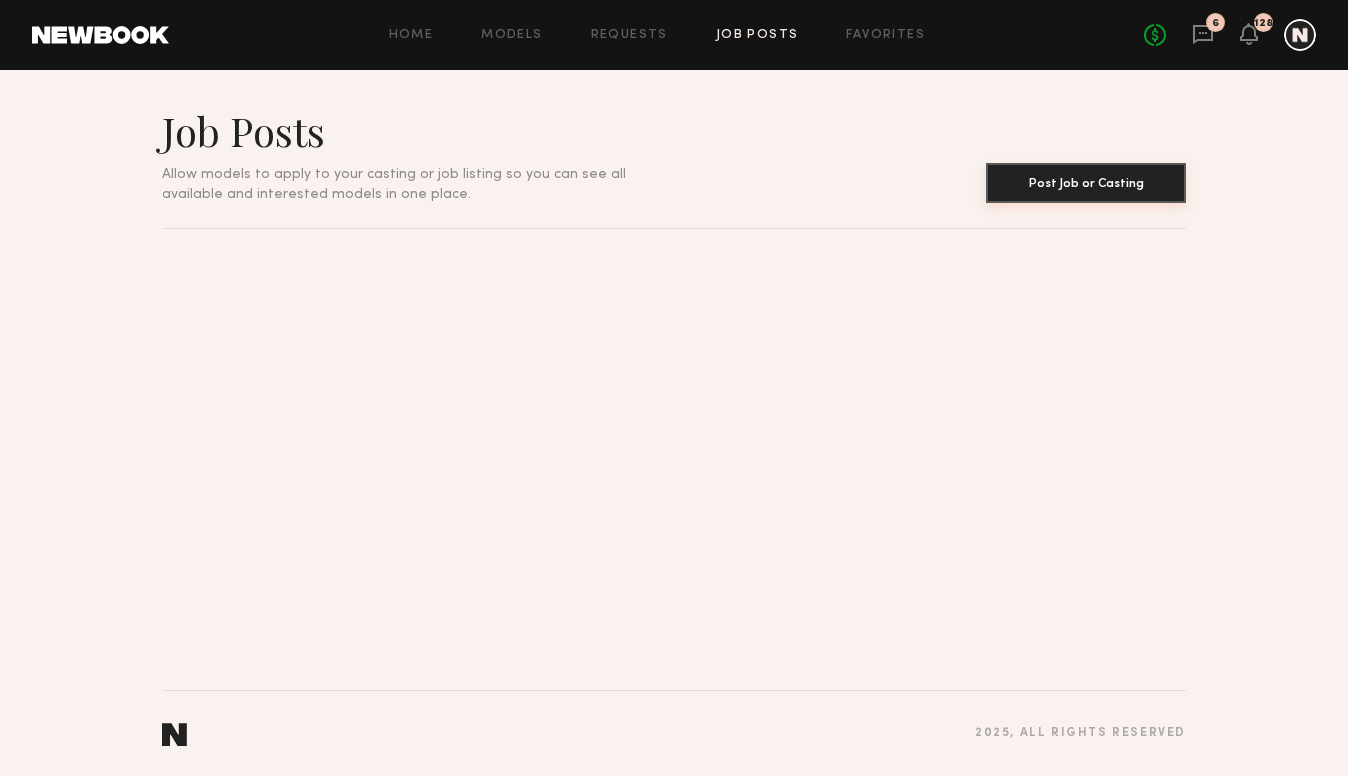 click on "Post Job or Casting" 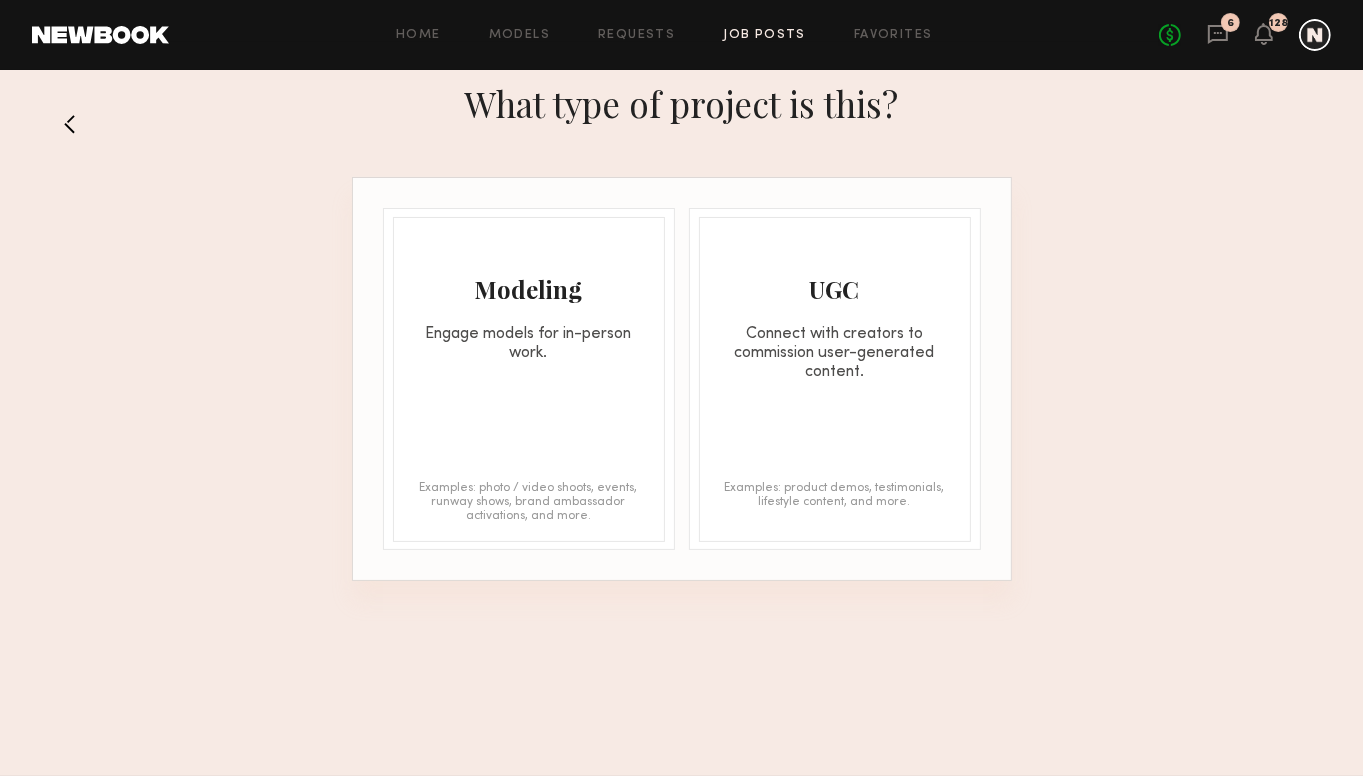 click on "Modeling Engage models for in-person work. Examples: photo / video shoots, events, runway shows, brand ambassador activations, and more." 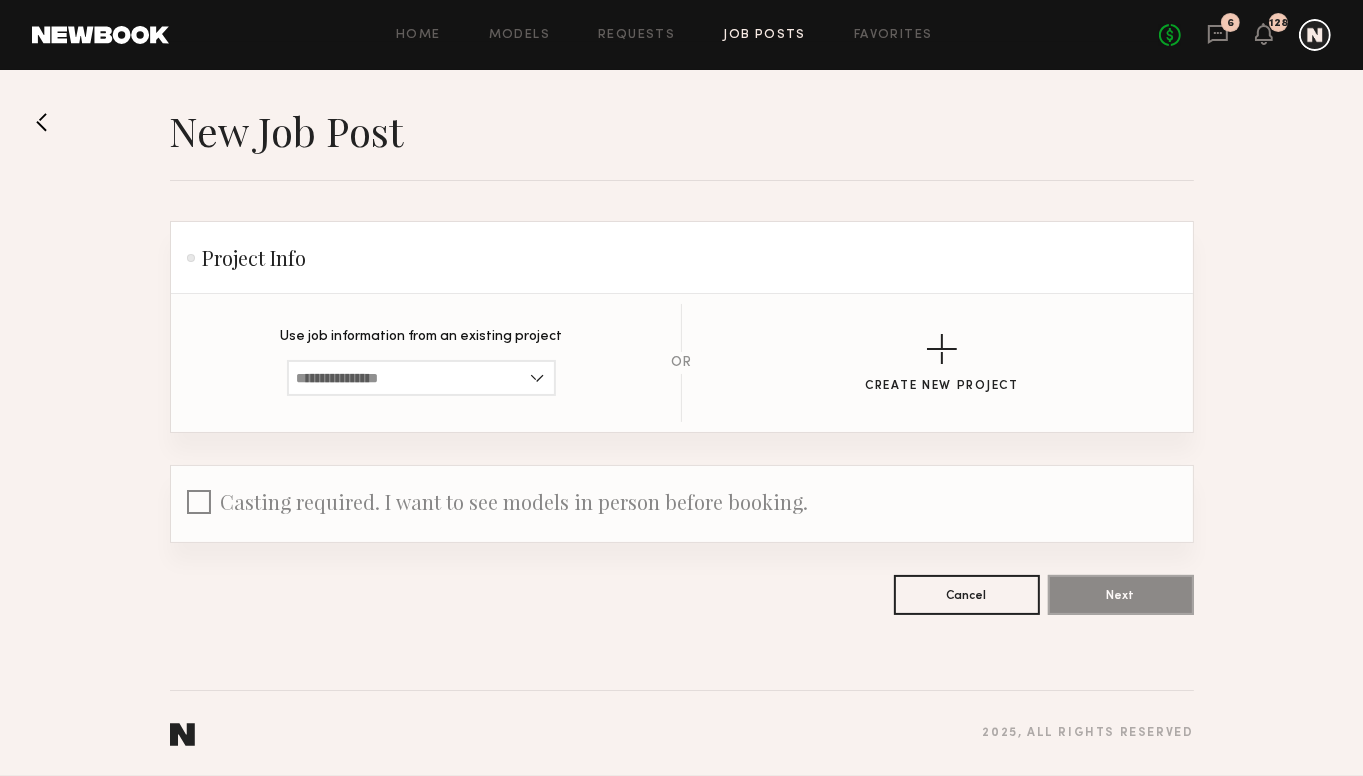 click on "Use job information from an existing project Loading… OR Create New Project" 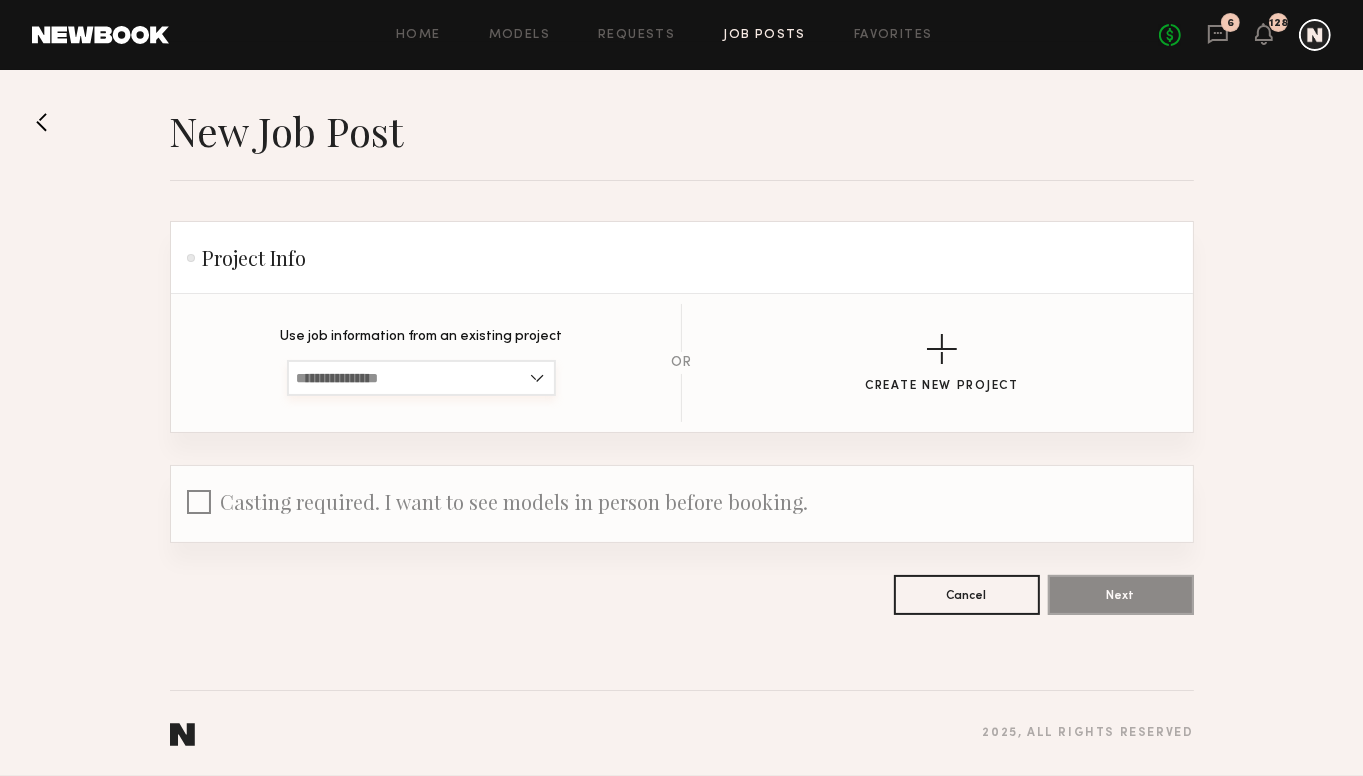 click at bounding box center [421, 378] 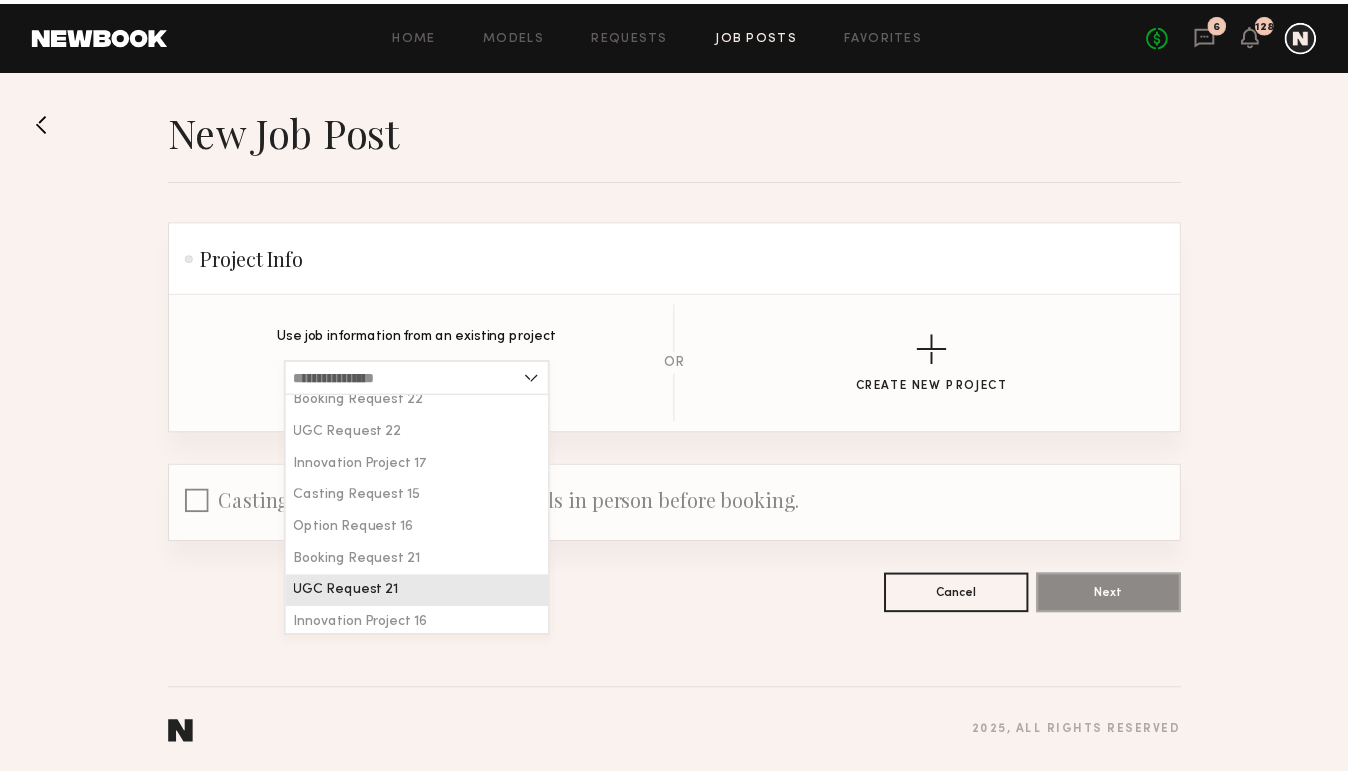 scroll, scrollTop: 0, scrollLeft: 0, axis: both 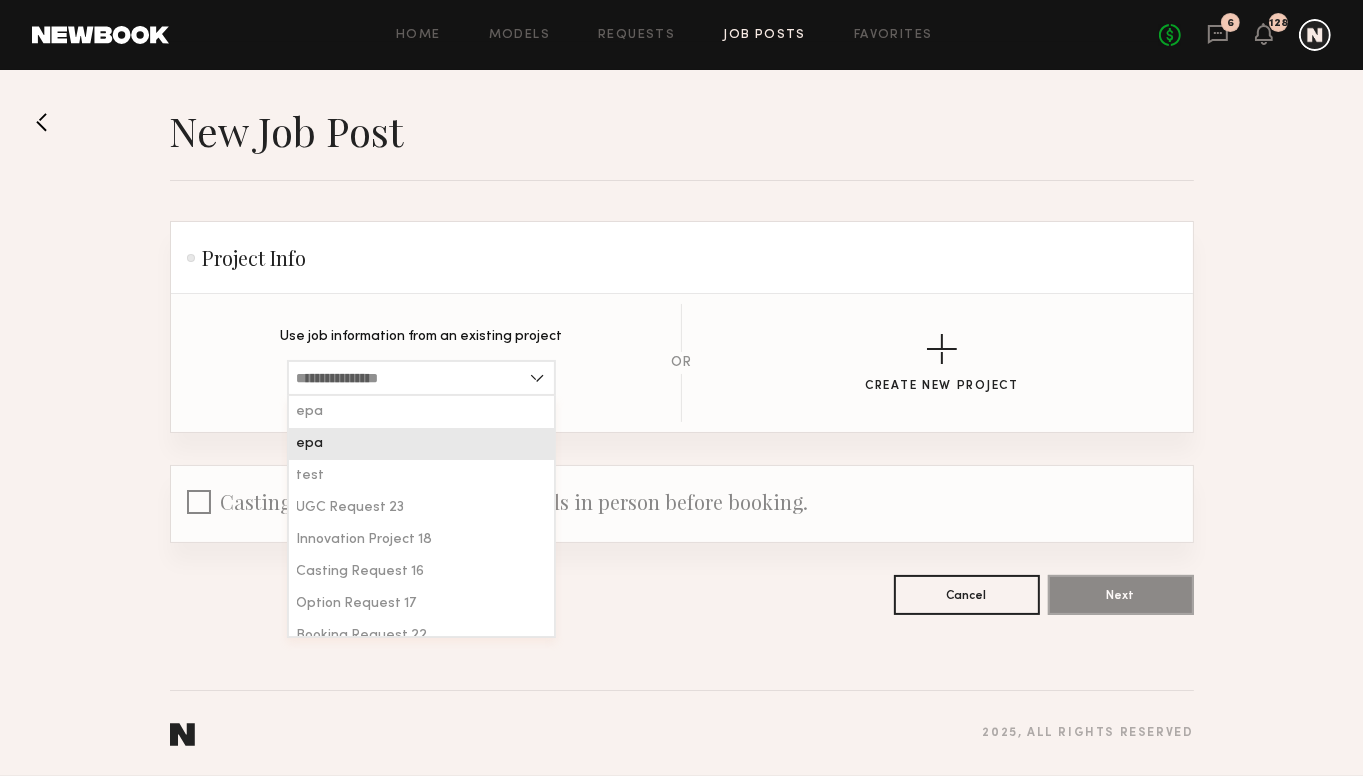 click on "epa" 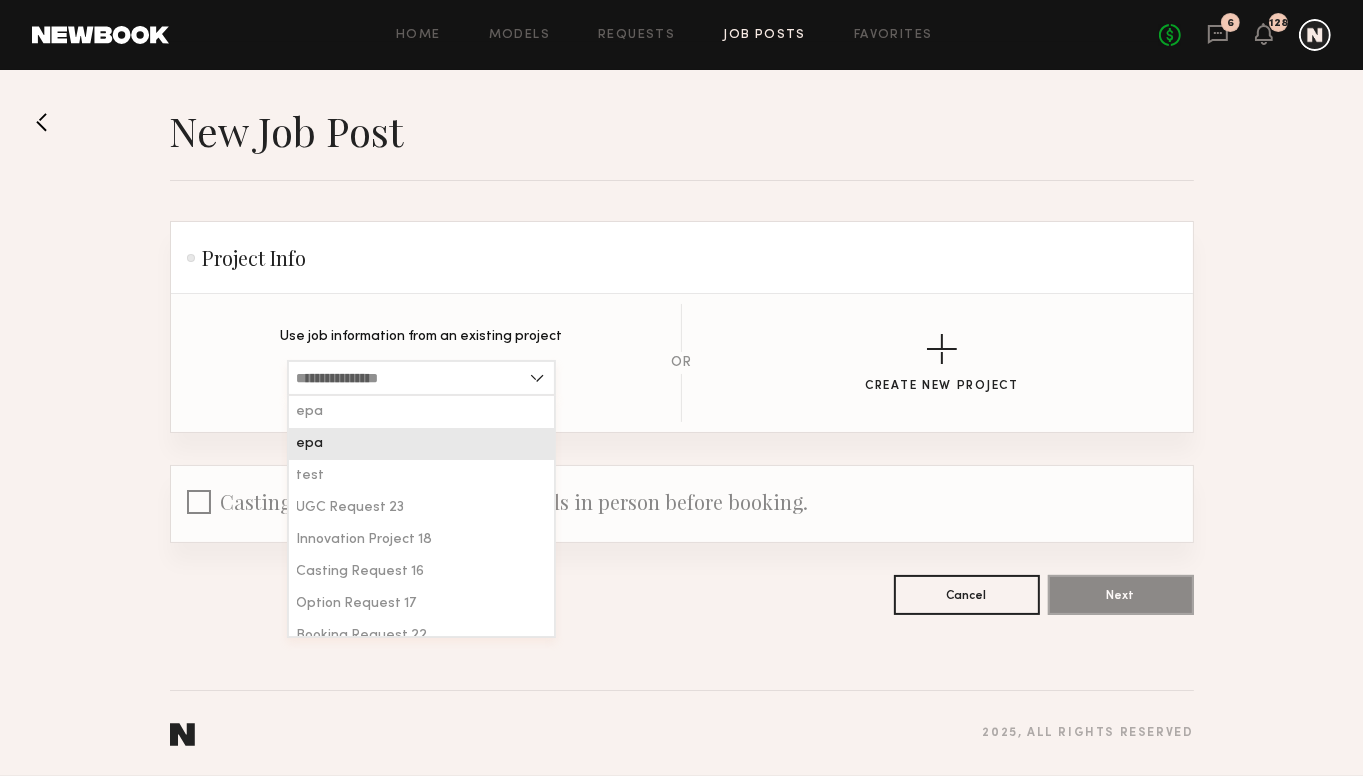 type on "***" 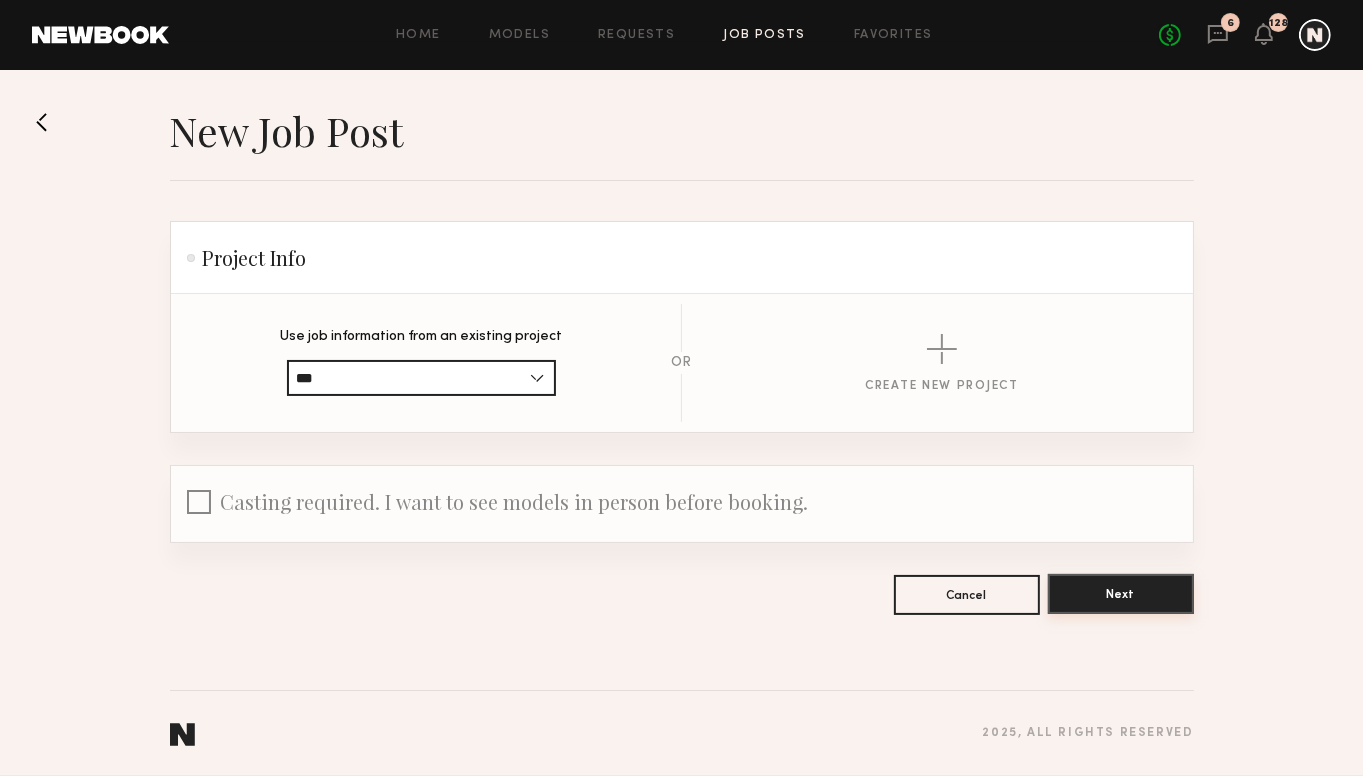 click on "Next" 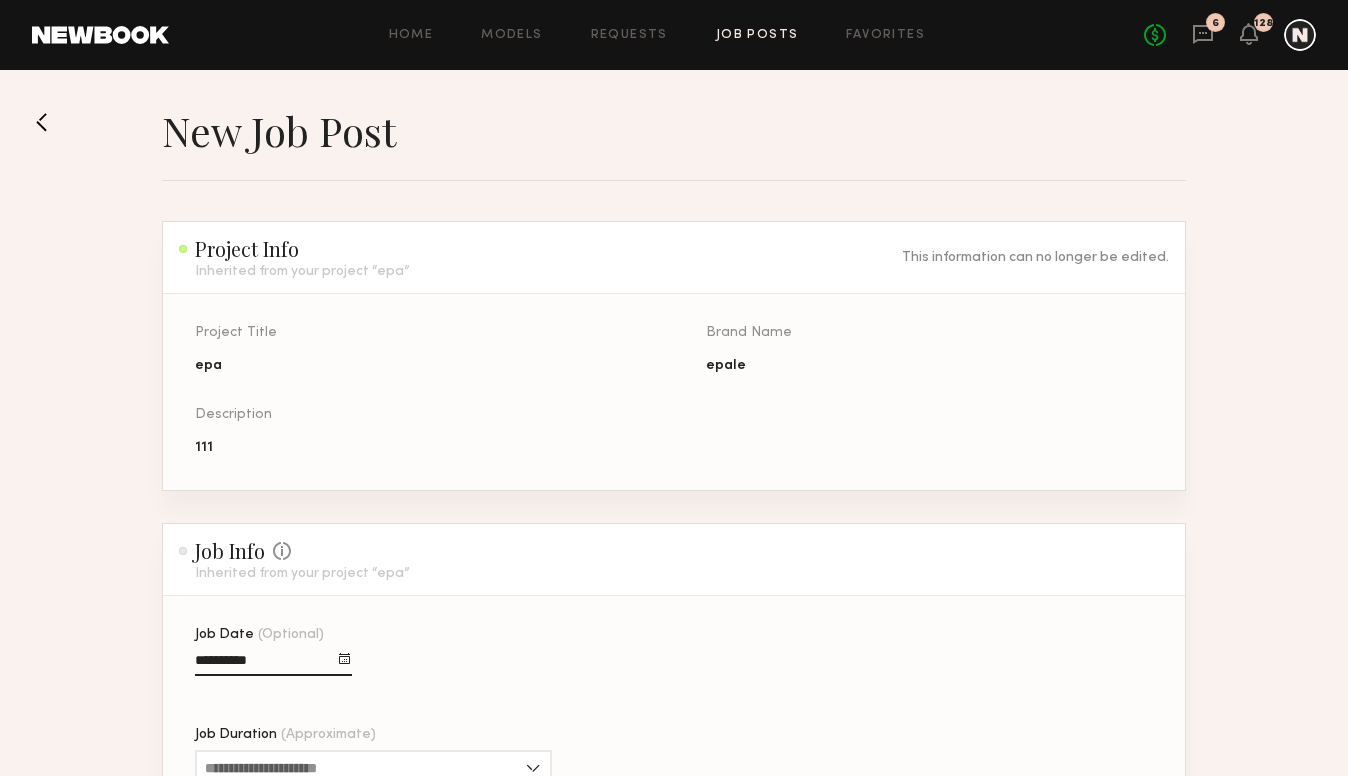 click on "epale" 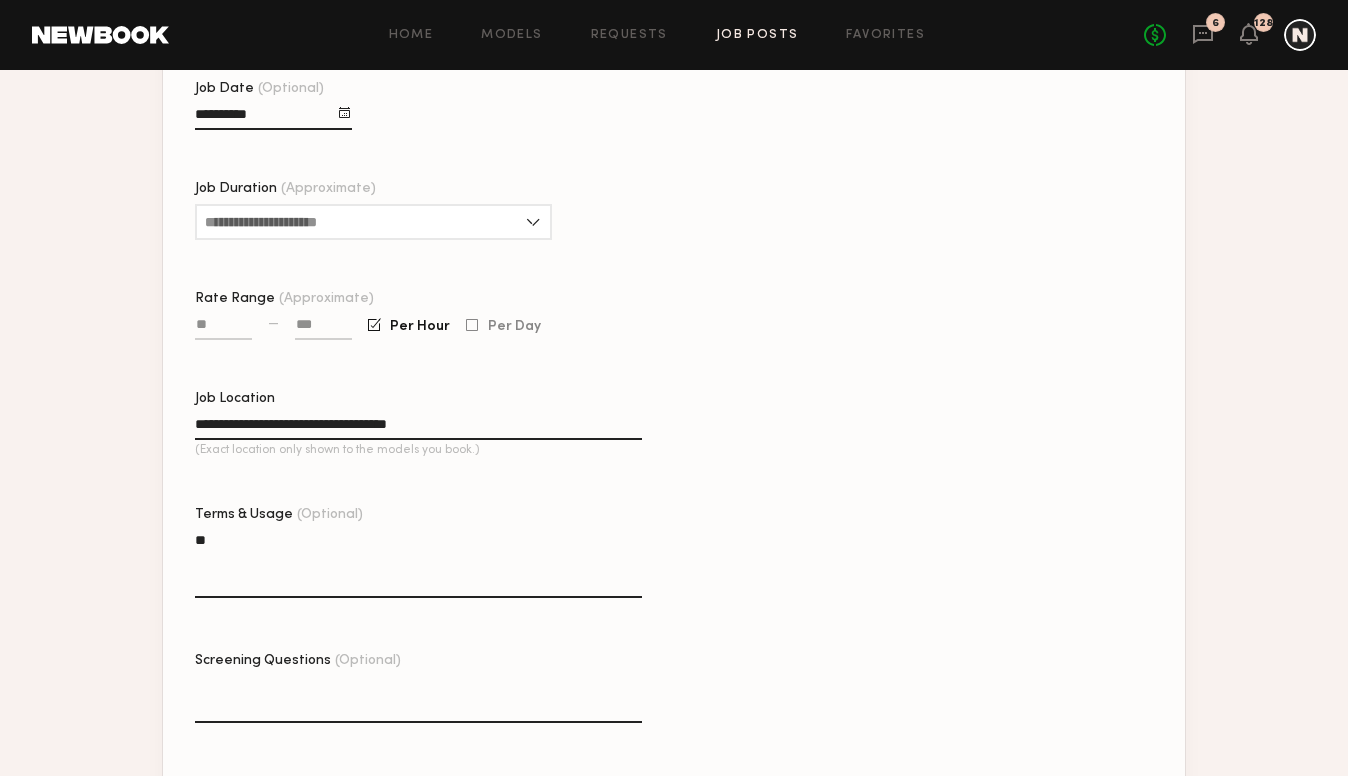 scroll, scrollTop: 792, scrollLeft: 0, axis: vertical 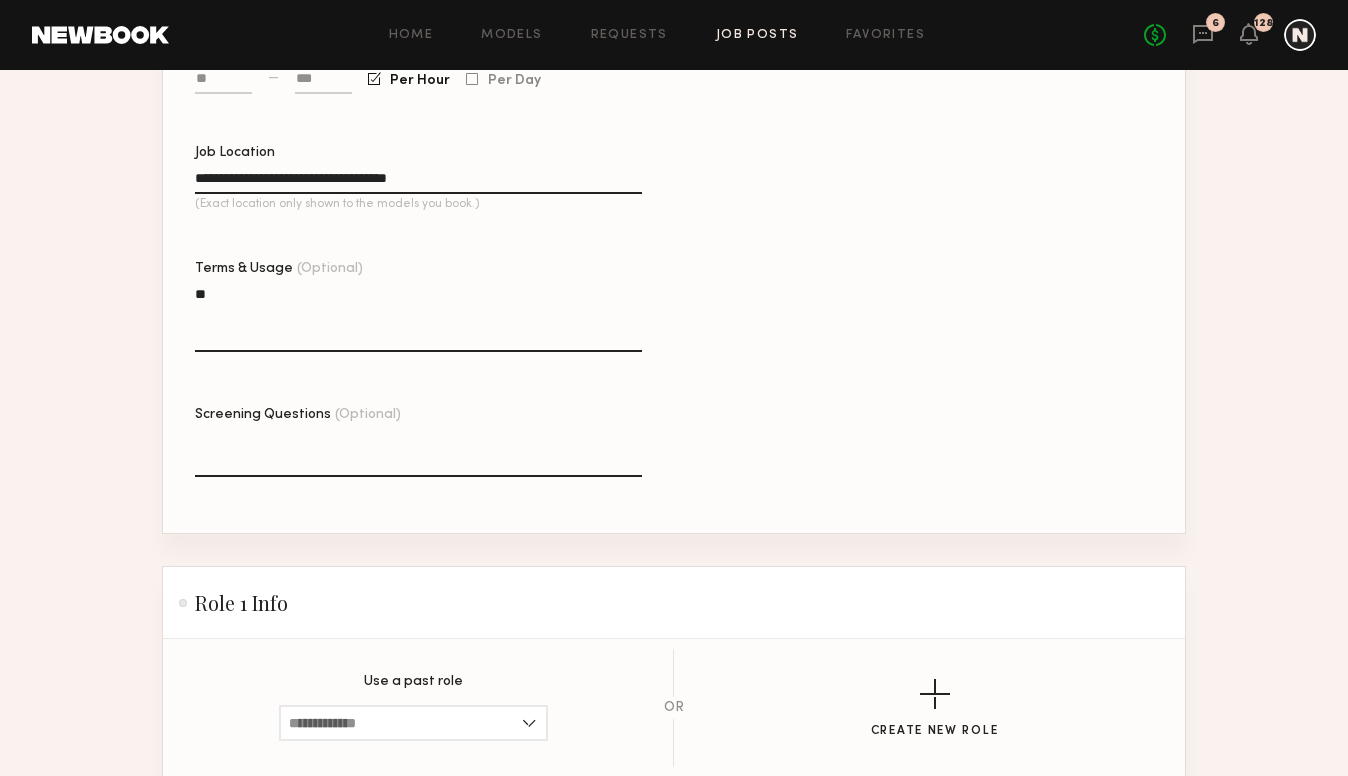 click on "Post Job" 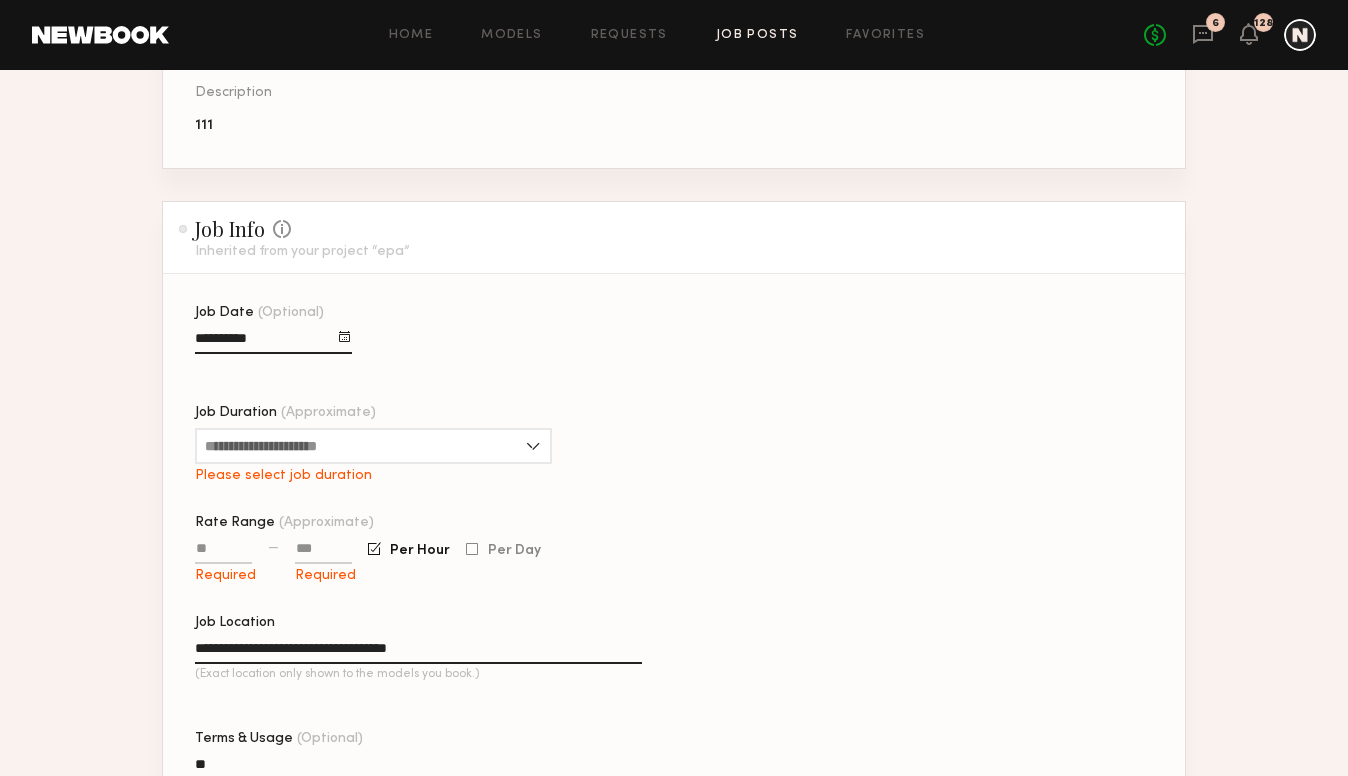 scroll, scrollTop: 500, scrollLeft: 0, axis: vertical 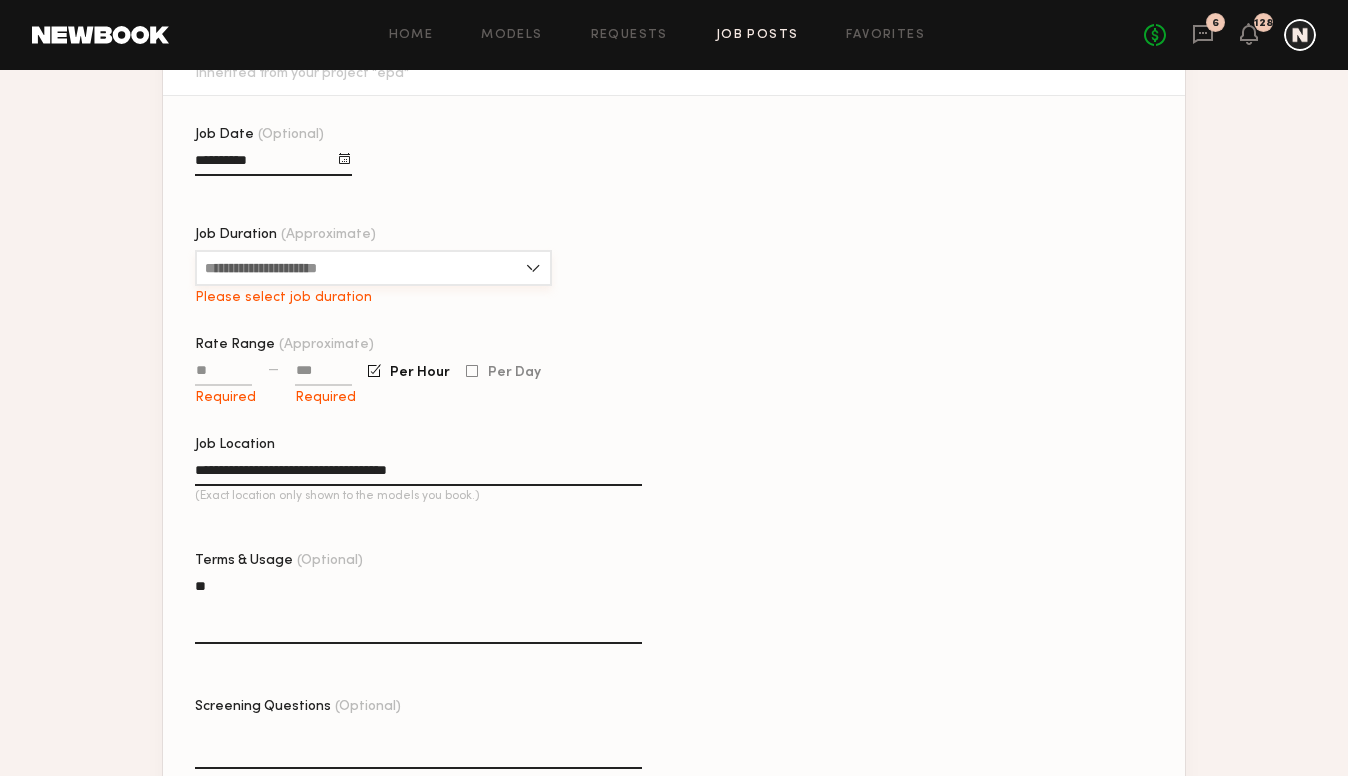 drag, startPoint x: 287, startPoint y: 292, endPoint x: 280, endPoint y: 322, distance: 30.805843 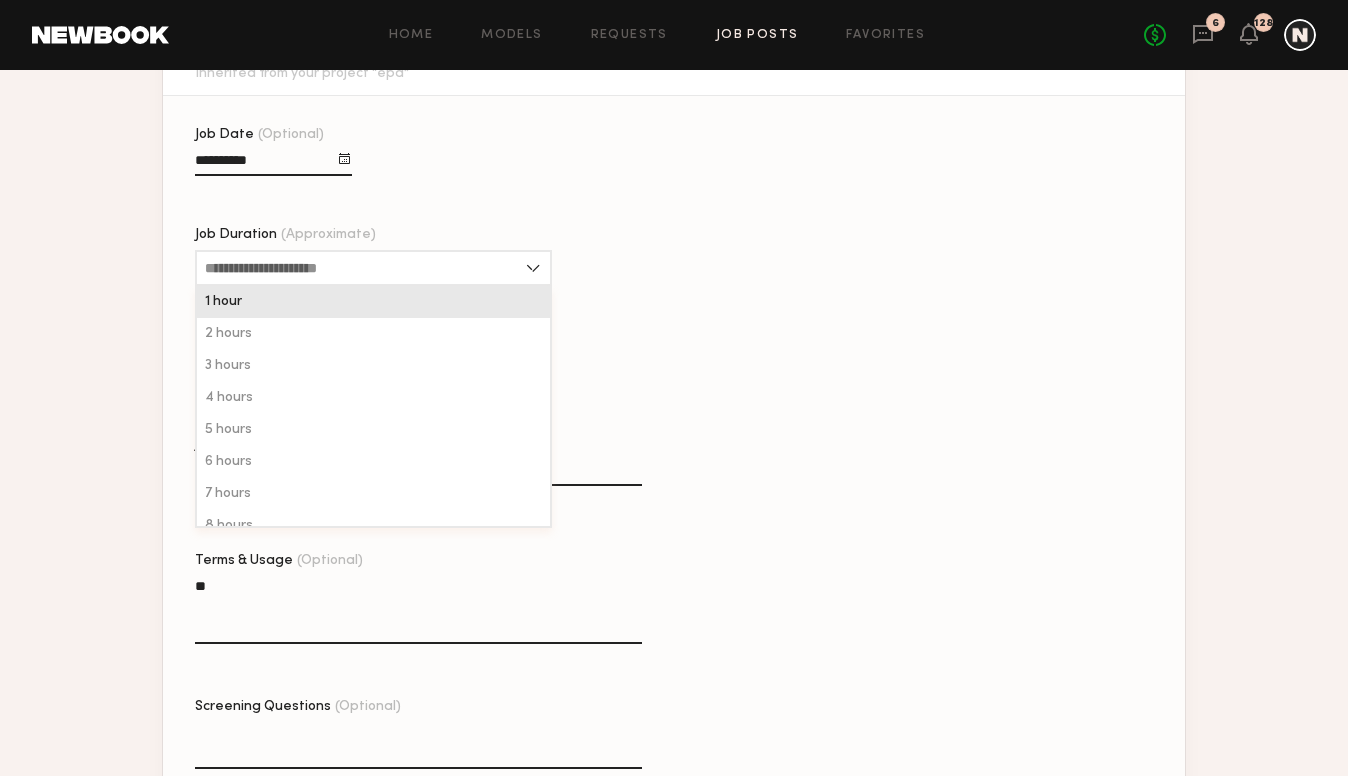 click on "2 hours" 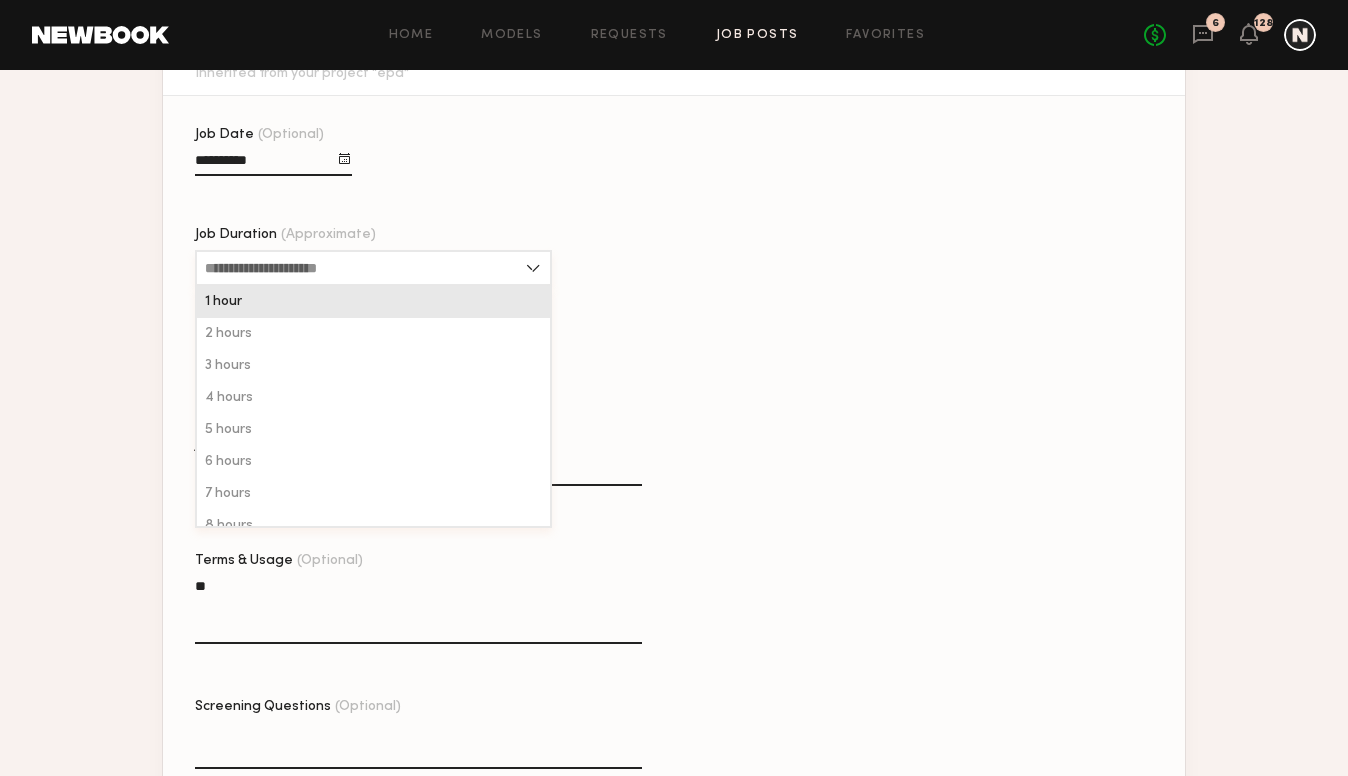 type on "*******" 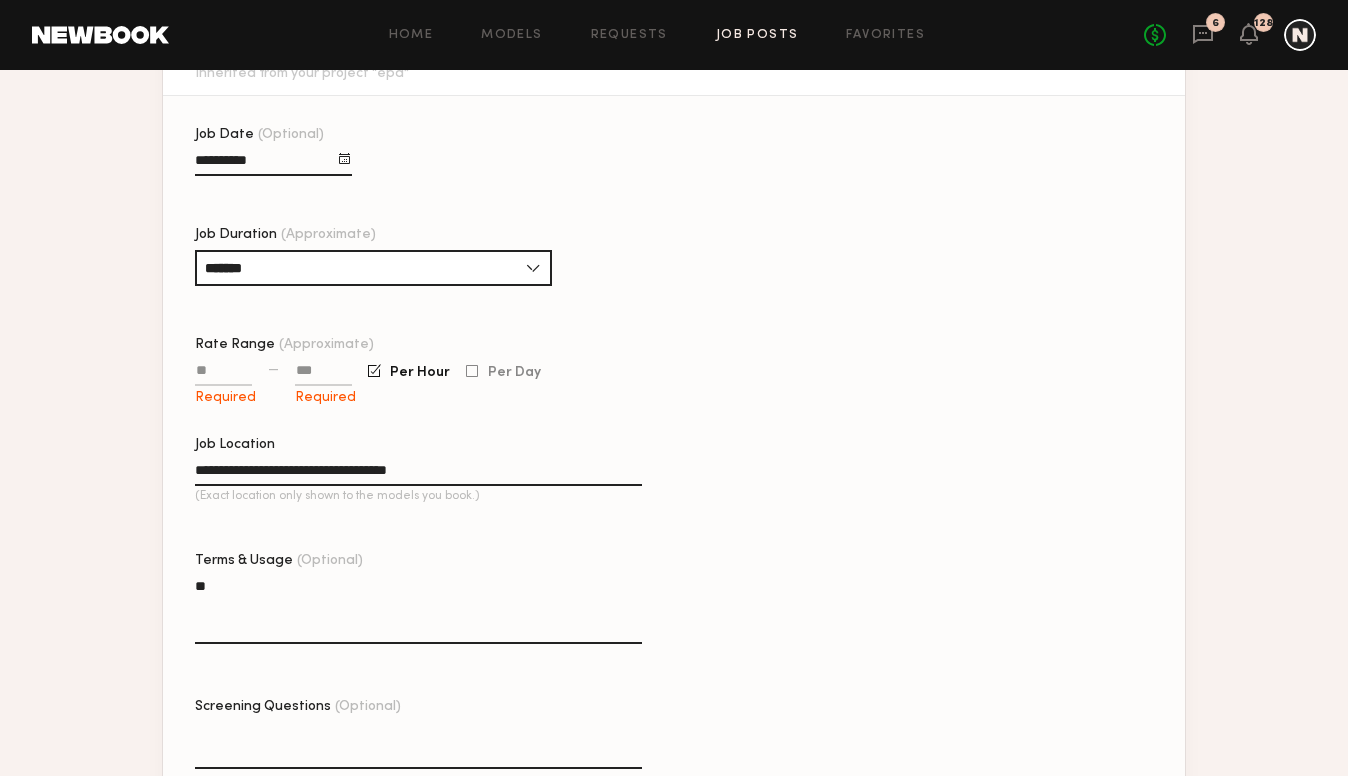 drag, startPoint x: 231, startPoint y: 403, endPoint x: 227, endPoint y: 390, distance: 13.601471 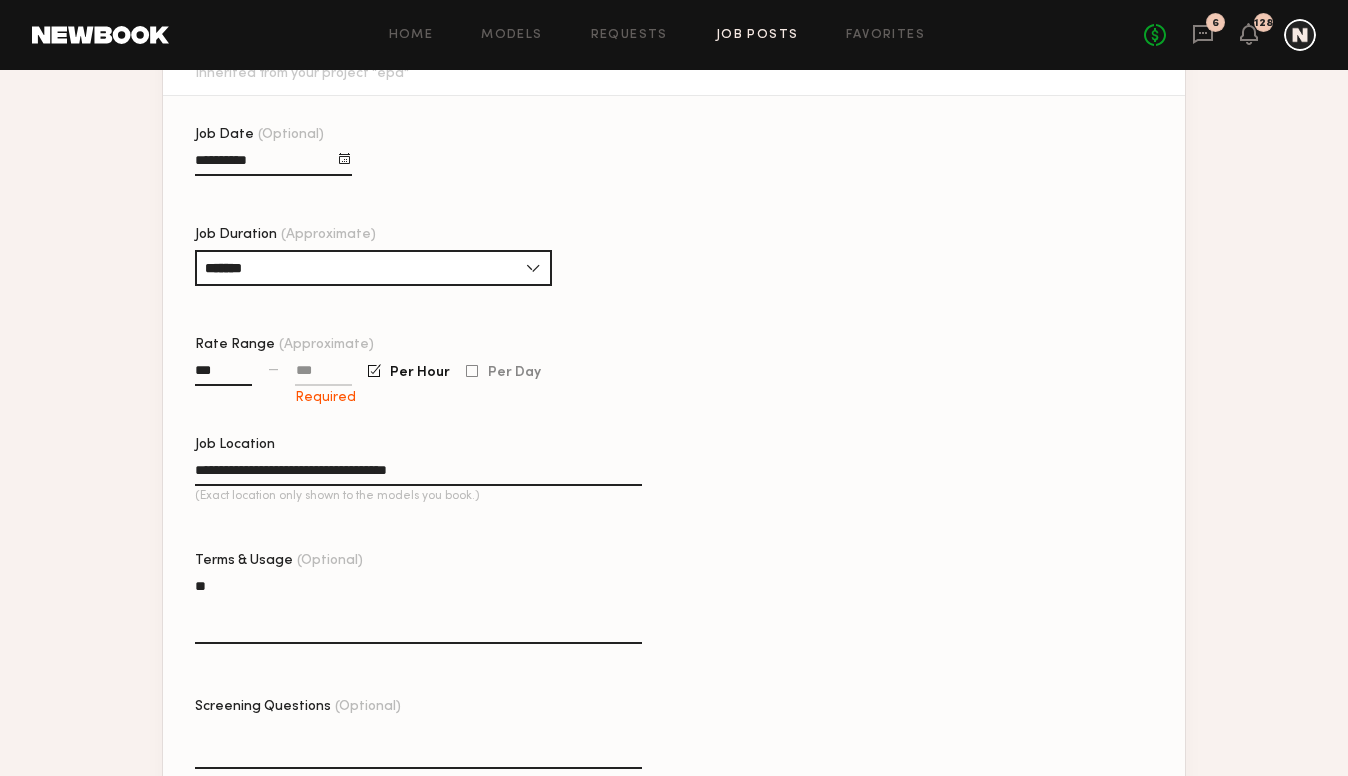 type on "***" 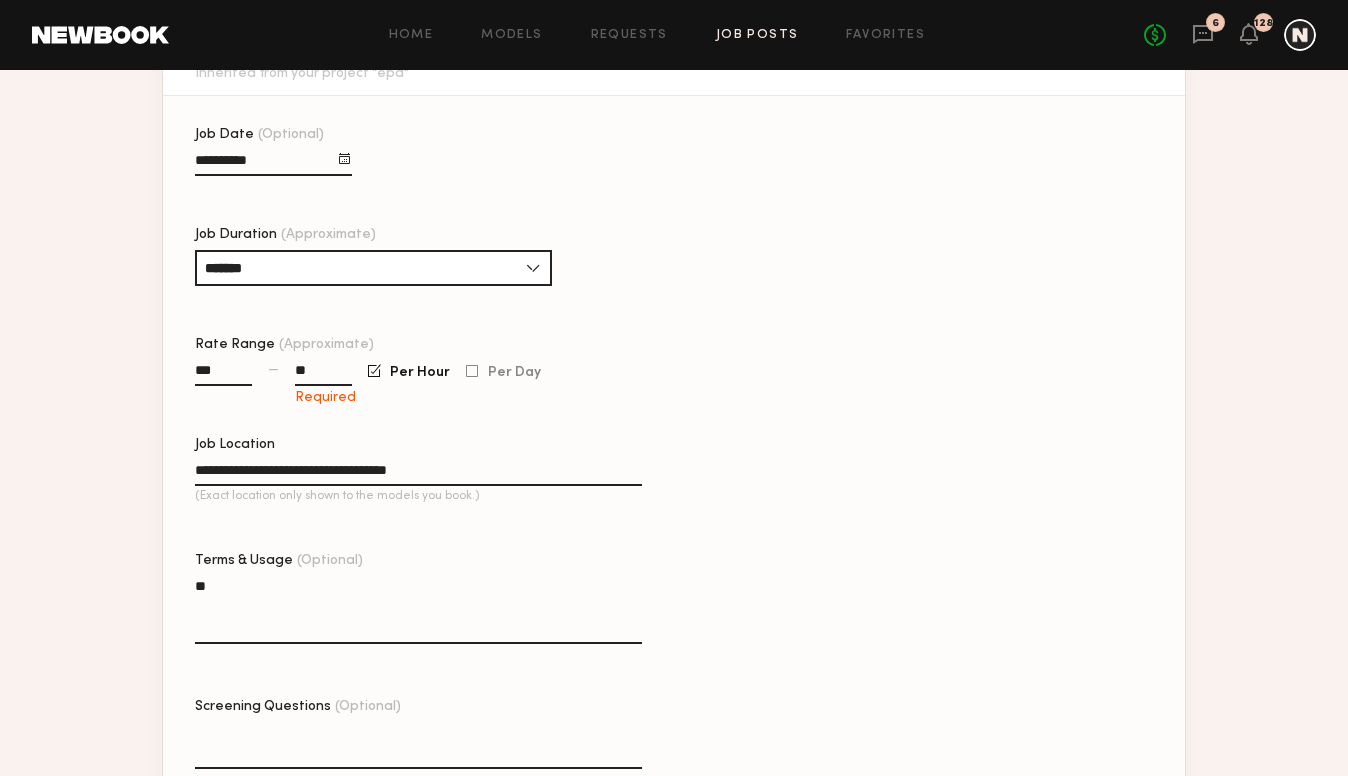 click on "**" 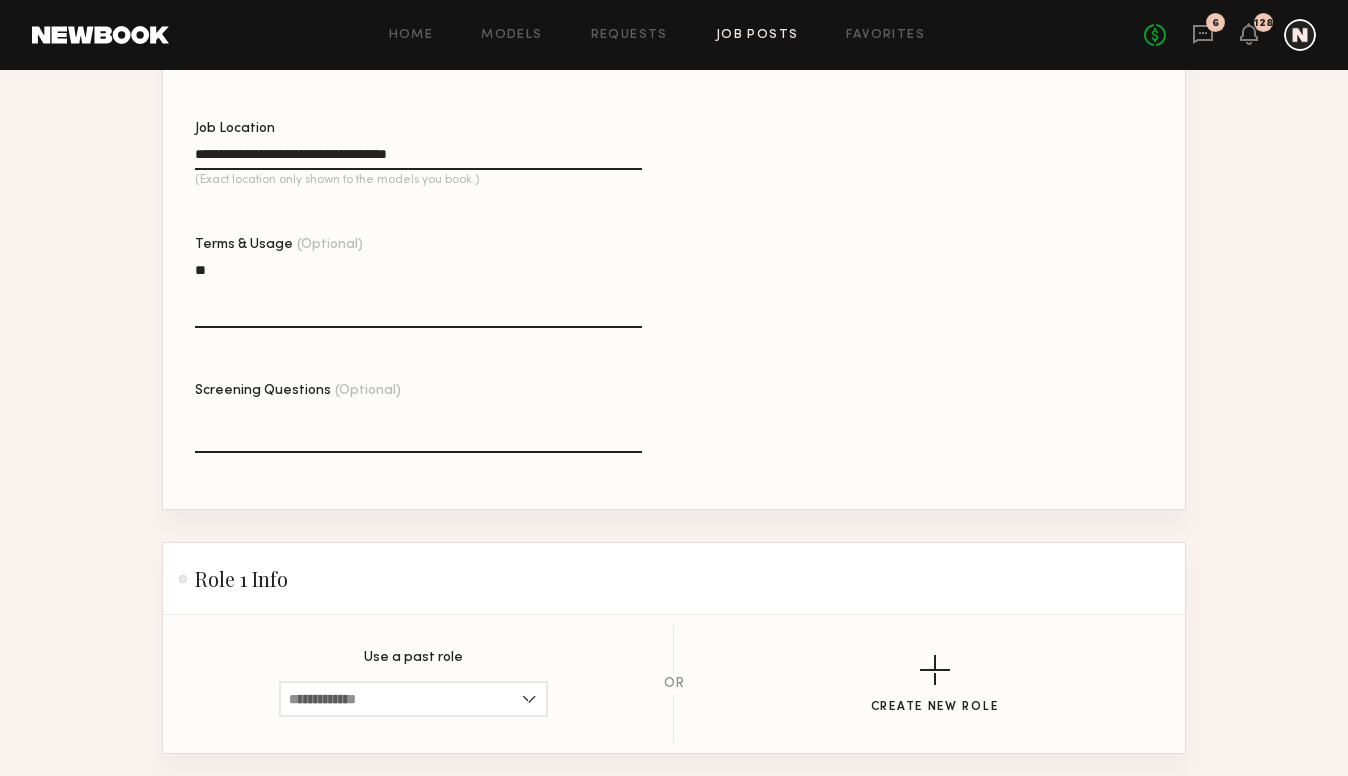 type on "***" 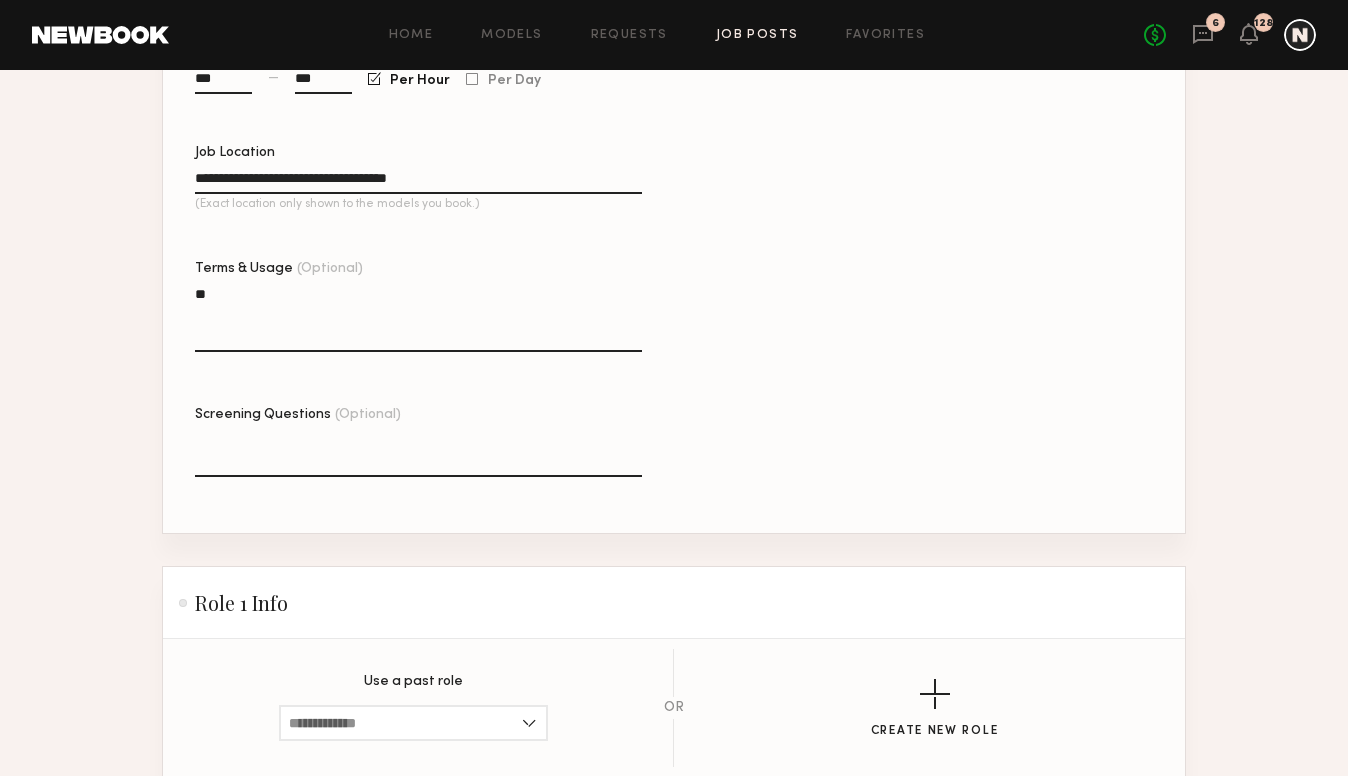 click on "Post Job" 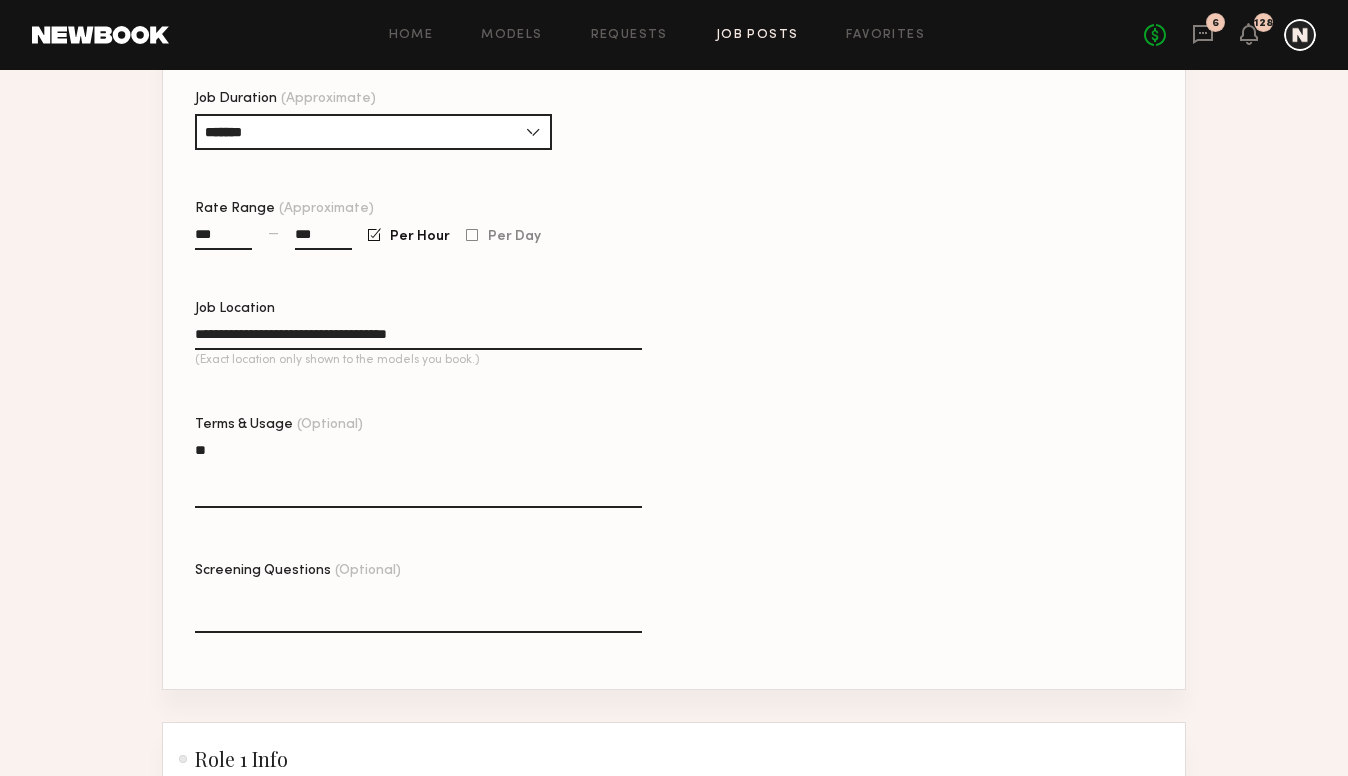 scroll, scrollTop: 792, scrollLeft: 0, axis: vertical 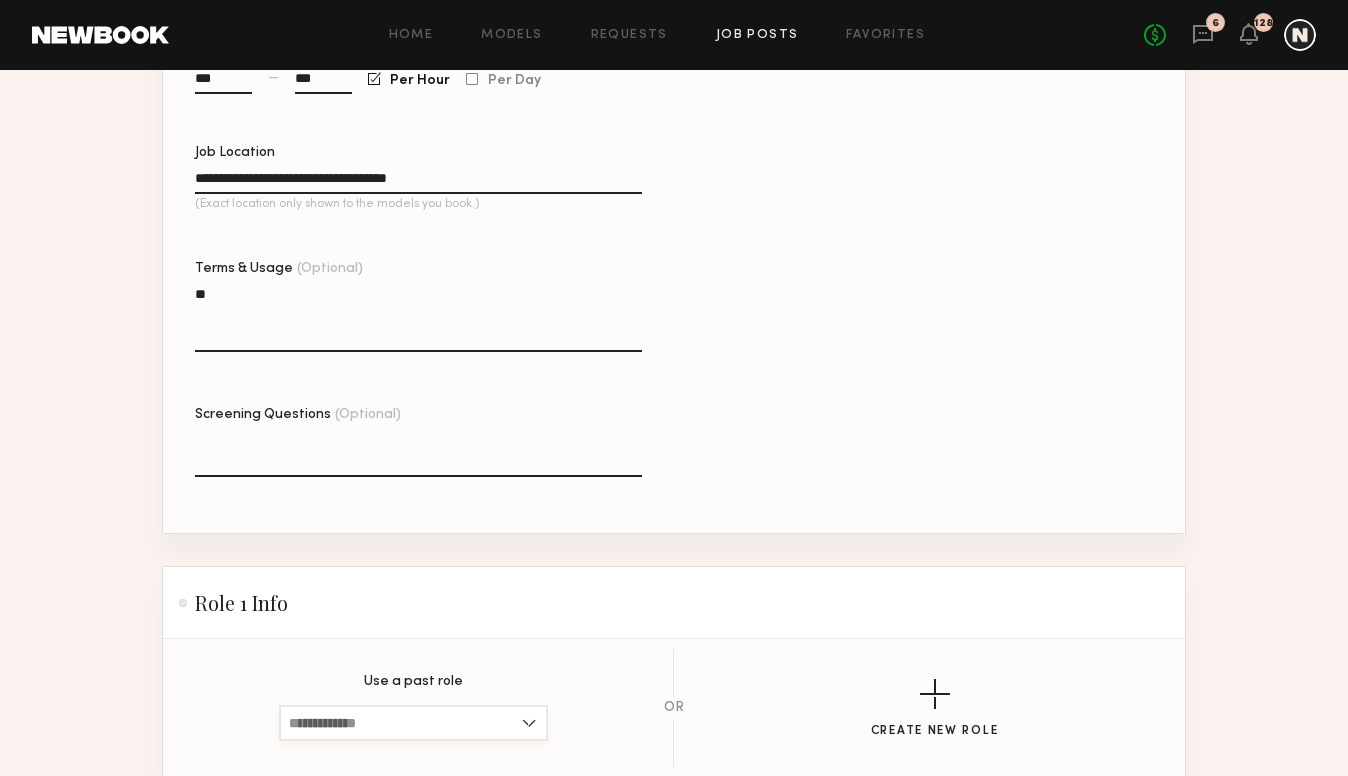 click at bounding box center [413, 723] 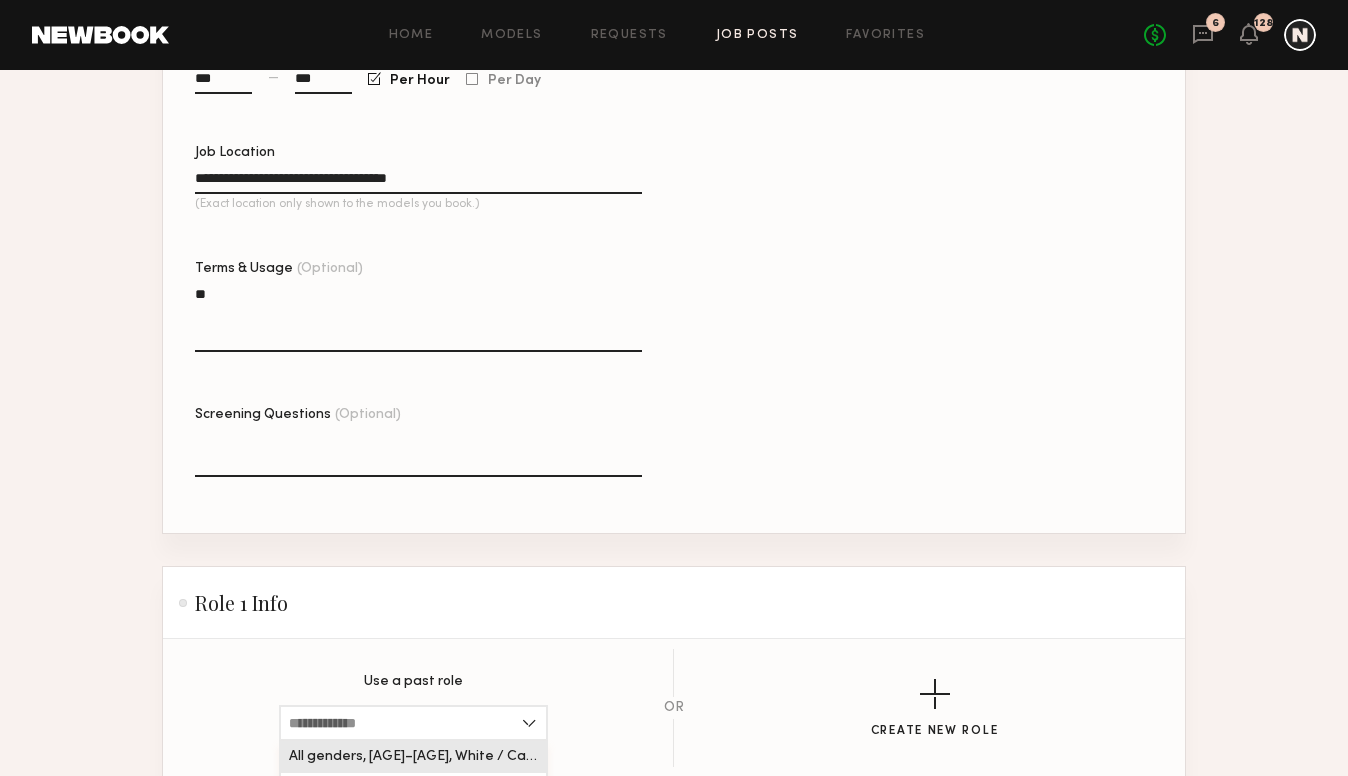 drag, startPoint x: 430, startPoint y: 478, endPoint x: 459, endPoint y: 495, distance: 33.61547 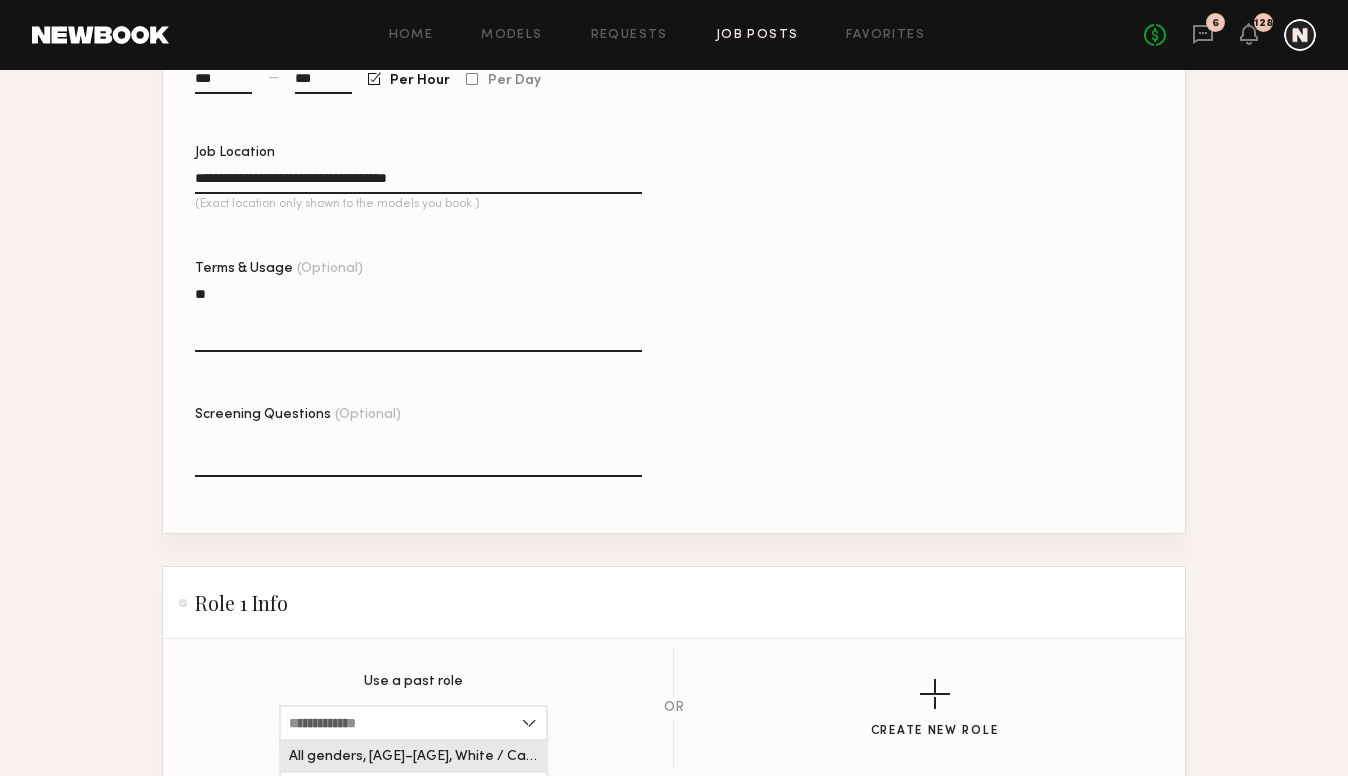 type on "**********" 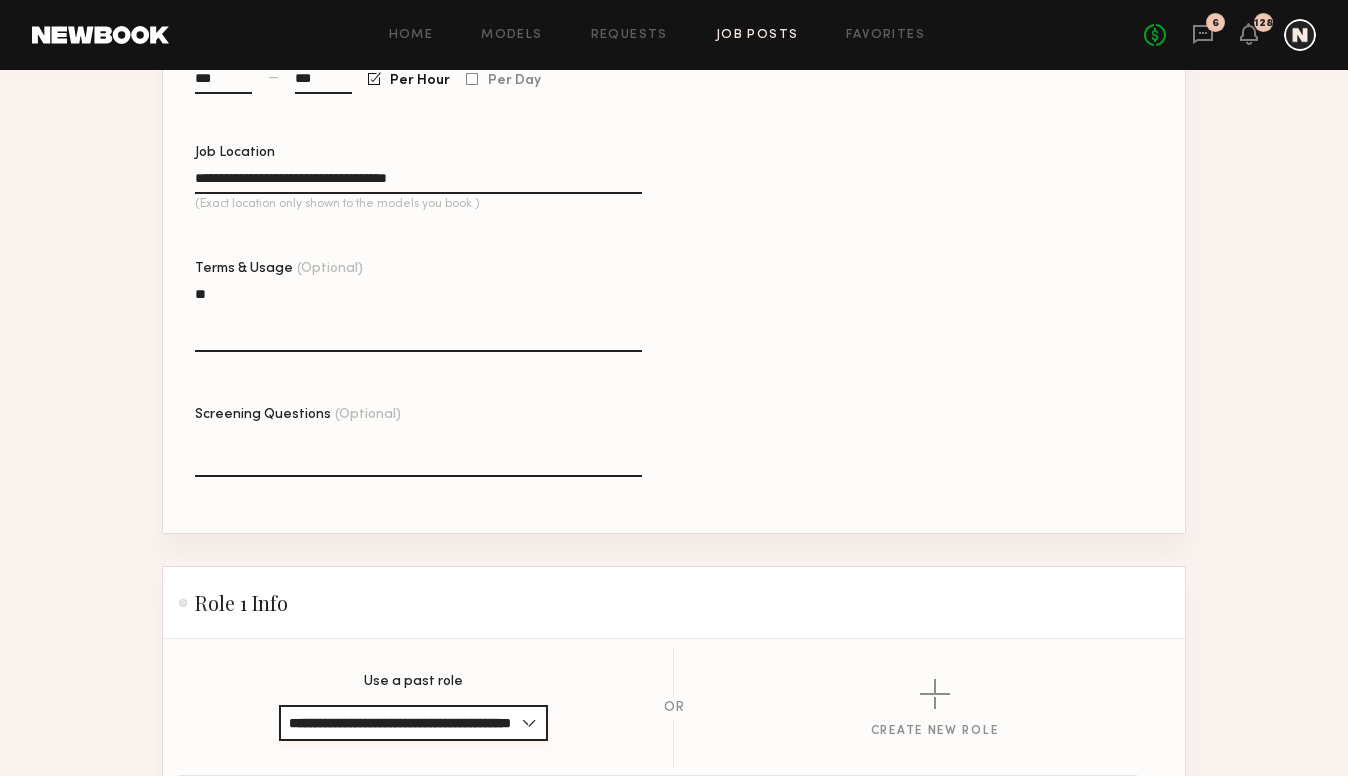 scroll, scrollTop: 0, scrollLeft: 56, axis: horizontal 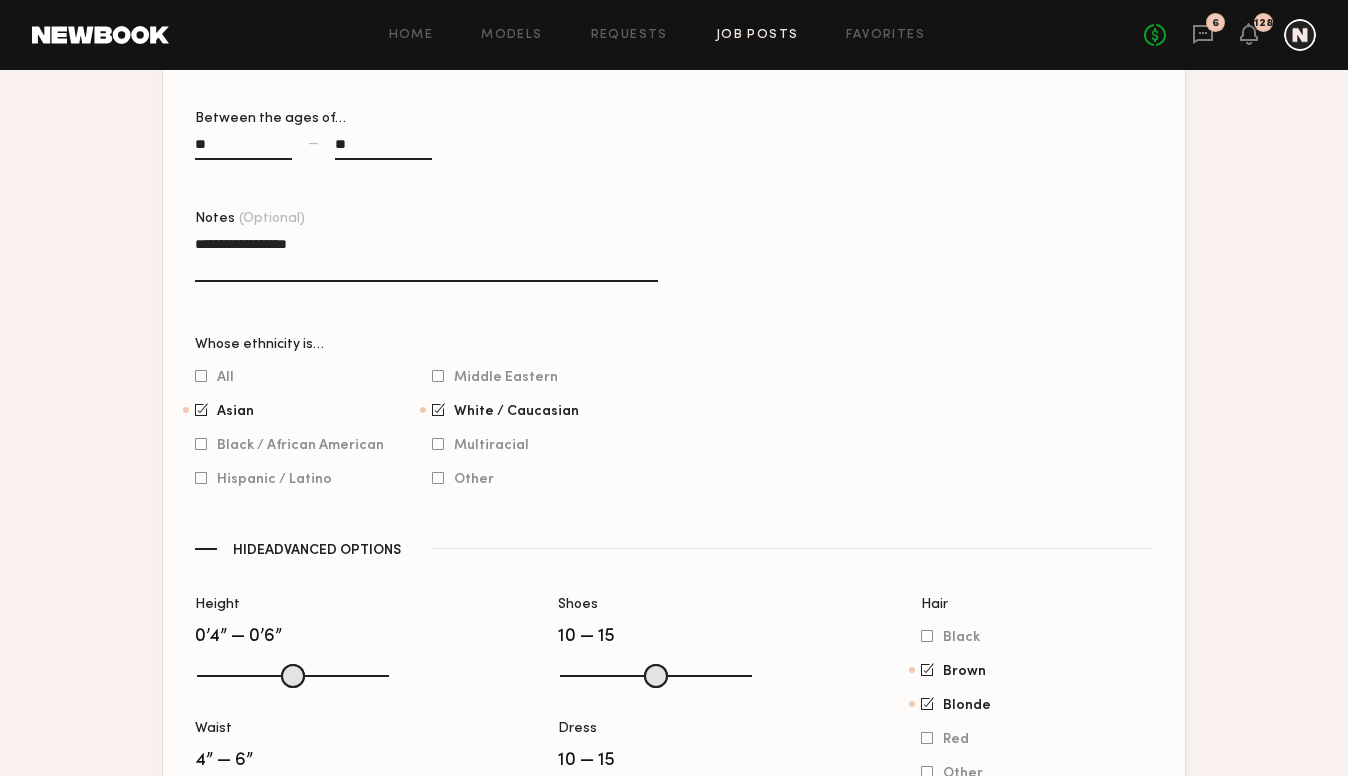 click on "**********" 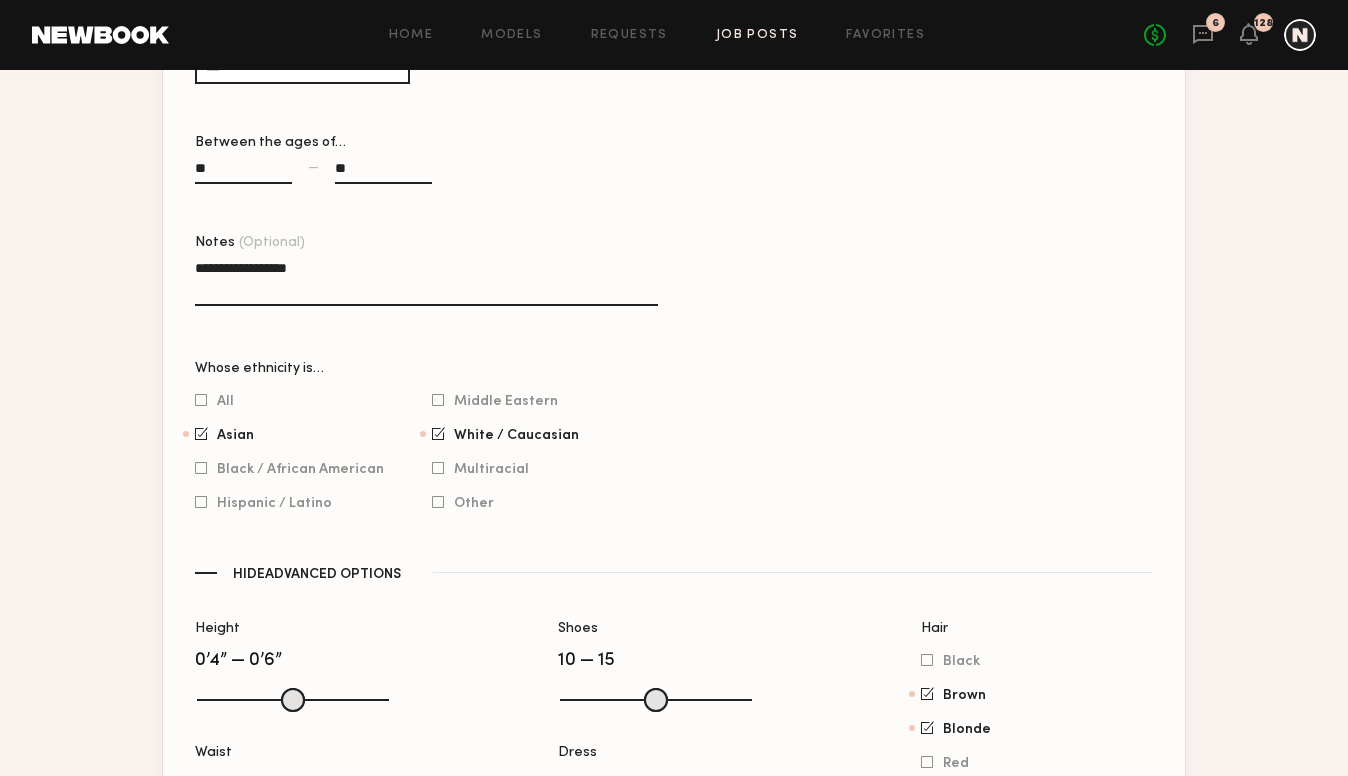 scroll, scrollTop: 0, scrollLeft: 0, axis: both 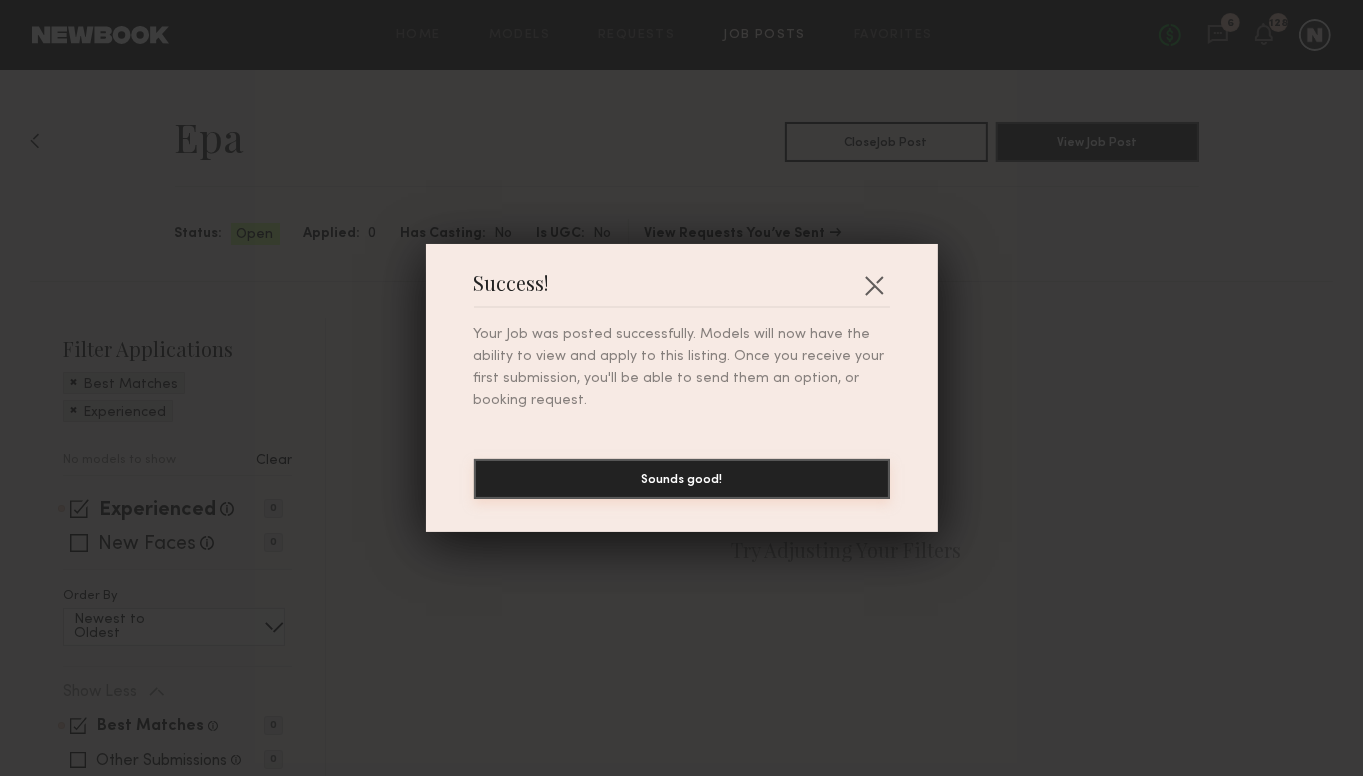 click on "Sounds good!" at bounding box center (682, 479) 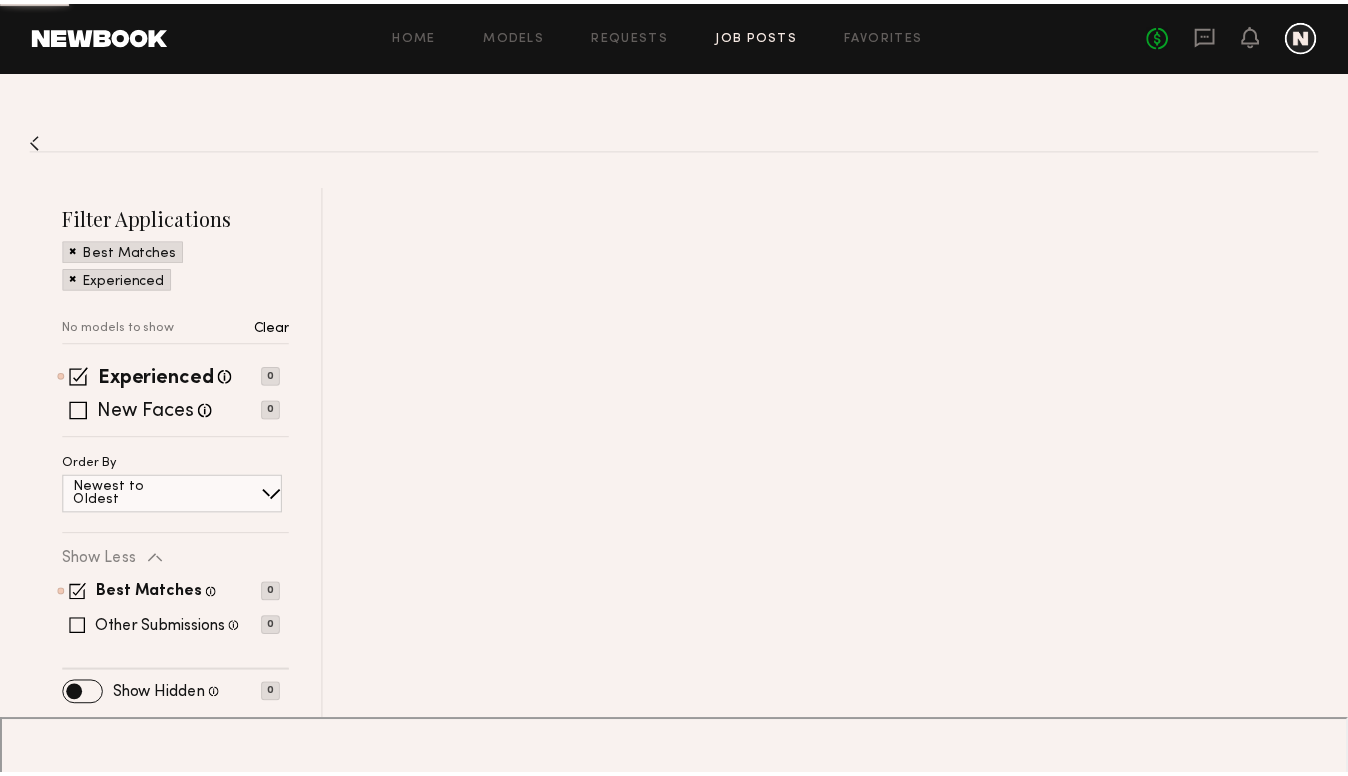 scroll, scrollTop: 0, scrollLeft: 0, axis: both 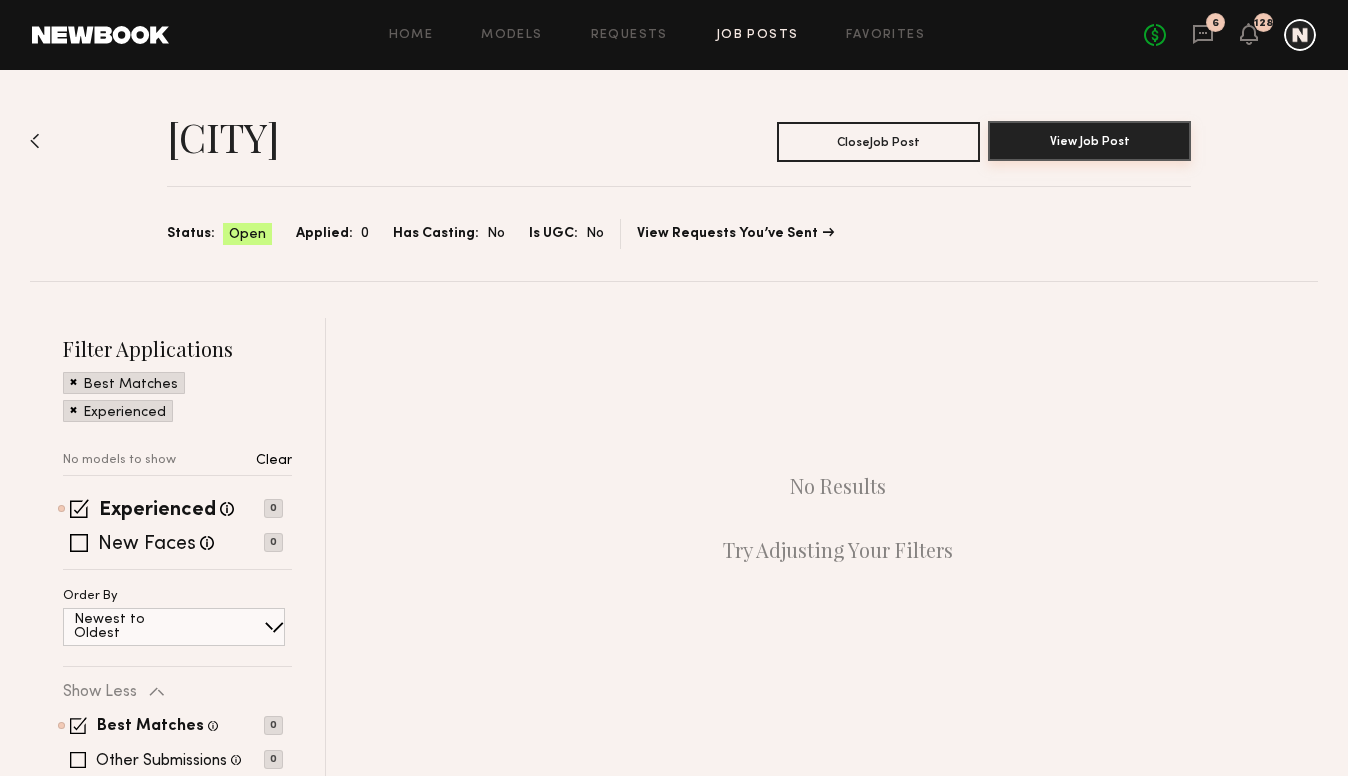 click on "View Job Post" 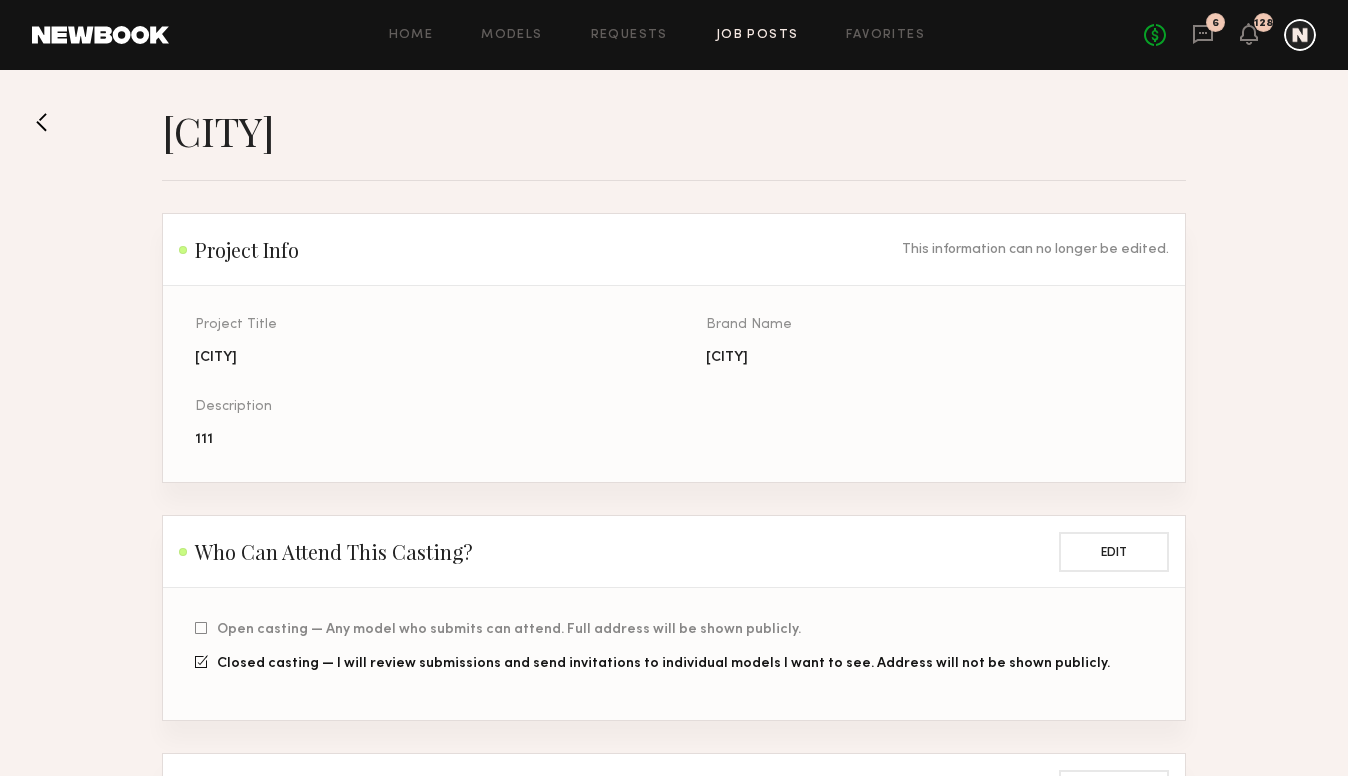click on "Job Posts" 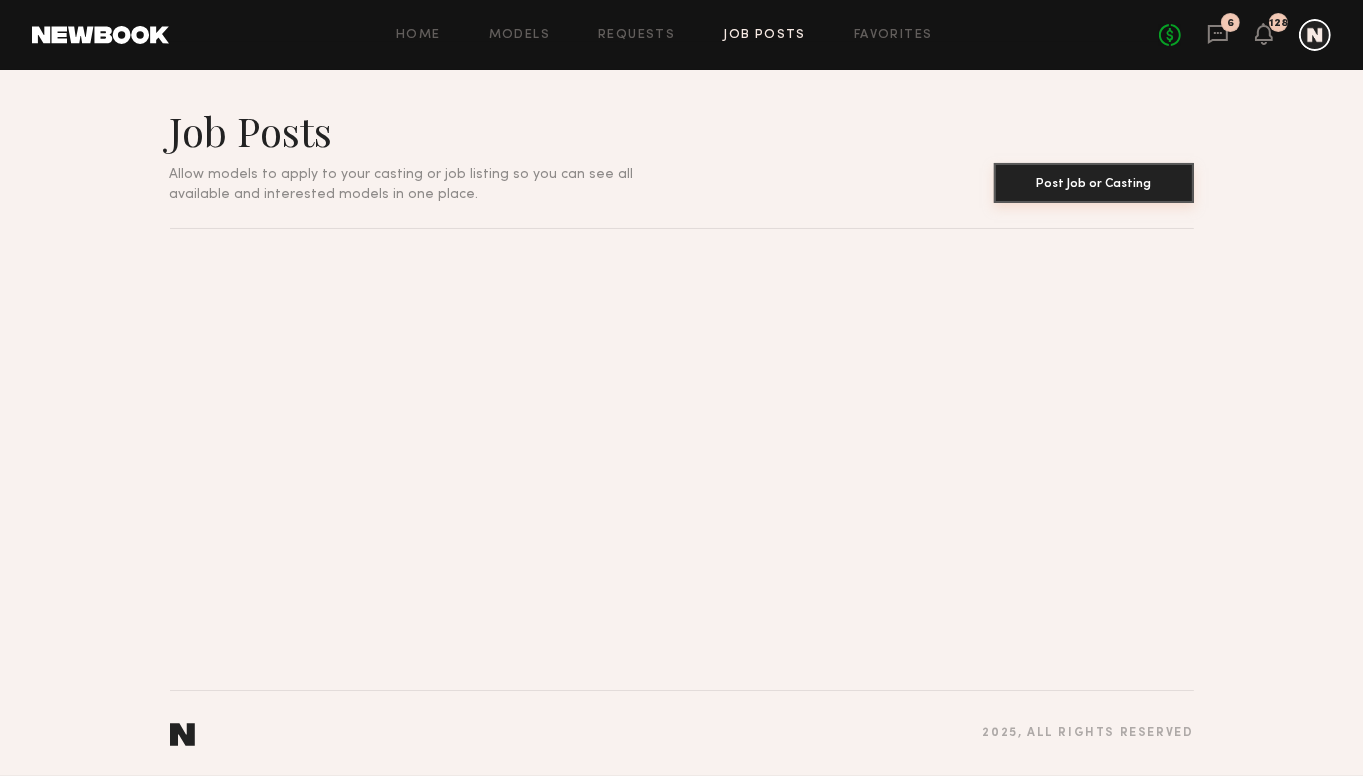 drag, startPoint x: 1173, startPoint y: 215, endPoint x: 1157, endPoint y: 198, distance: 23.345236 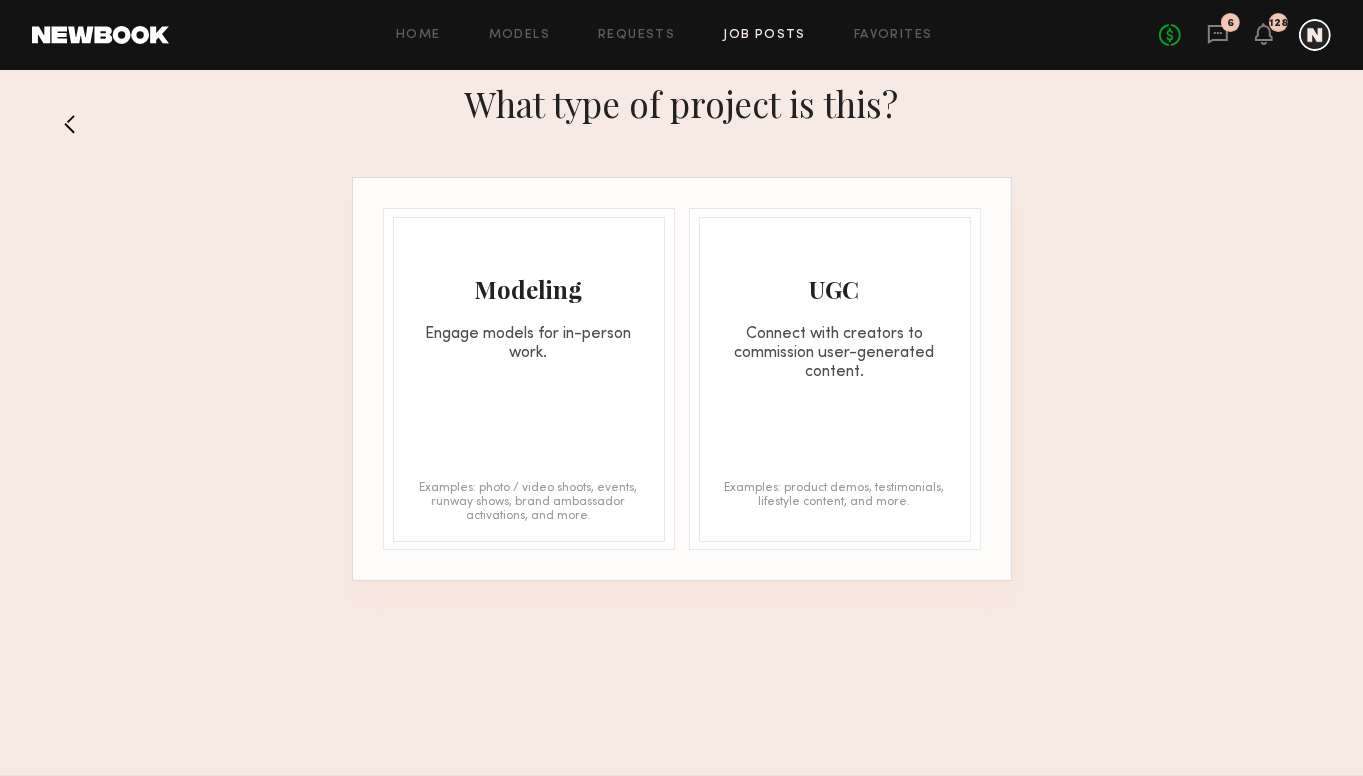click on "Engage models for in-person work." 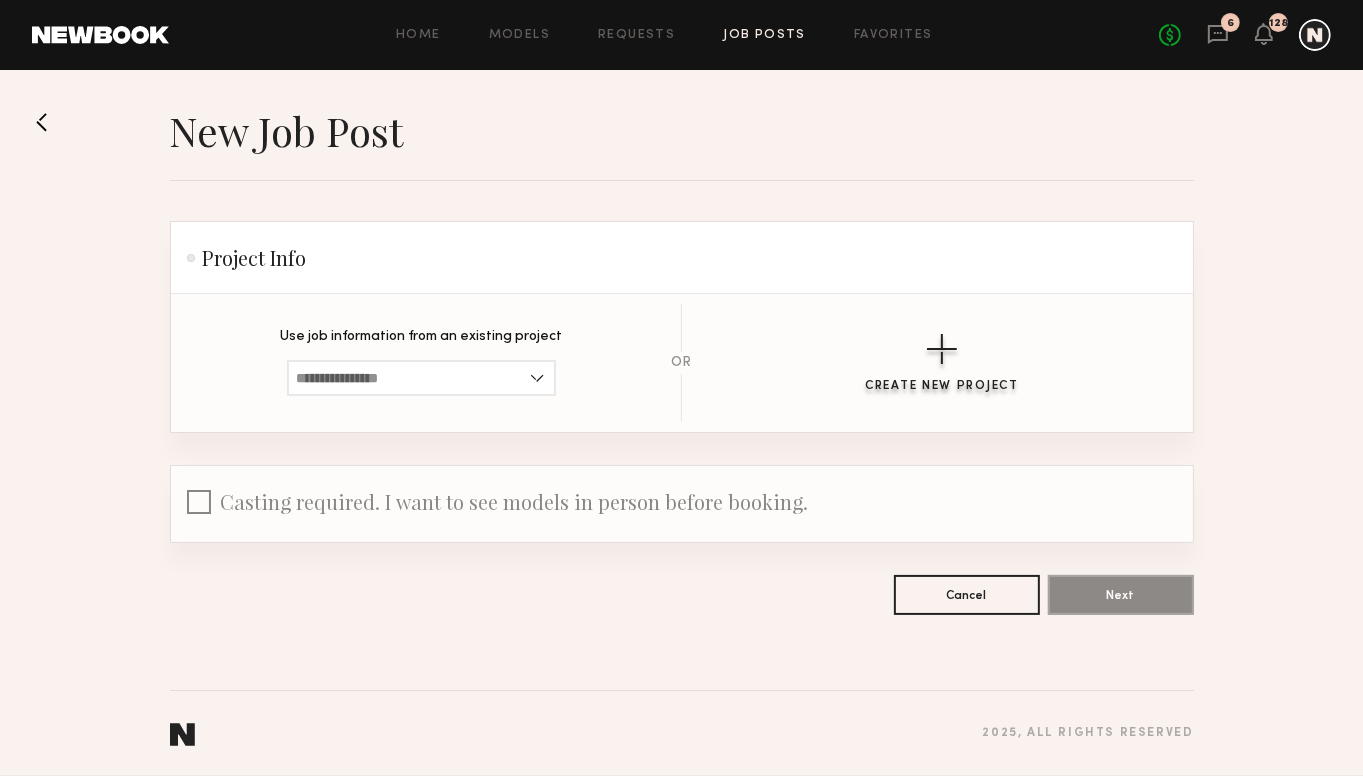 click on "Create New Project" 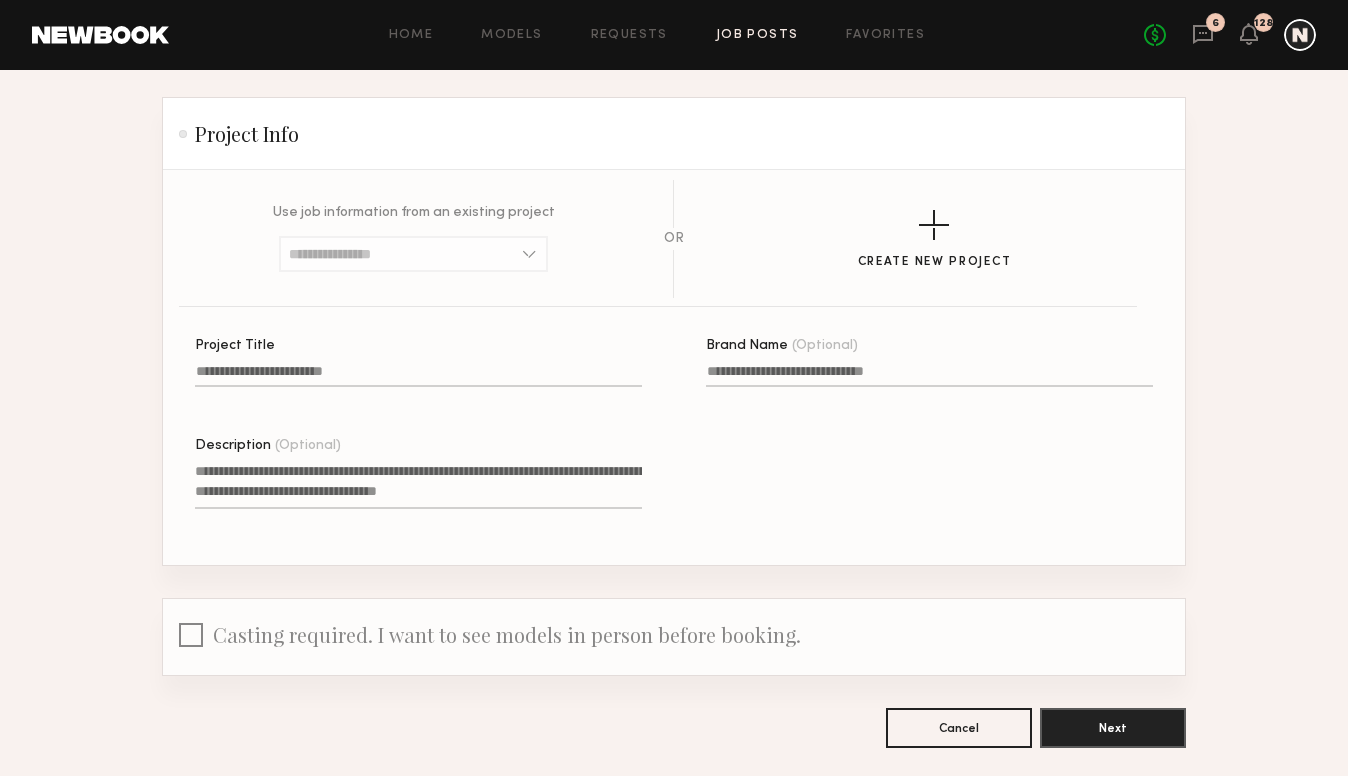 scroll, scrollTop: 217, scrollLeft: 0, axis: vertical 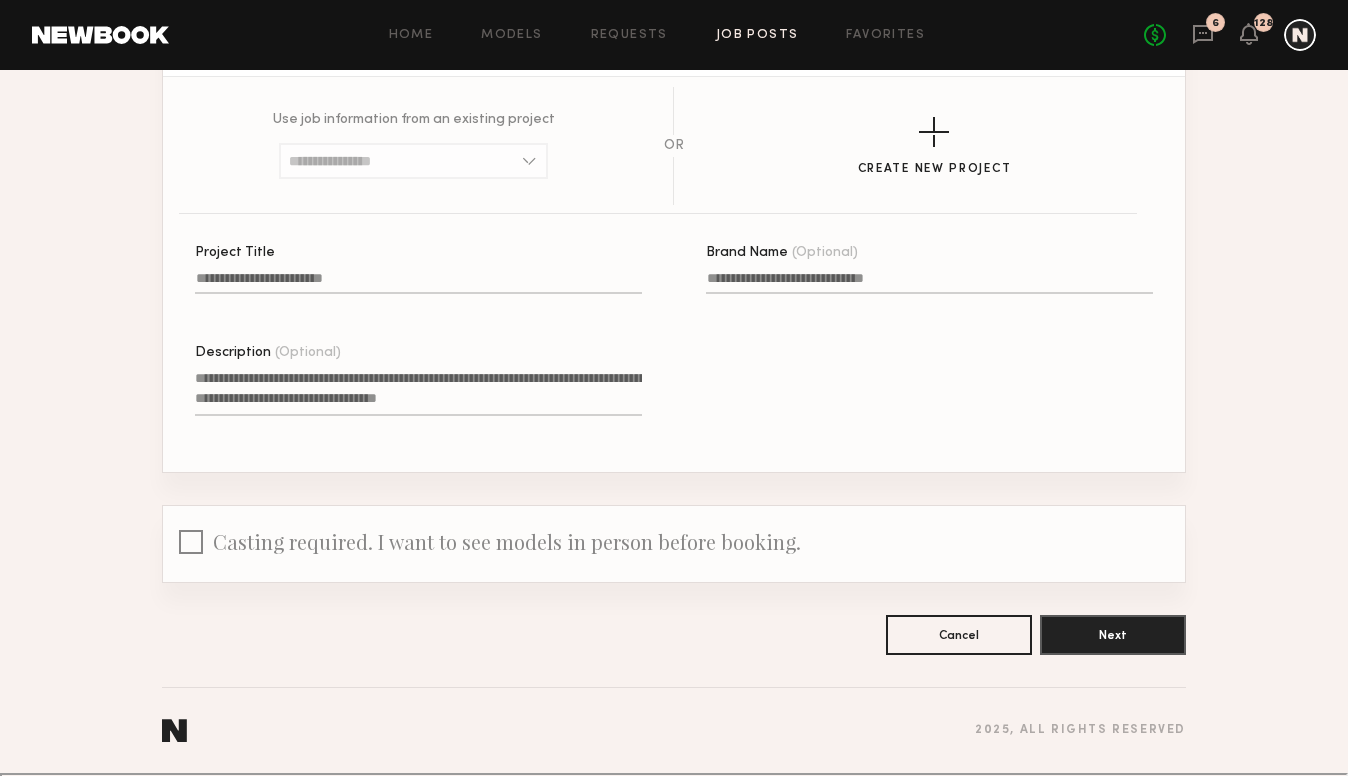 click on "Project Title" 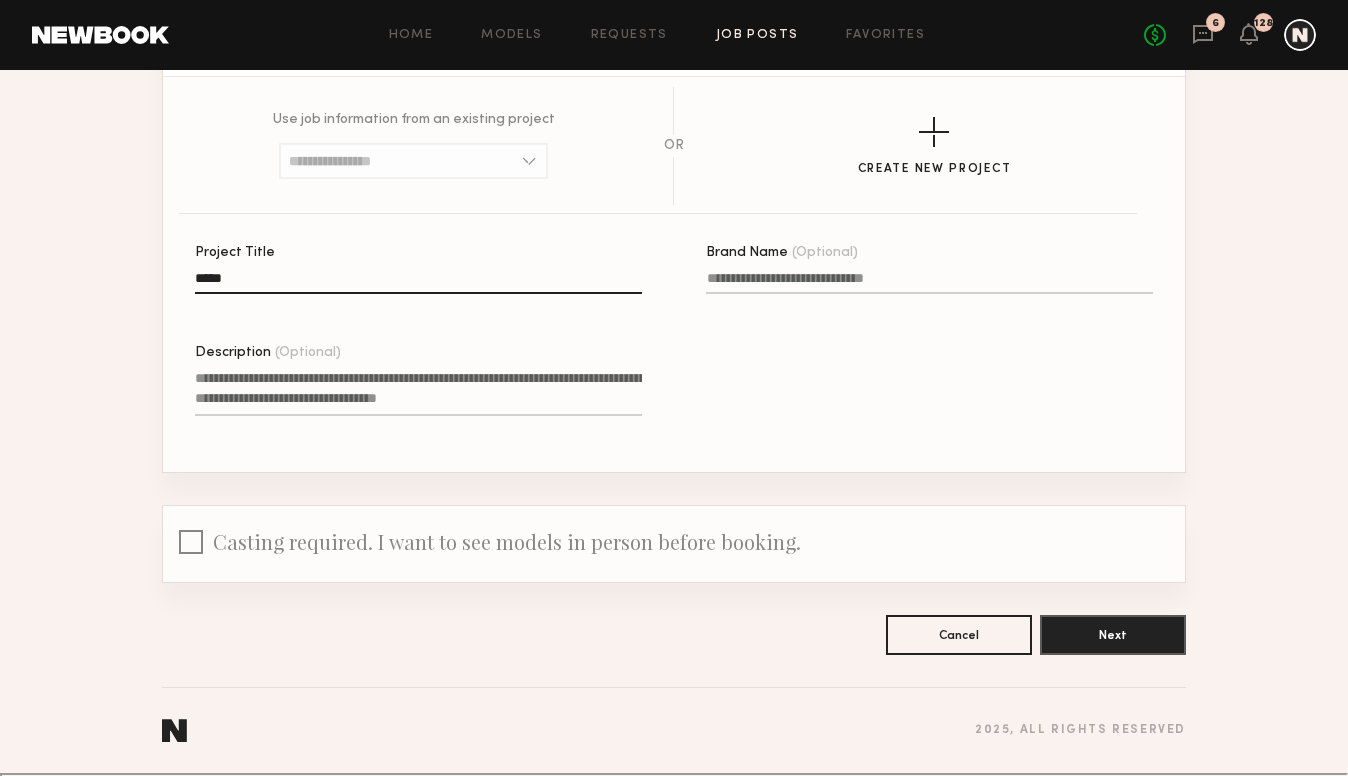 type on "****" 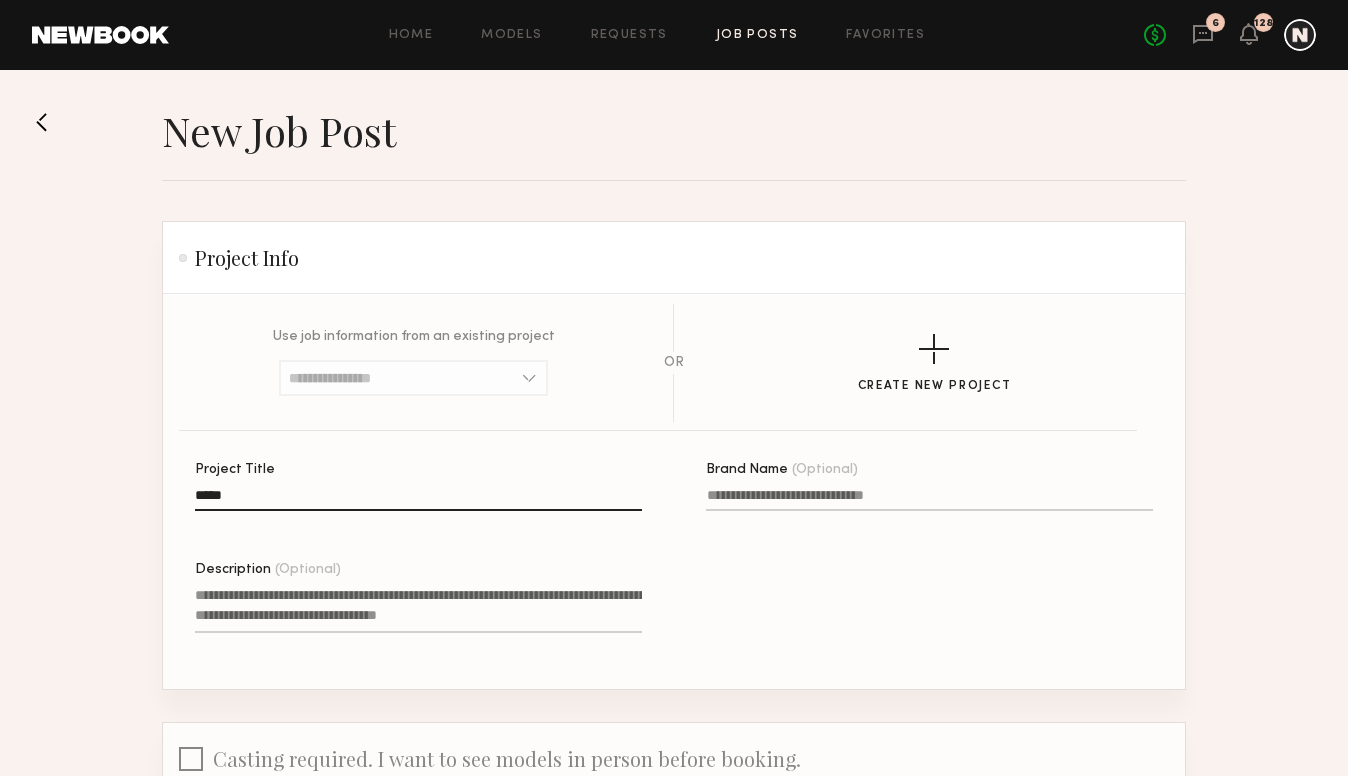 scroll, scrollTop: 217, scrollLeft: 0, axis: vertical 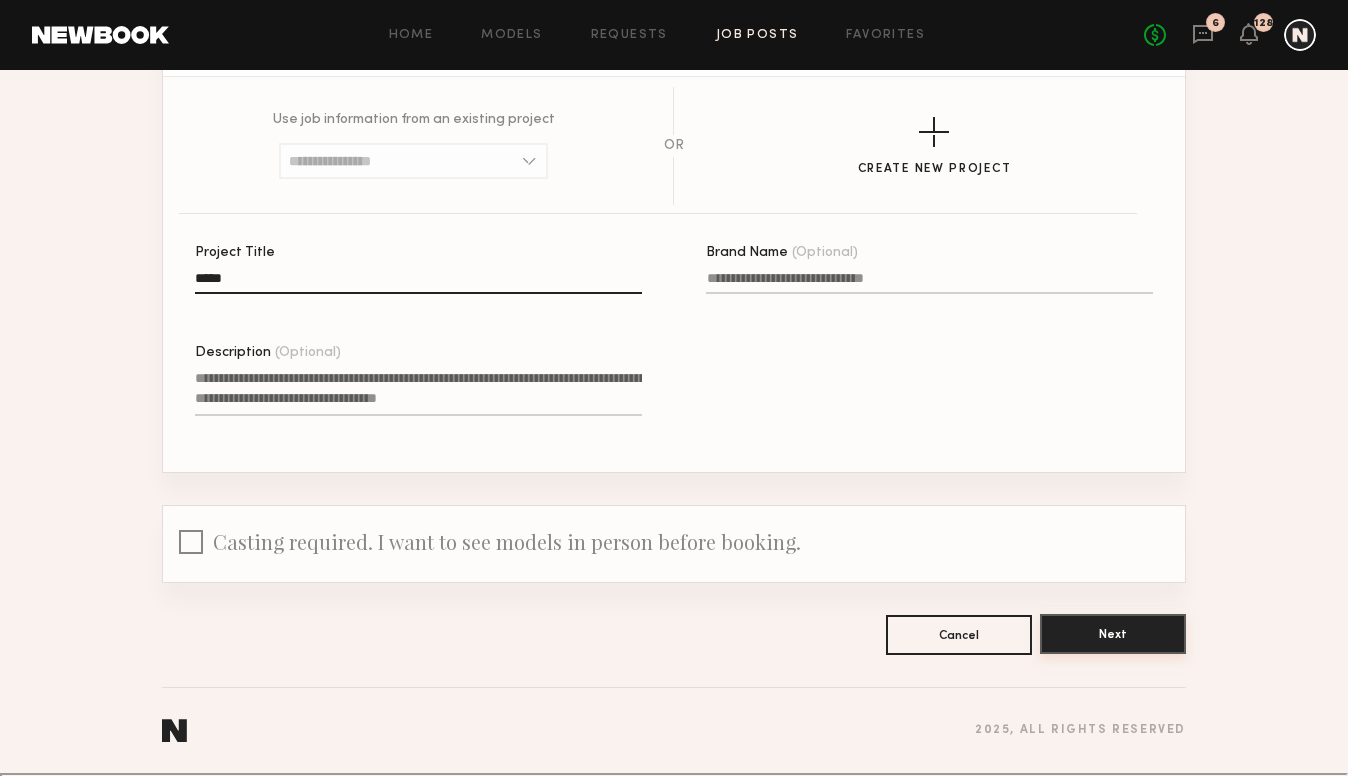 click on "Next" 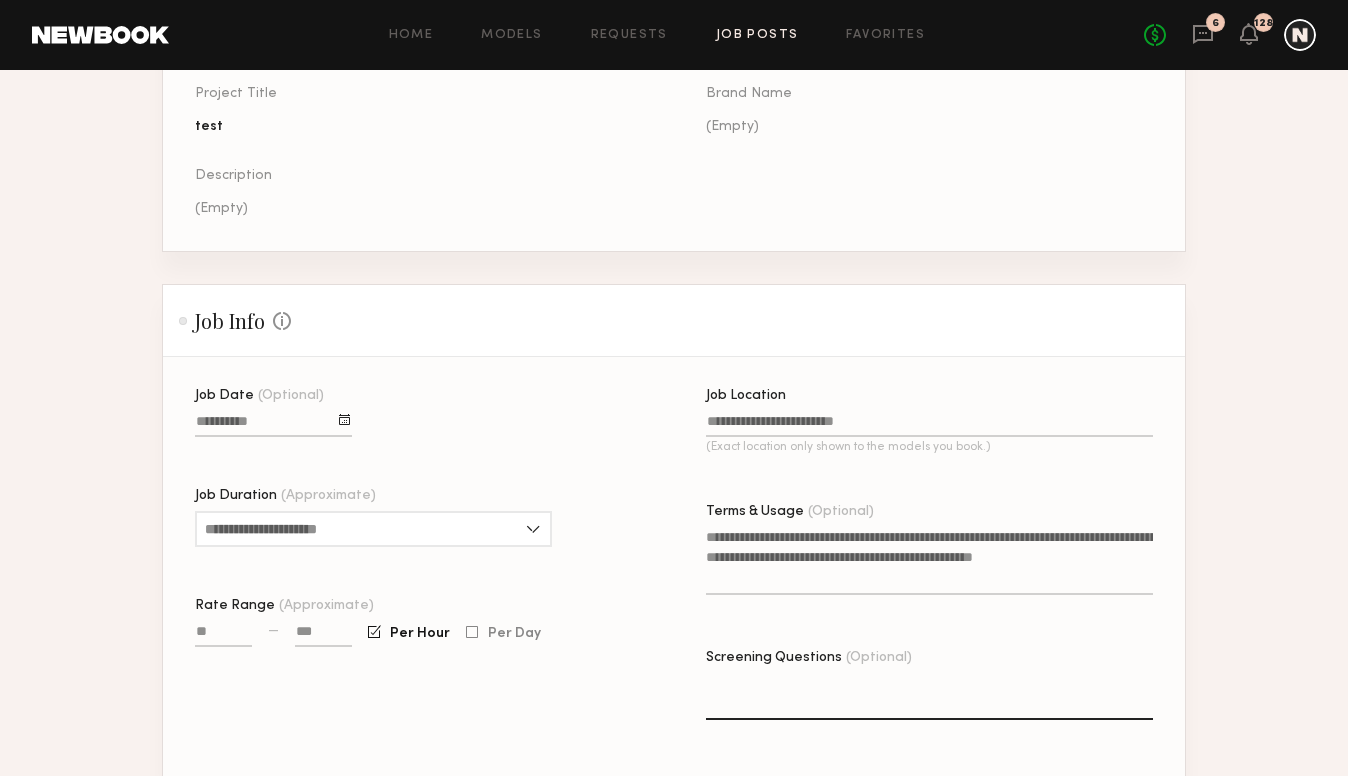 scroll, scrollTop: 300, scrollLeft: 0, axis: vertical 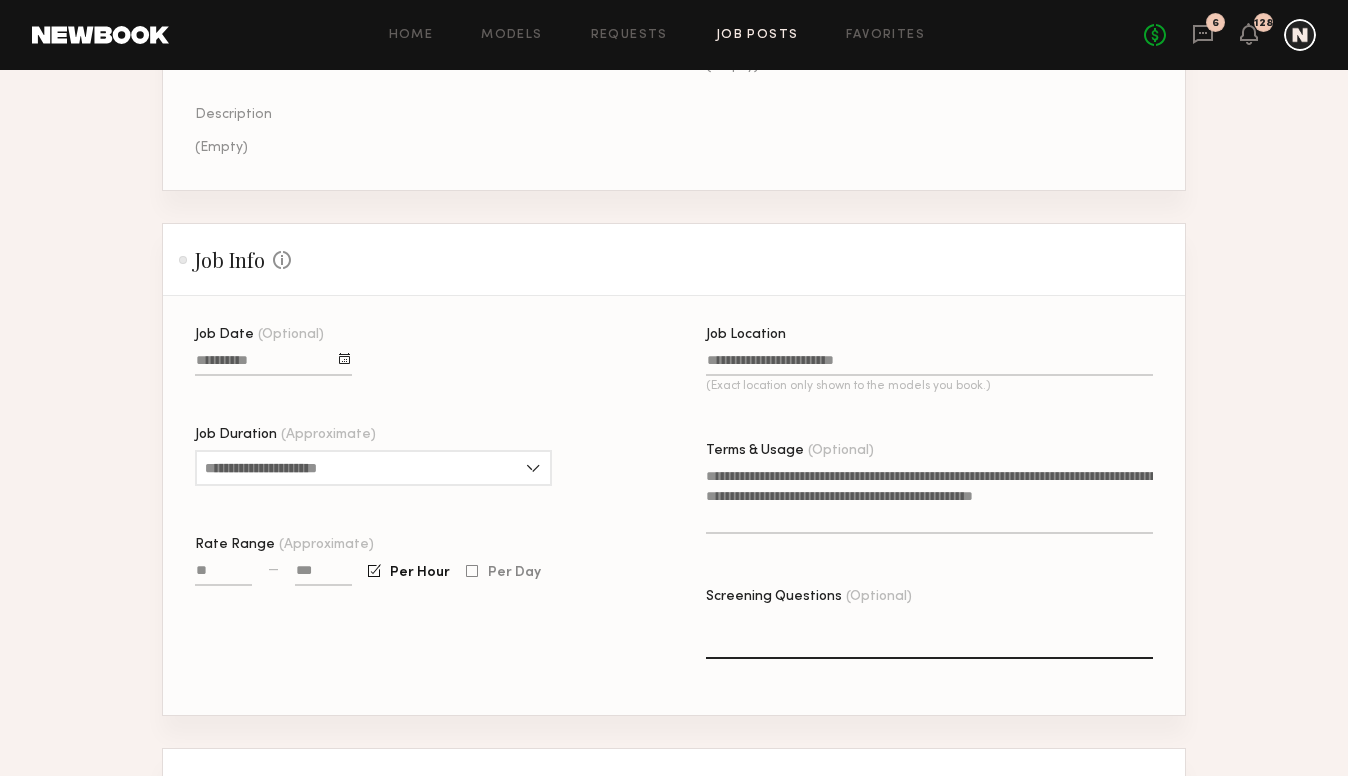 click on "Job Location (Exact location only shown to the models you book.)" 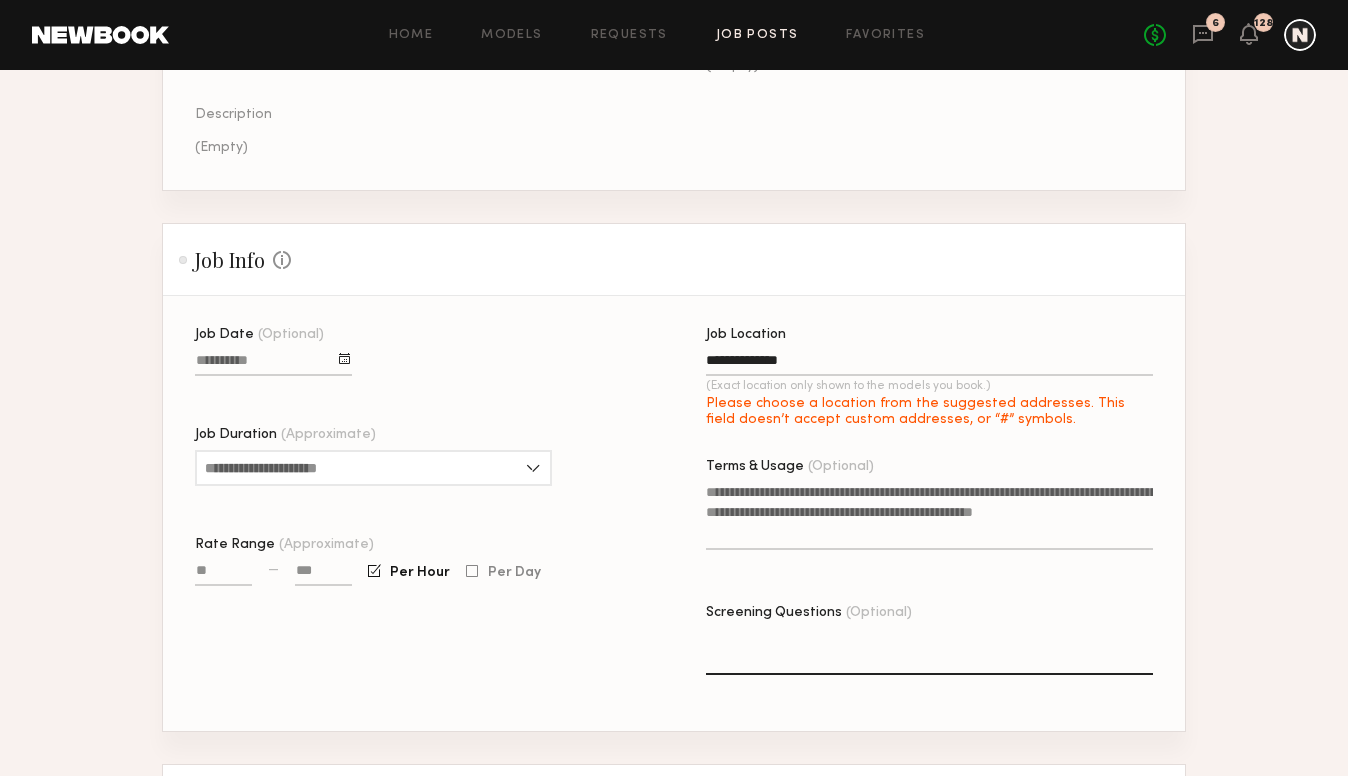type on "**********" 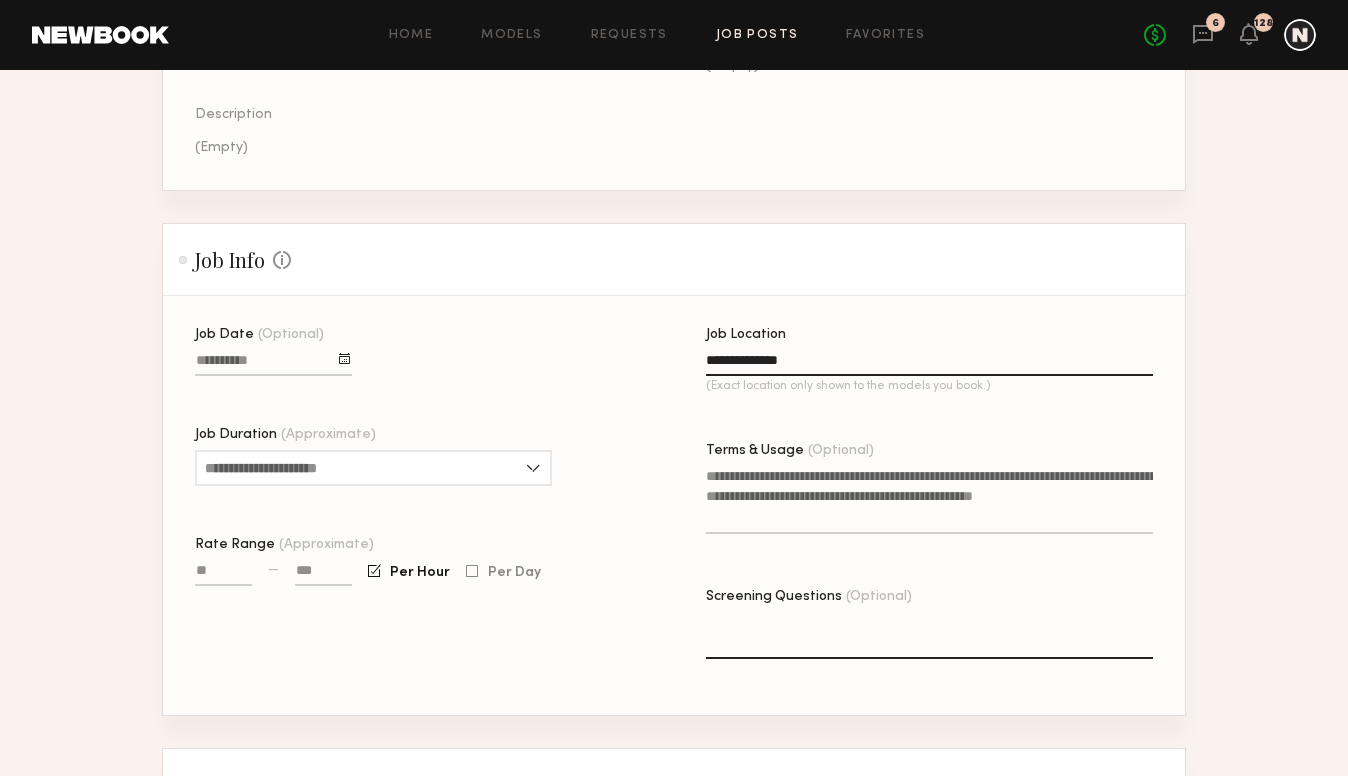 click on "Job Date (Optional)" at bounding box center [273, 364] 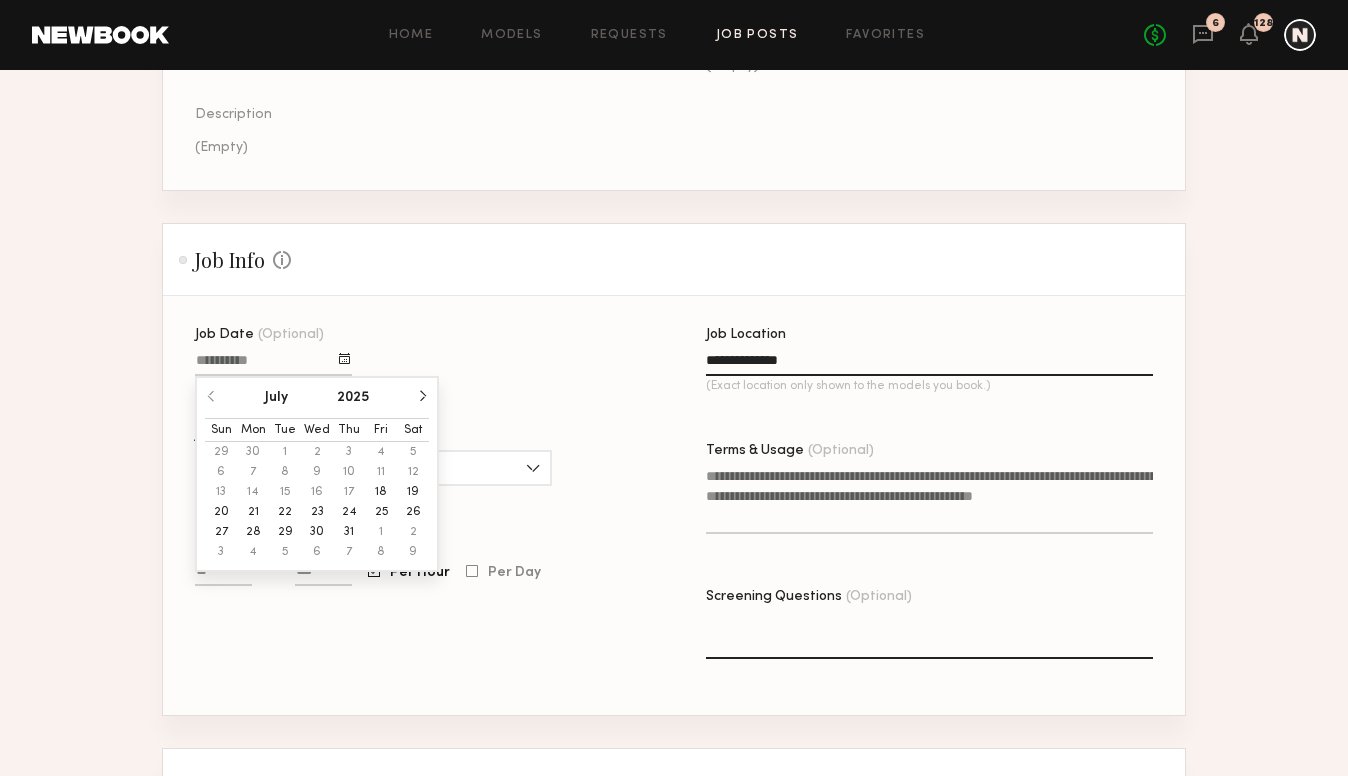 type 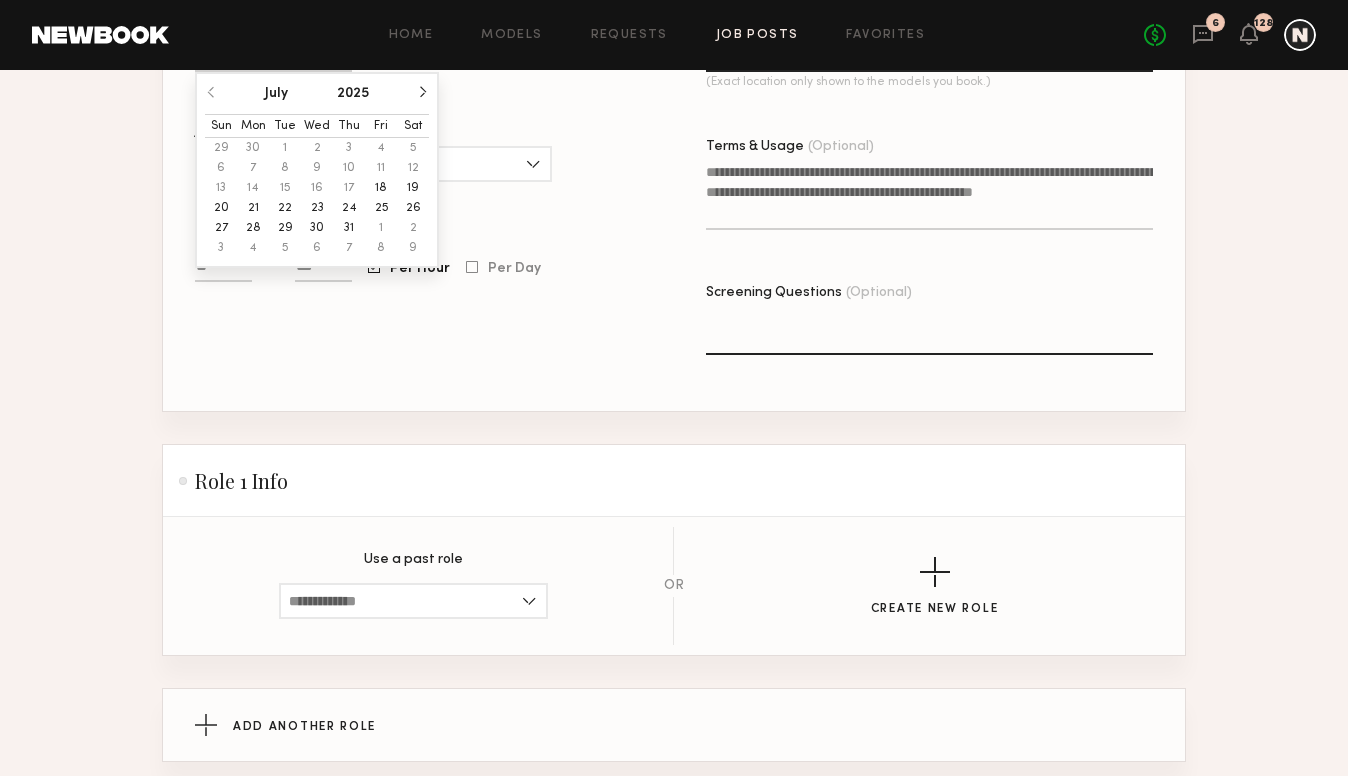 scroll, scrollTop: 592, scrollLeft: 0, axis: vertical 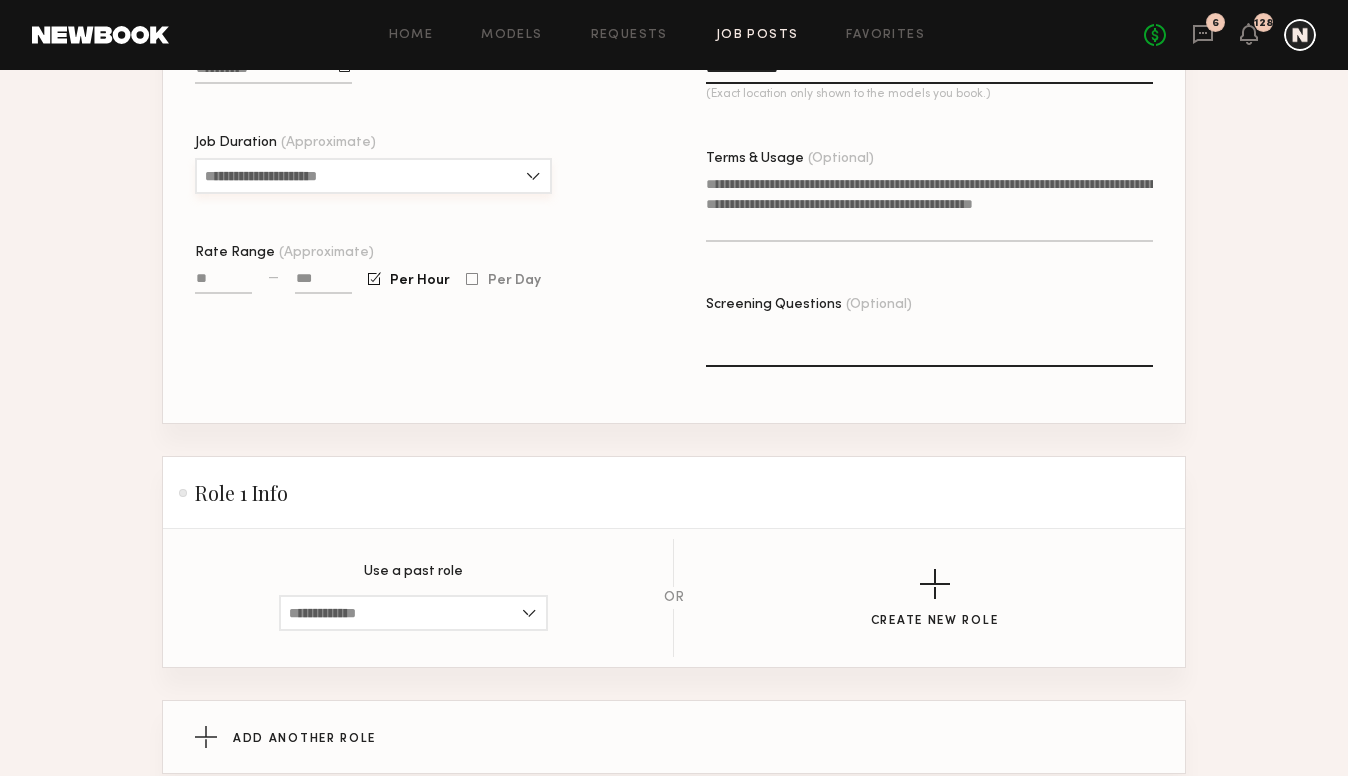 click on "Job Duration (Approximate)" at bounding box center [373, 176] 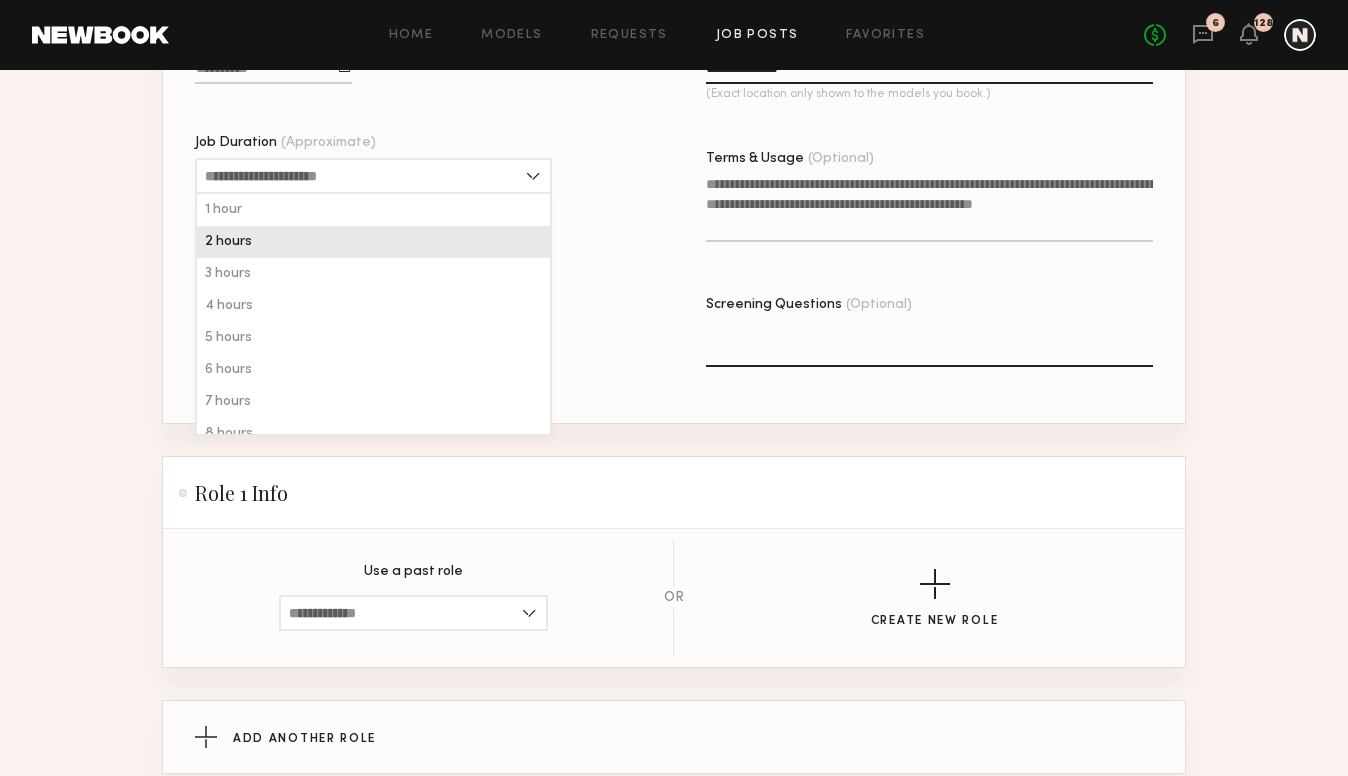 click on "2 hours" 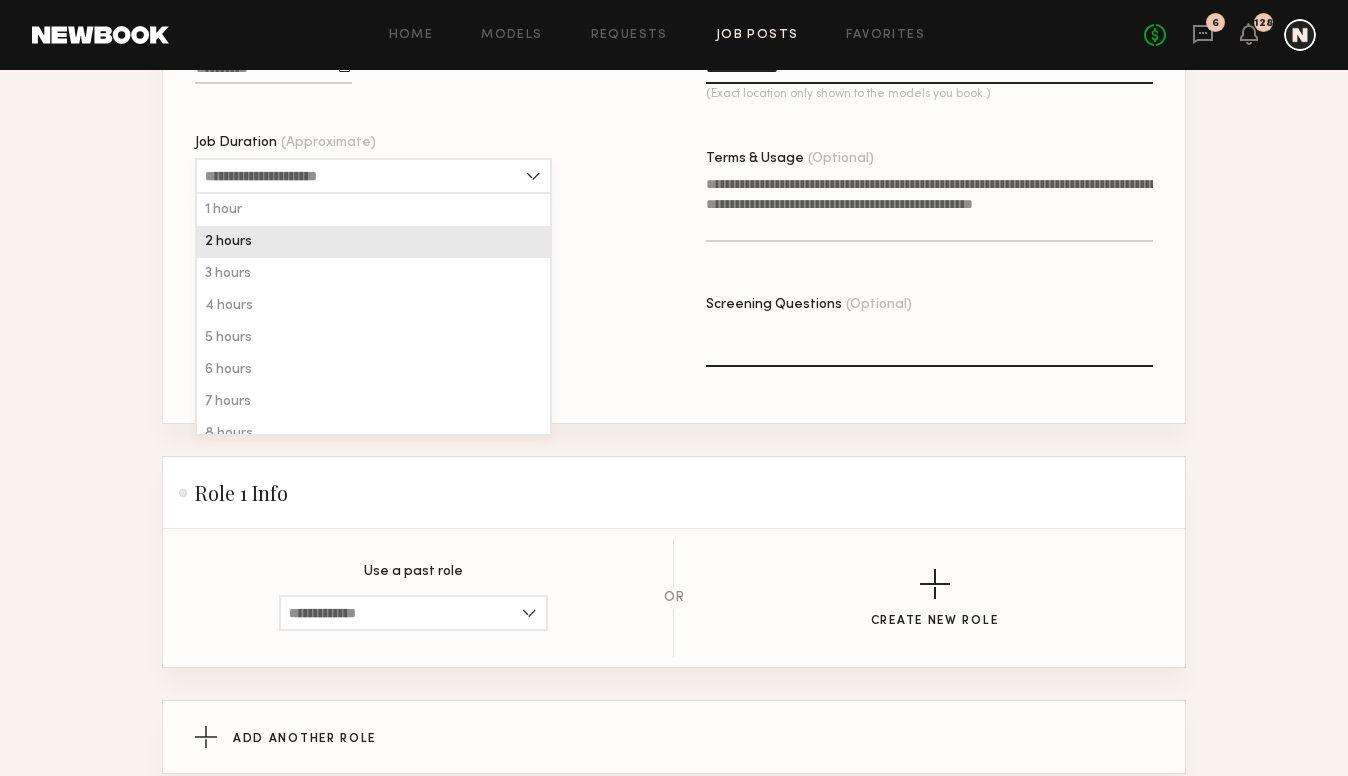 type on "*******" 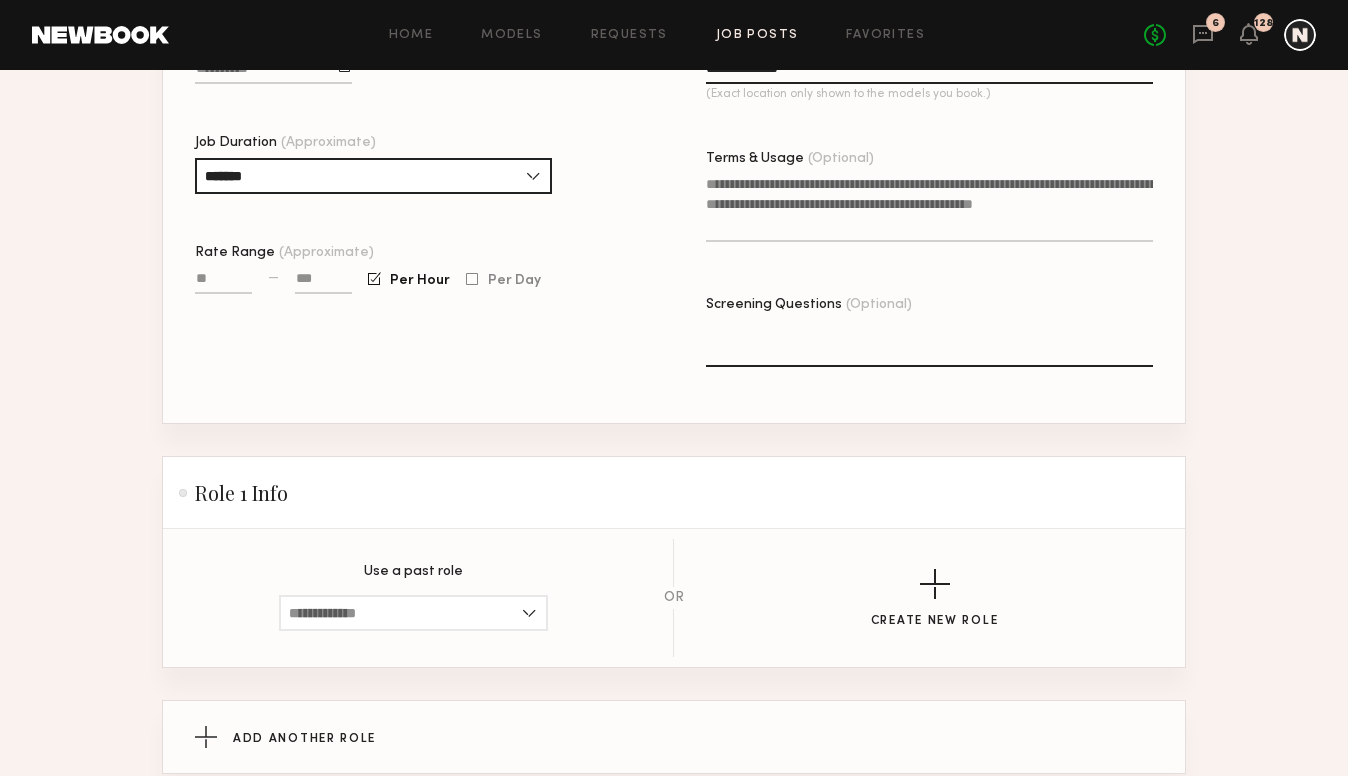 click on "Rate Range (Approximate)" at bounding box center [223, 282] 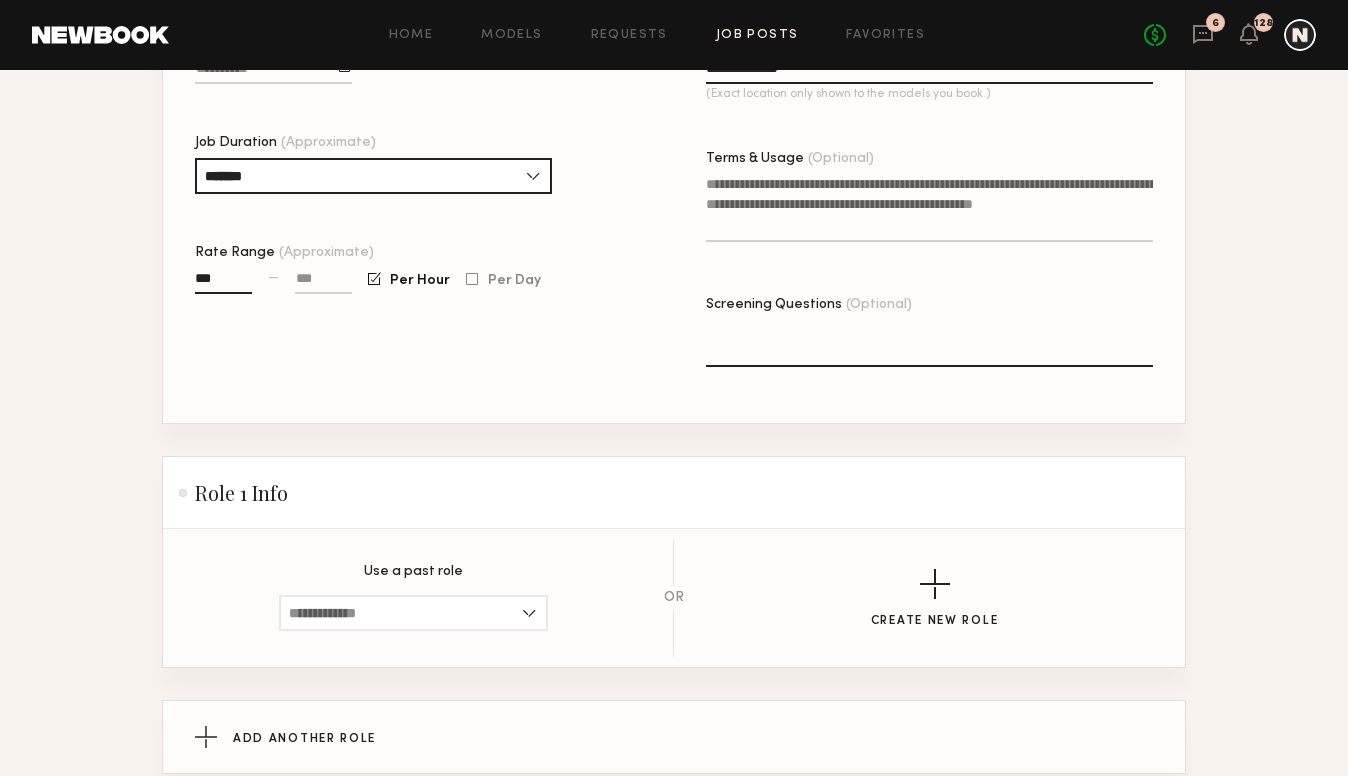 type on "***" 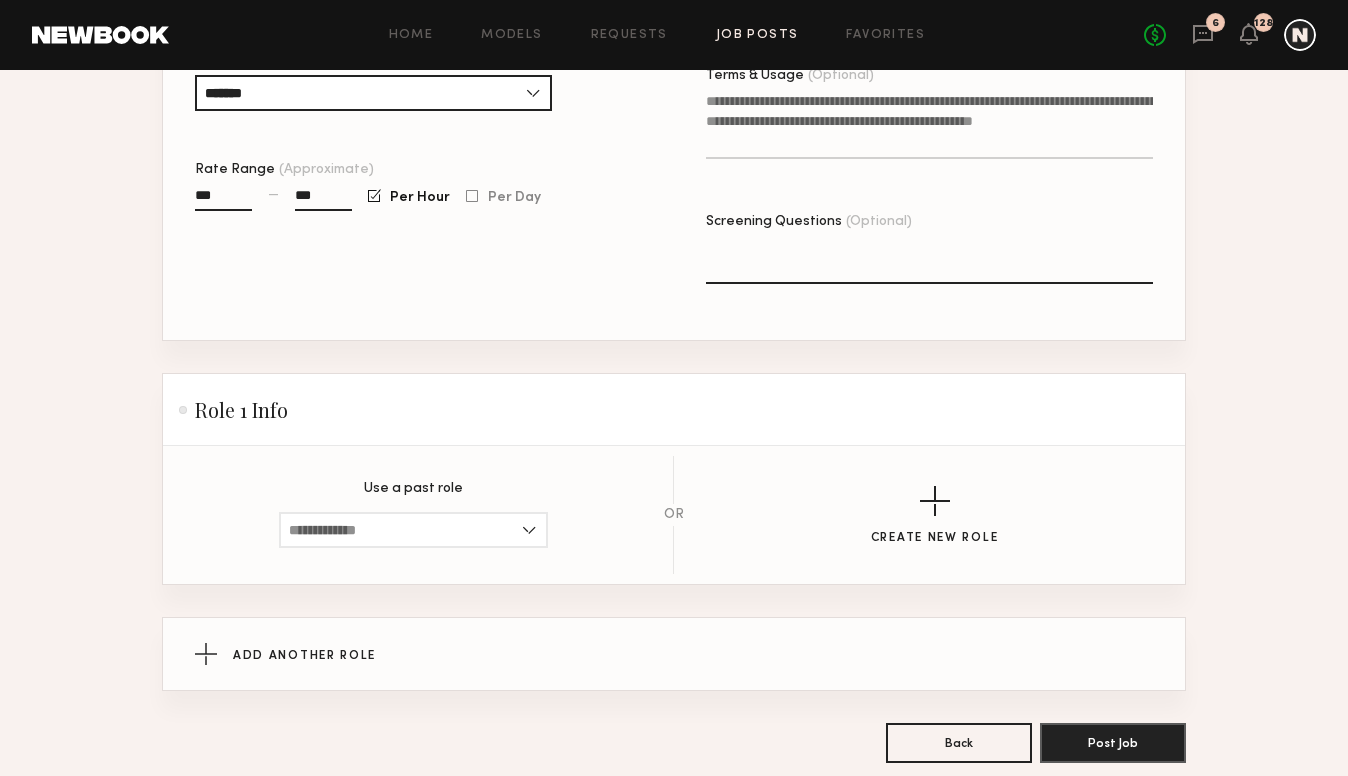 scroll, scrollTop: 792, scrollLeft: 0, axis: vertical 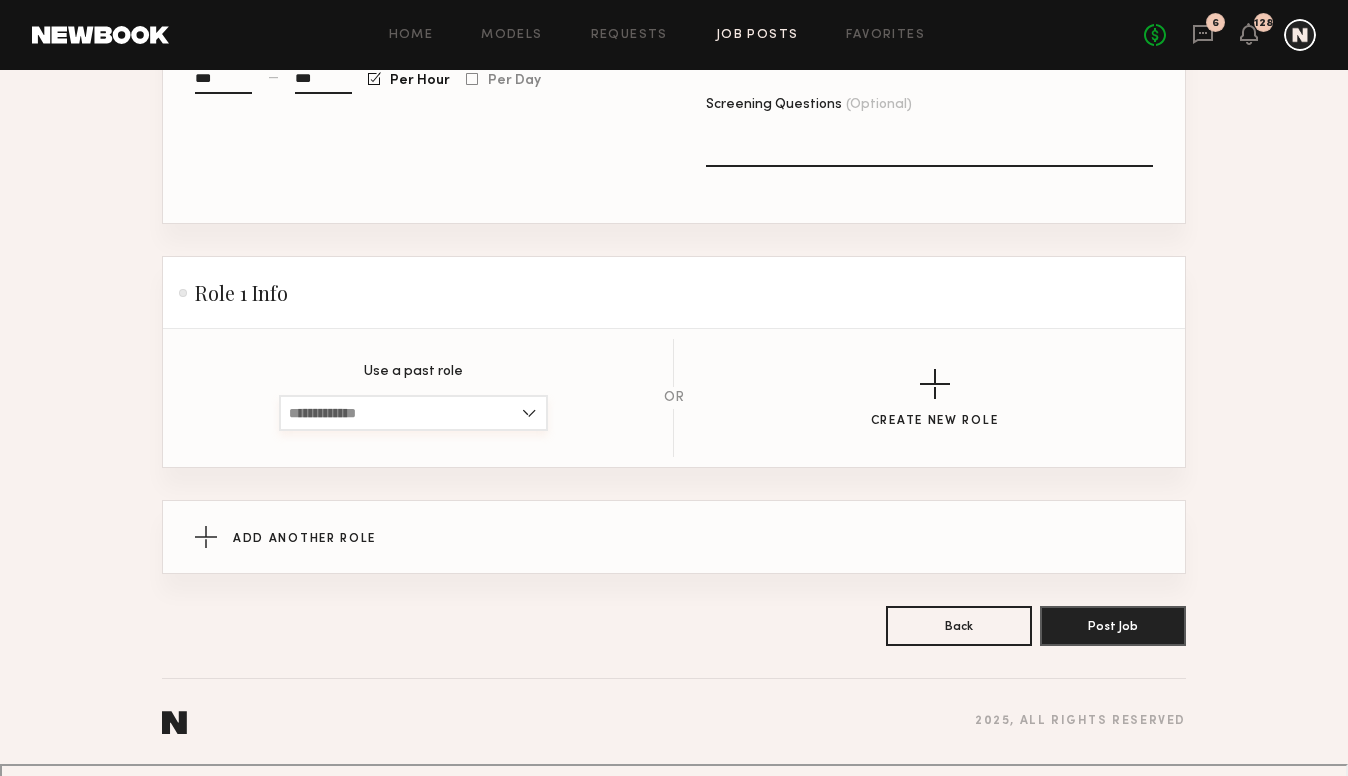 type on "***" 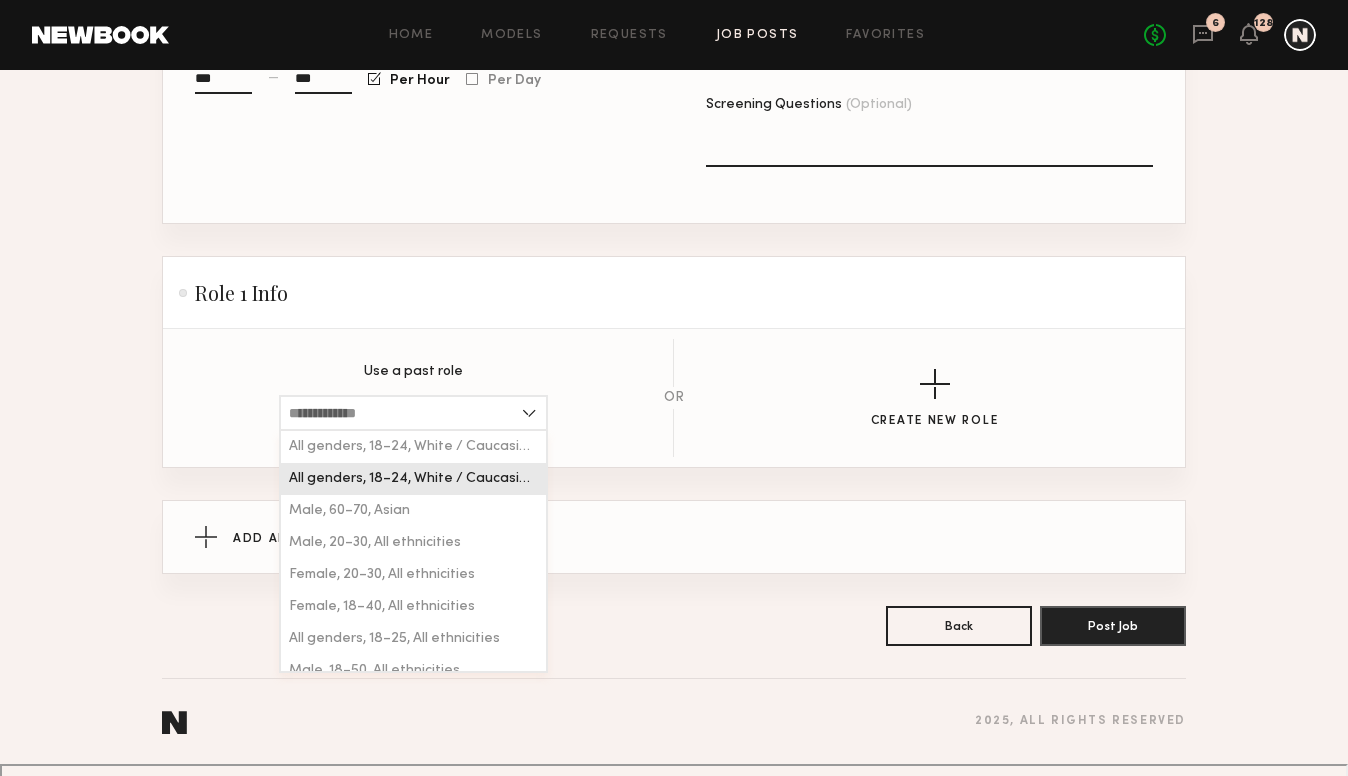 click on "All genders, 18–24, White / Caucasian, Asian" 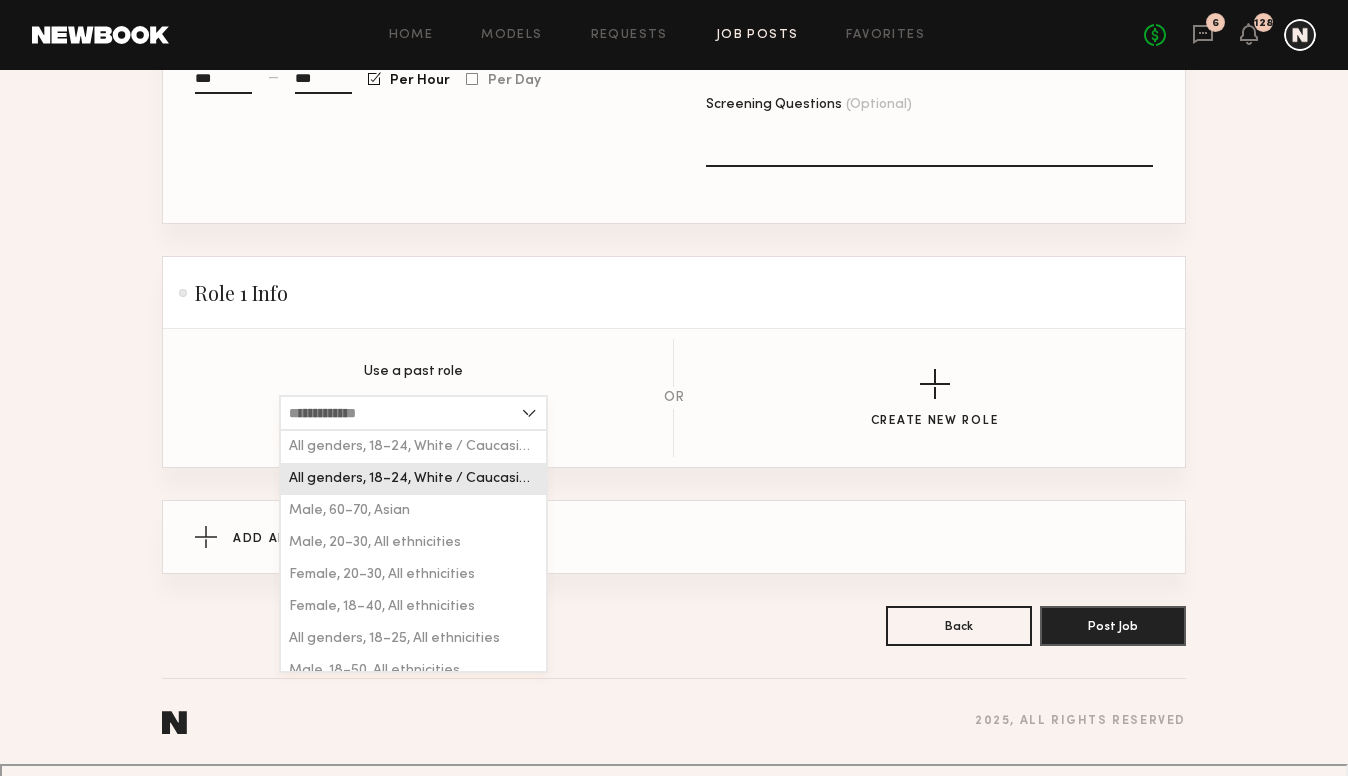 type on "**********" 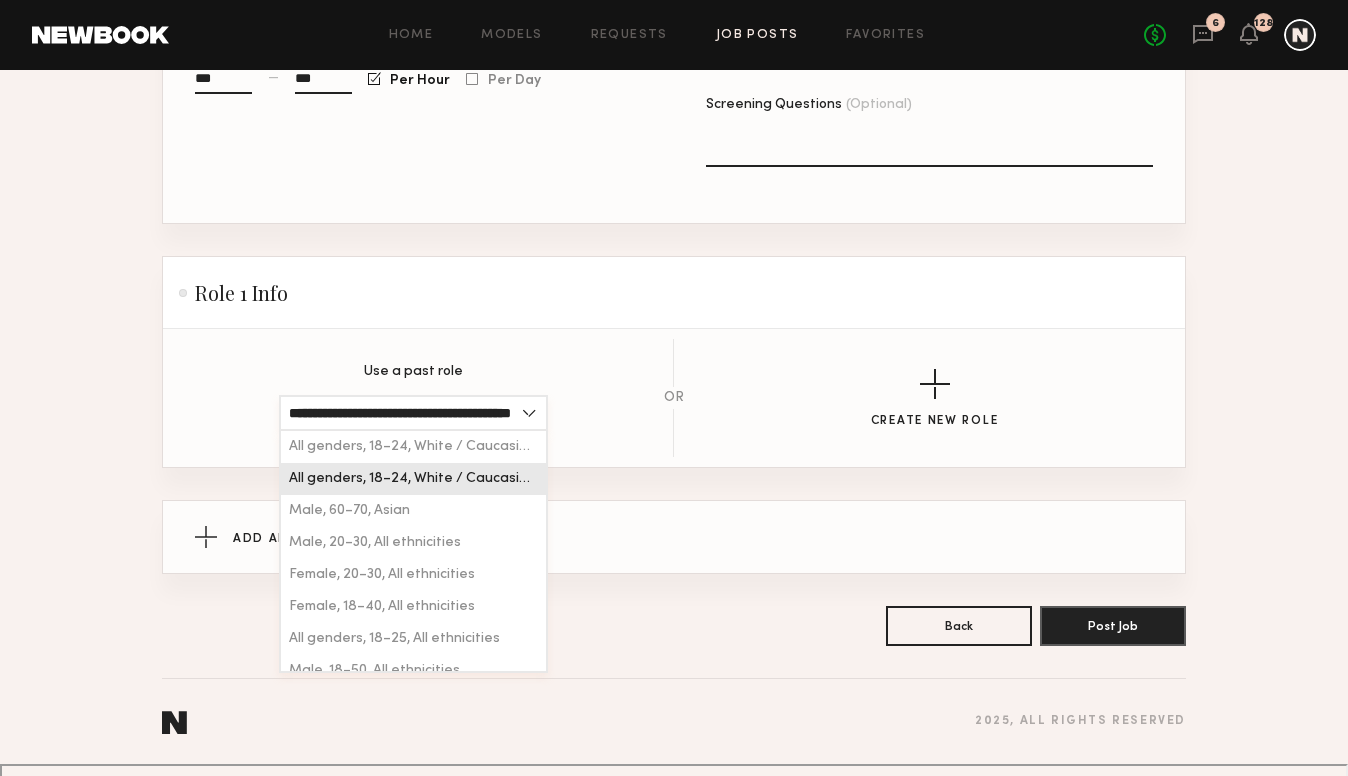 scroll, scrollTop: 0, scrollLeft: 56, axis: horizontal 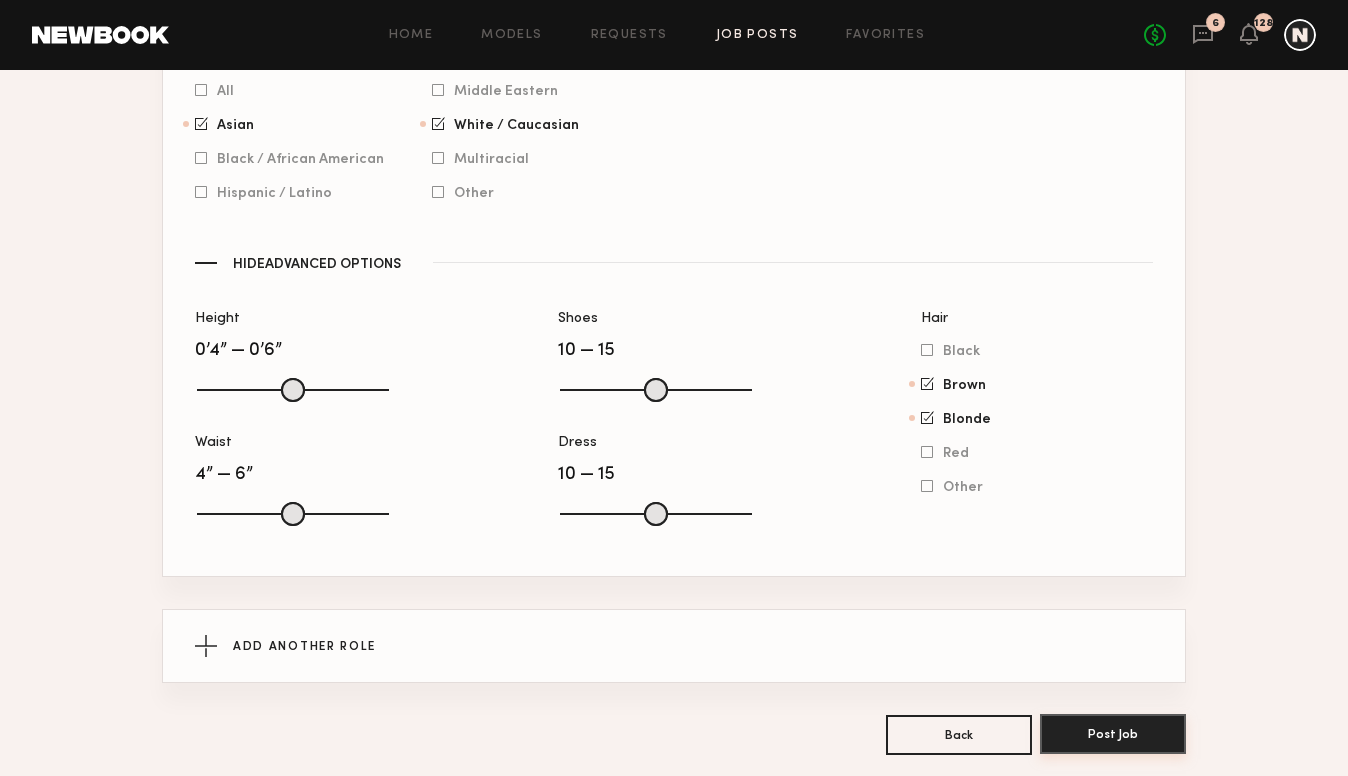 click on "Post Job" 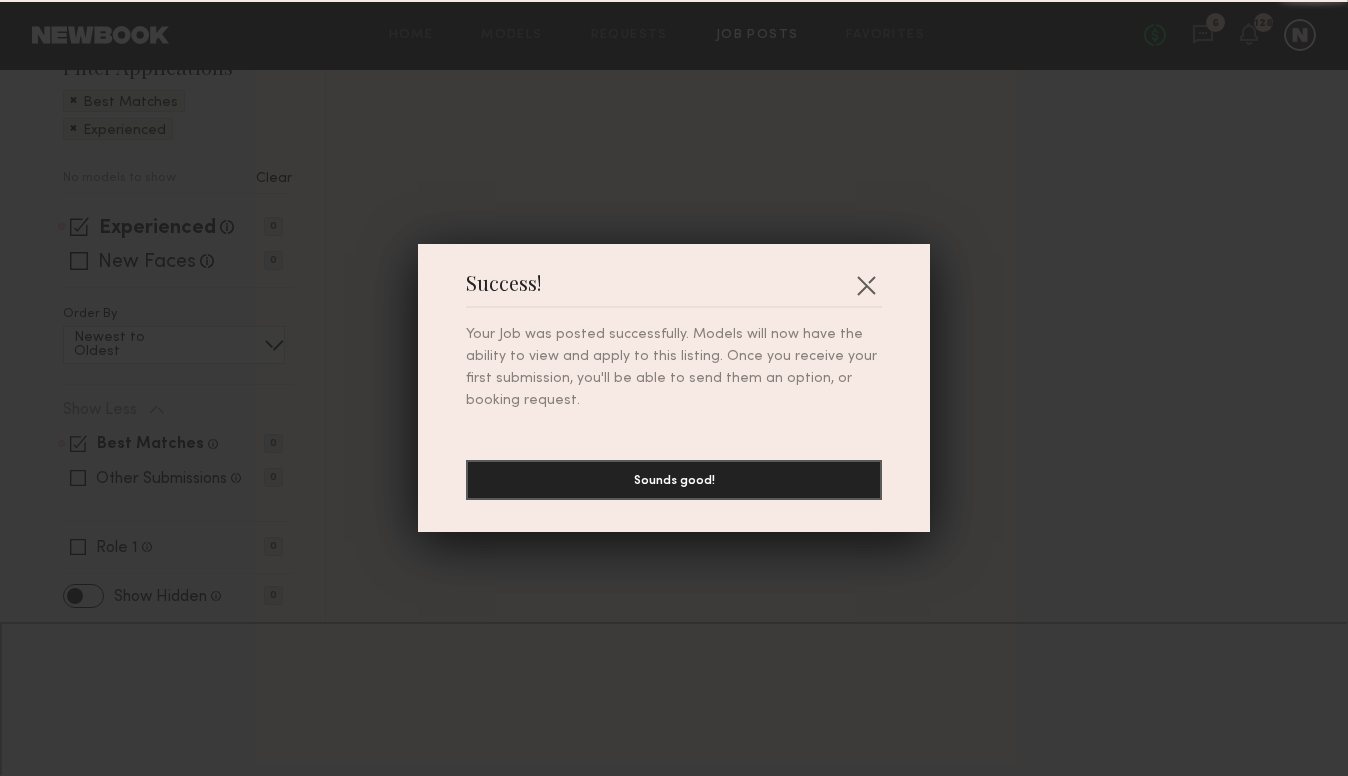 scroll, scrollTop: 0, scrollLeft: 0, axis: both 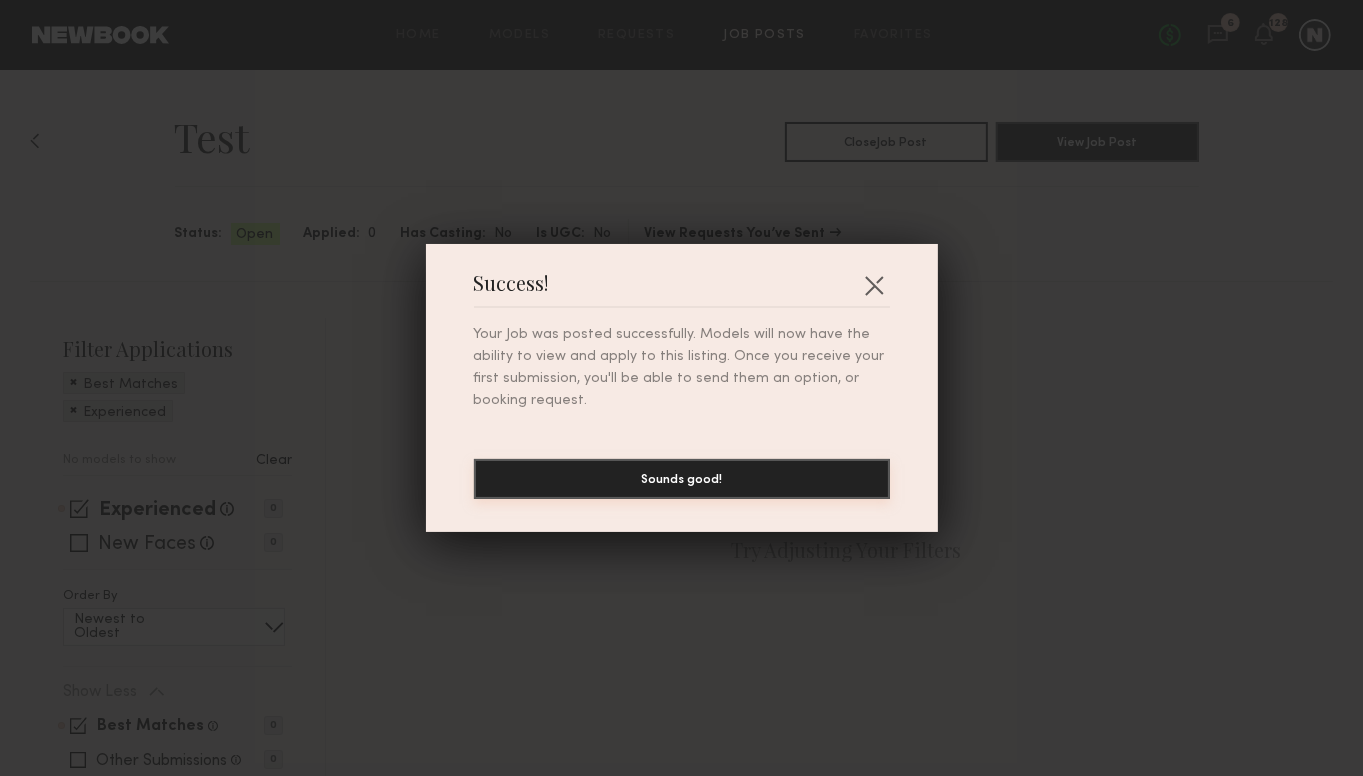 click on "Sounds good!" at bounding box center (682, 479) 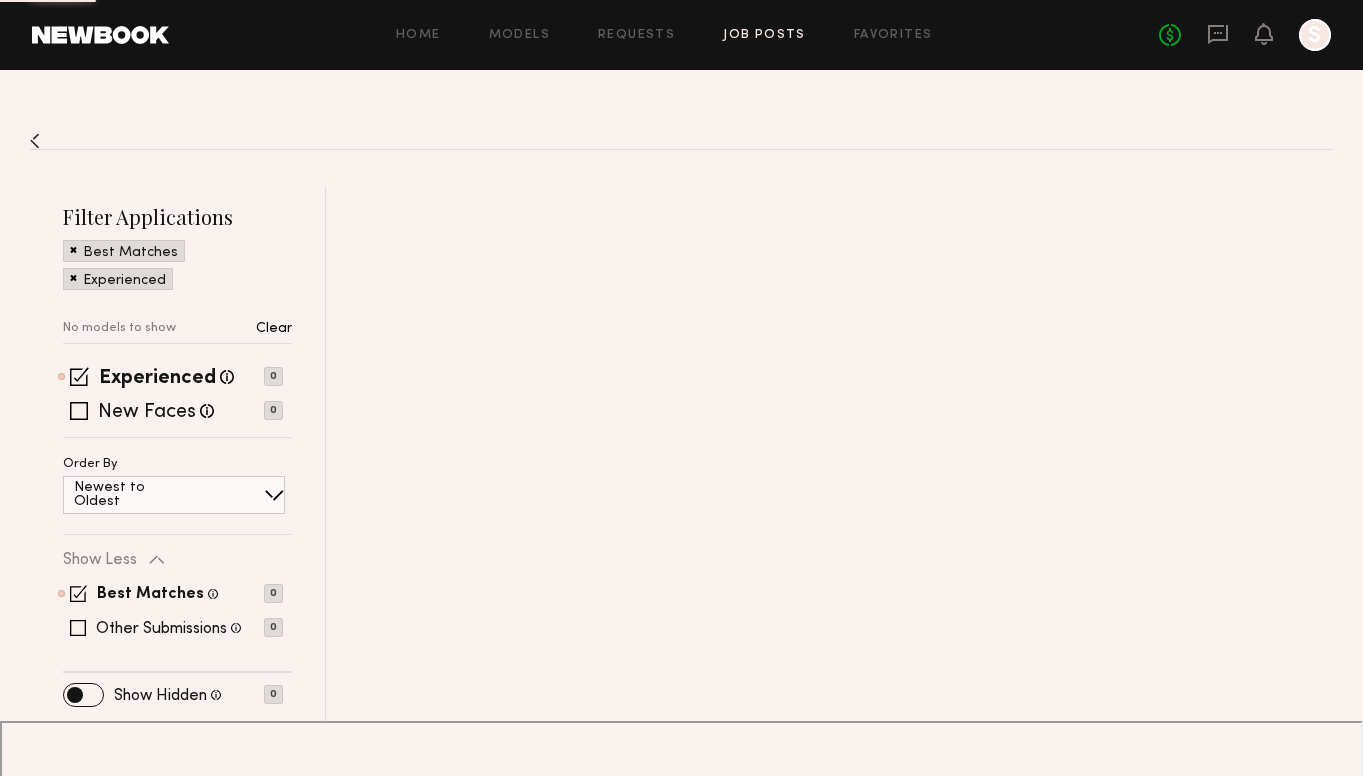 scroll, scrollTop: 0, scrollLeft: 0, axis: both 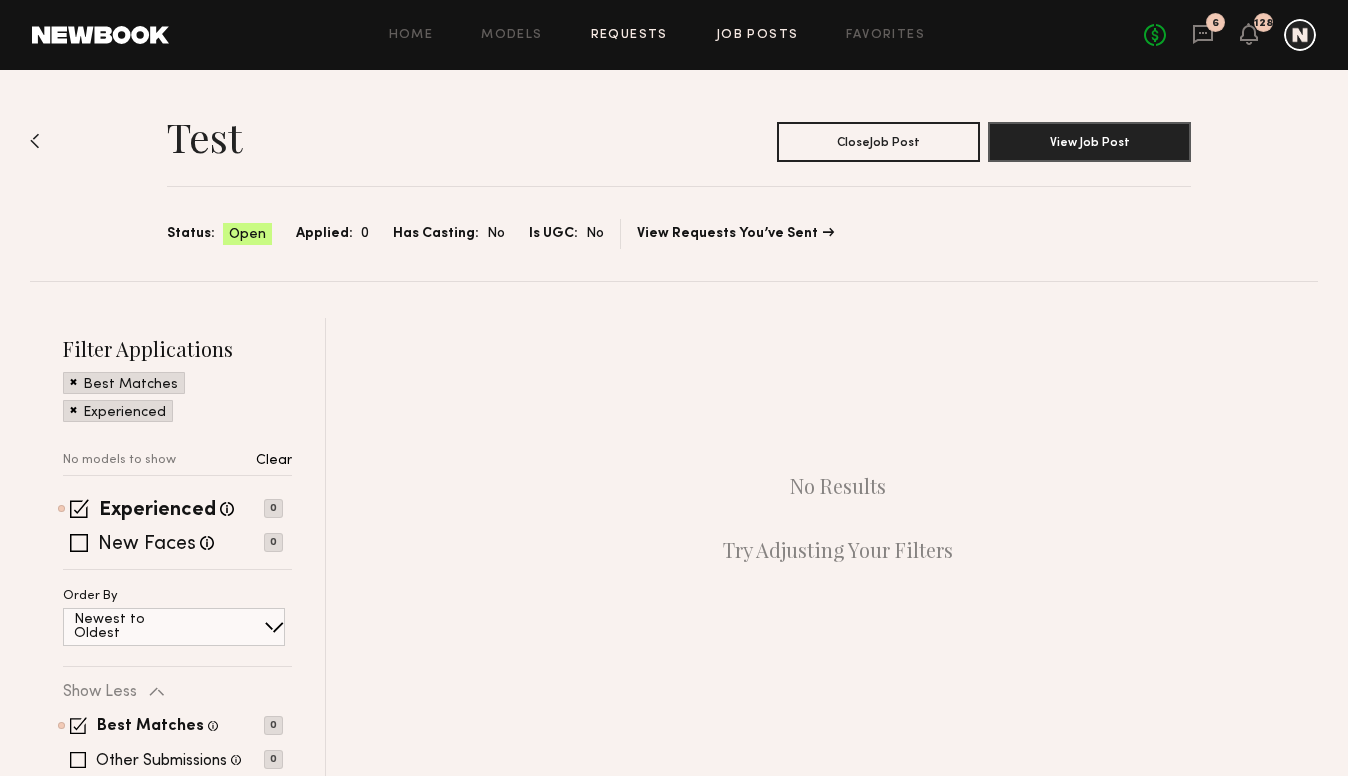 click on "Requests" 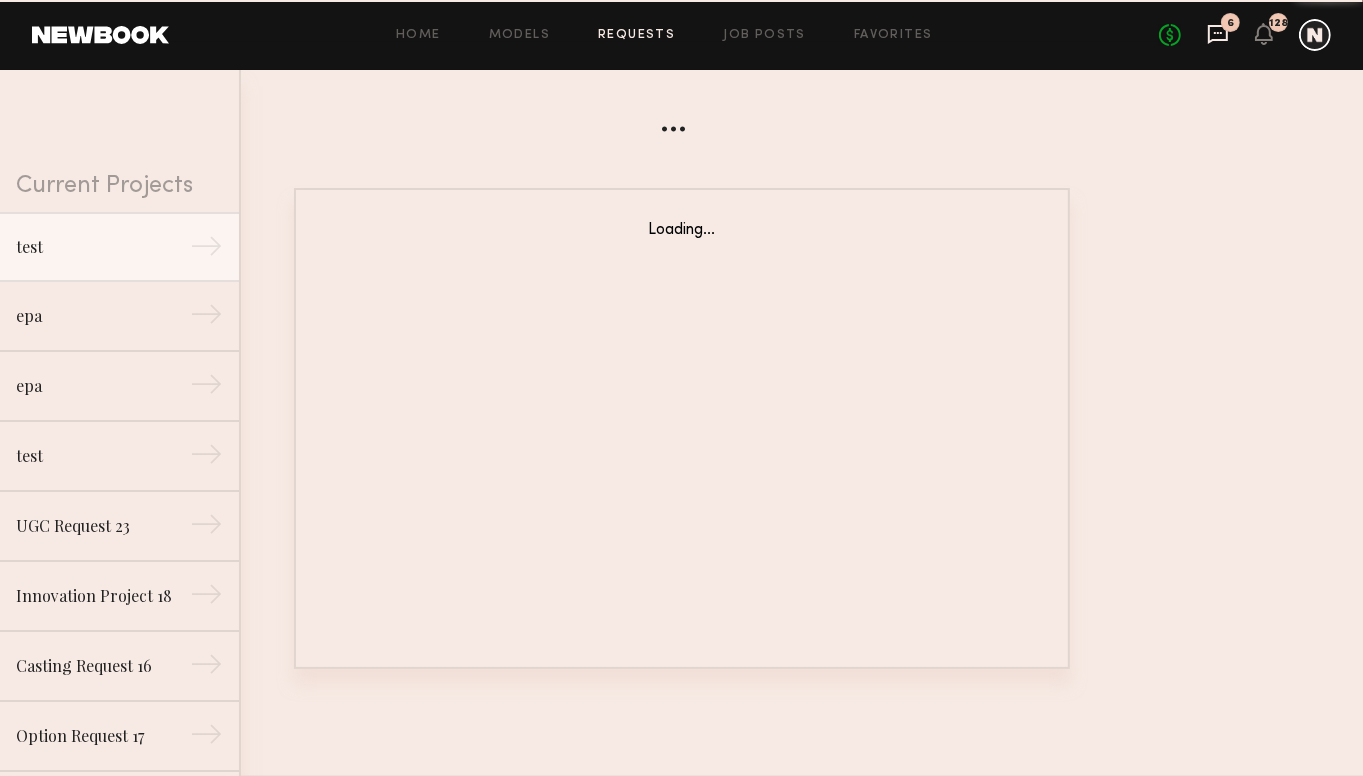 click 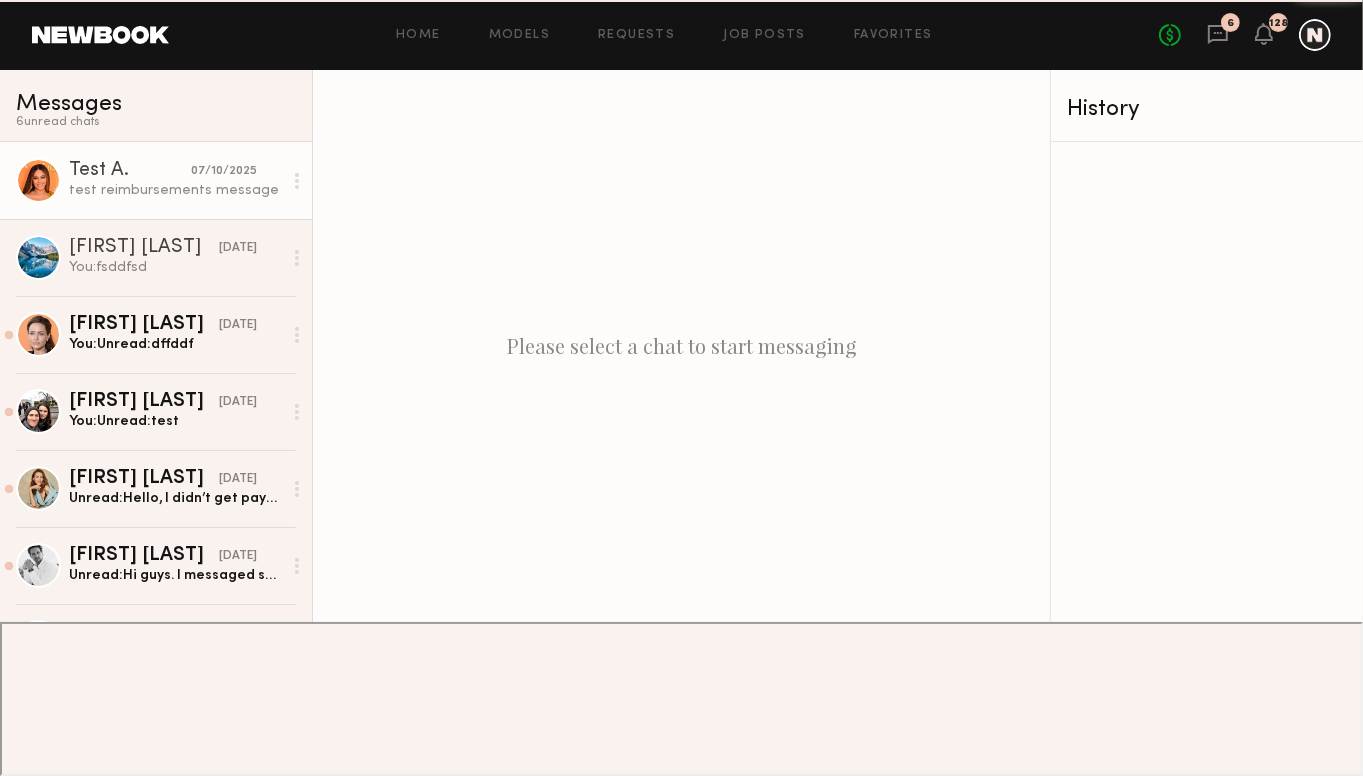 click on "test reimbursements message" 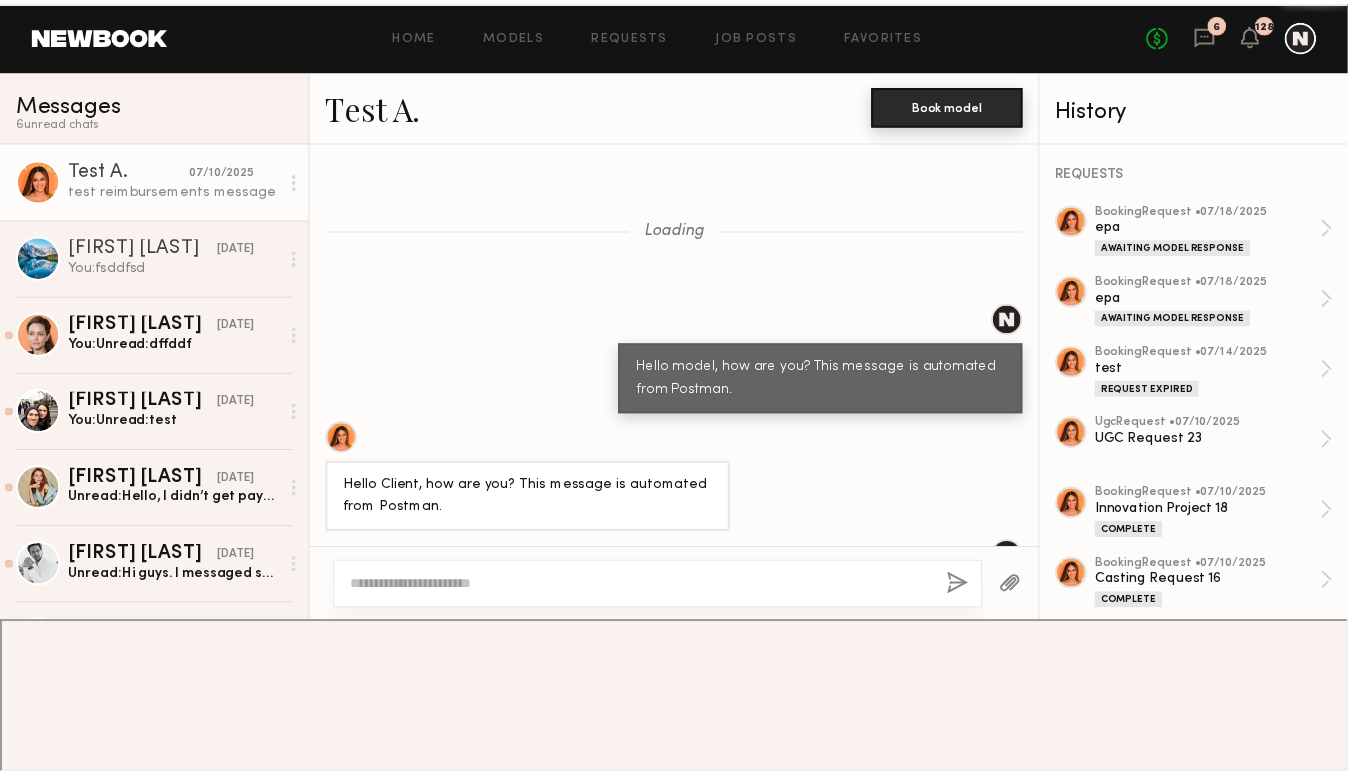 scroll, scrollTop: 1211, scrollLeft: 0, axis: vertical 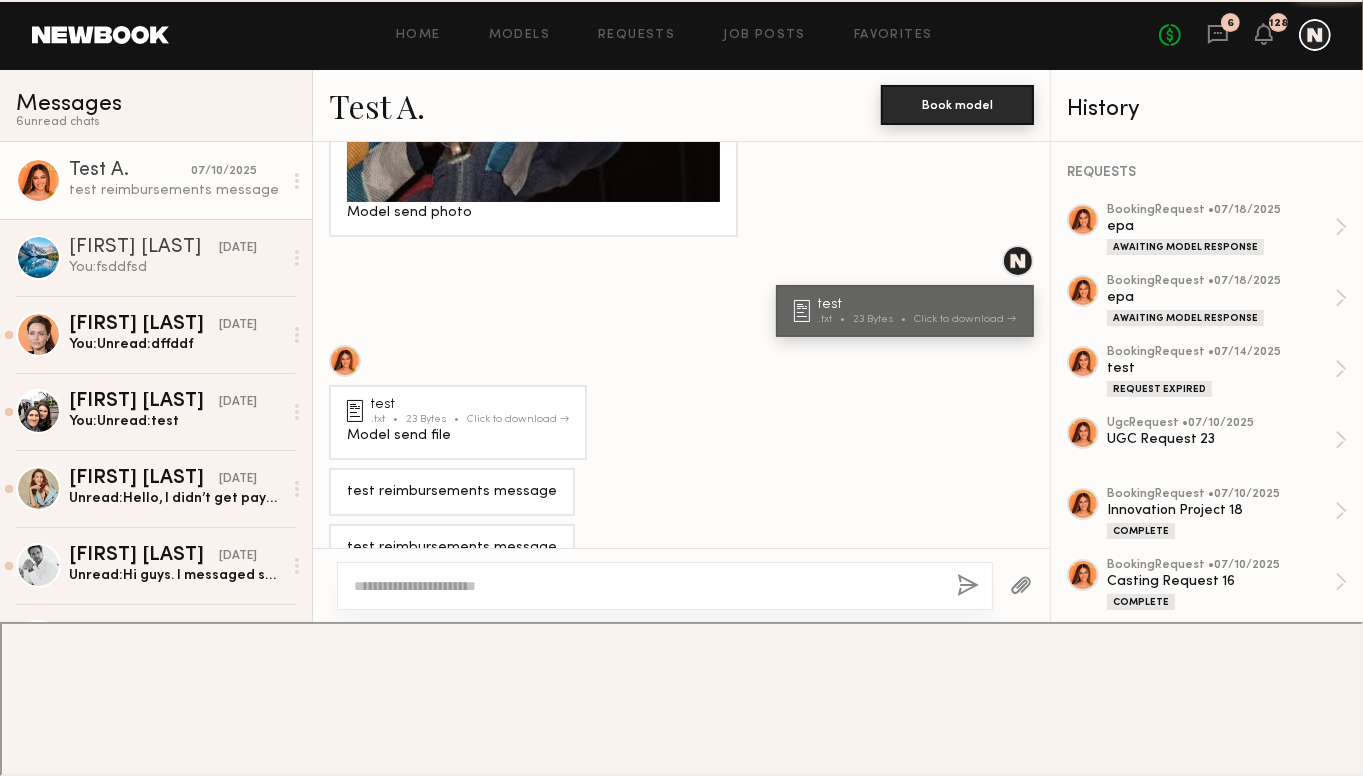 click on "Book model" 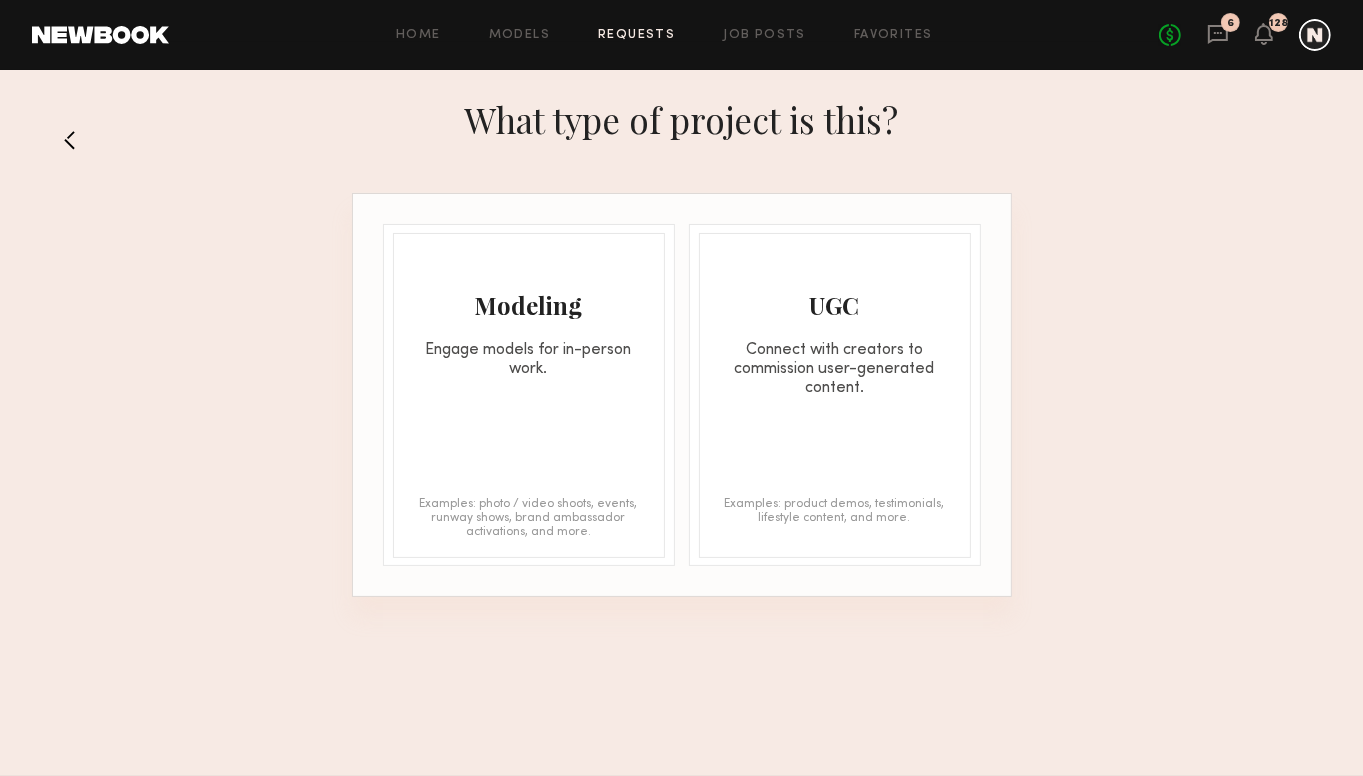 click on "Modeling" 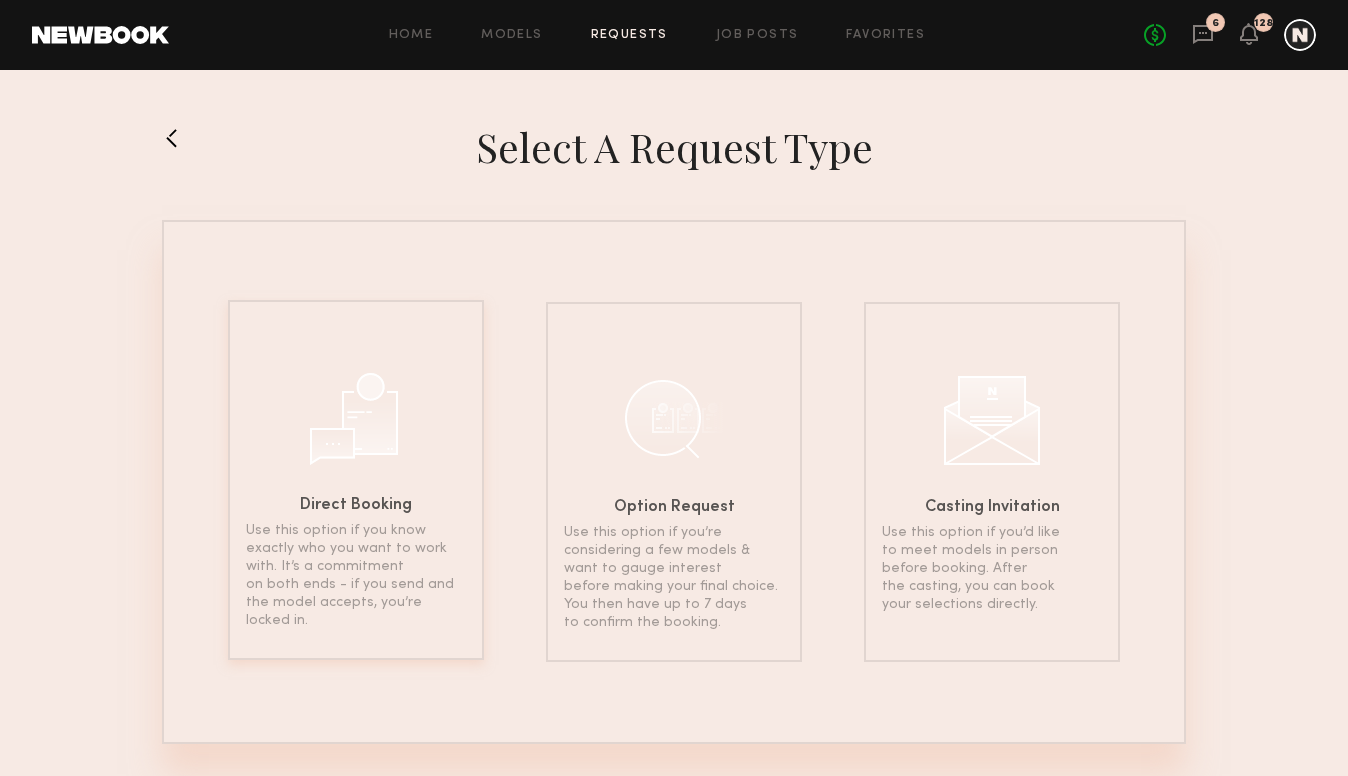 click 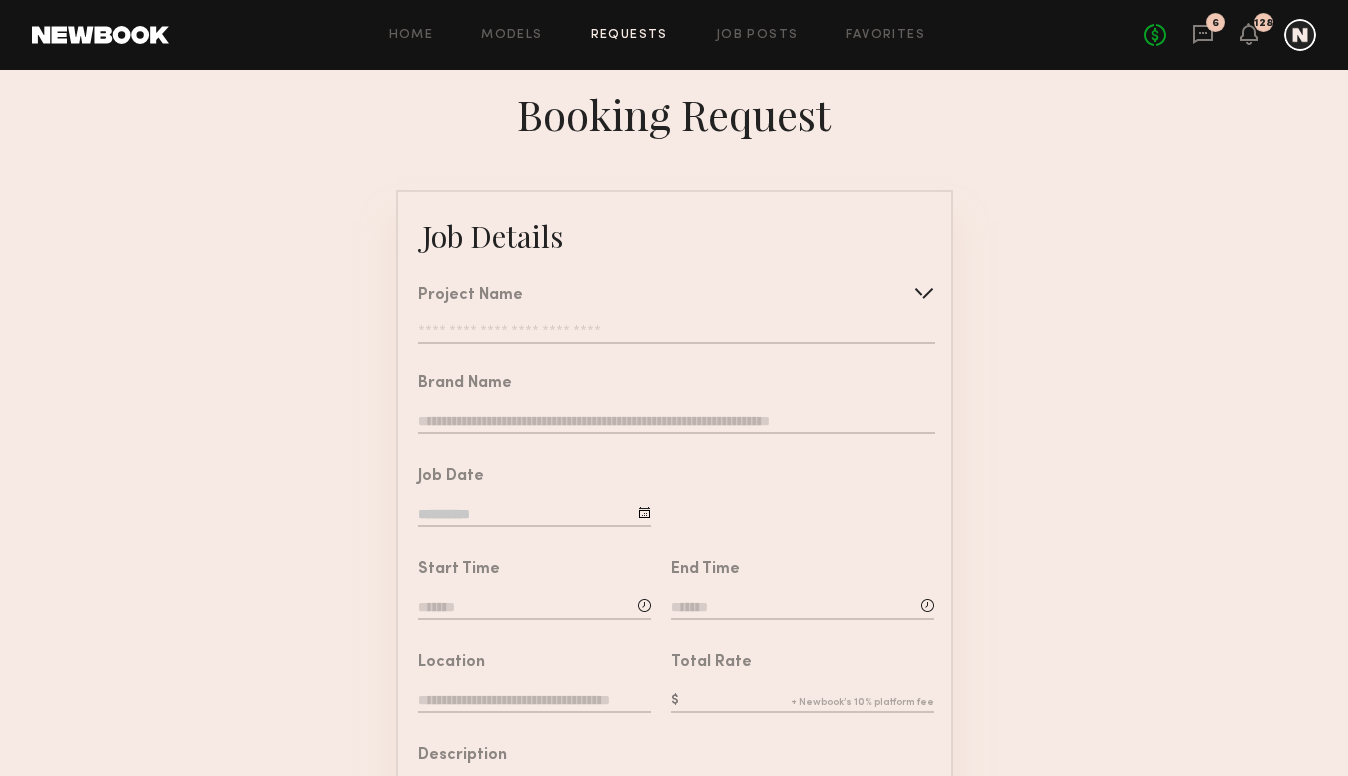 click on "Project Name   Create   Use recent modeling project  test  epa  epa  test  UGC Request 23  Innovation Project 18  Casting Request 16  Option Request 17  Booking Request 22" 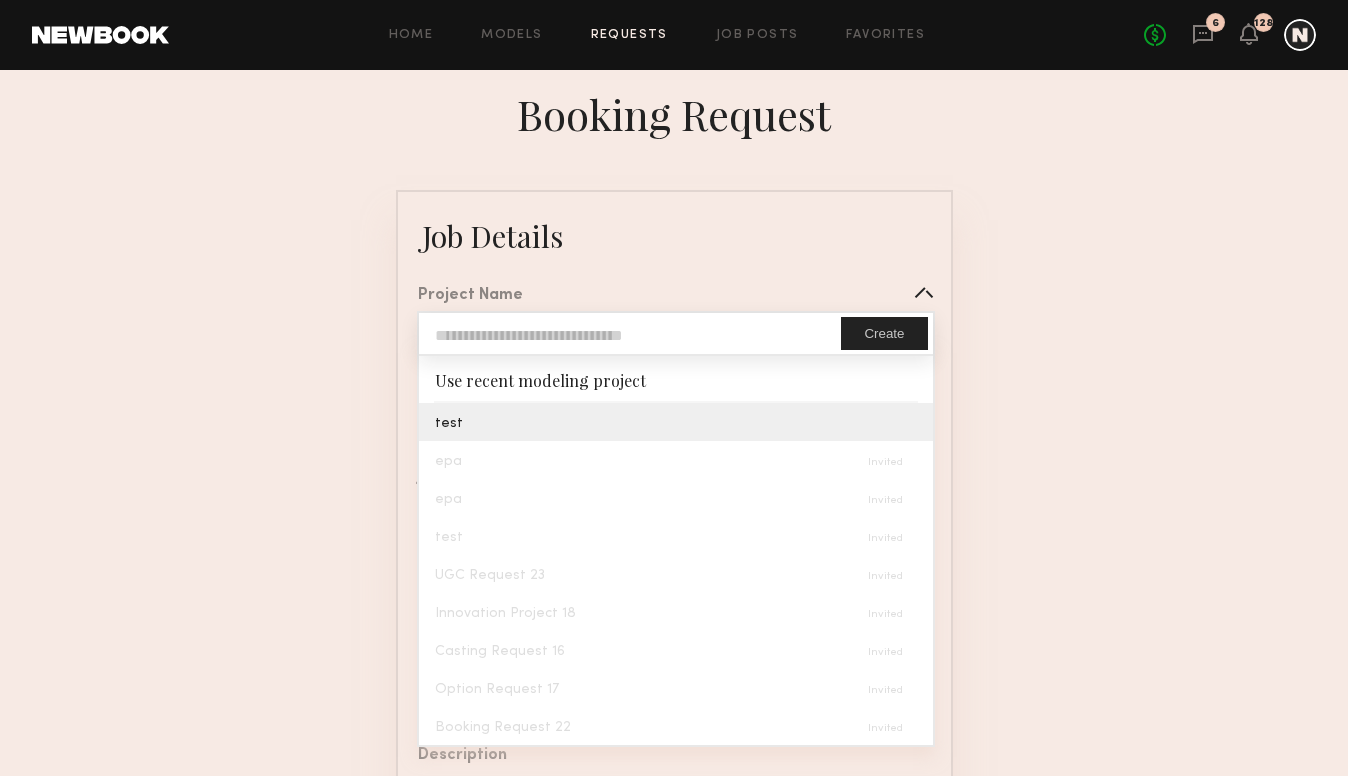 type on "****" 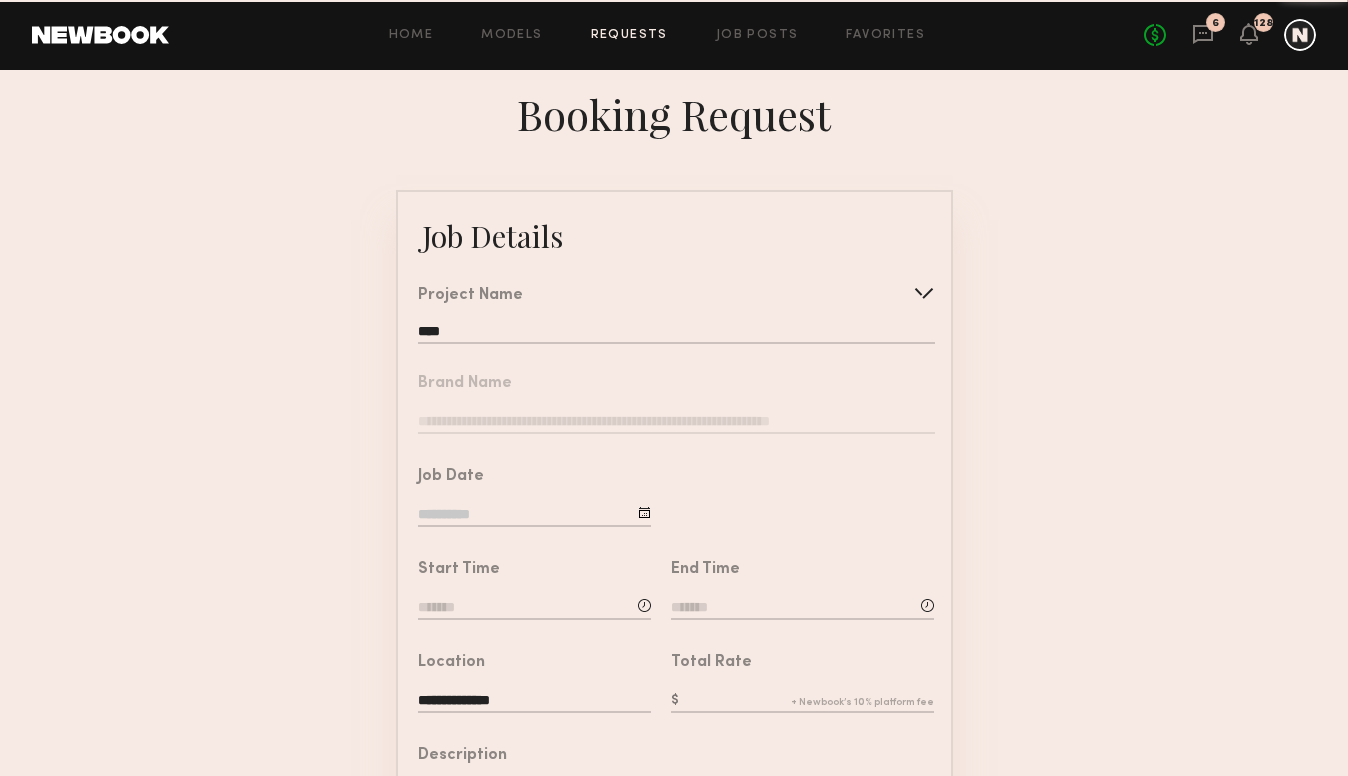 click on "Brand Name" 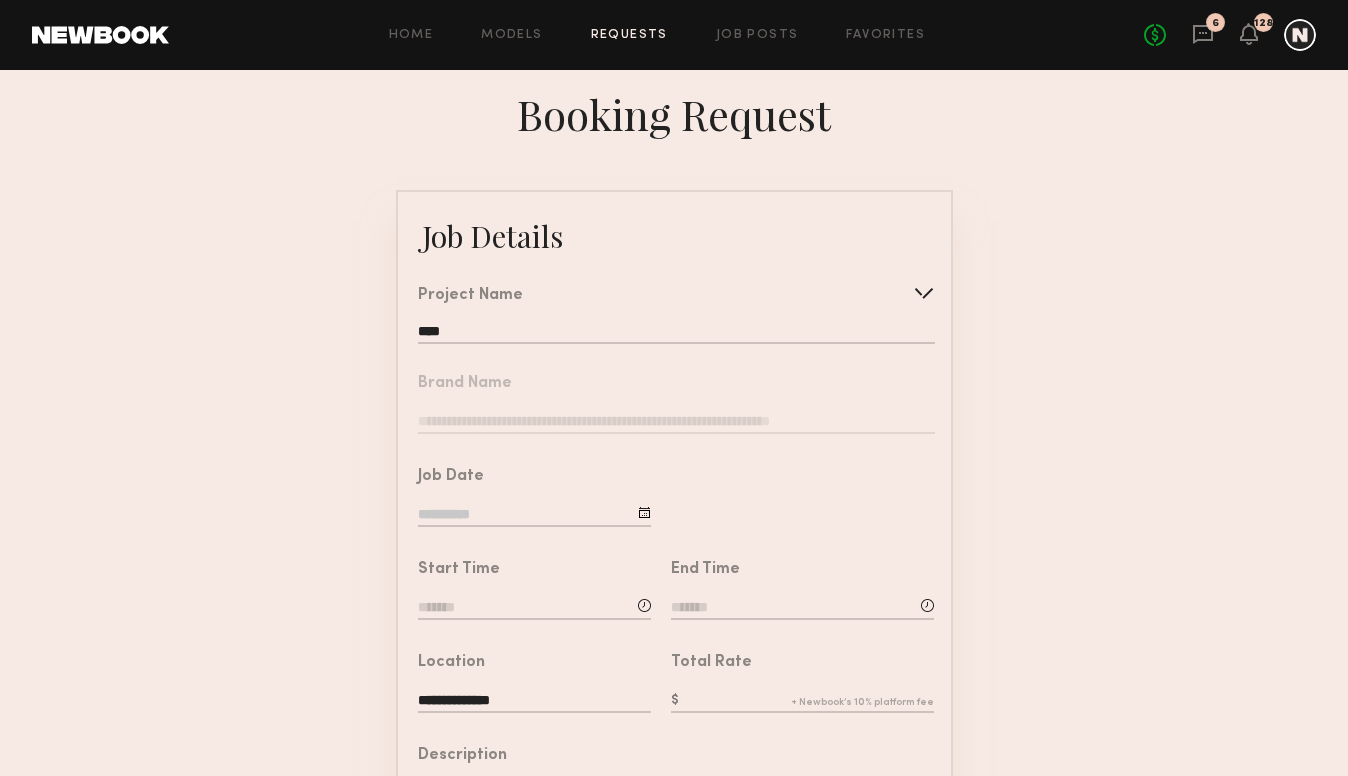 click on "Brand Name" 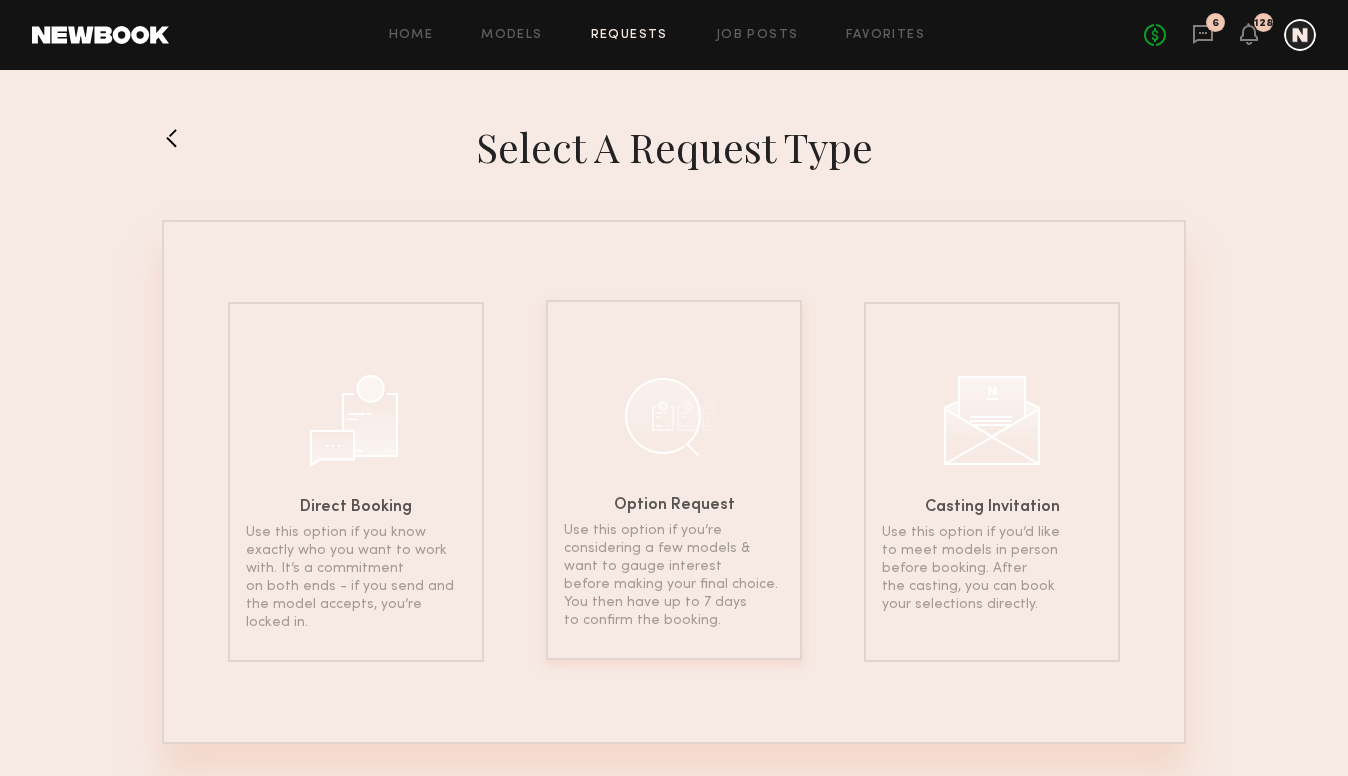 click on "Option Request Use this option if you’re considering a few models & want to gauge interest before making your final choice. You then have up to 7 days to confirm the booking." 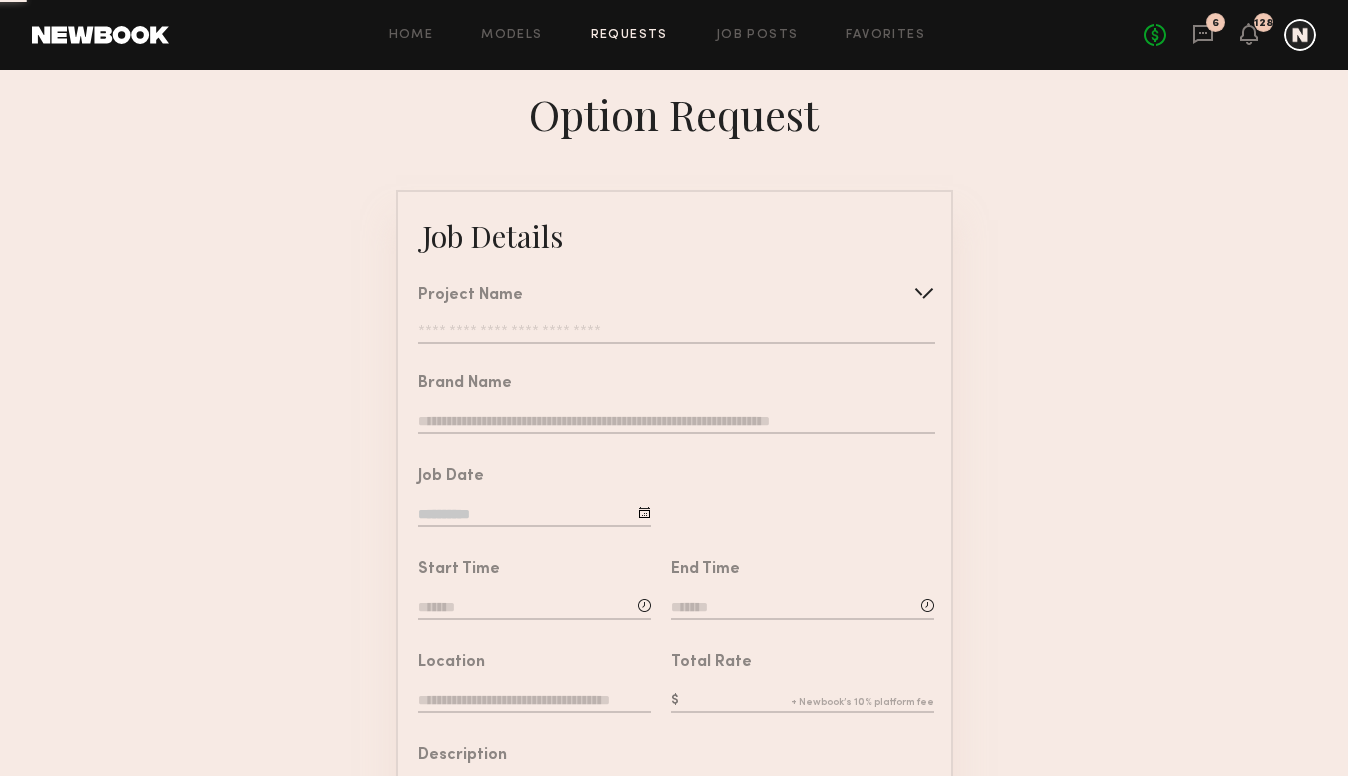 click 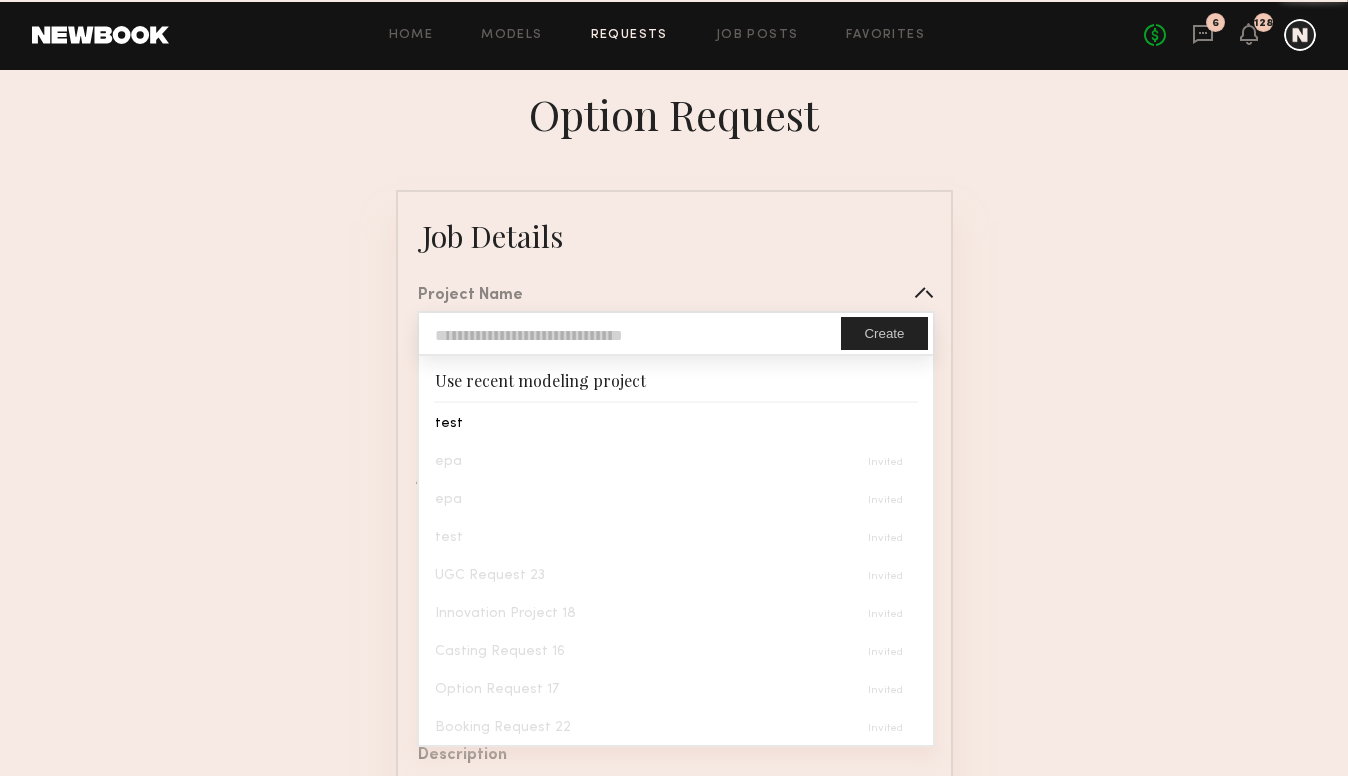 type on "****" 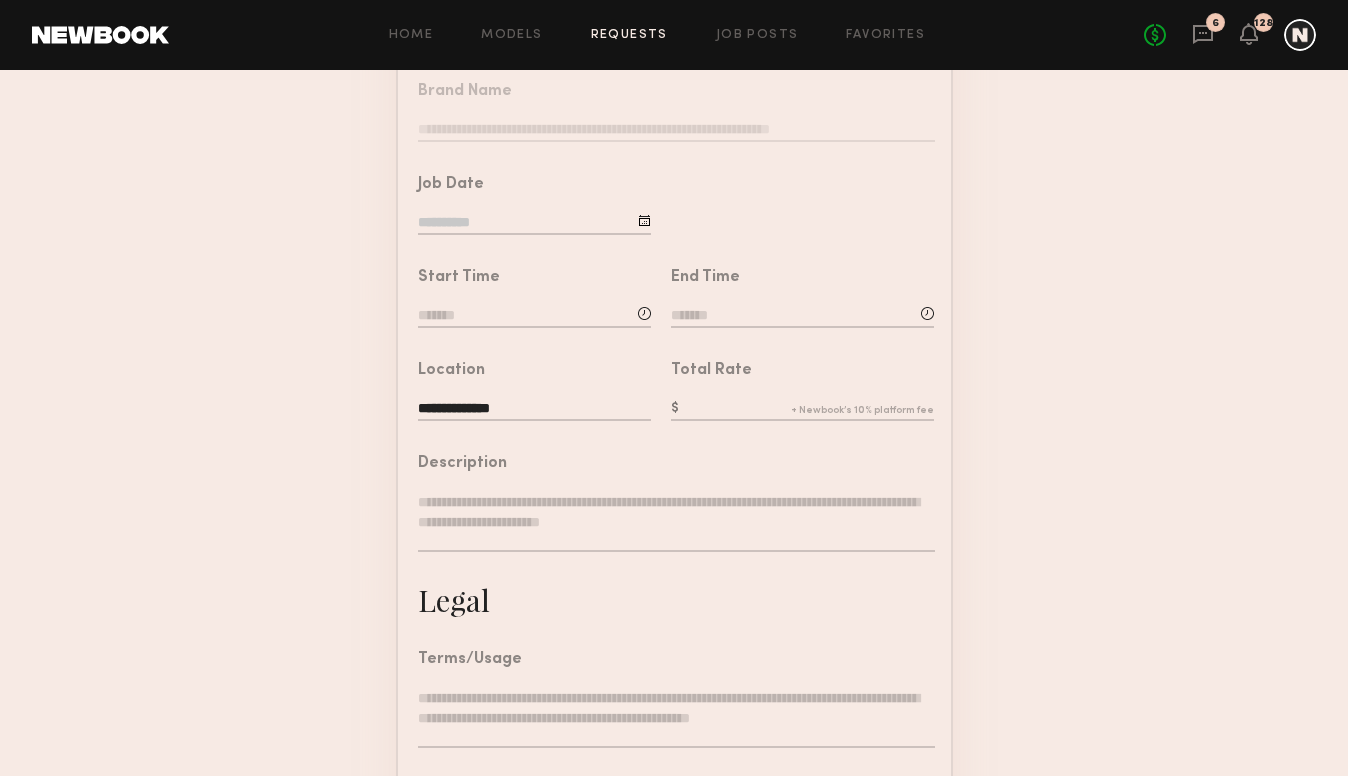 scroll, scrollTop: 300, scrollLeft: 0, axis: vertical 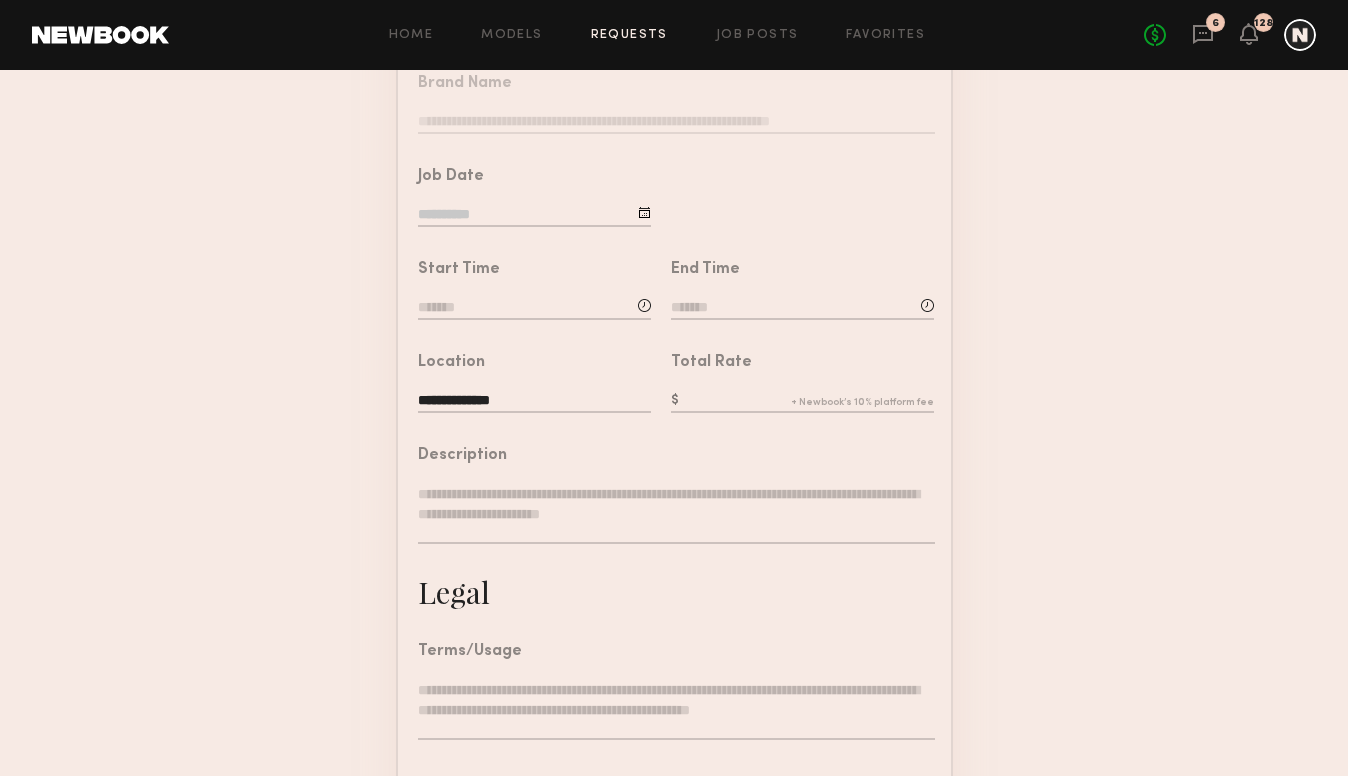 click 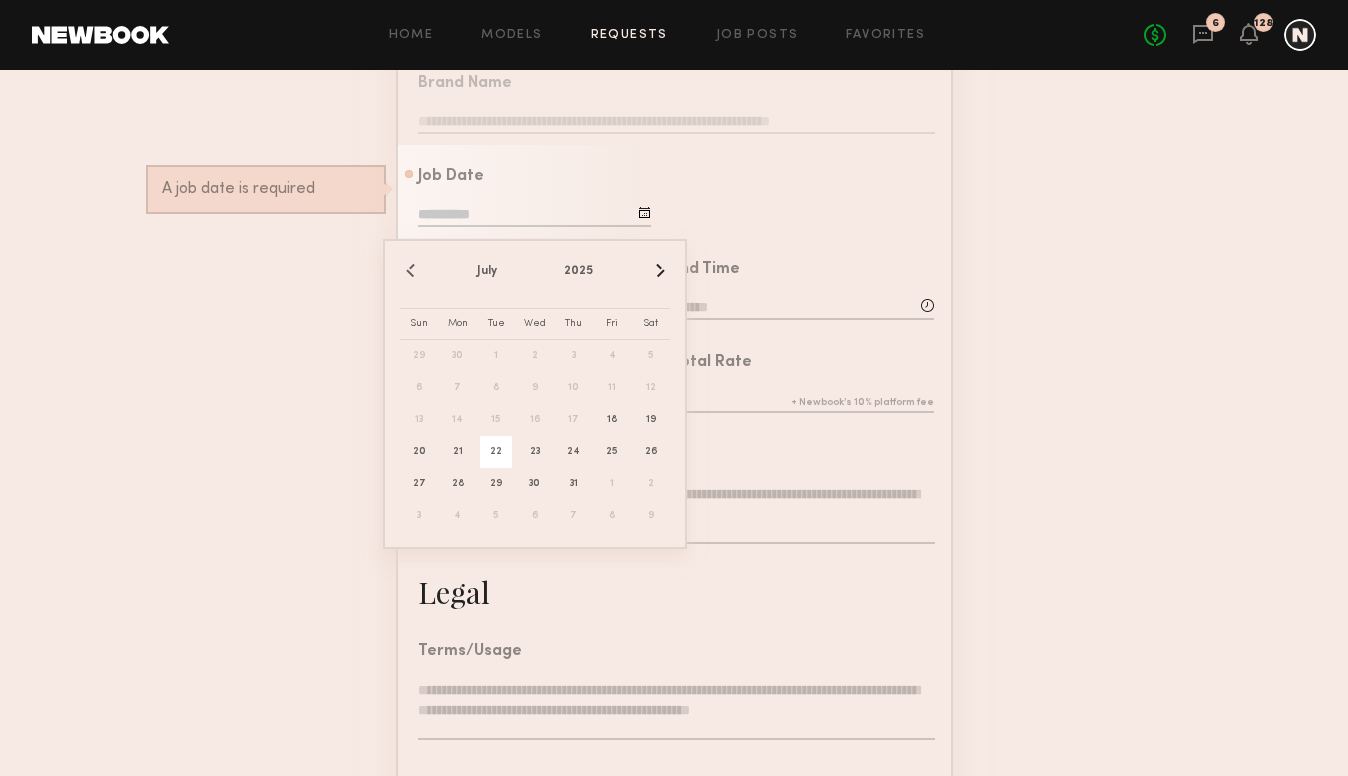 click on "22" 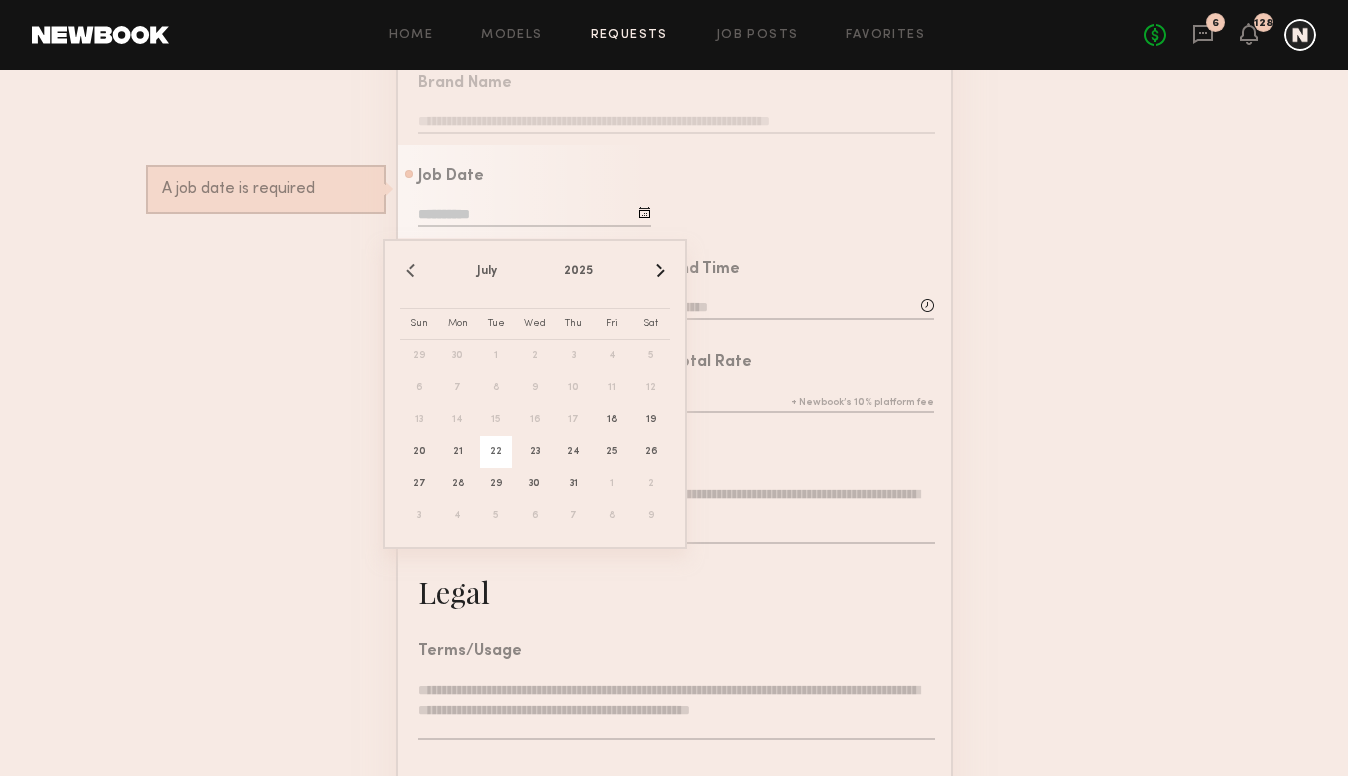 type on "**********" 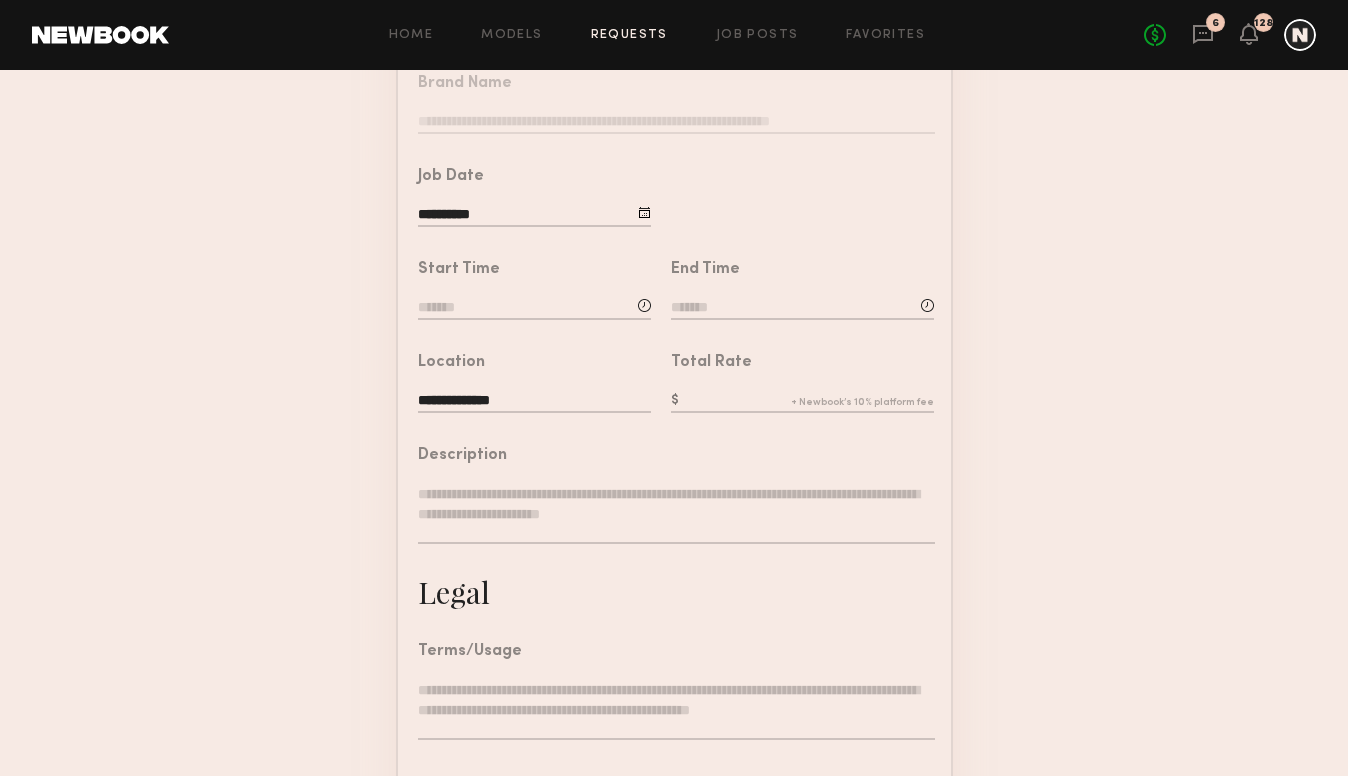 click 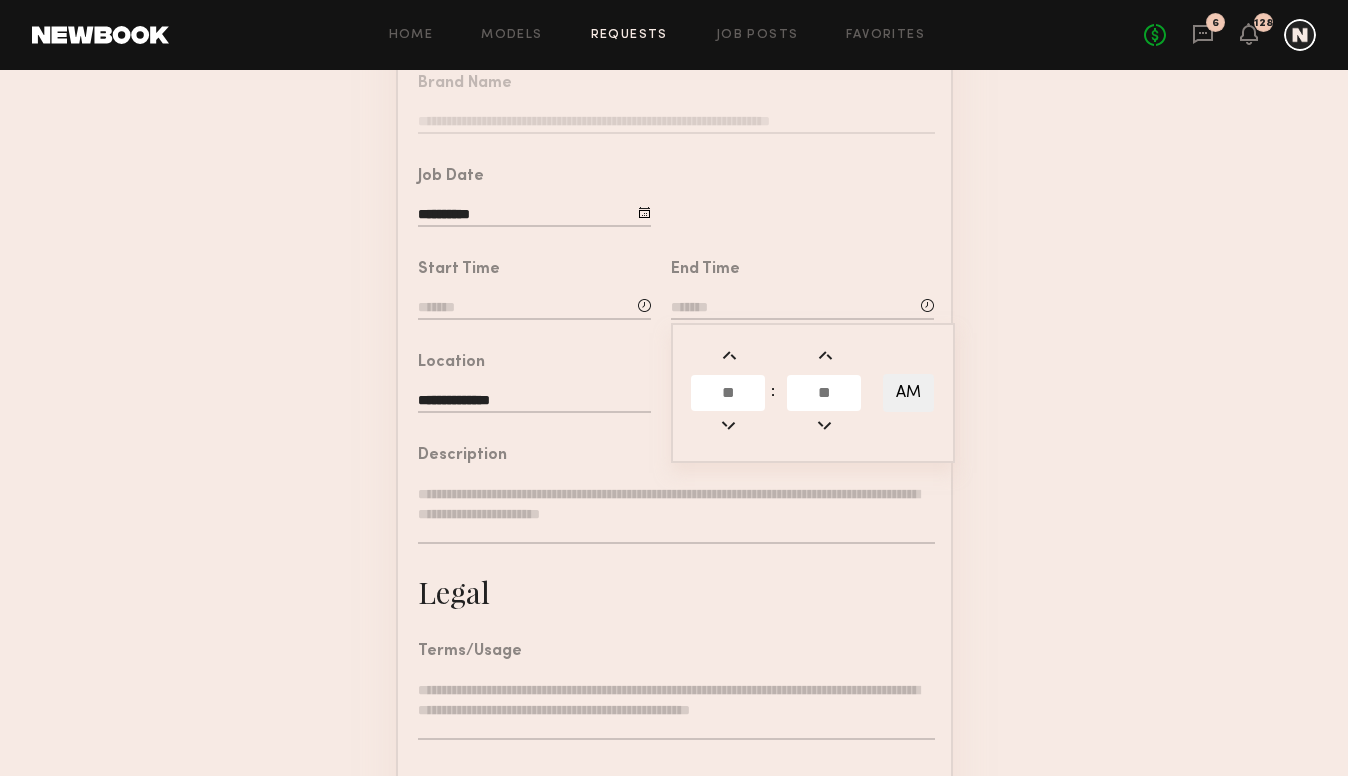click 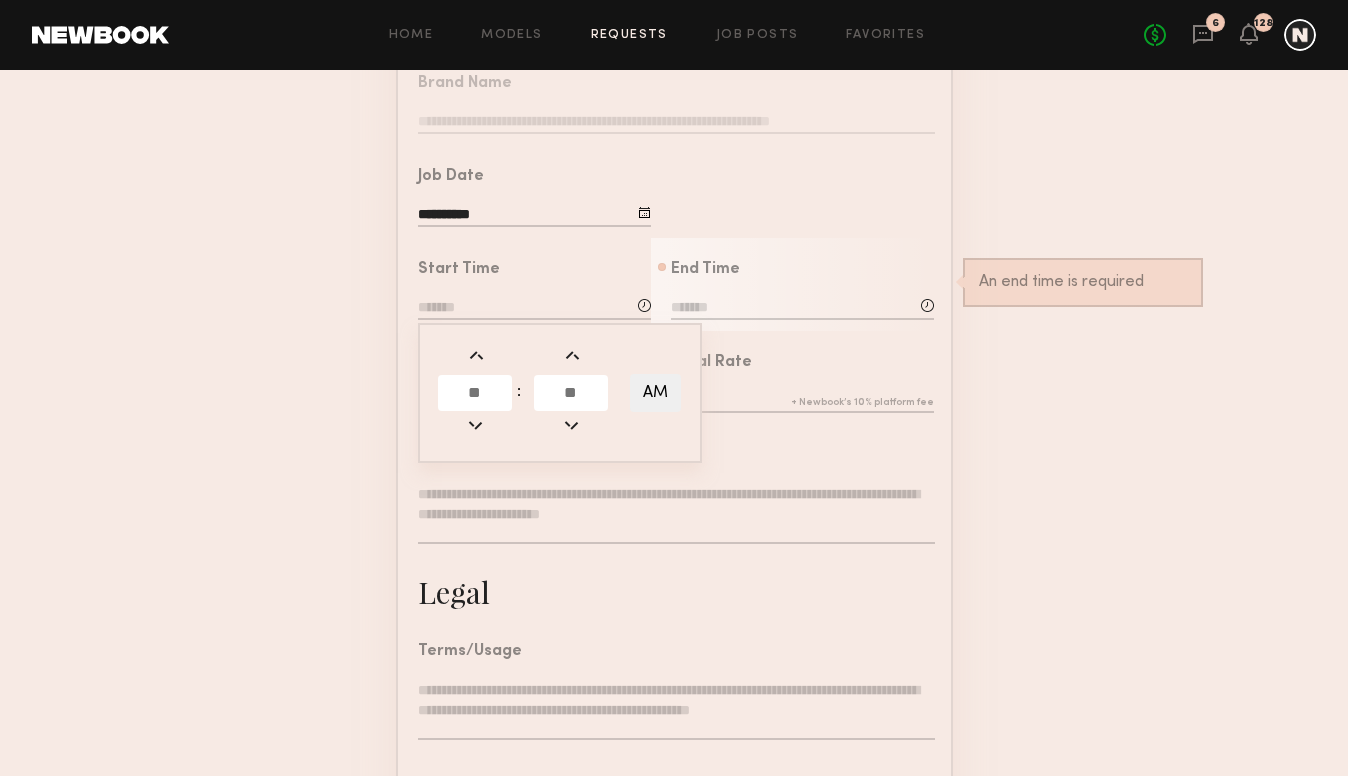 click 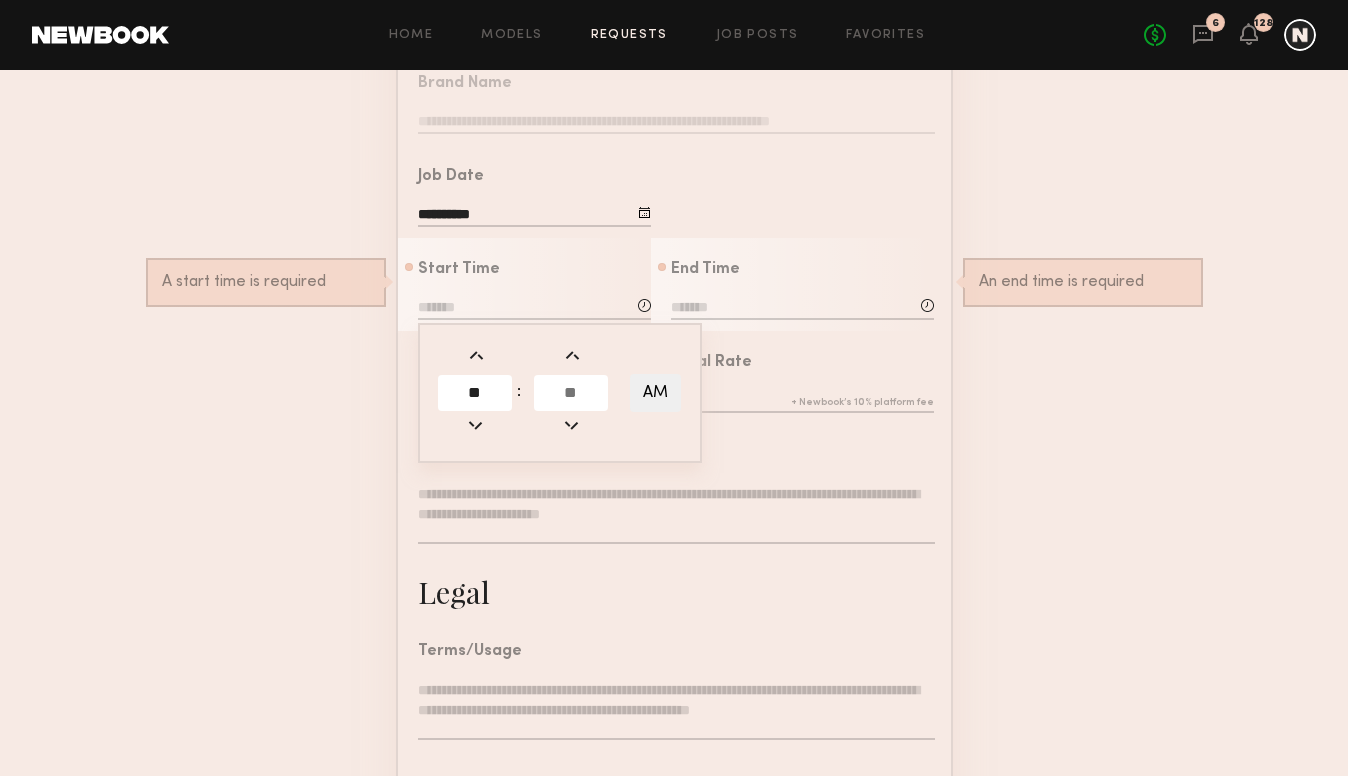type on "**" 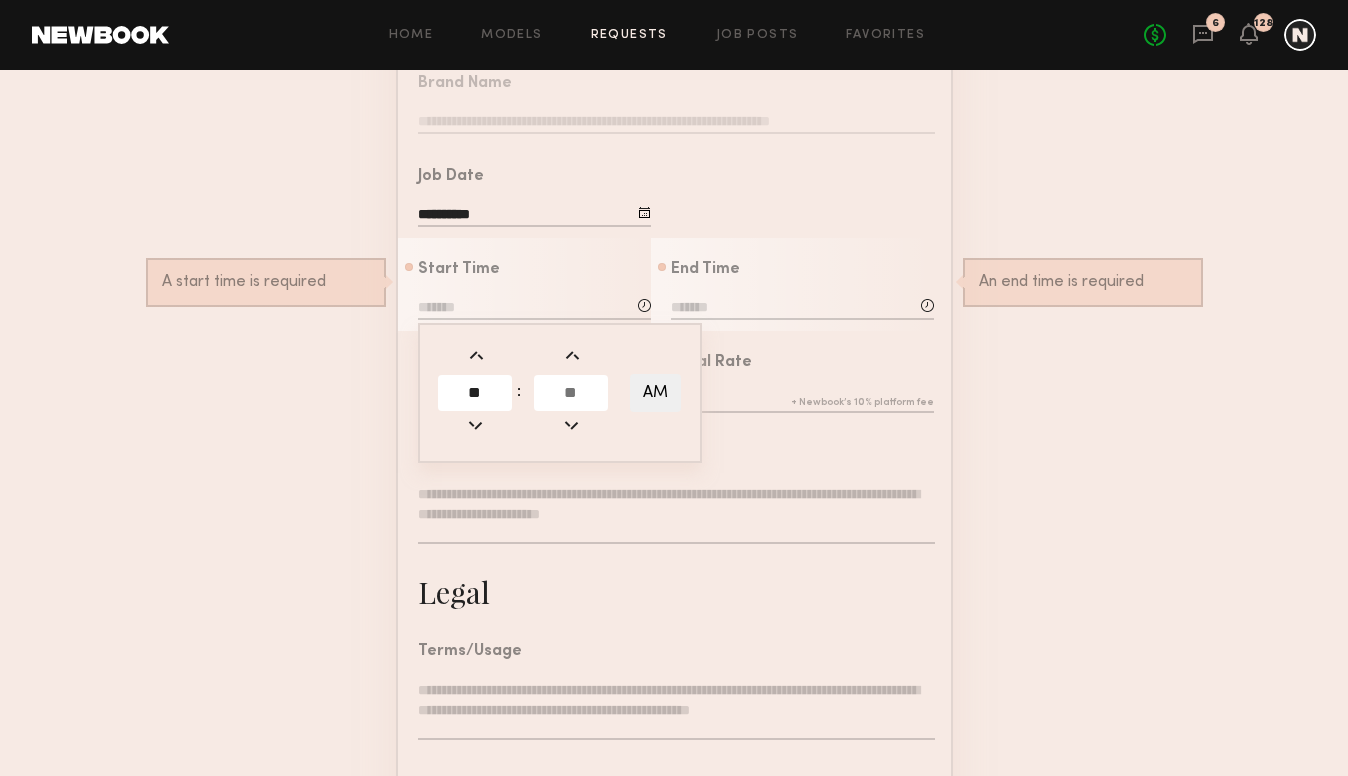 click 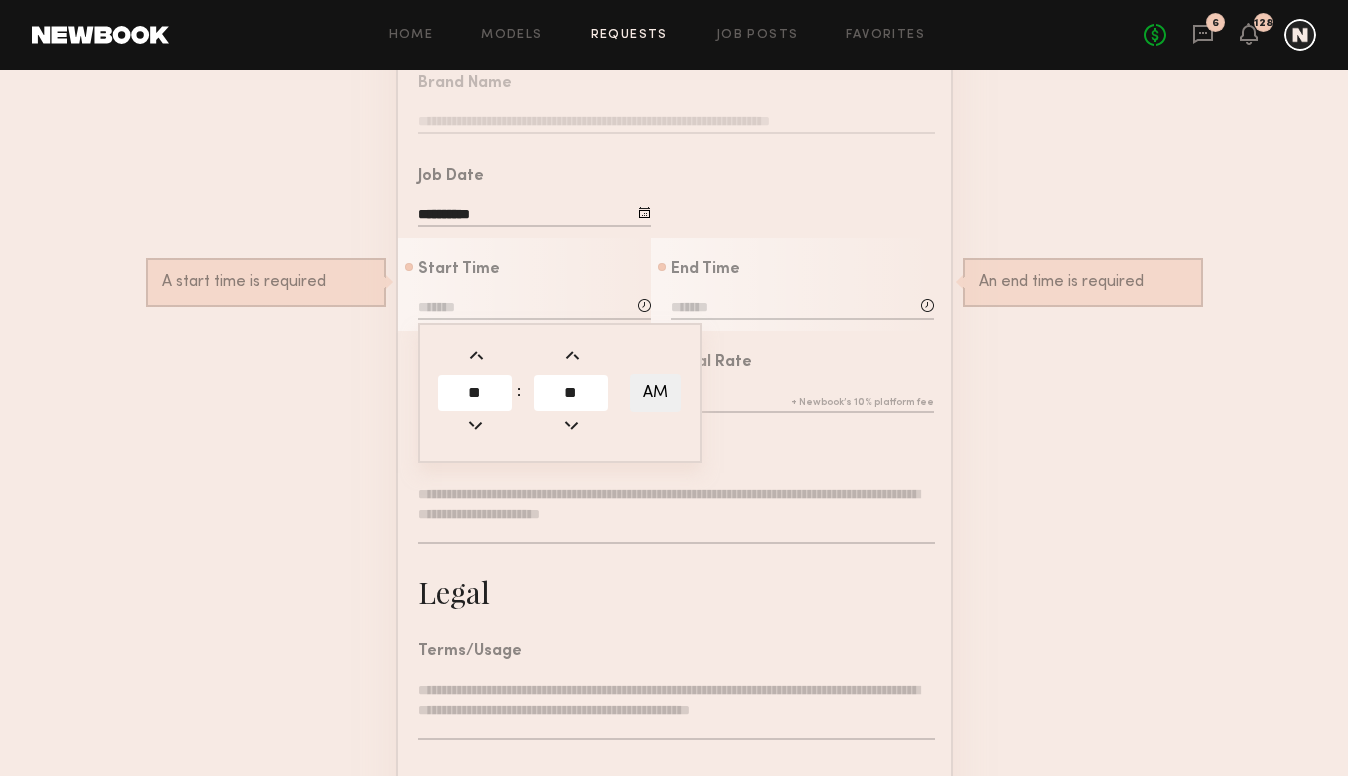 type on "**" 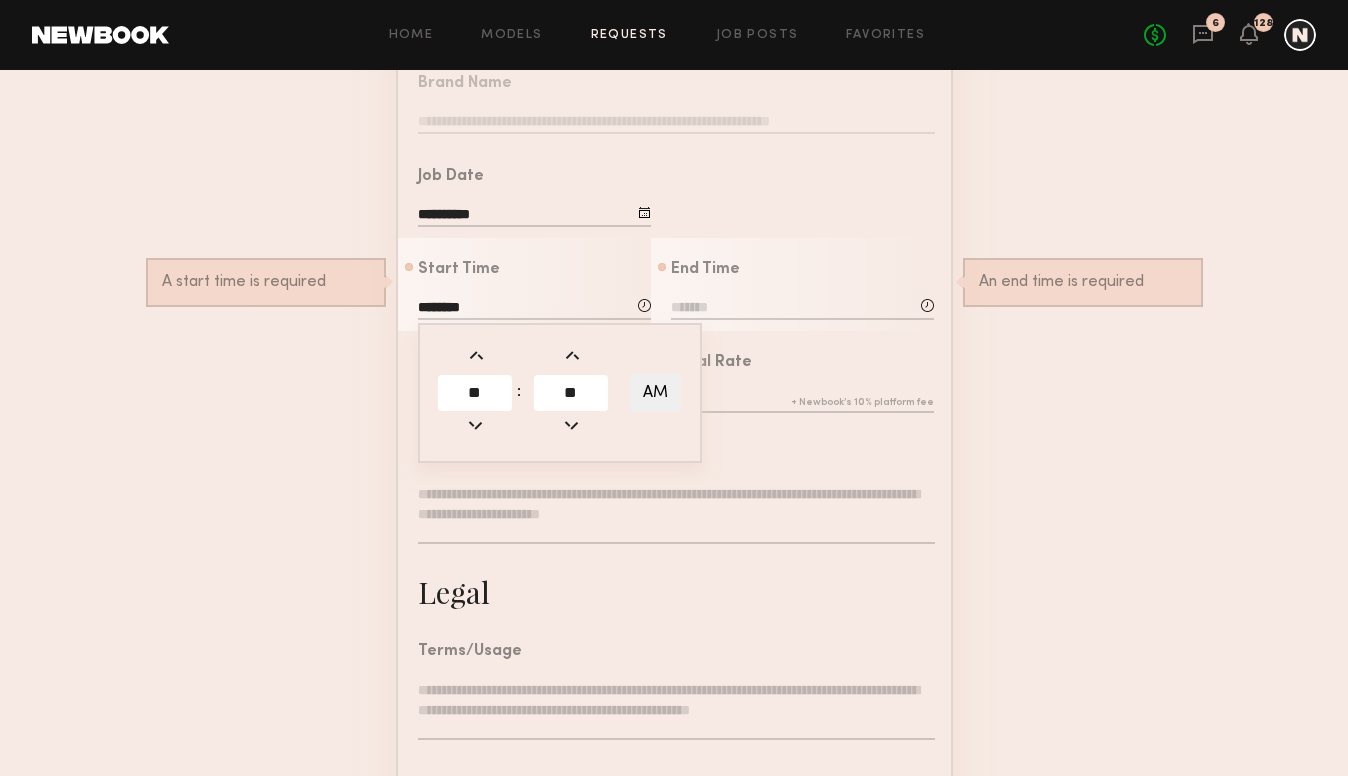 click 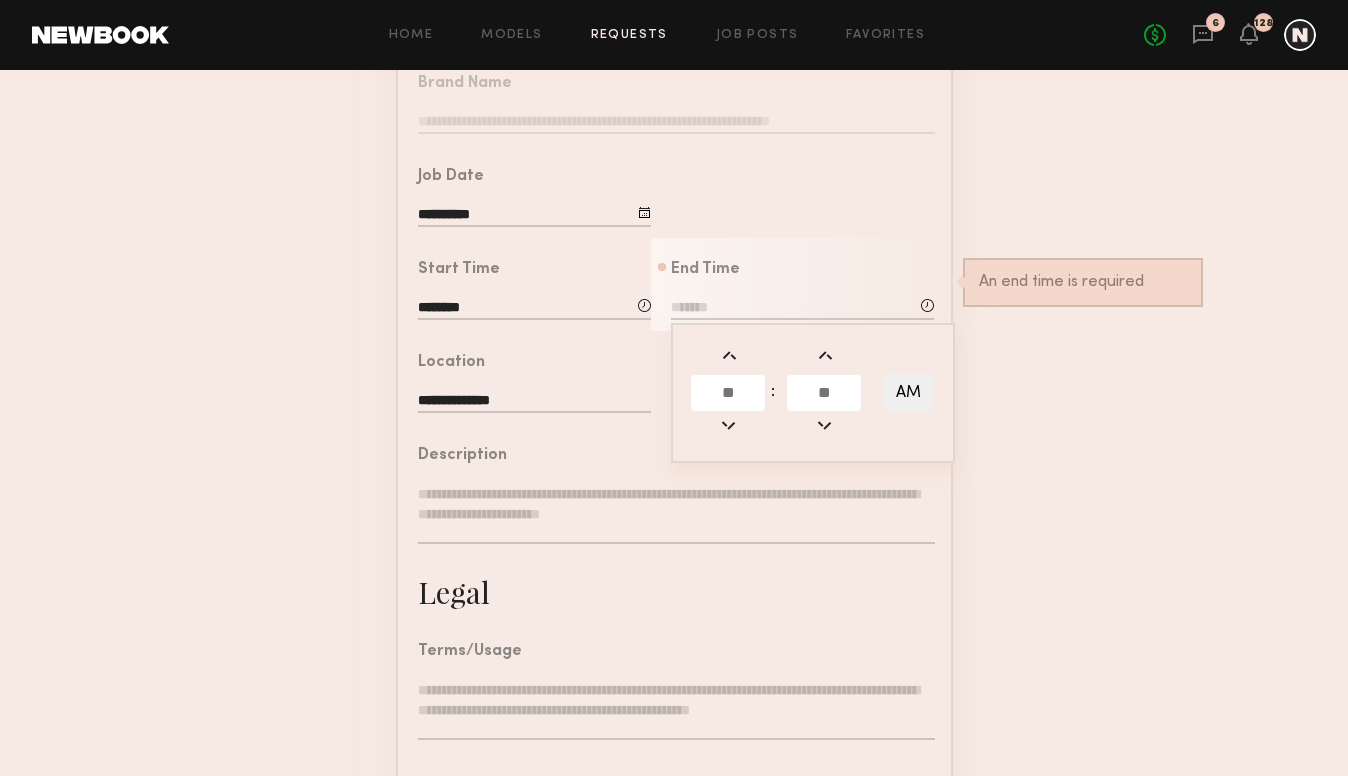 click 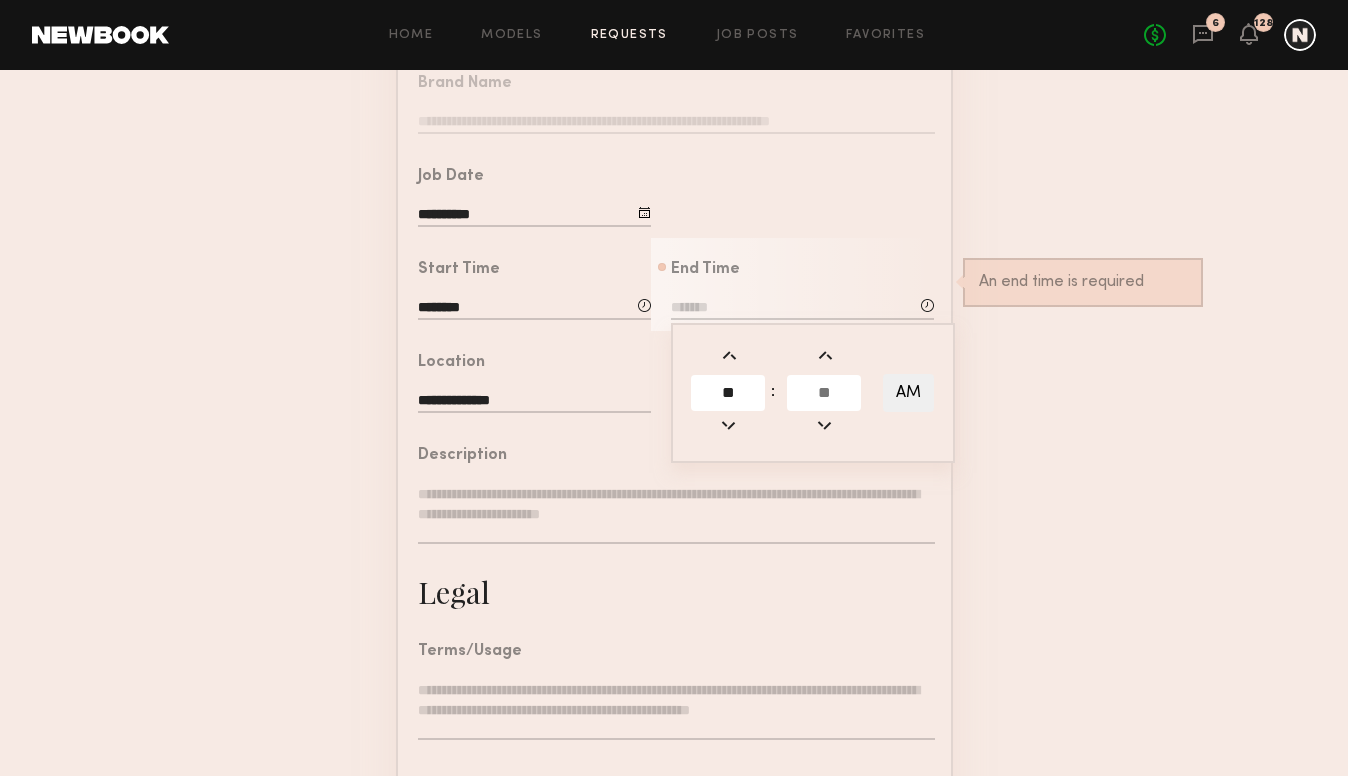 type on "**" 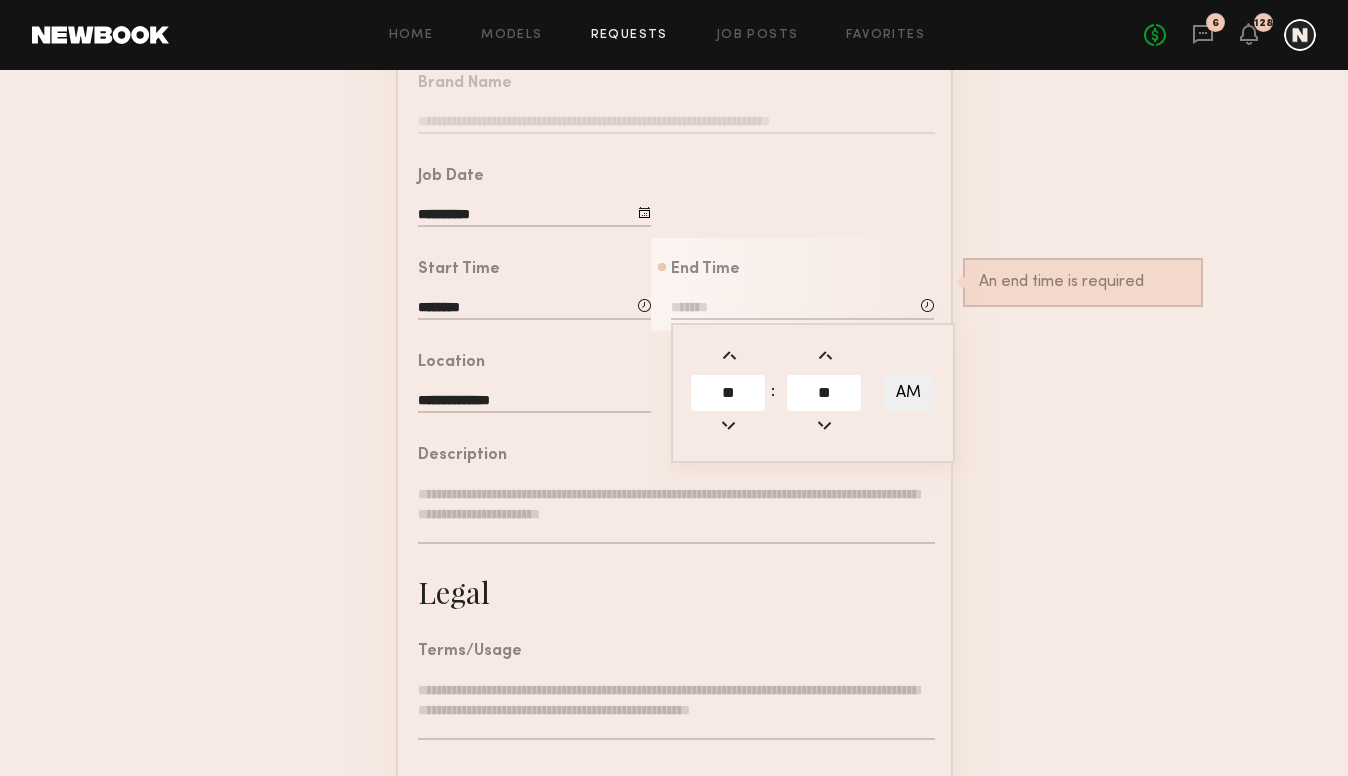type on "**" 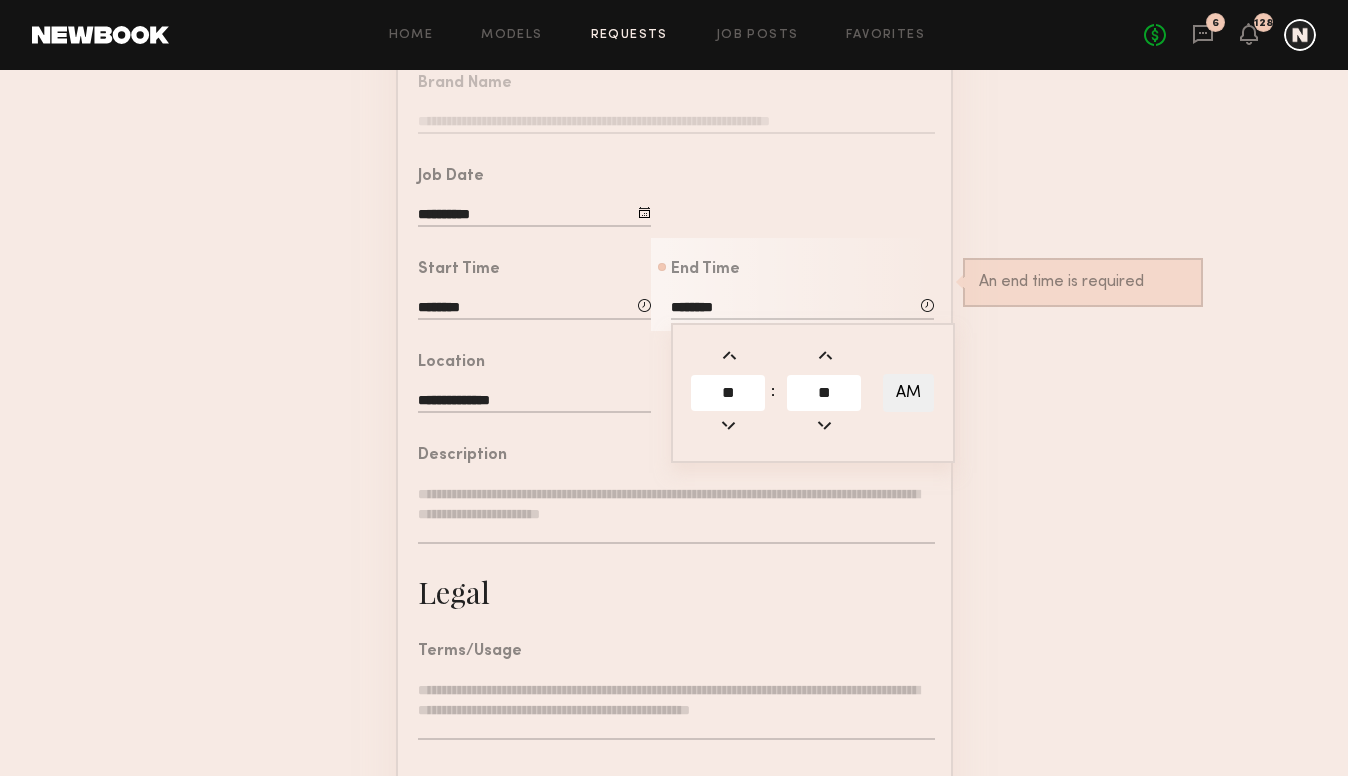 click 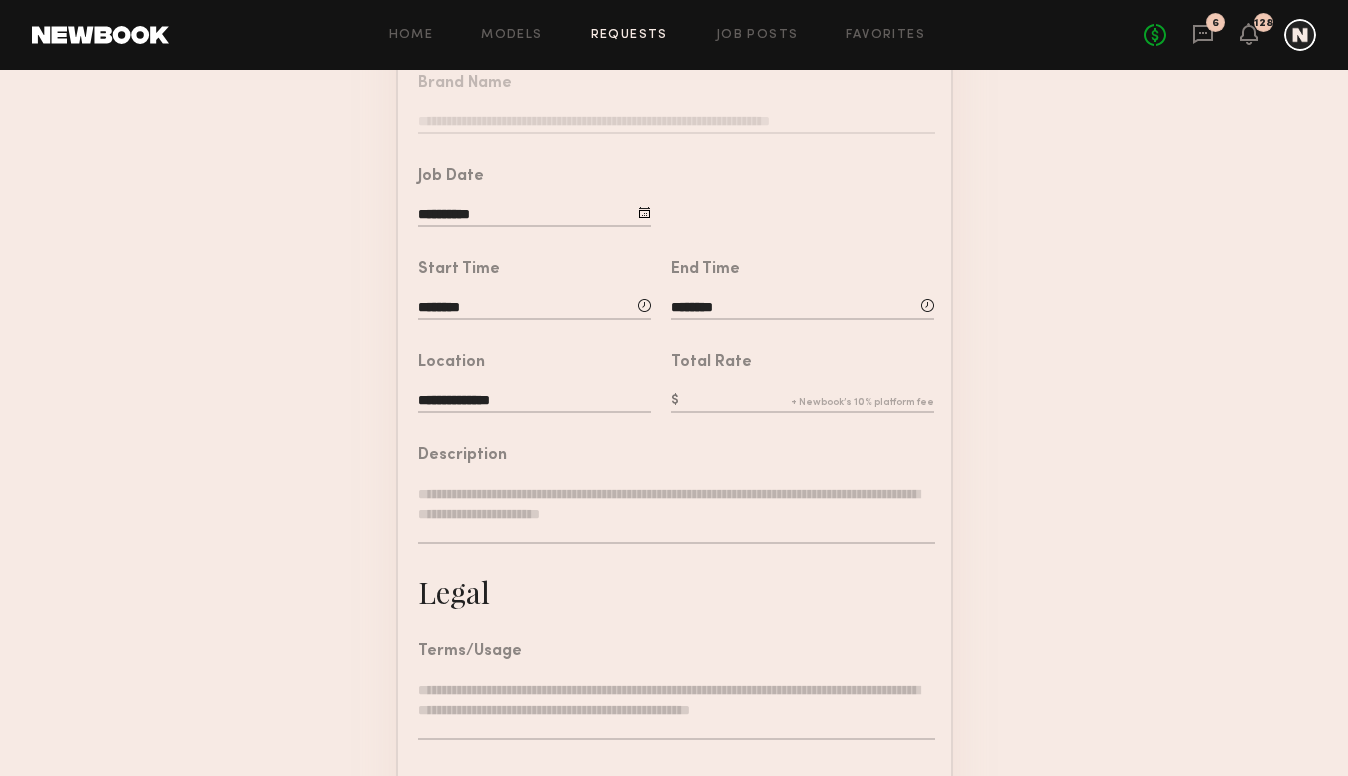 click 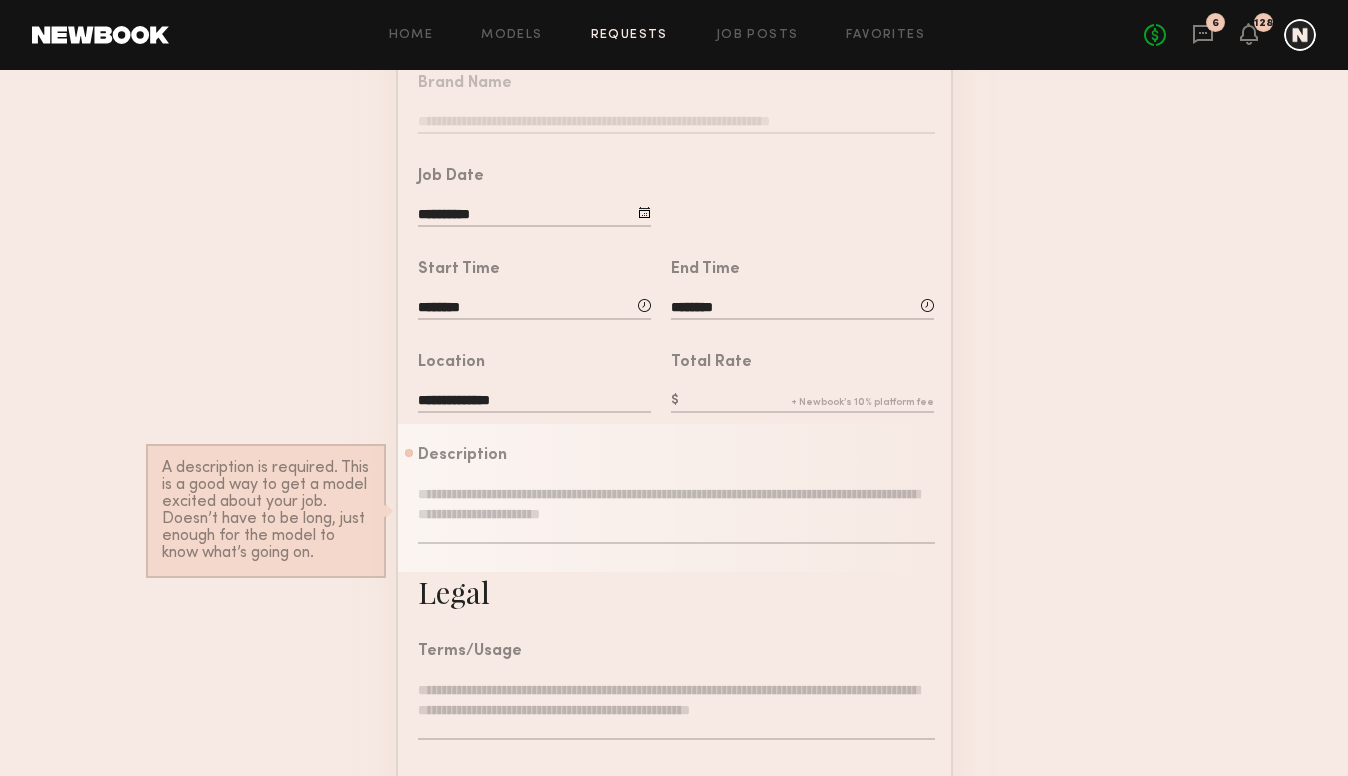 click 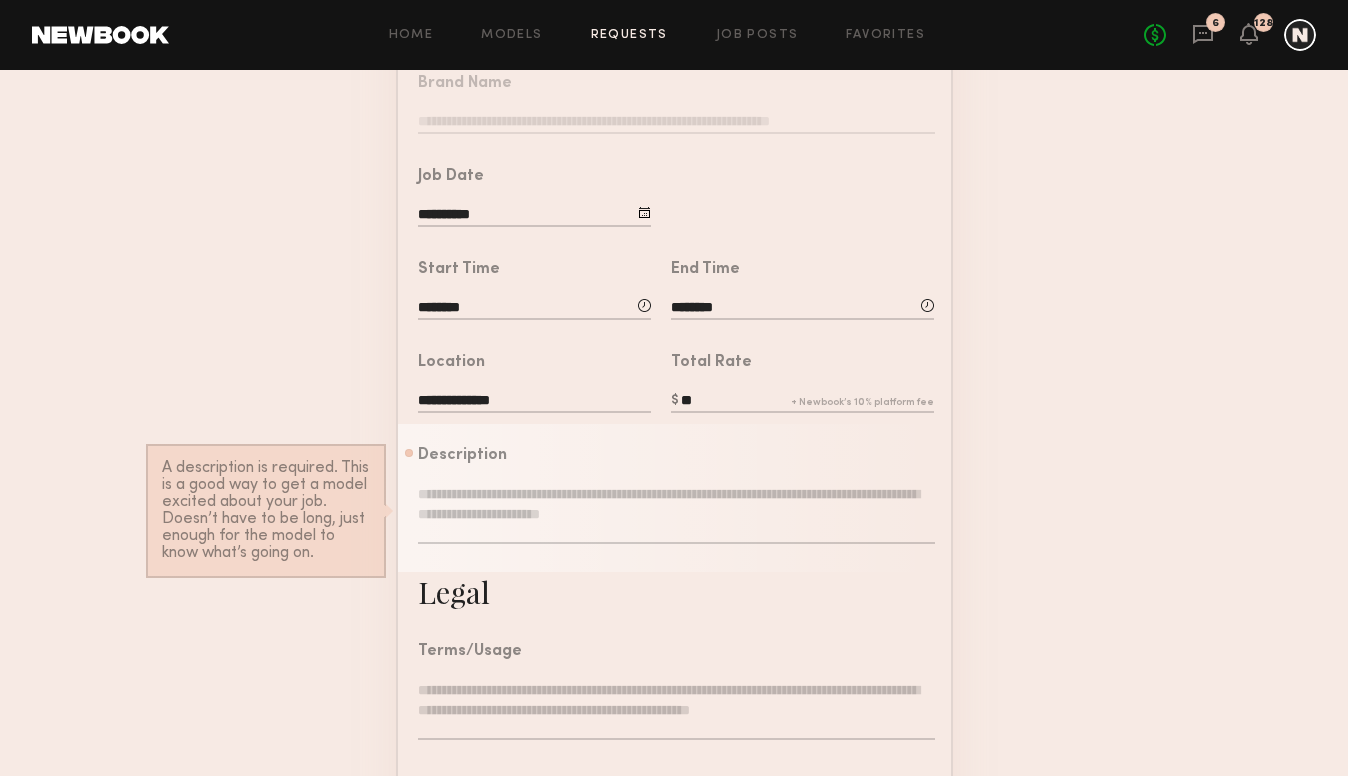 type on "**" 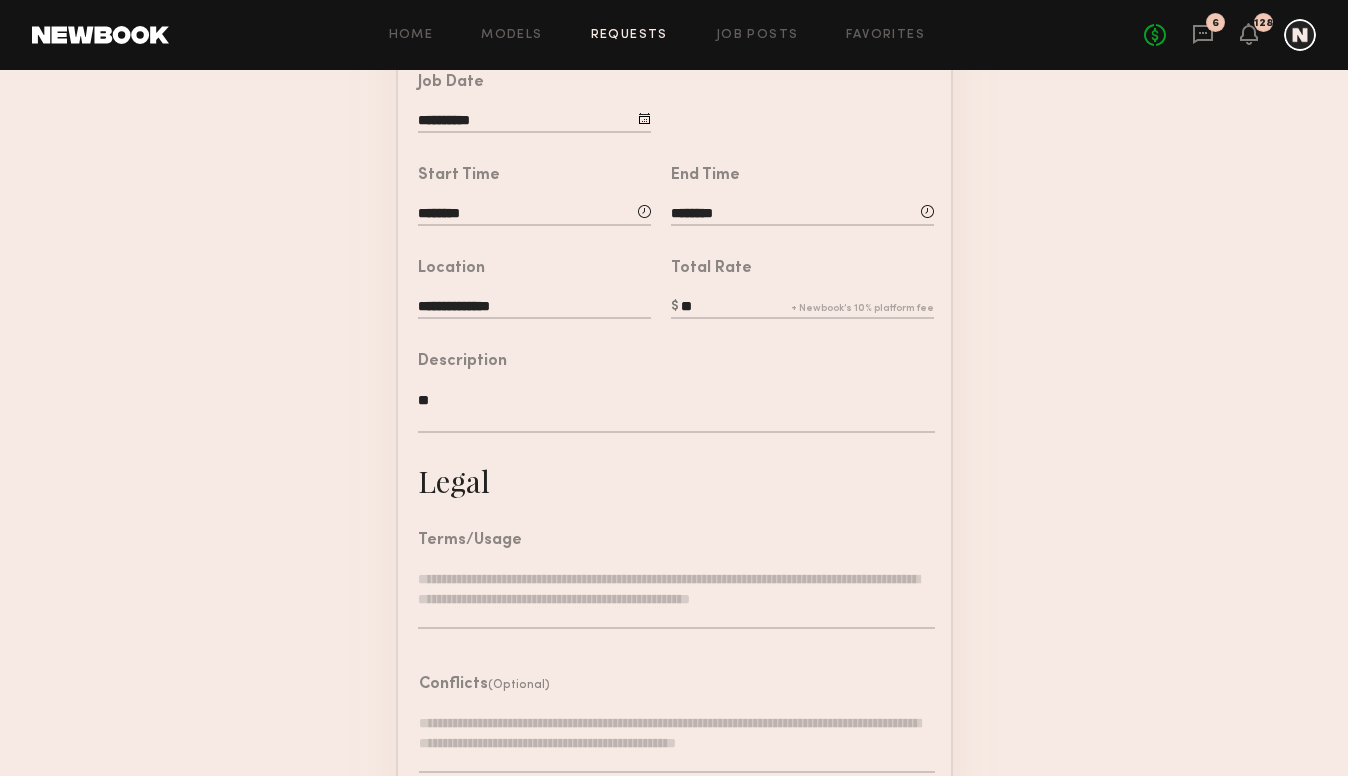type on "**" 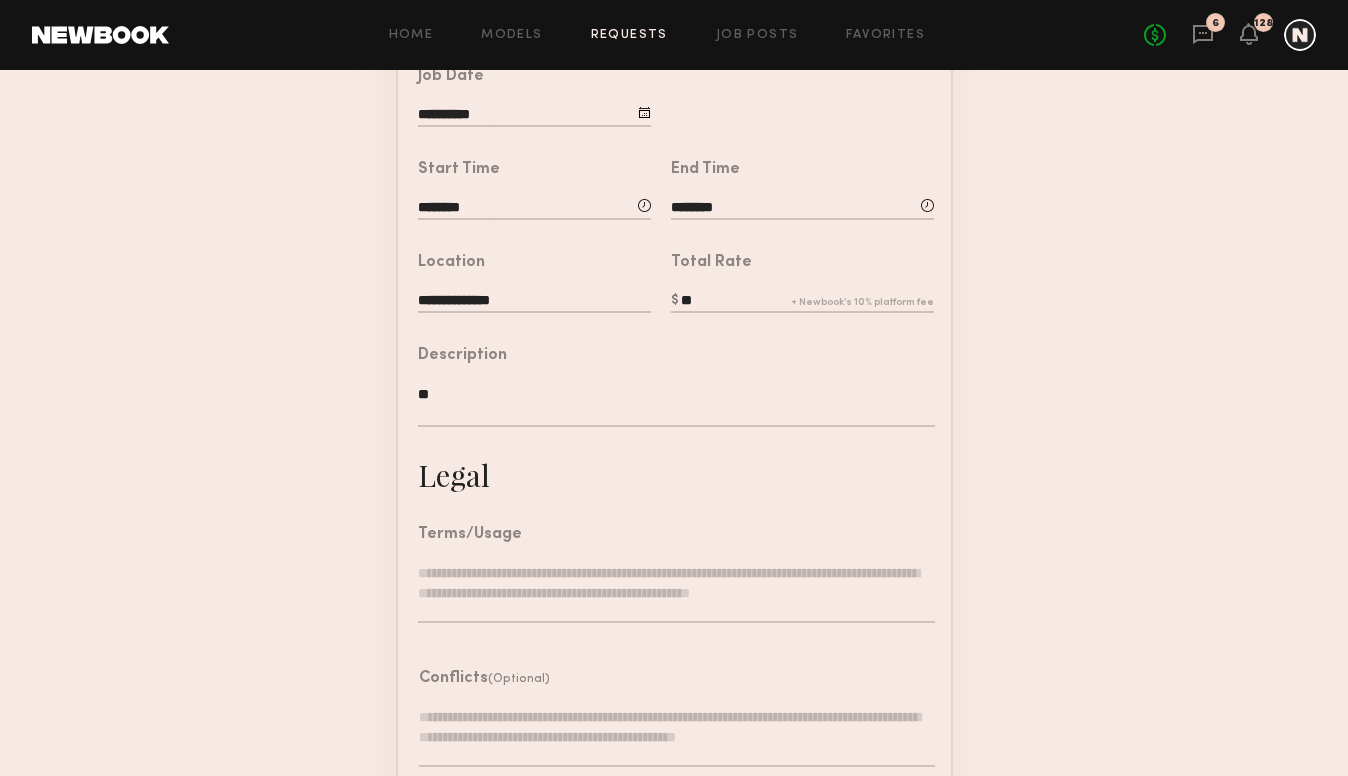 drag, startPoint x: 477, startPoint y: 665, endPoint x: 481, endPoint y: 637, distance: 28.284271 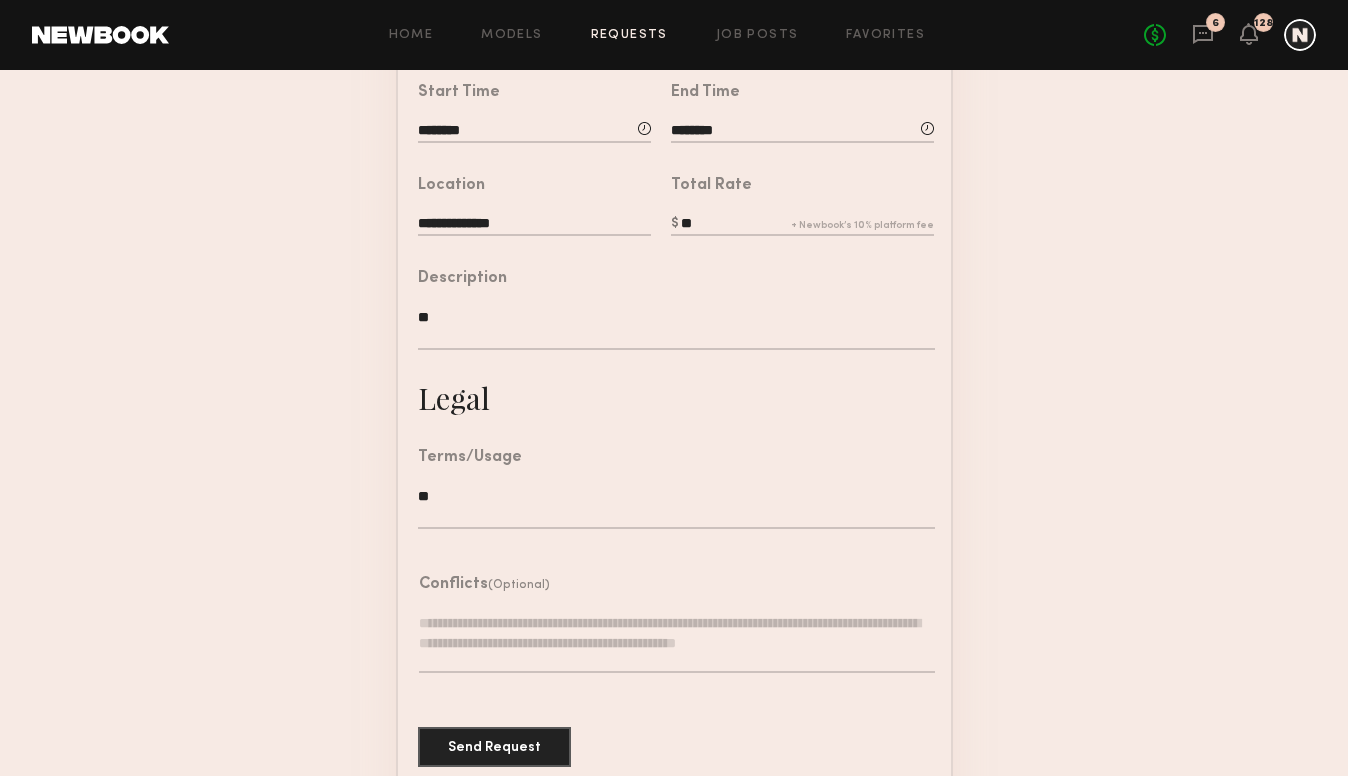 scroll, scrollTop: 538, scrollLeft: 0, axis: vertical 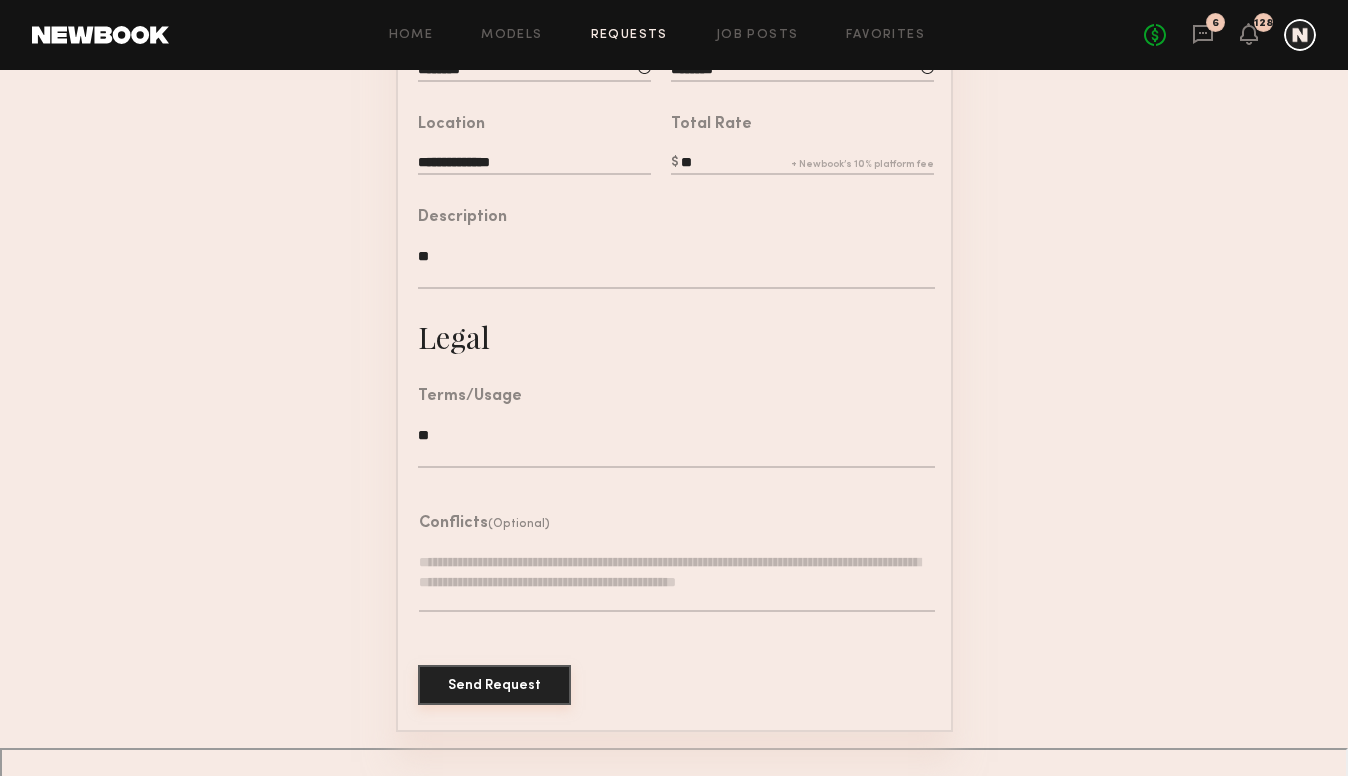 type on "**" 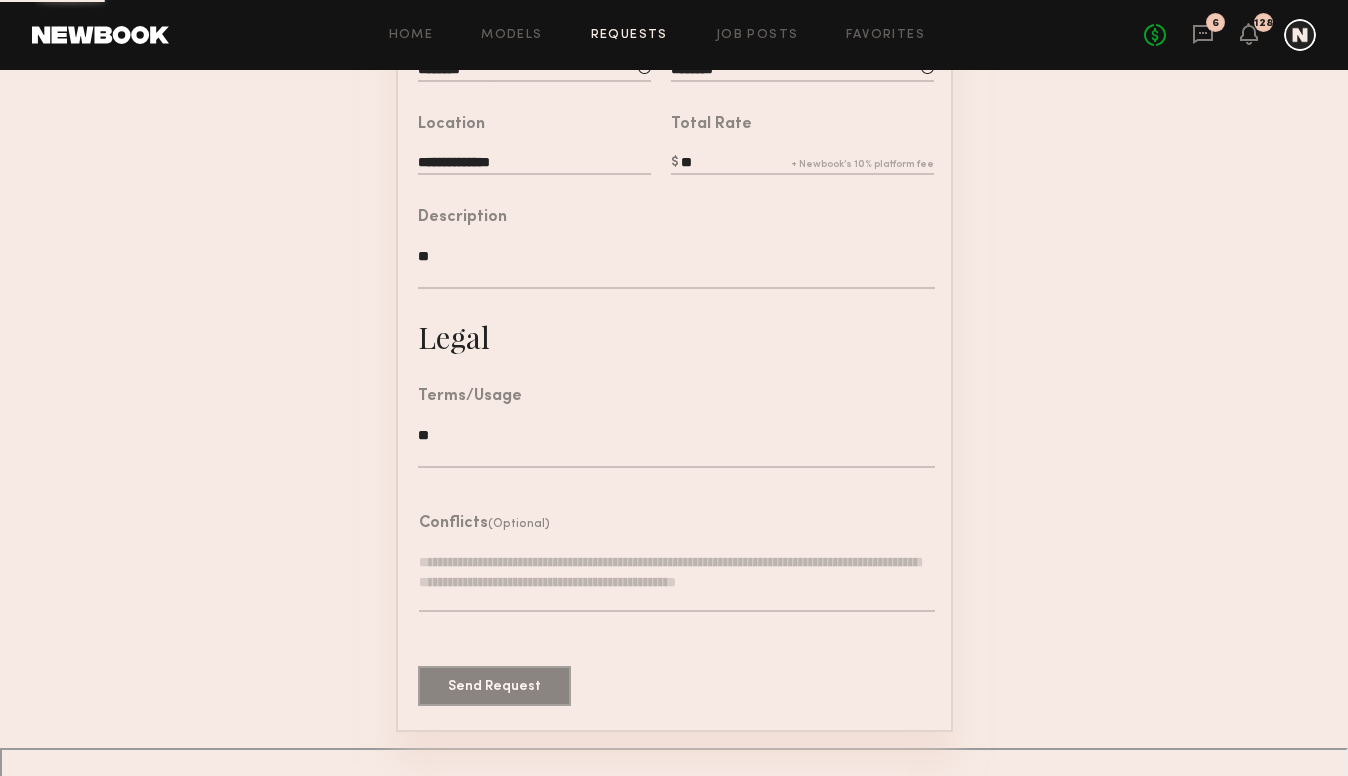 scroll, scrollTop: 0, scrollLeft: 0, axis: both 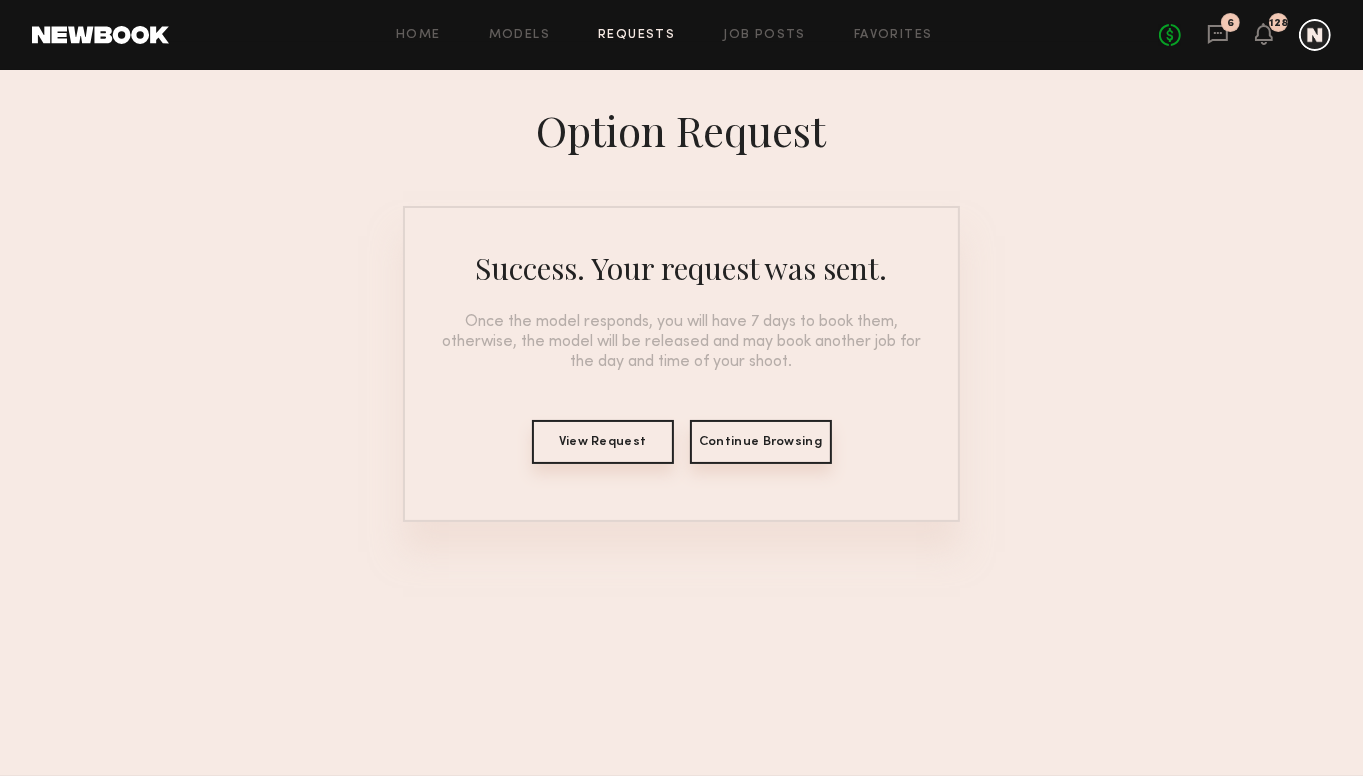 click on "View Request" 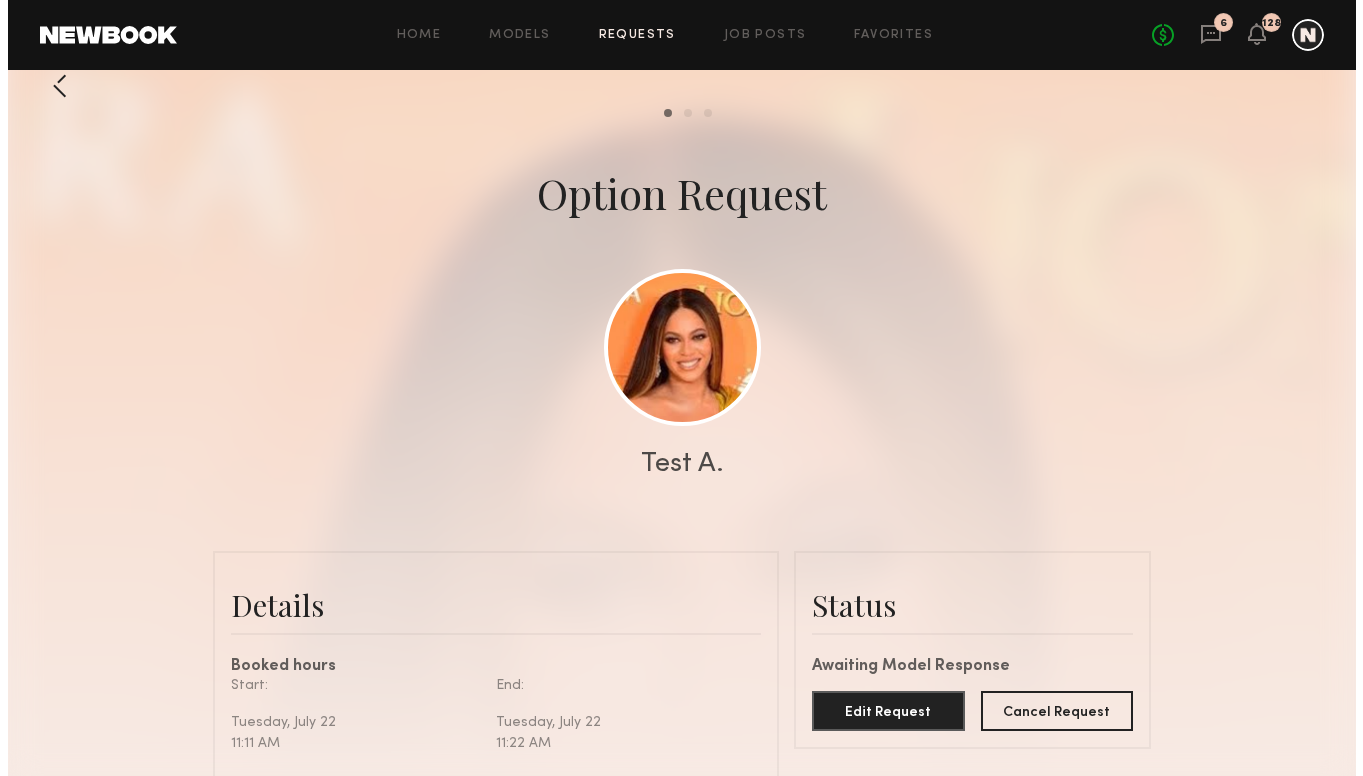 scroll, scrollTop: 0, scrollLeft: 0, axis: both 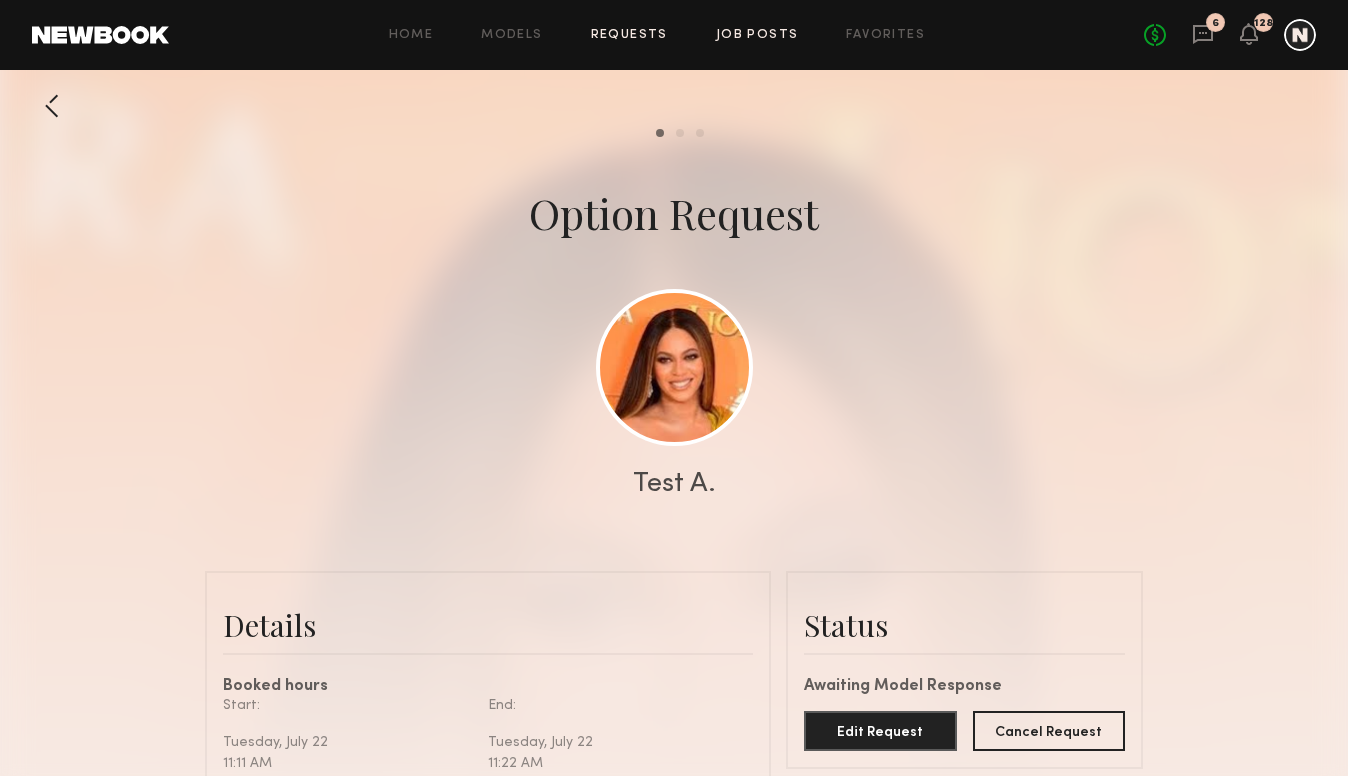 click on "Job Posts" 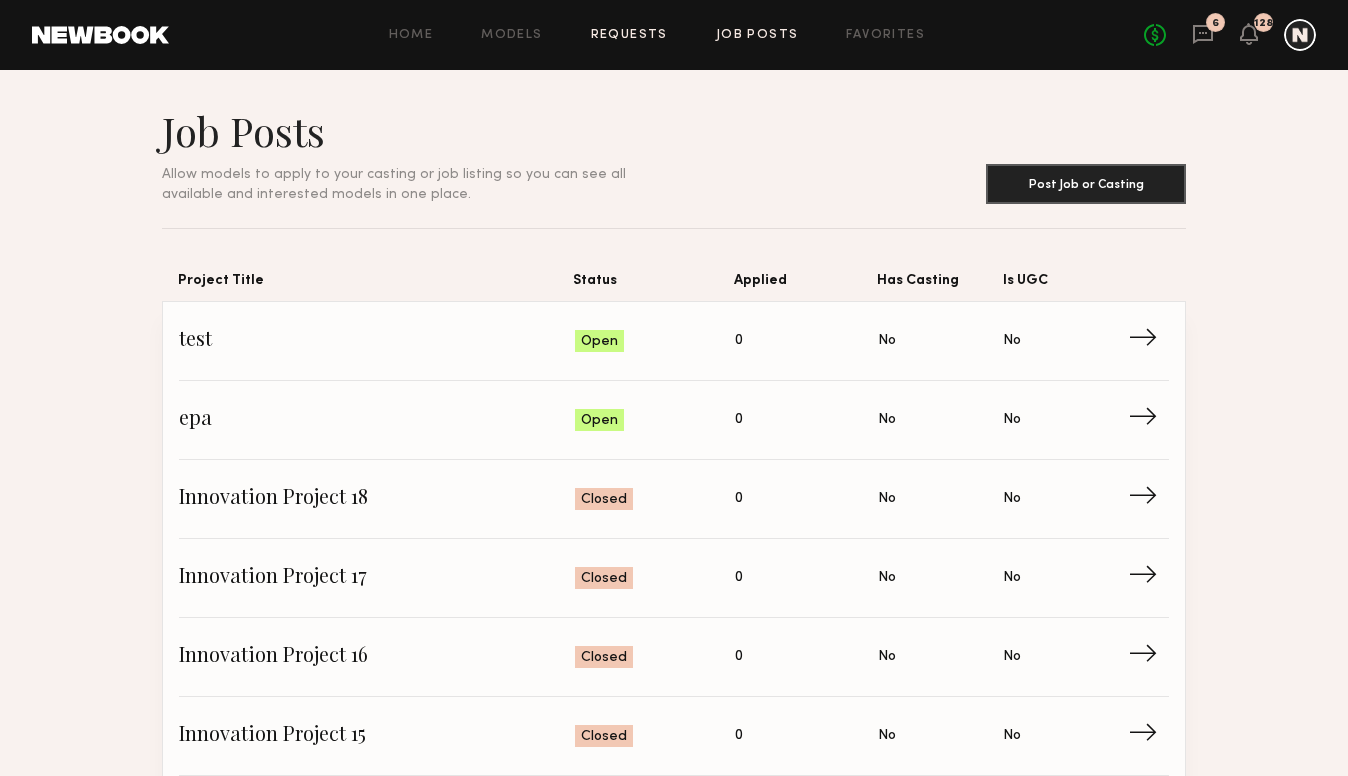 click on "Requests" 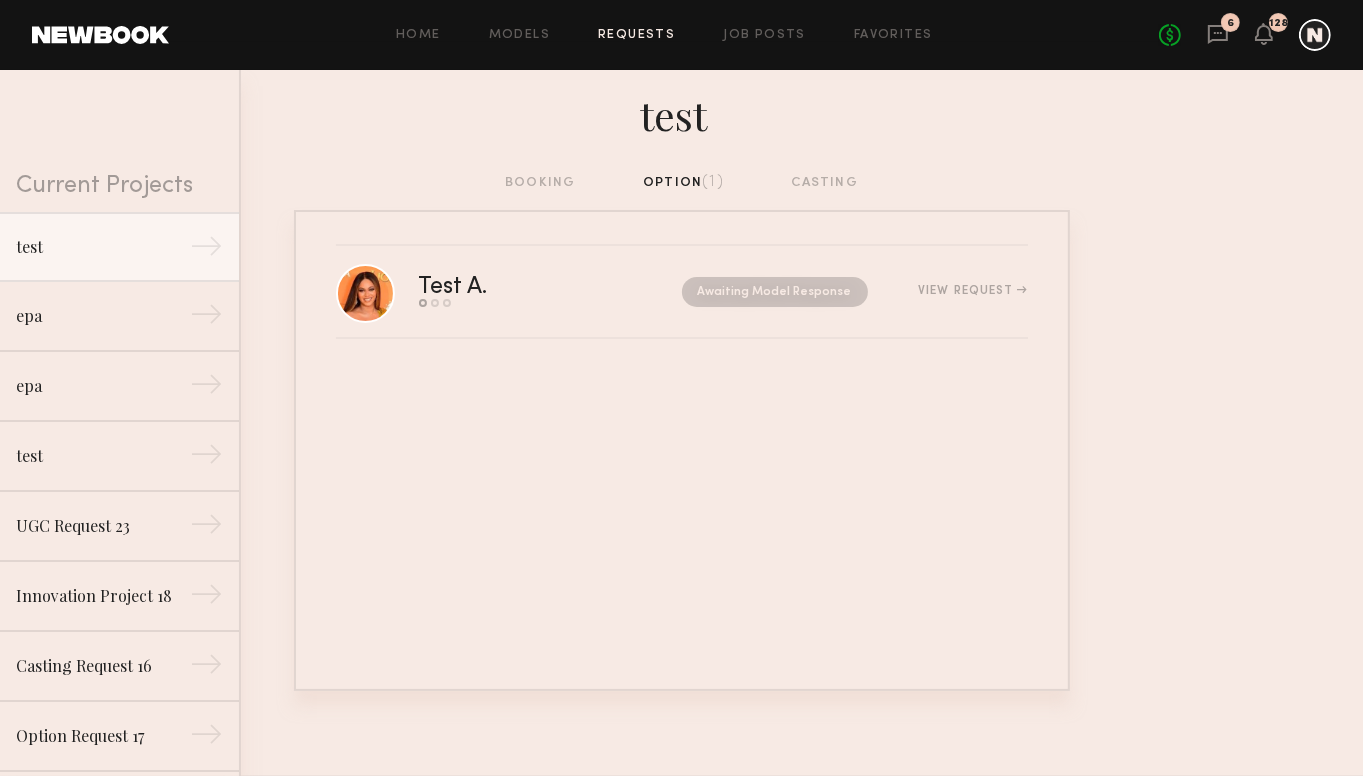 click on "Home Models Requests Job Posts Favorites Sign Out No fees up to $5,000 6 128" 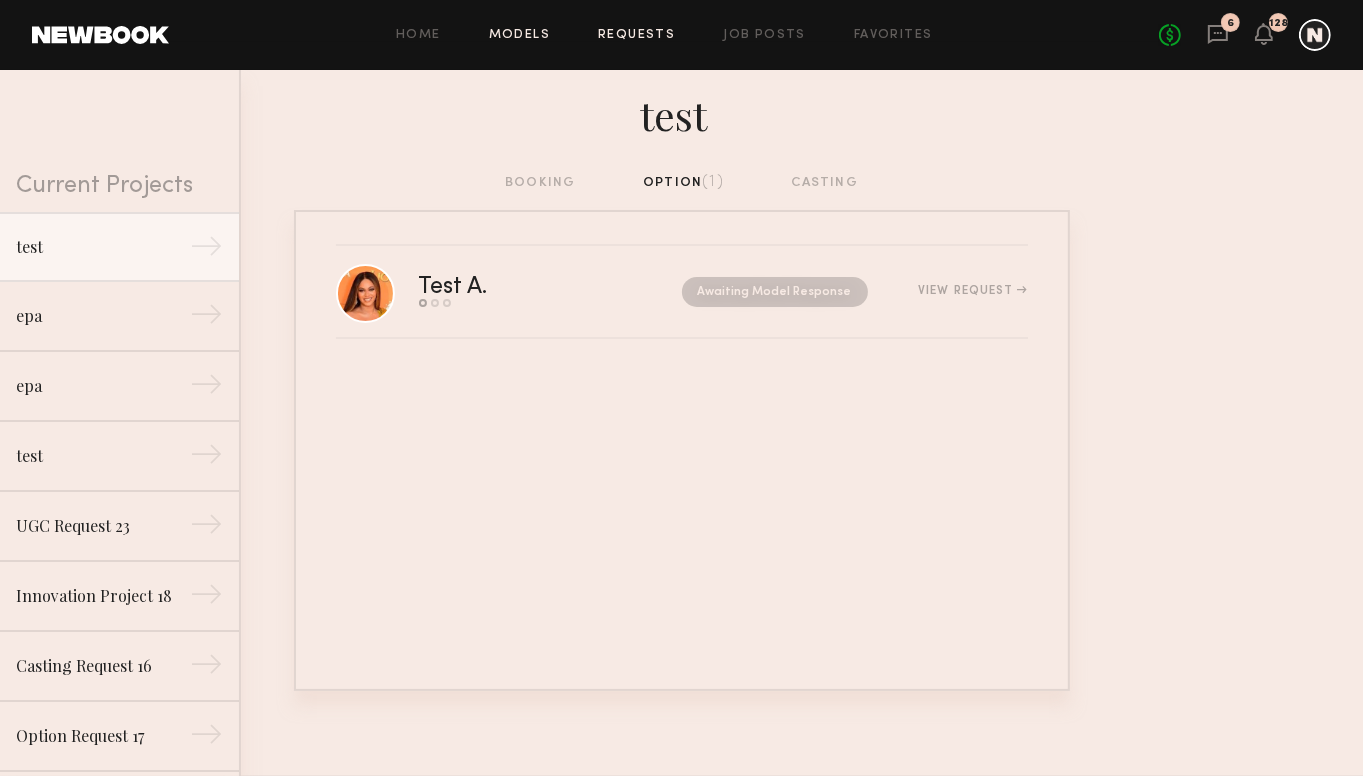 click on "Models" 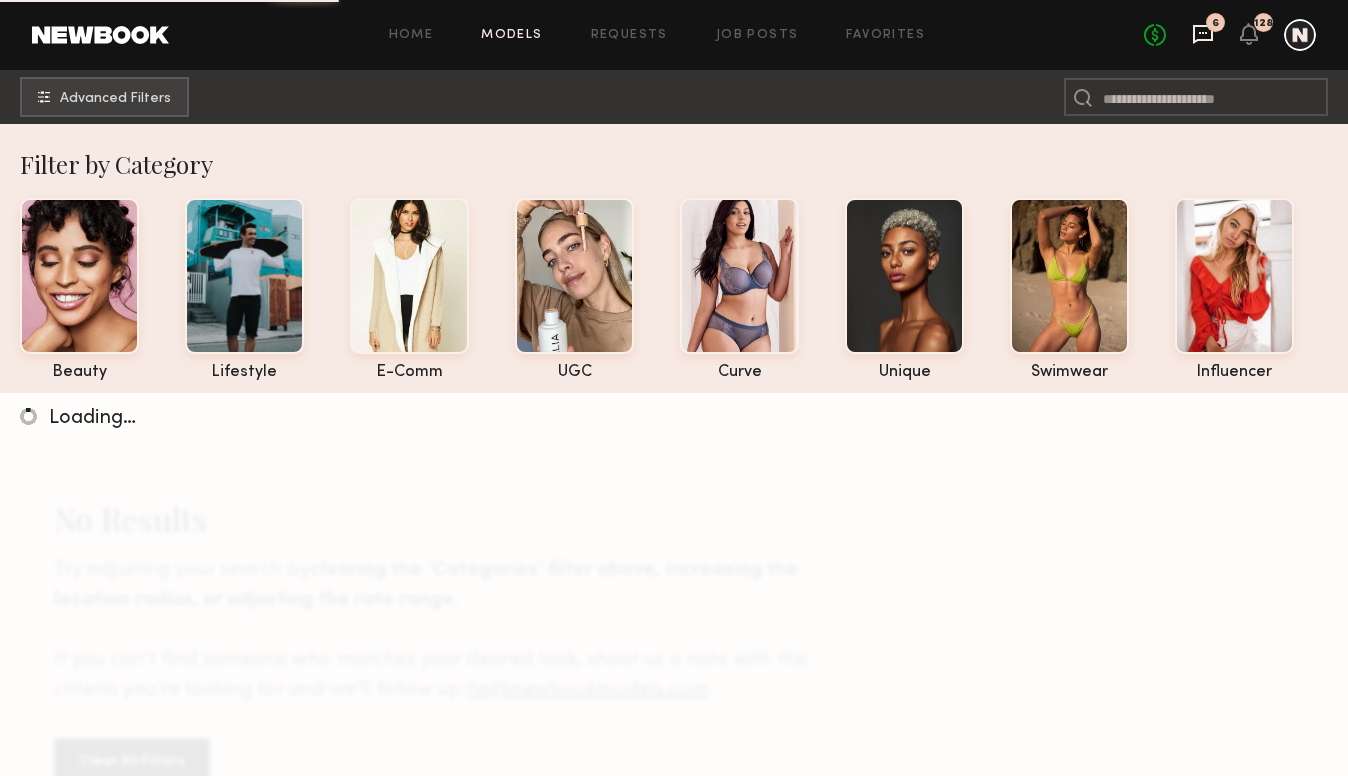 click 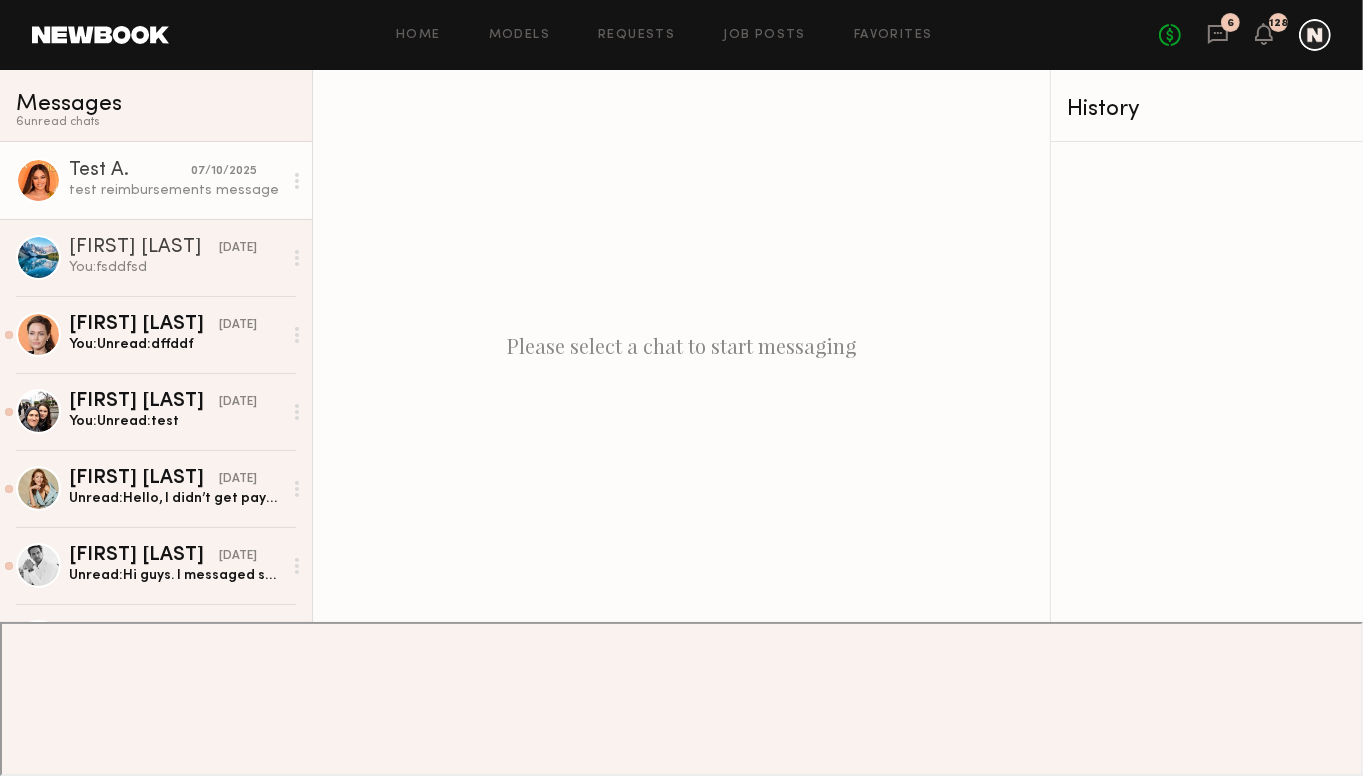 click on "test reimbursements message" 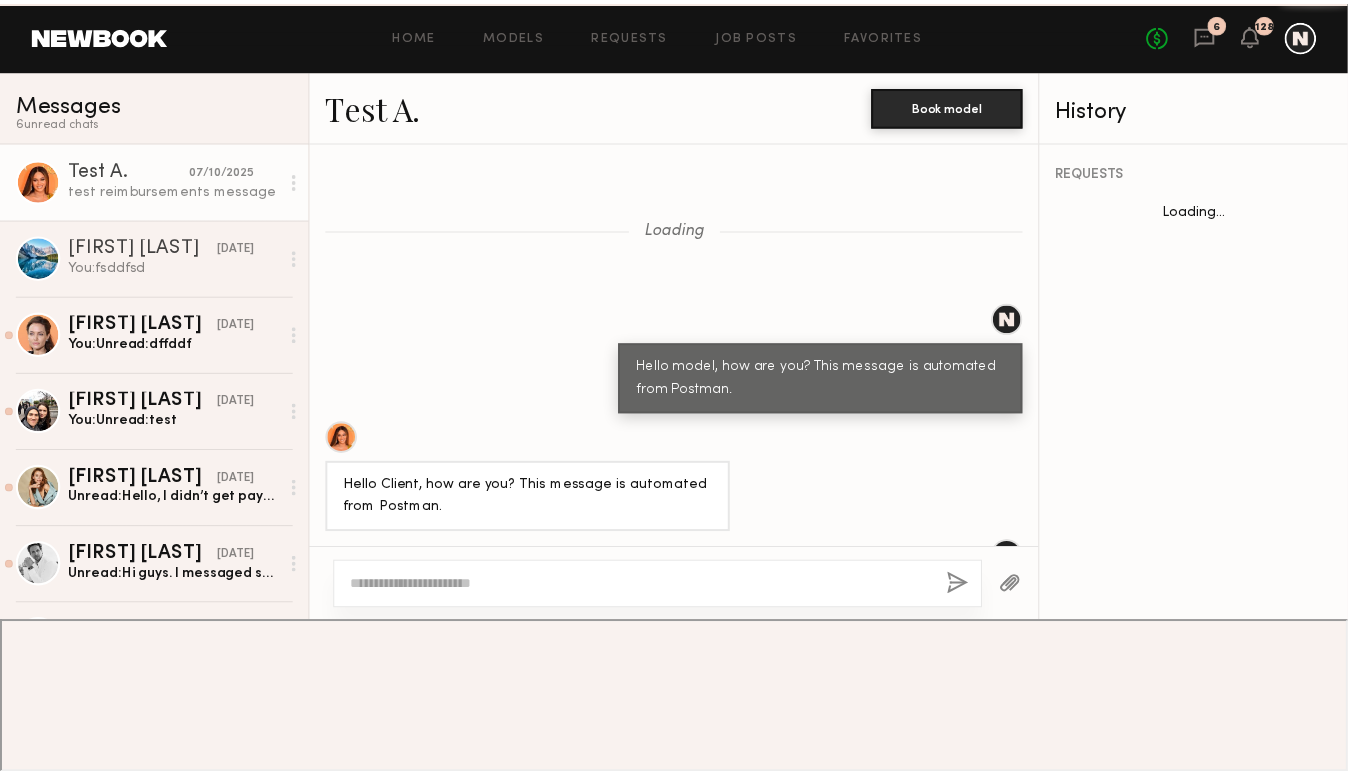 scroll, scrollTop: 1211, scrollLeft: 0, axis: vertical 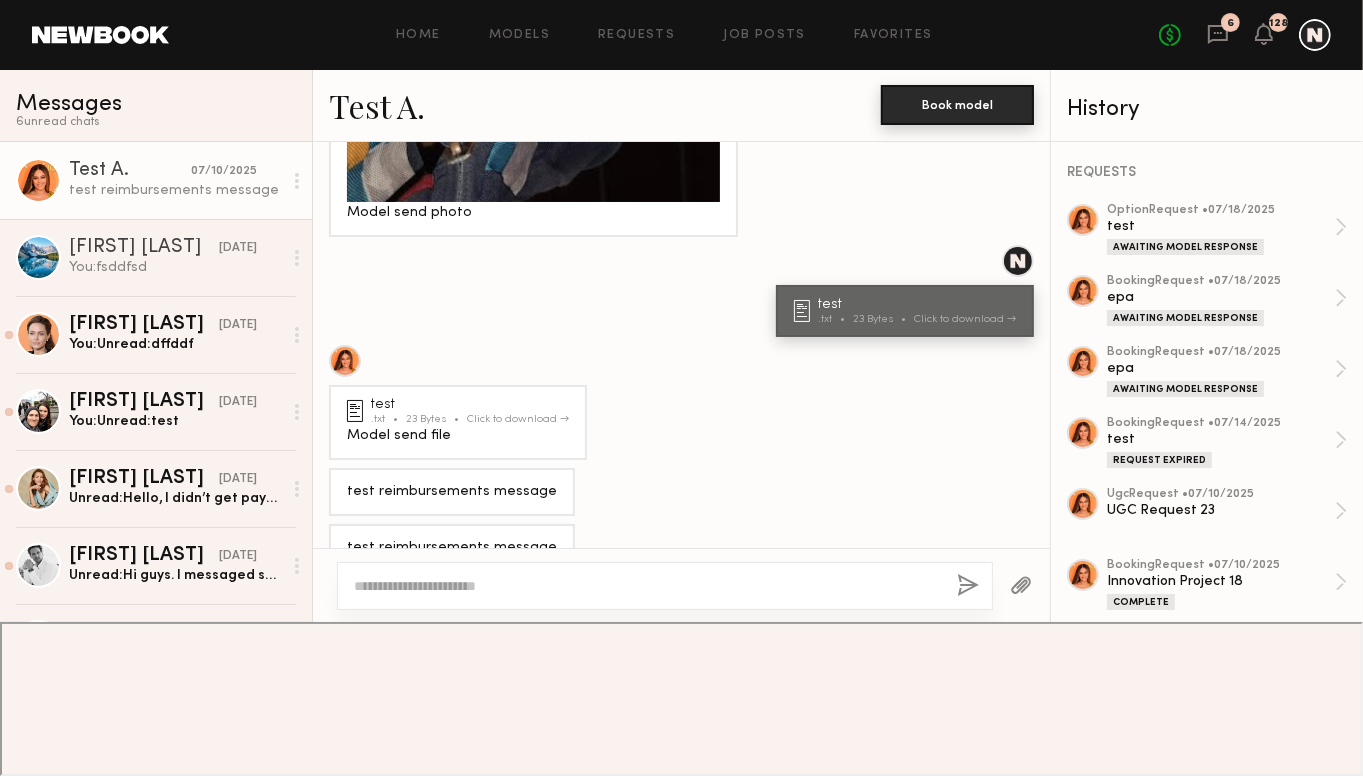 click on "Book model" 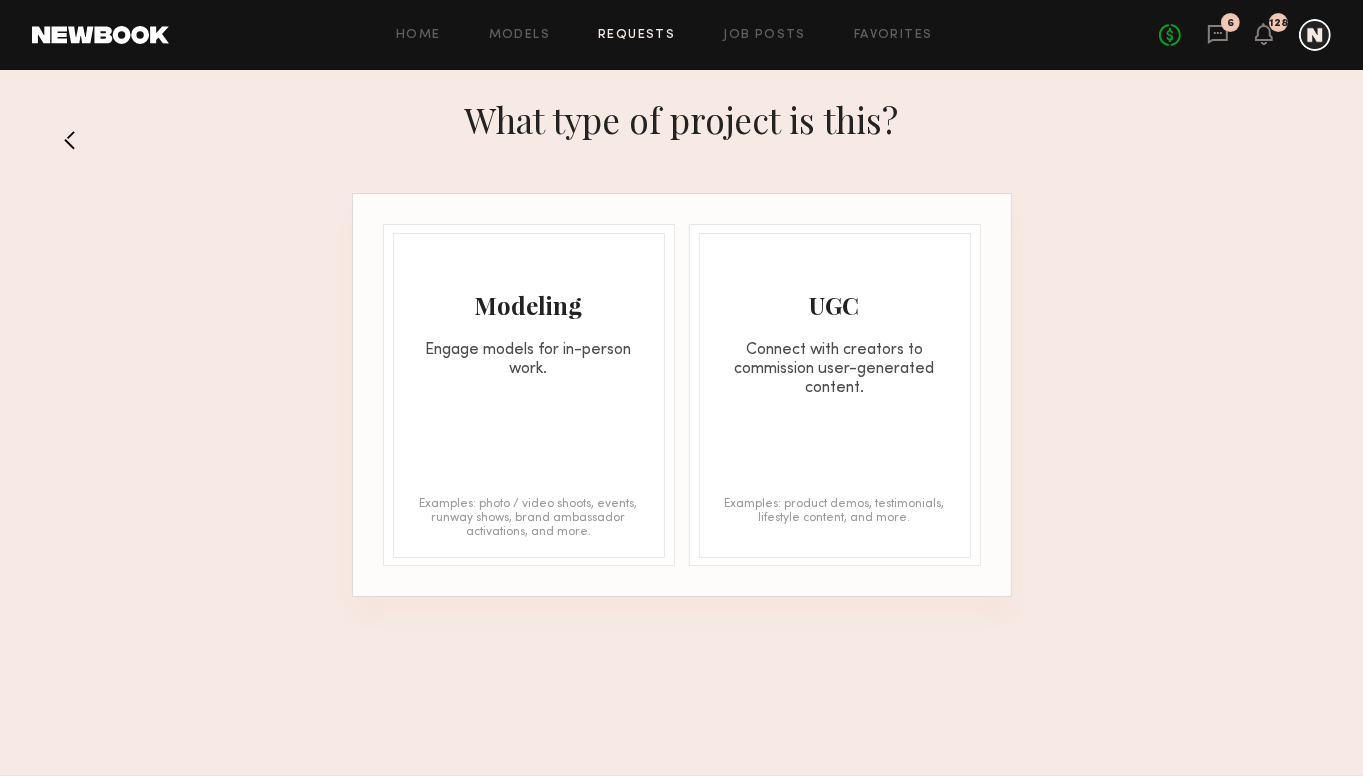 click on "Connect with creators to commission user-generated content." 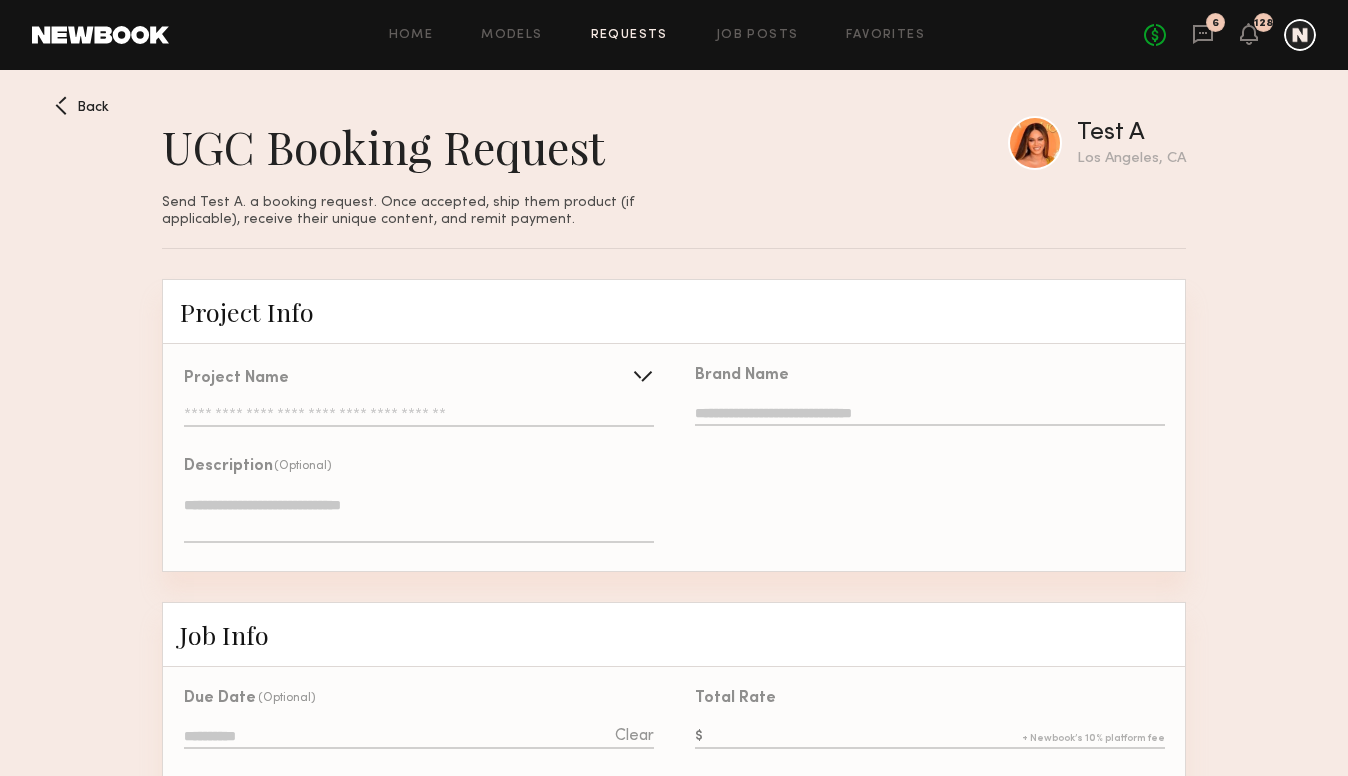 click 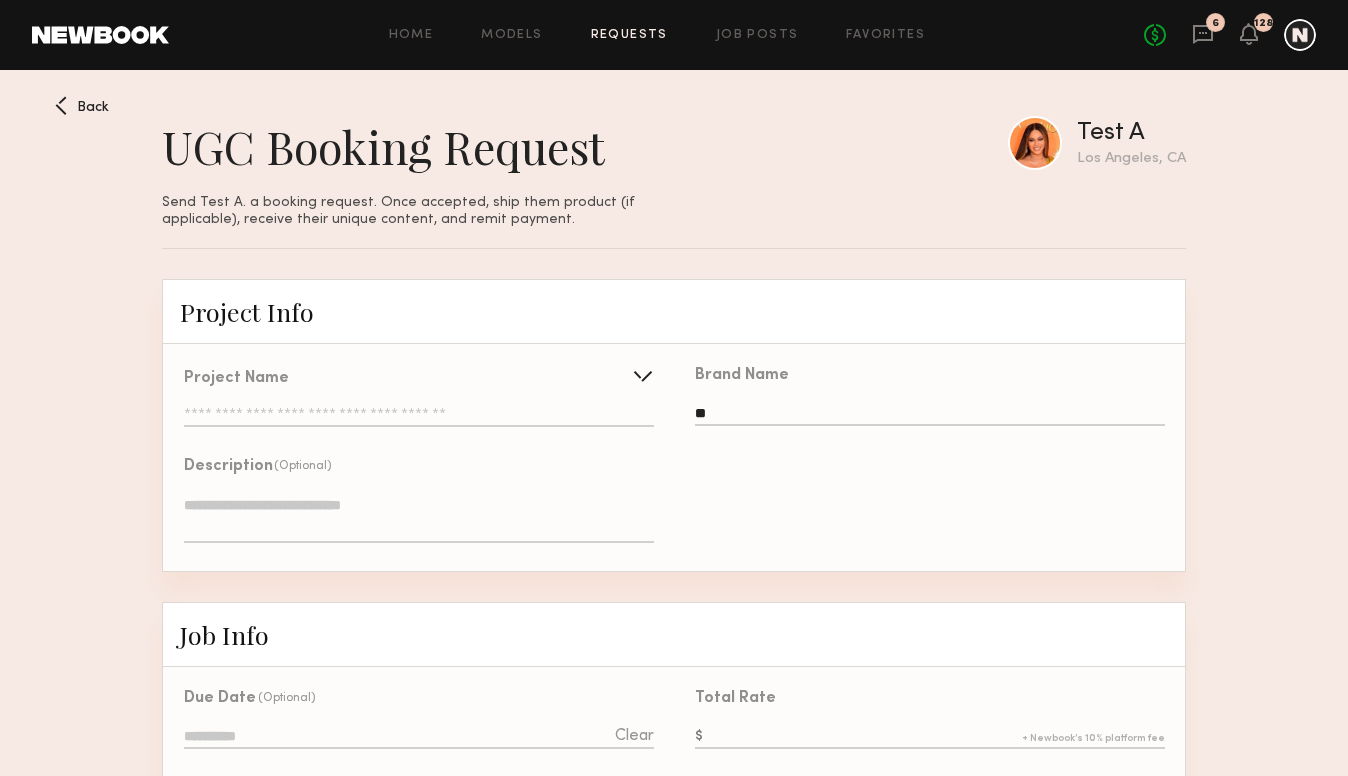 type on "**" 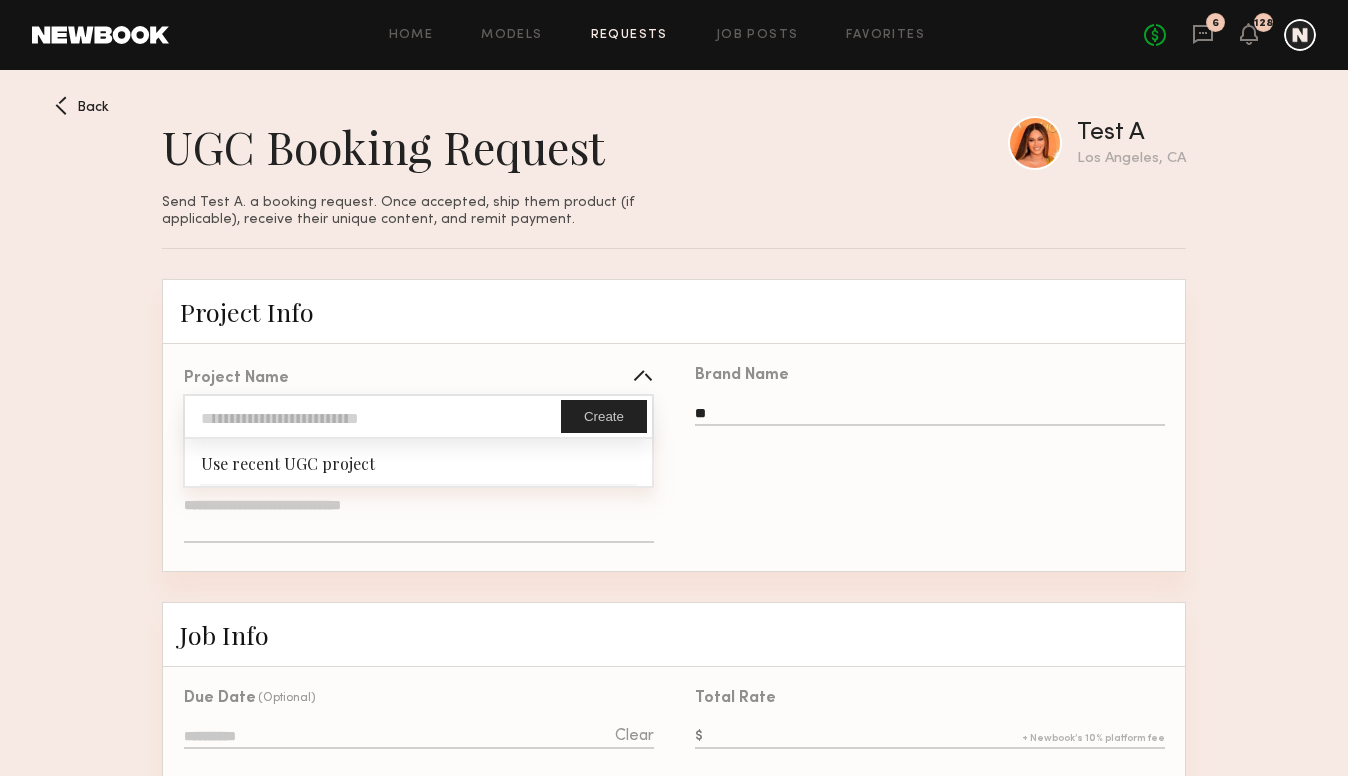 click on "Use recent UGC project" 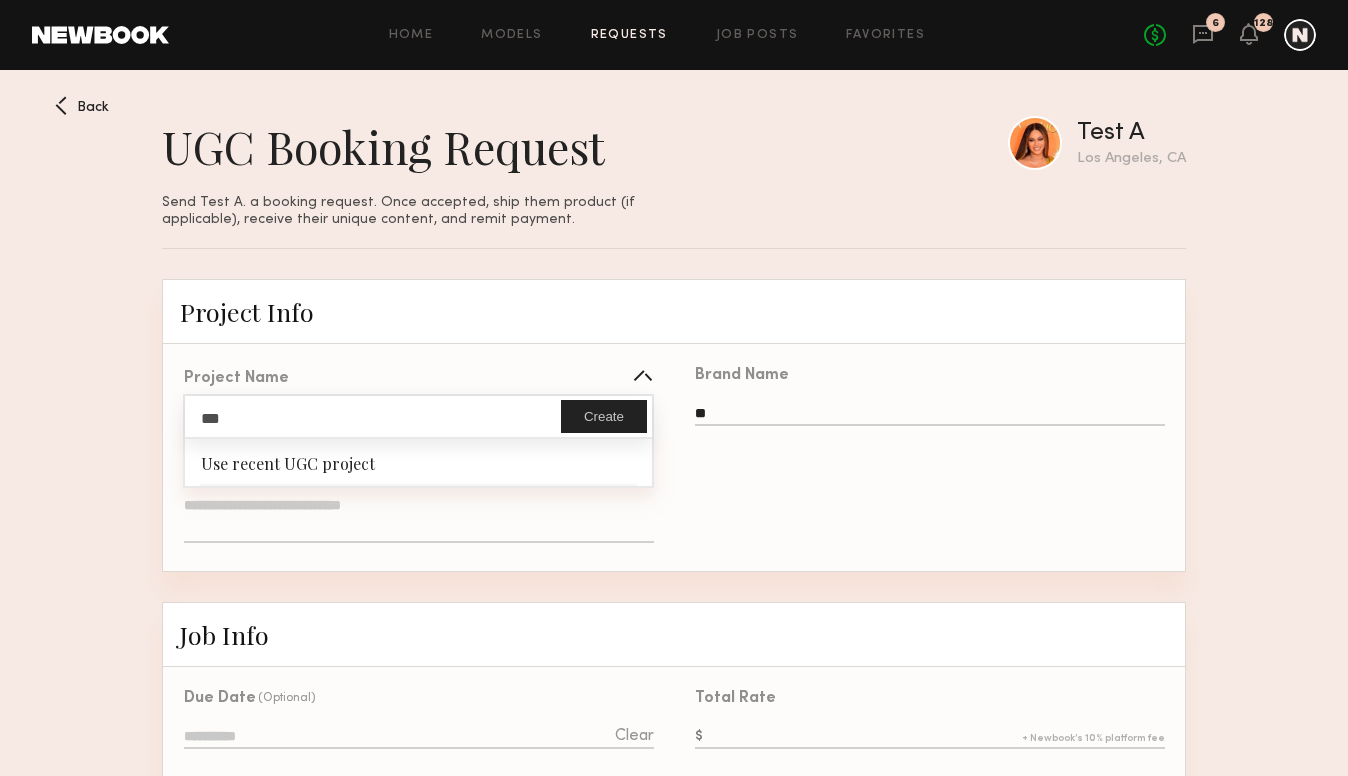 type on "***" 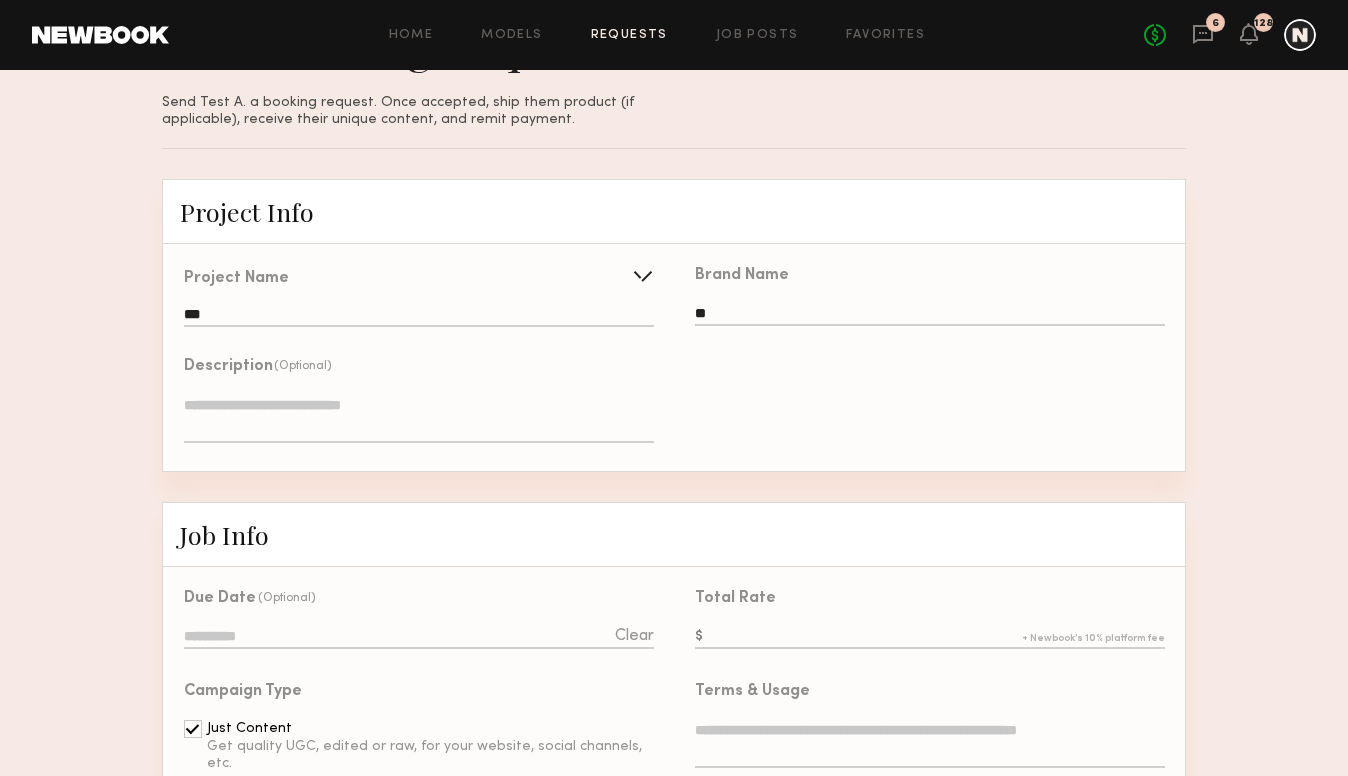 scroll, scrollTop: 500, scrollLeft: 0, axis: vertical 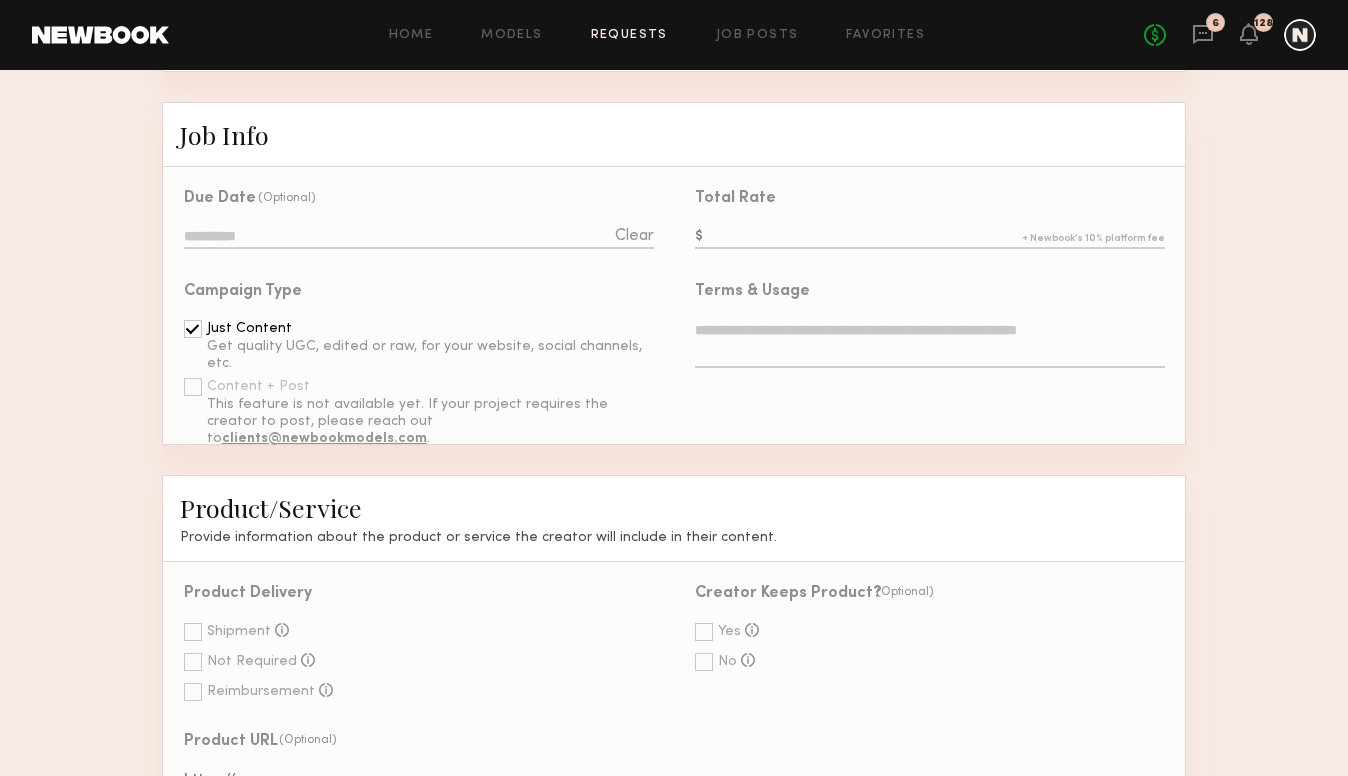 click 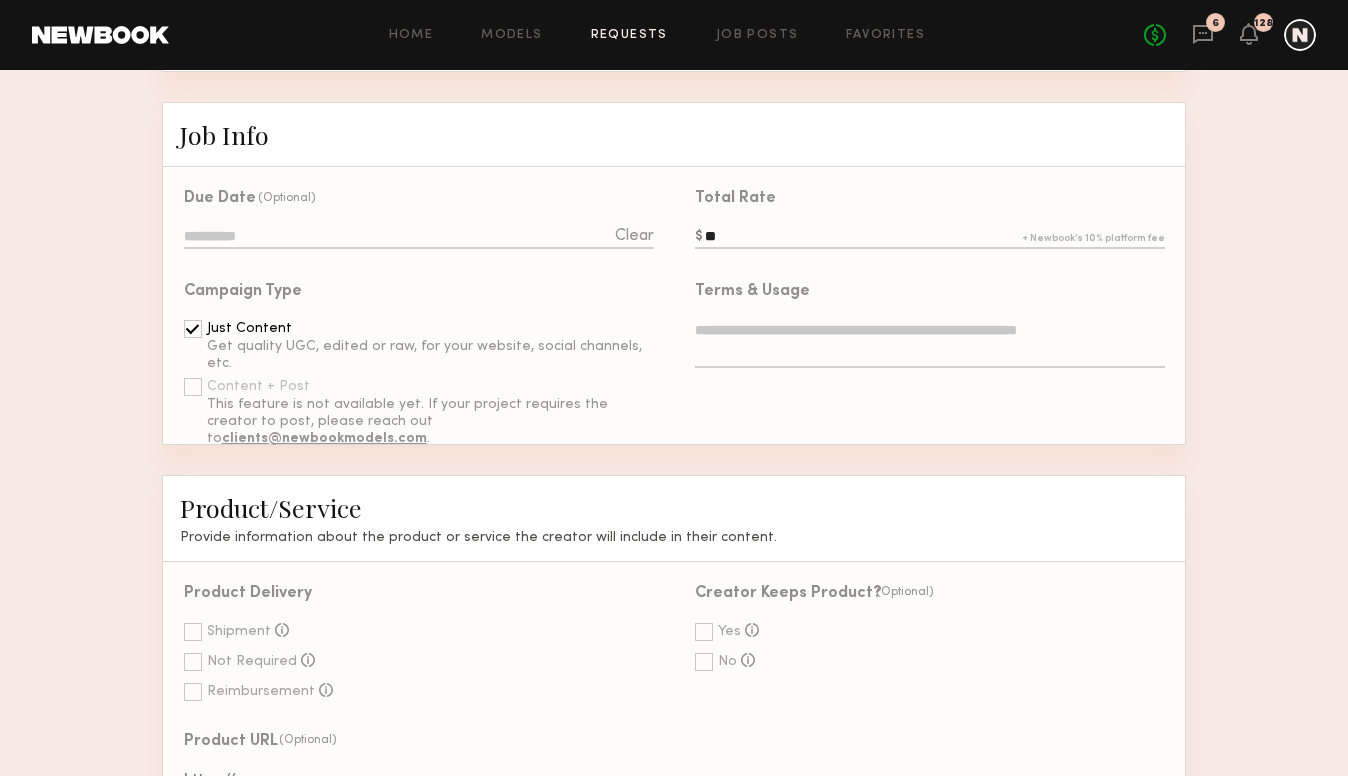 type on "*" 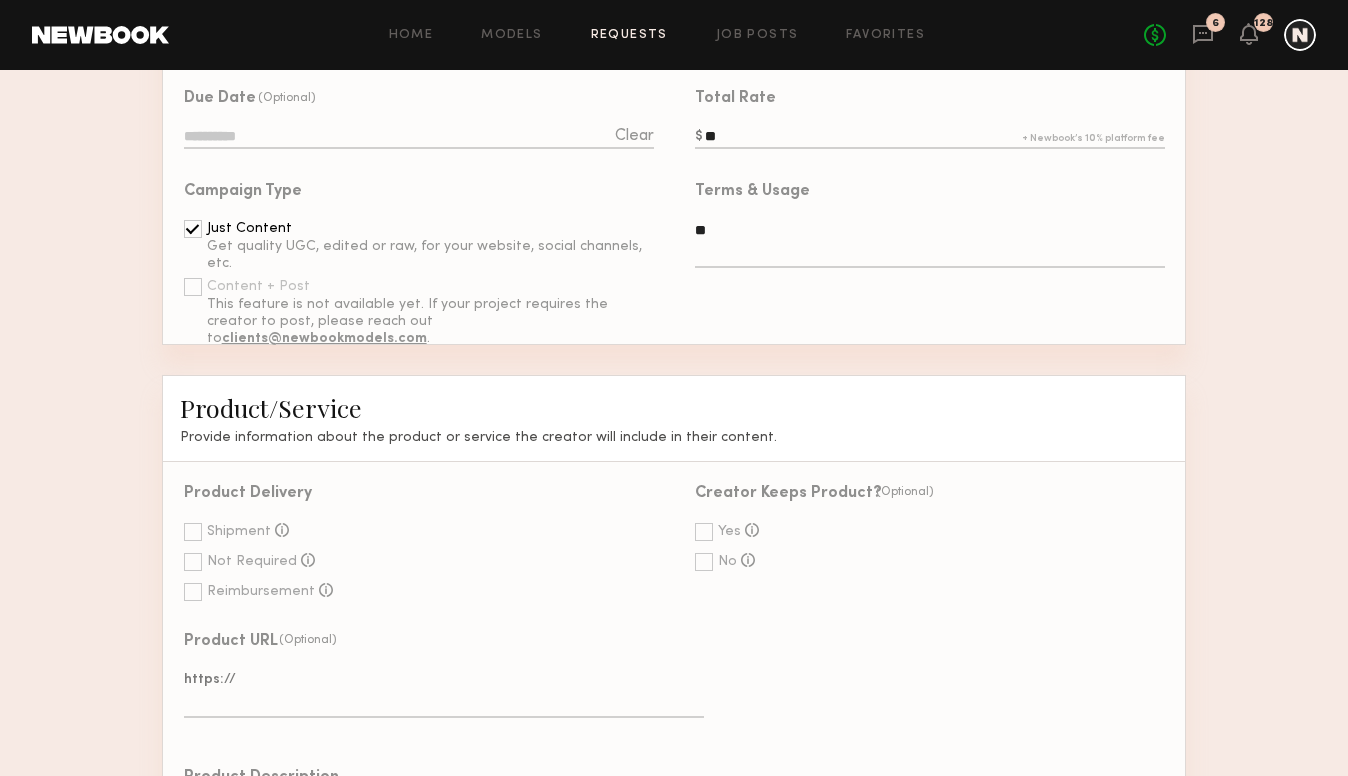 scroll, scrollTop: 800, scrollLeft: 0, axis: vertical 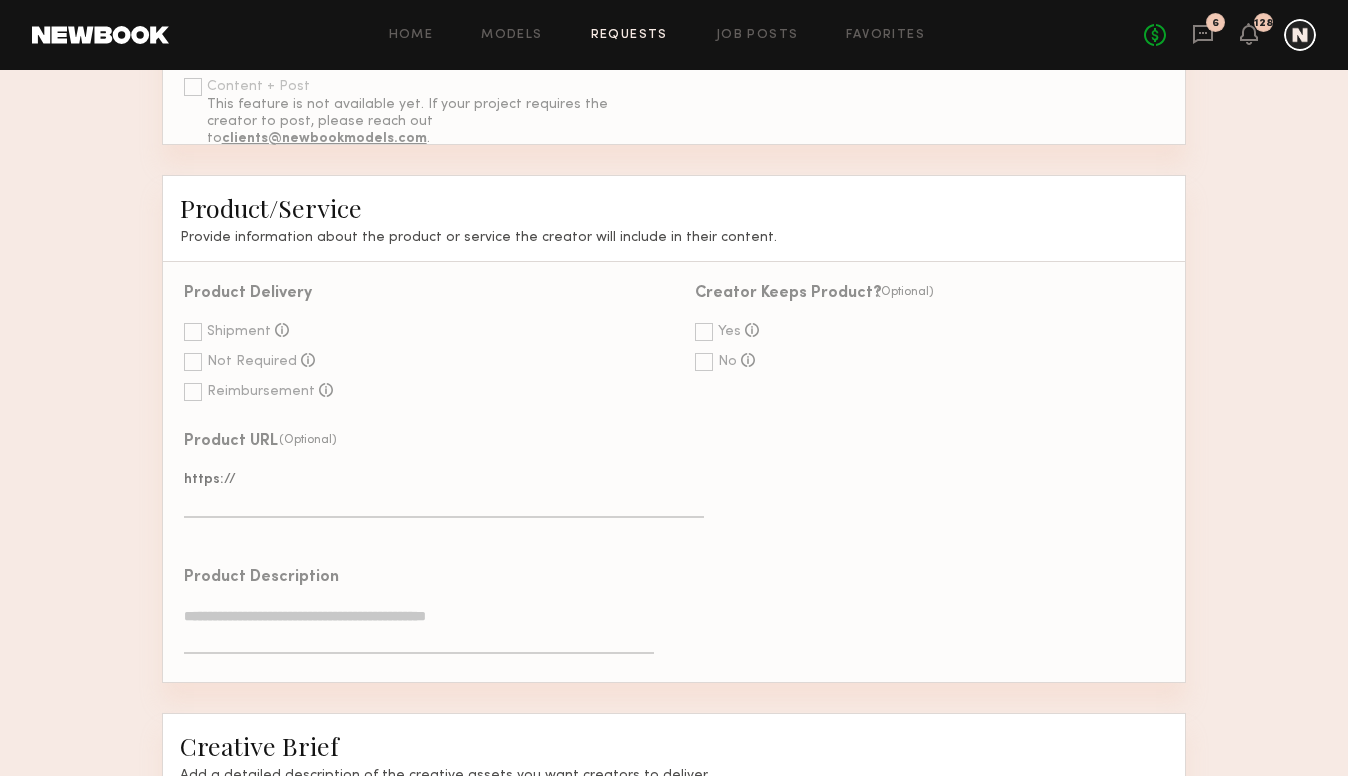 type on "**" 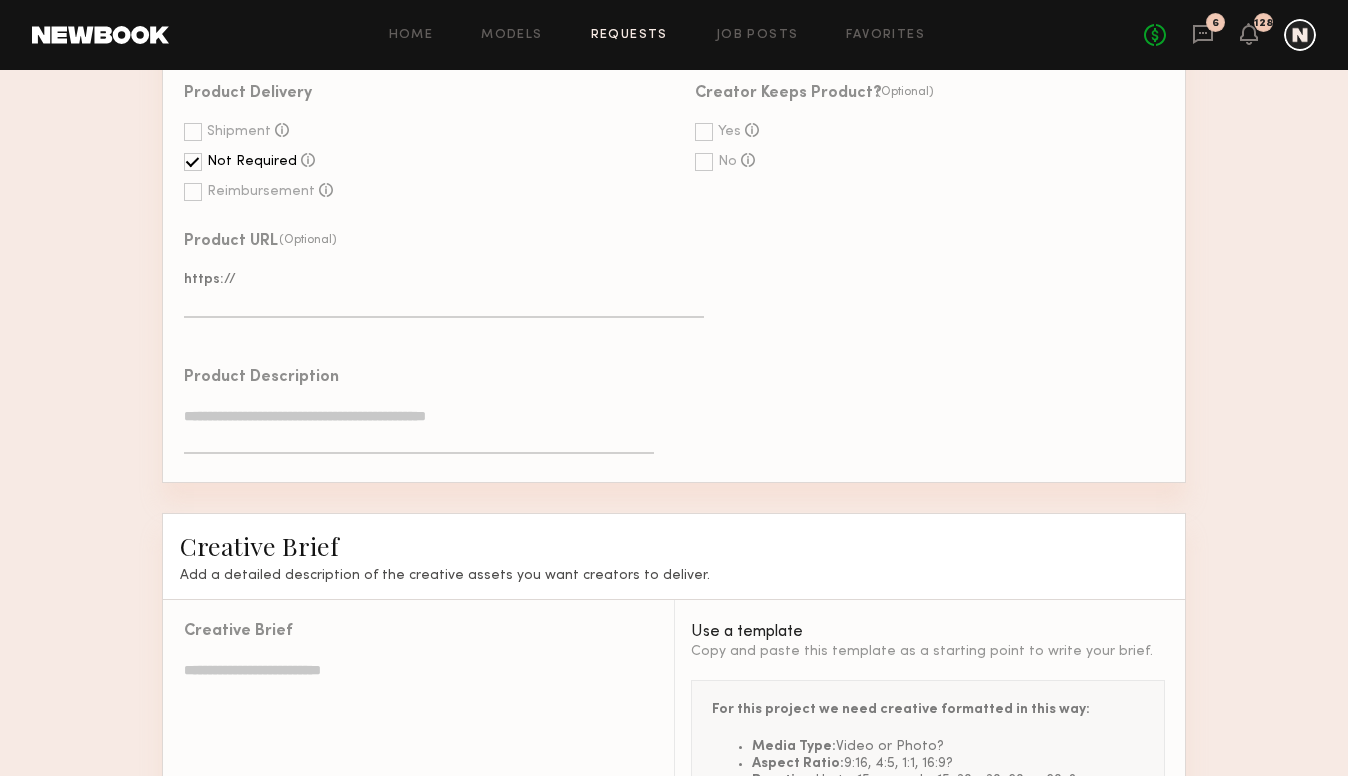 click 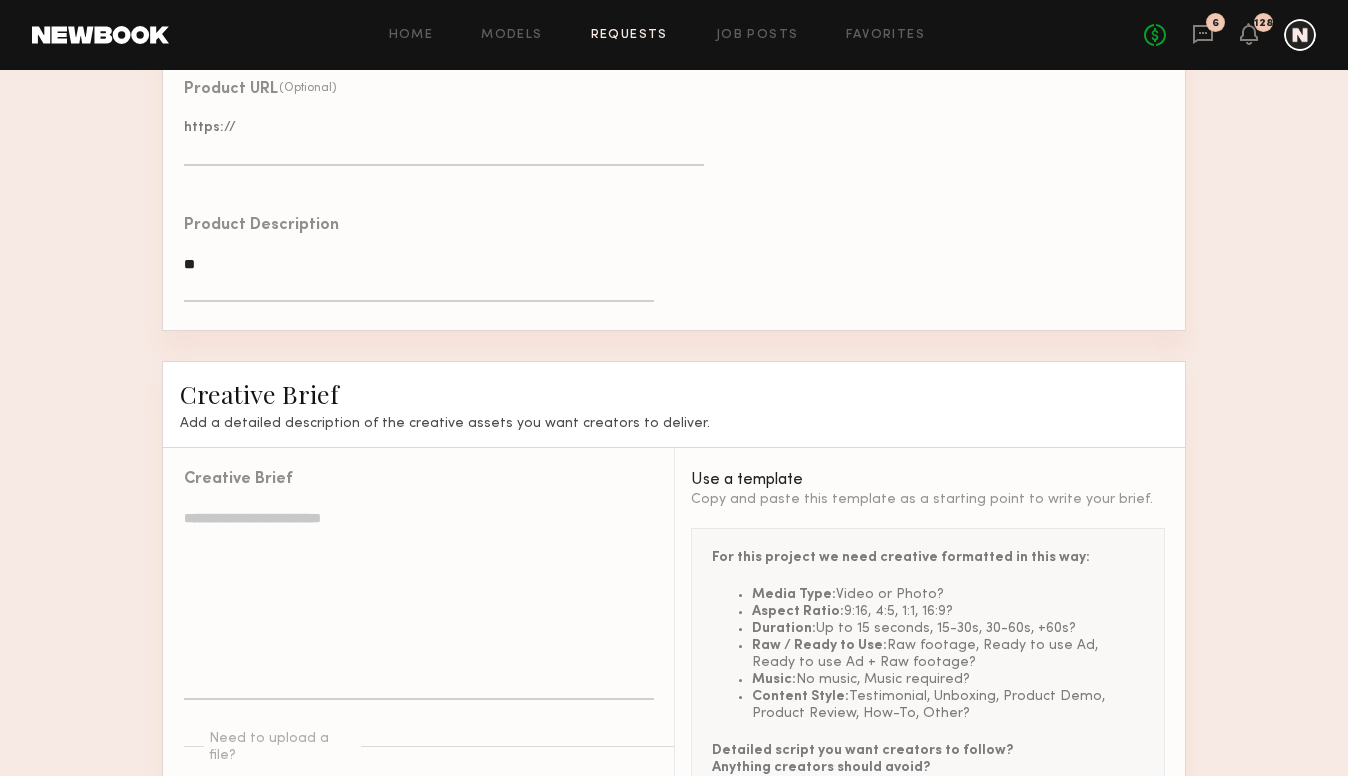 scroll, scrollTop: 1384, scrollLeft: 0, axis: vertical 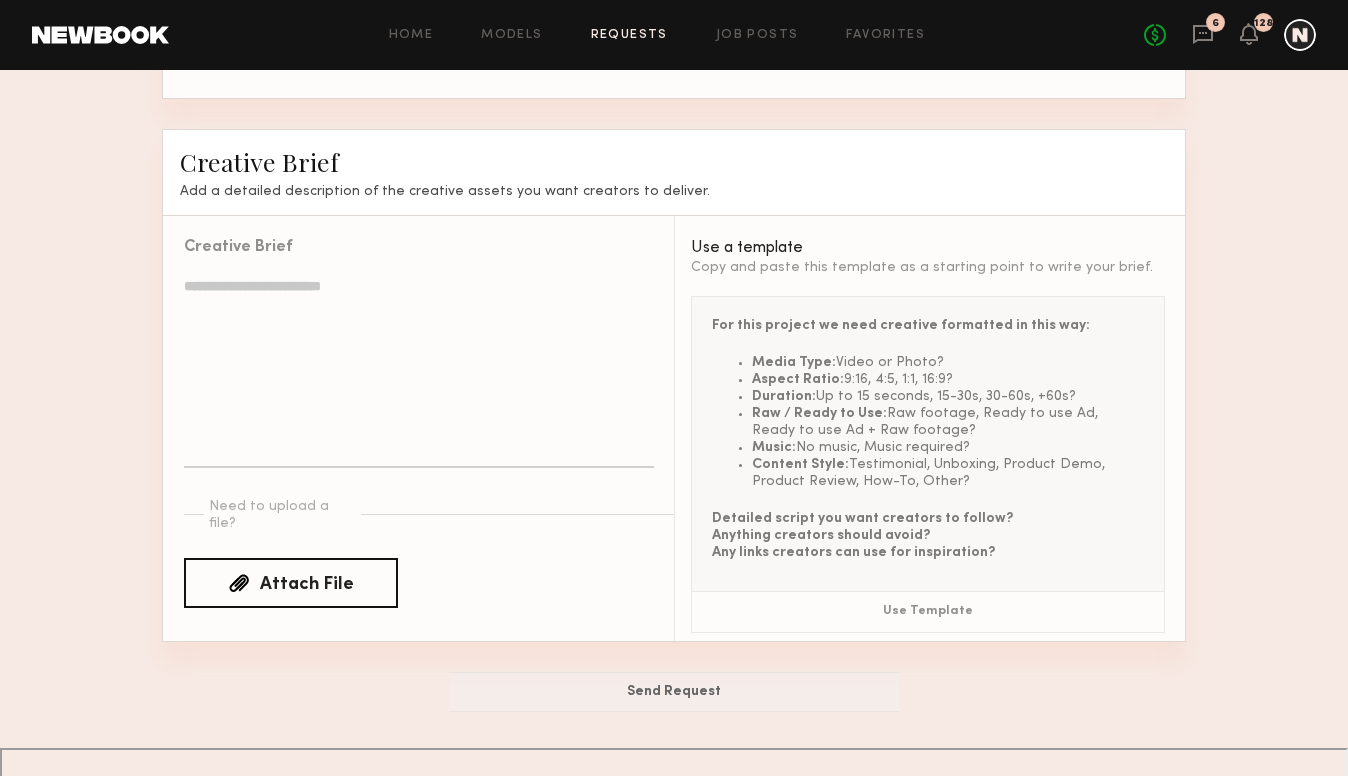 type on "**" 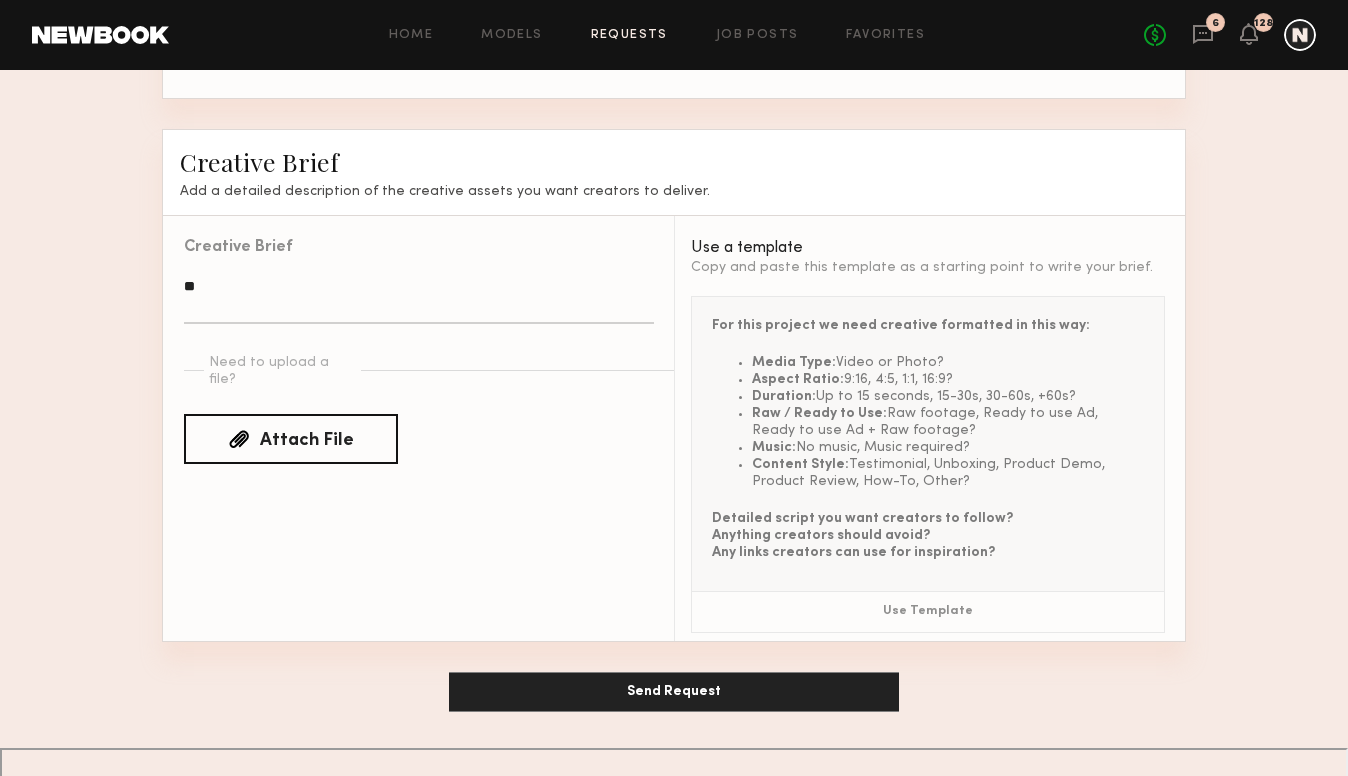 type on "**" 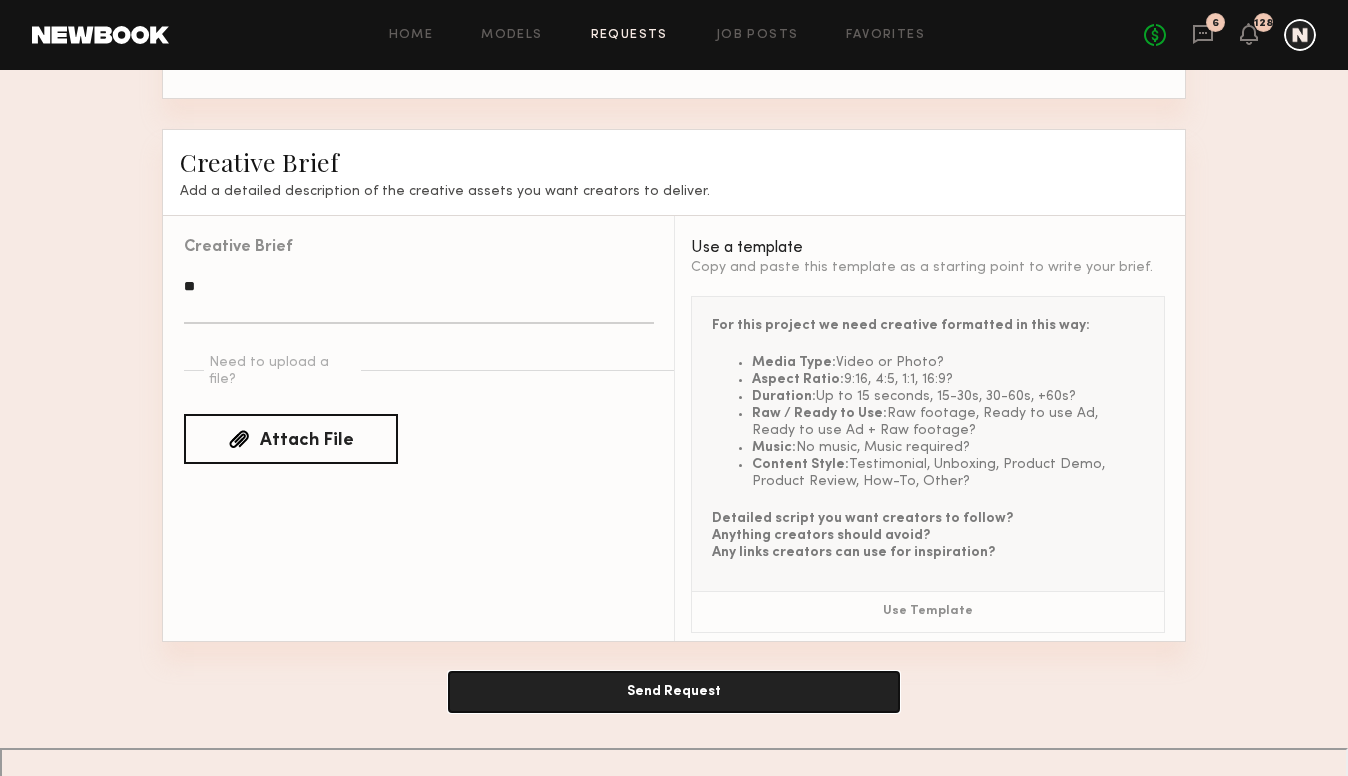 click on "Send Request" 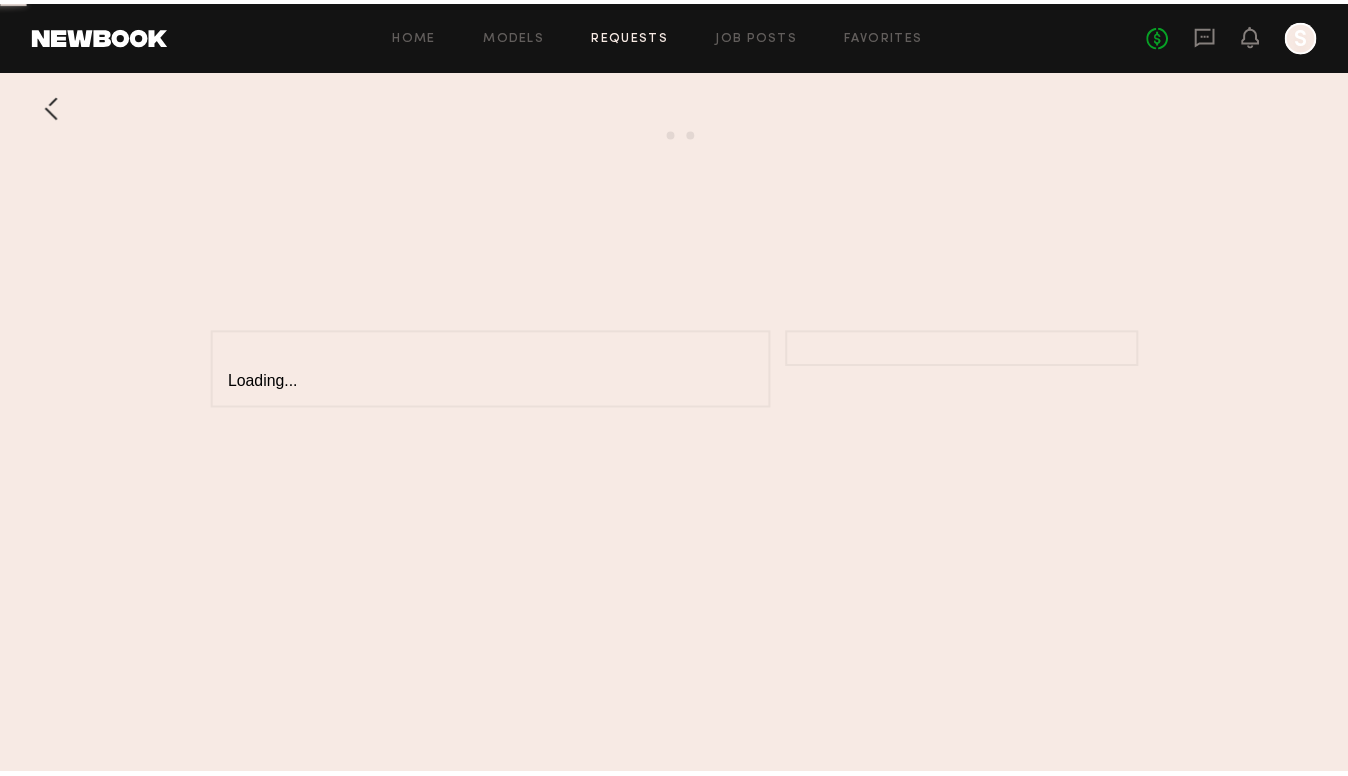 scroll, scrollTop: 0, scrollLeft: 0, axis: both 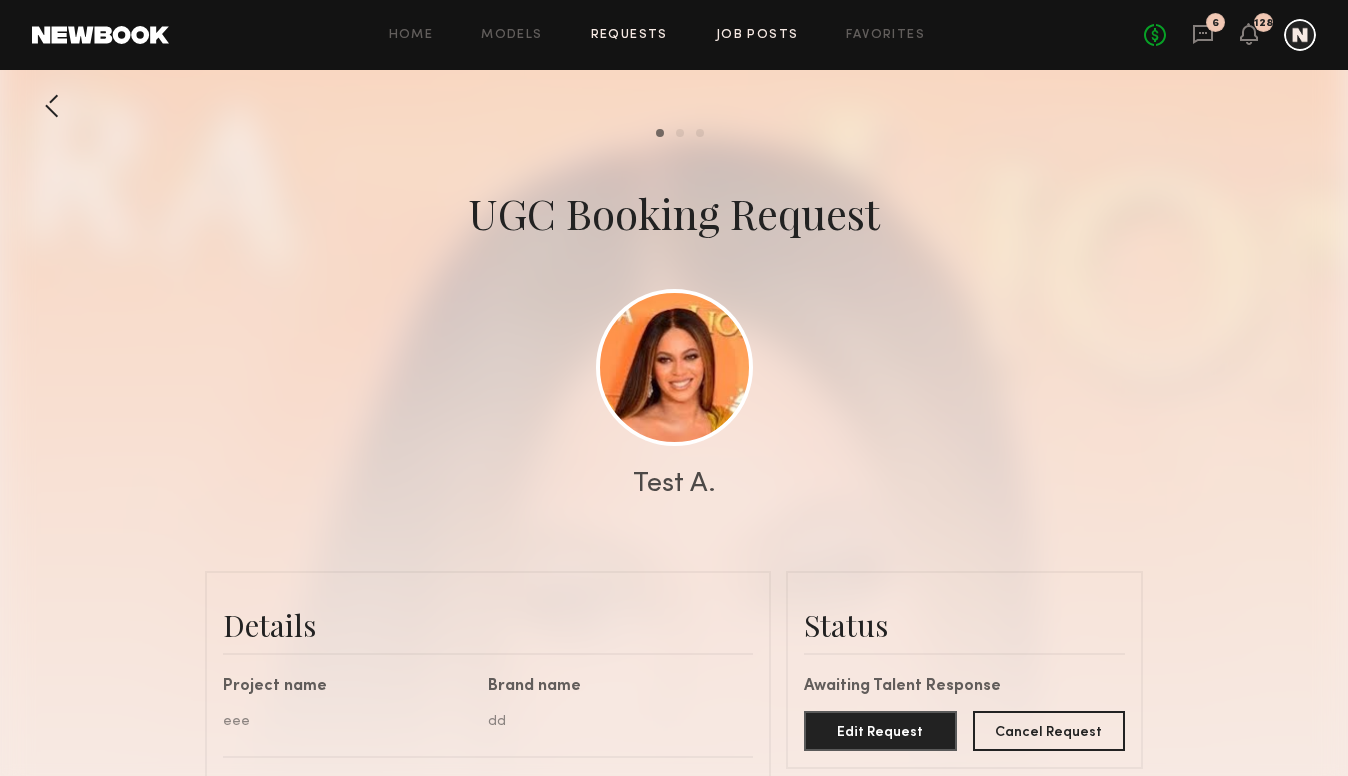 click on "Job Posts" 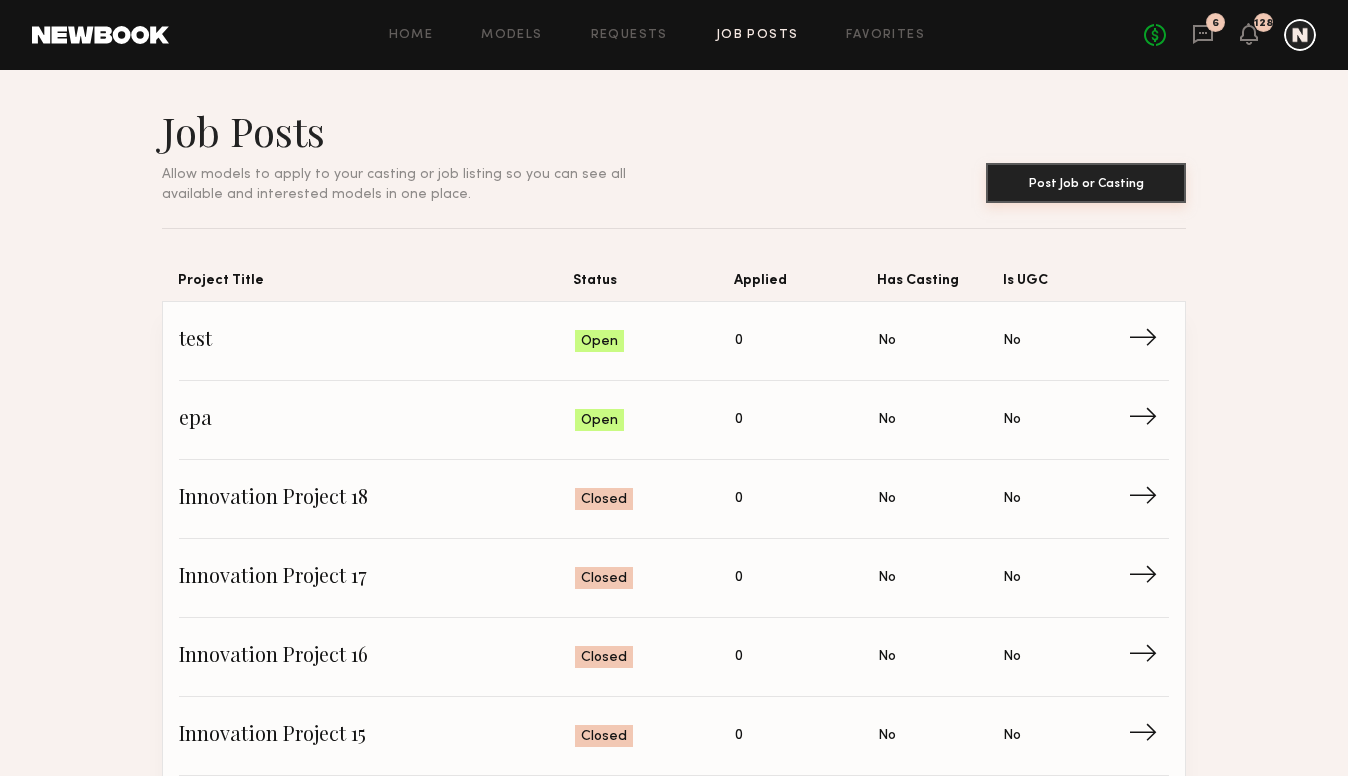 click on "Post Job or Casting" 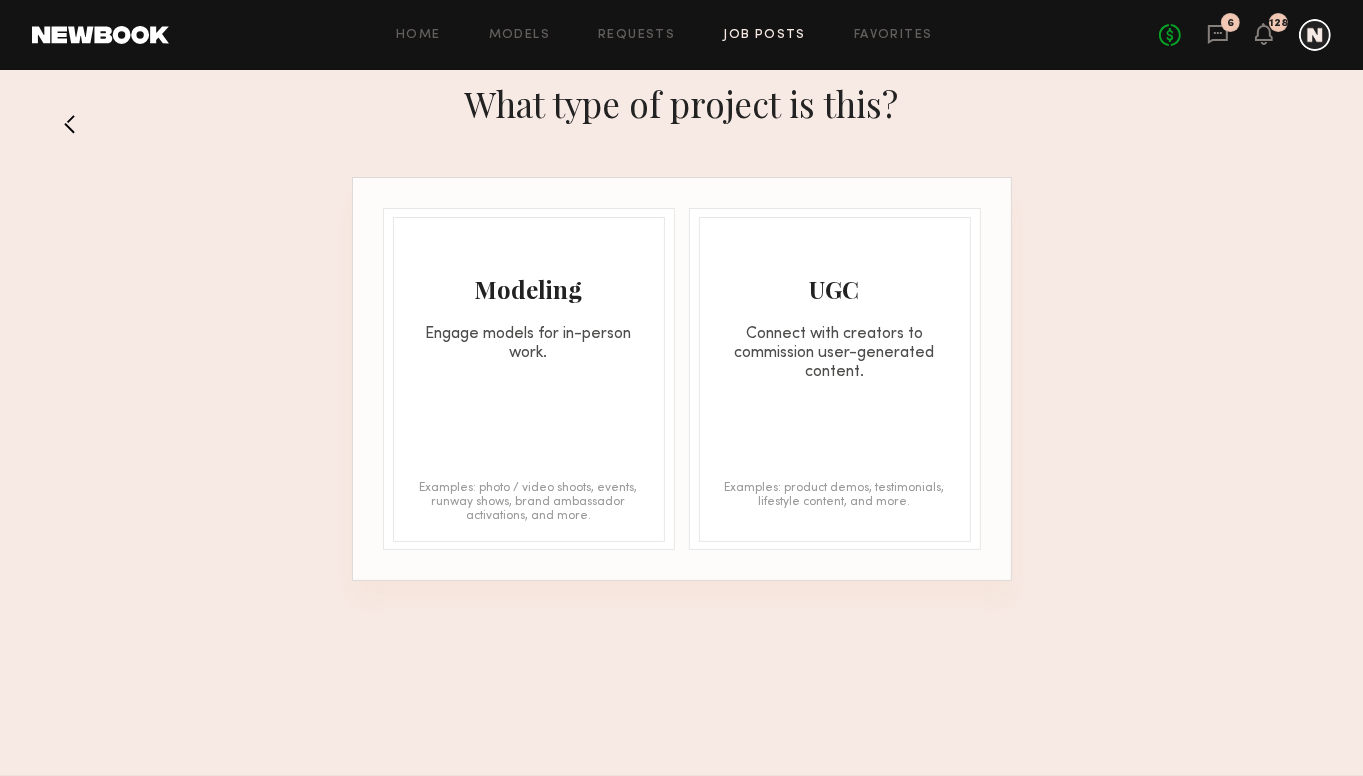 click on "Connect with creators to commission user-generated content." 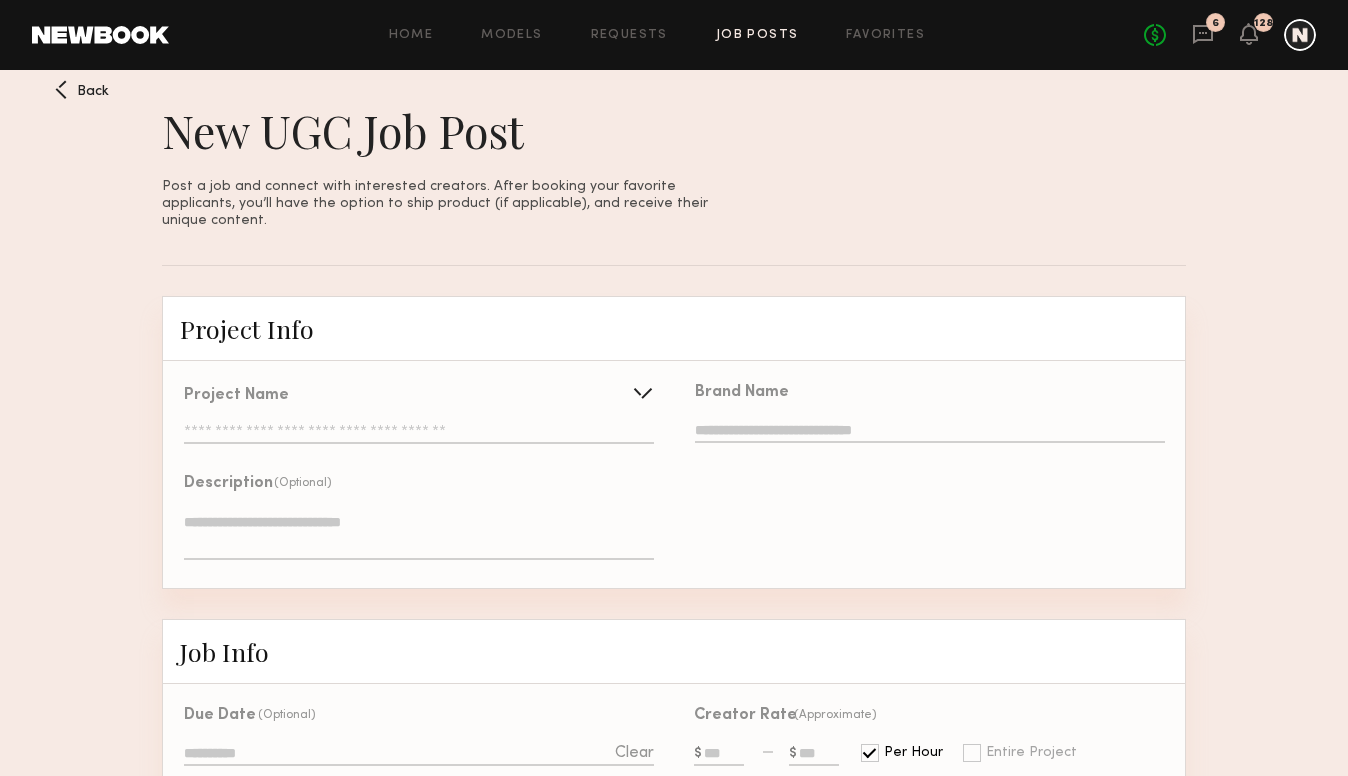 click 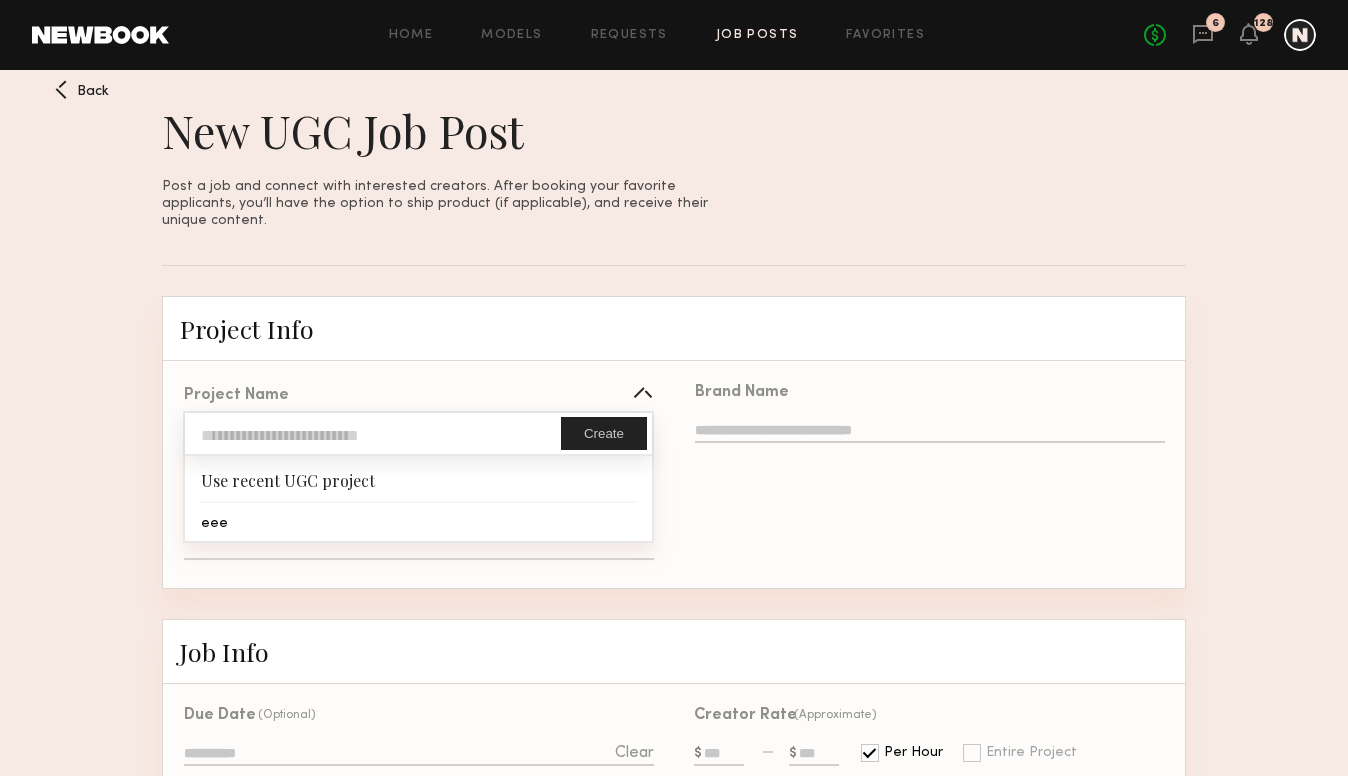click 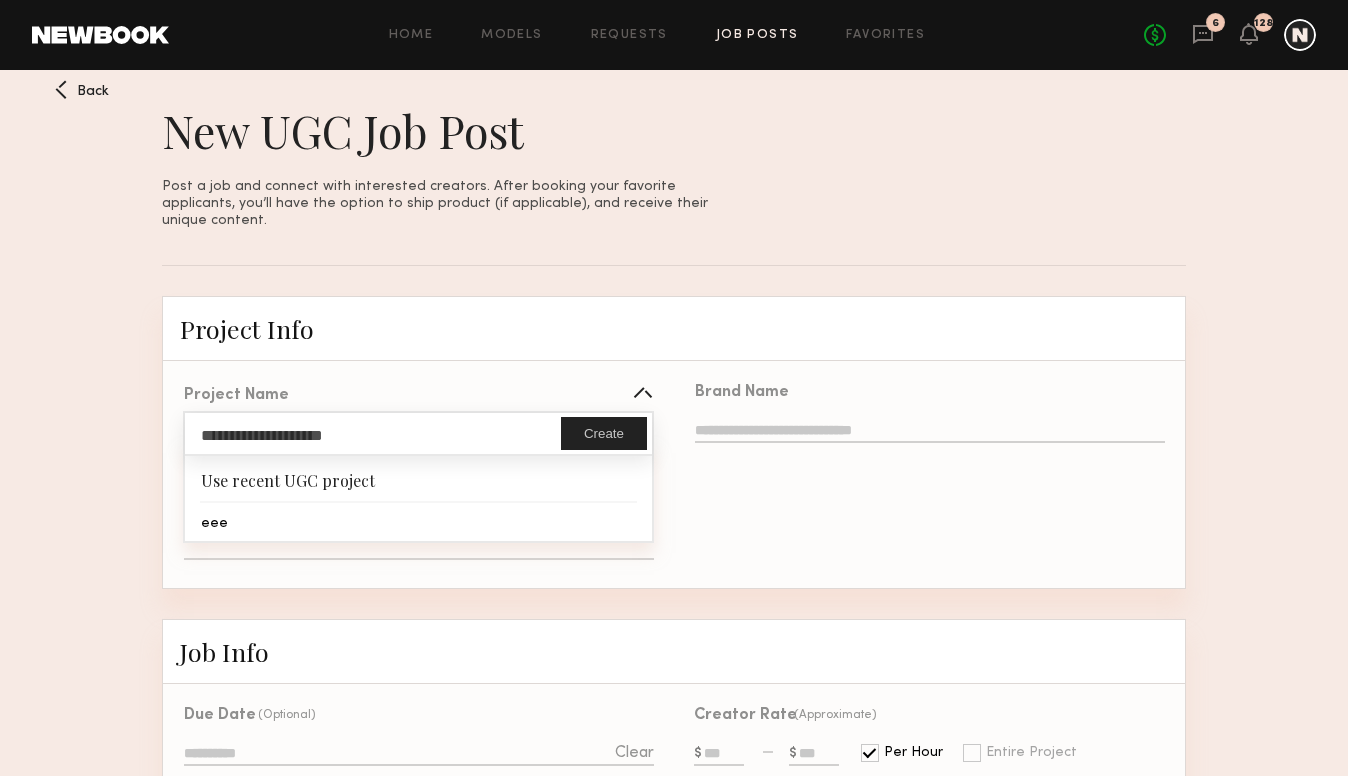 type on "**********" 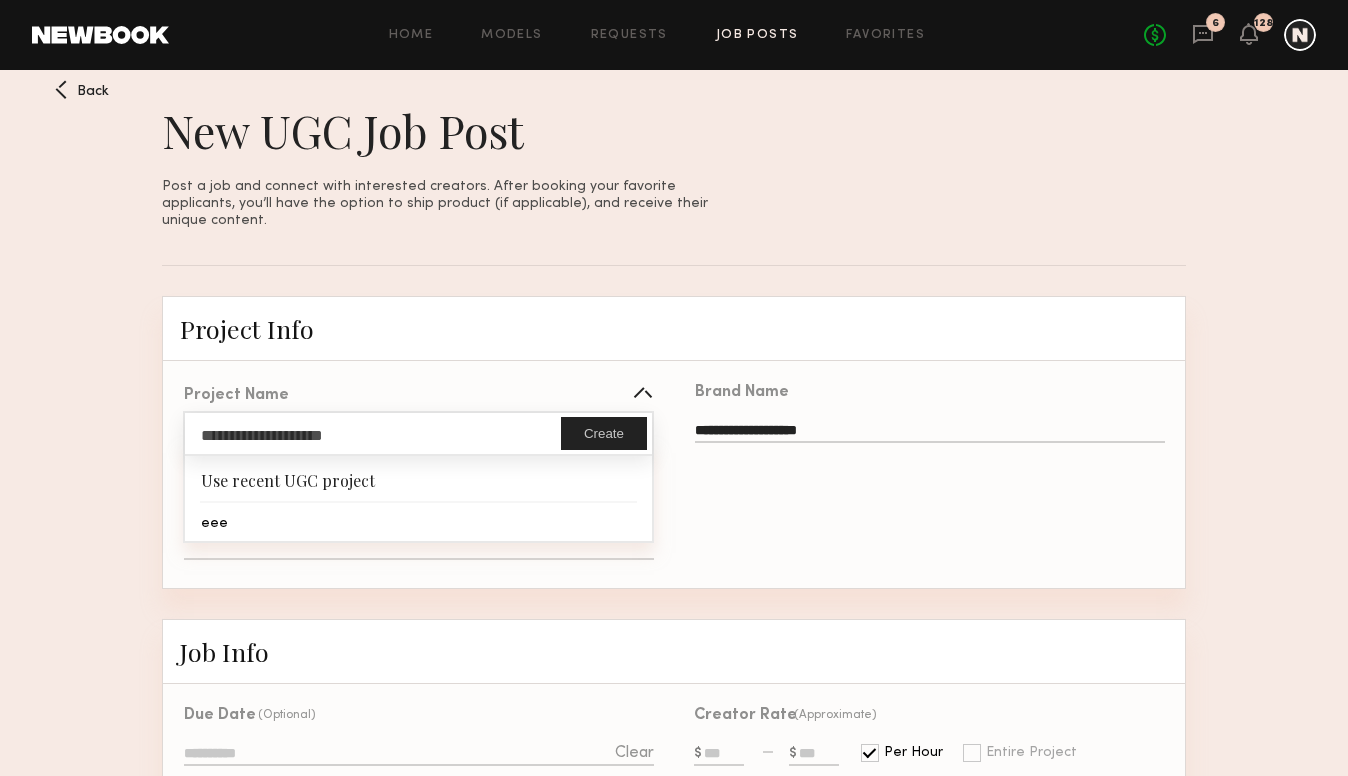 type on "**********" 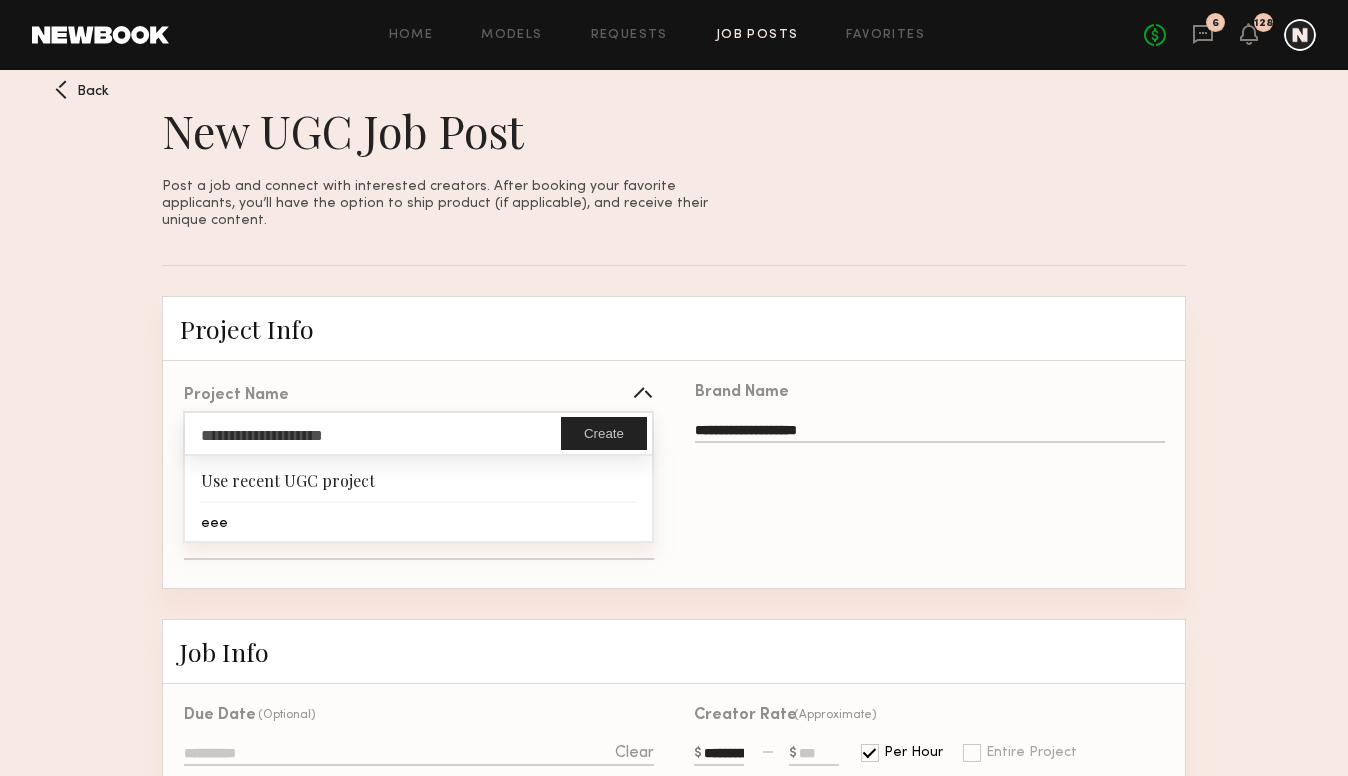 type on "**********" 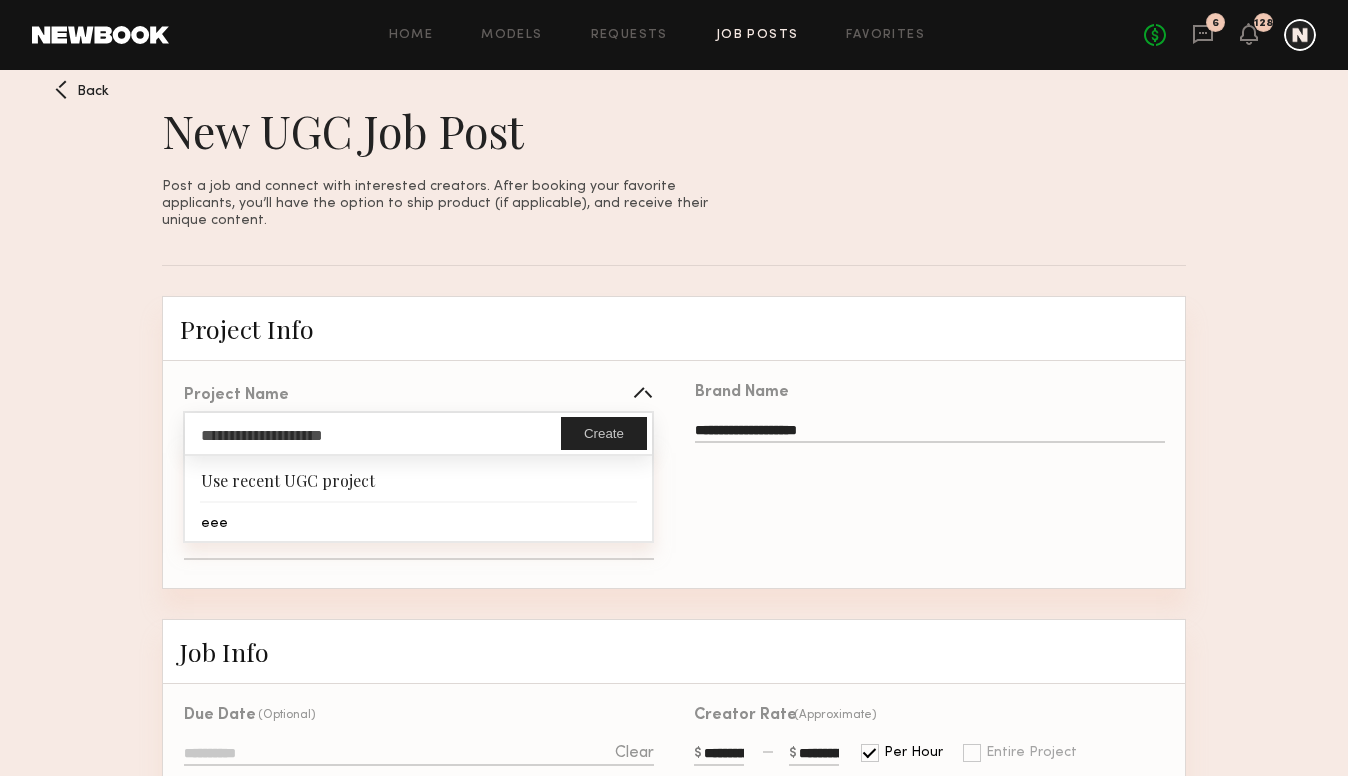 type on "**********" 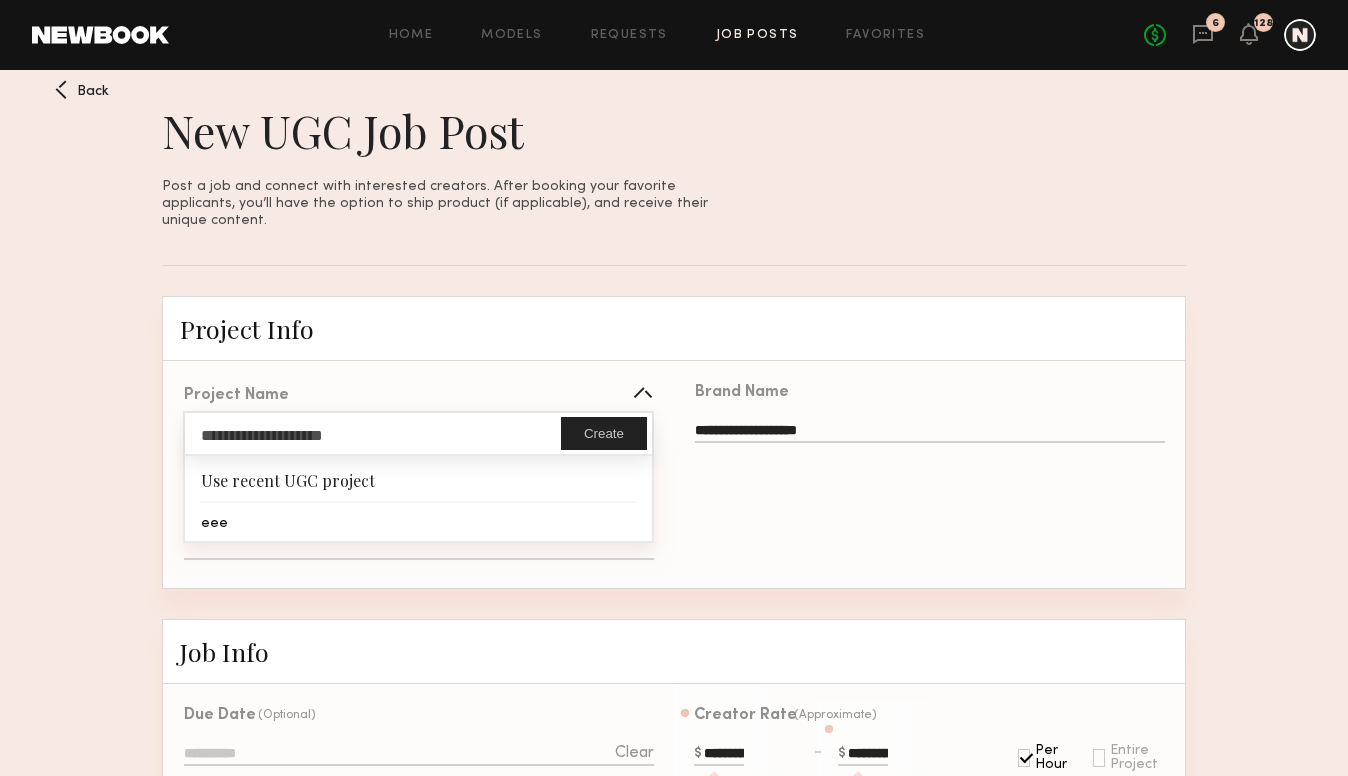 click on "Create" 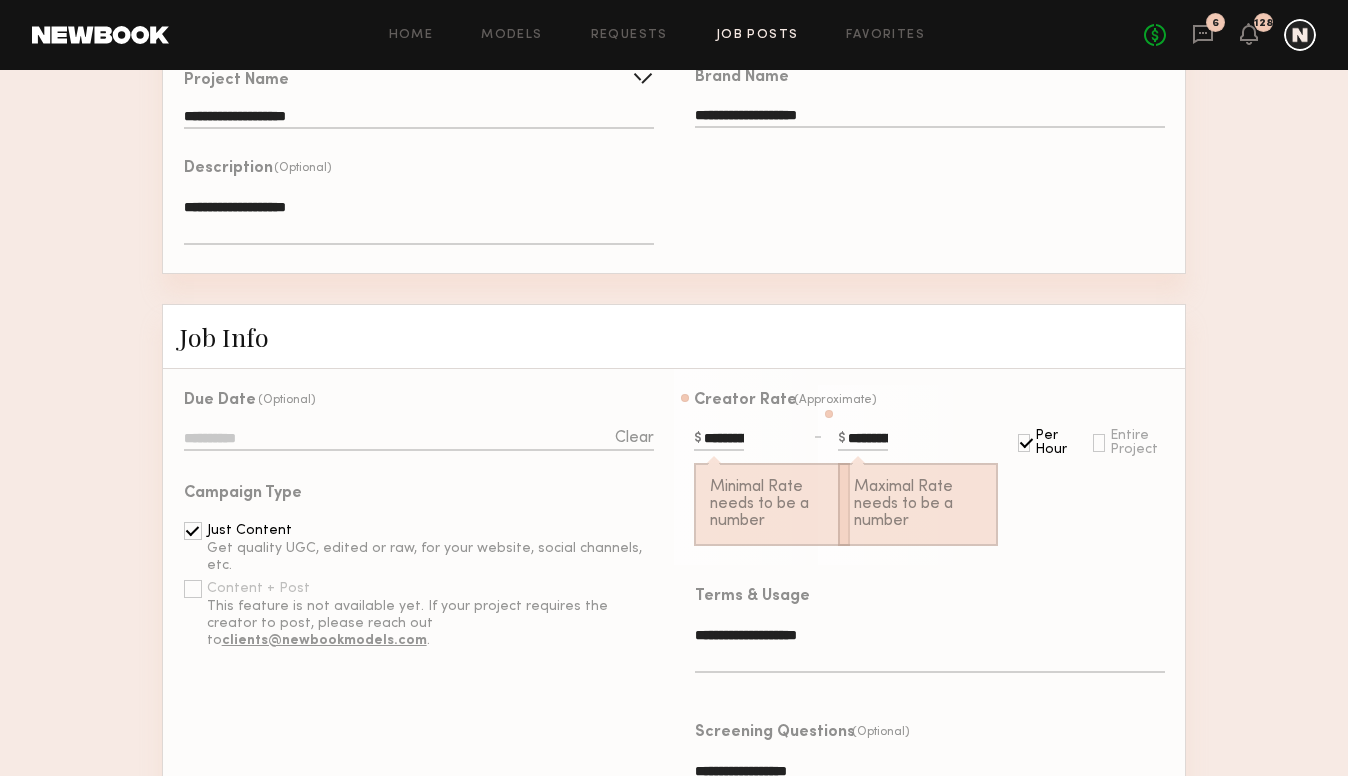 scroll, scrollTop: 400, scrollLeft: 0, axis: vertical 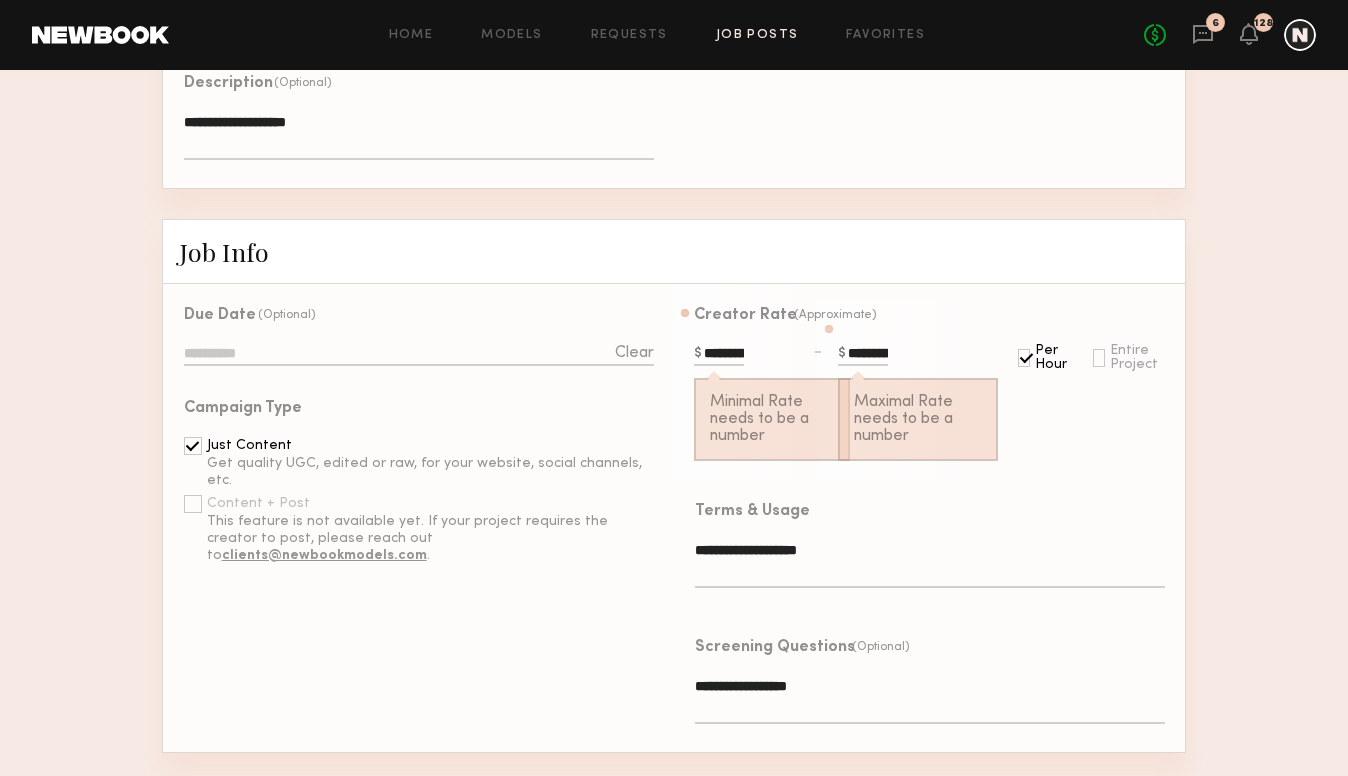 click on "**********" 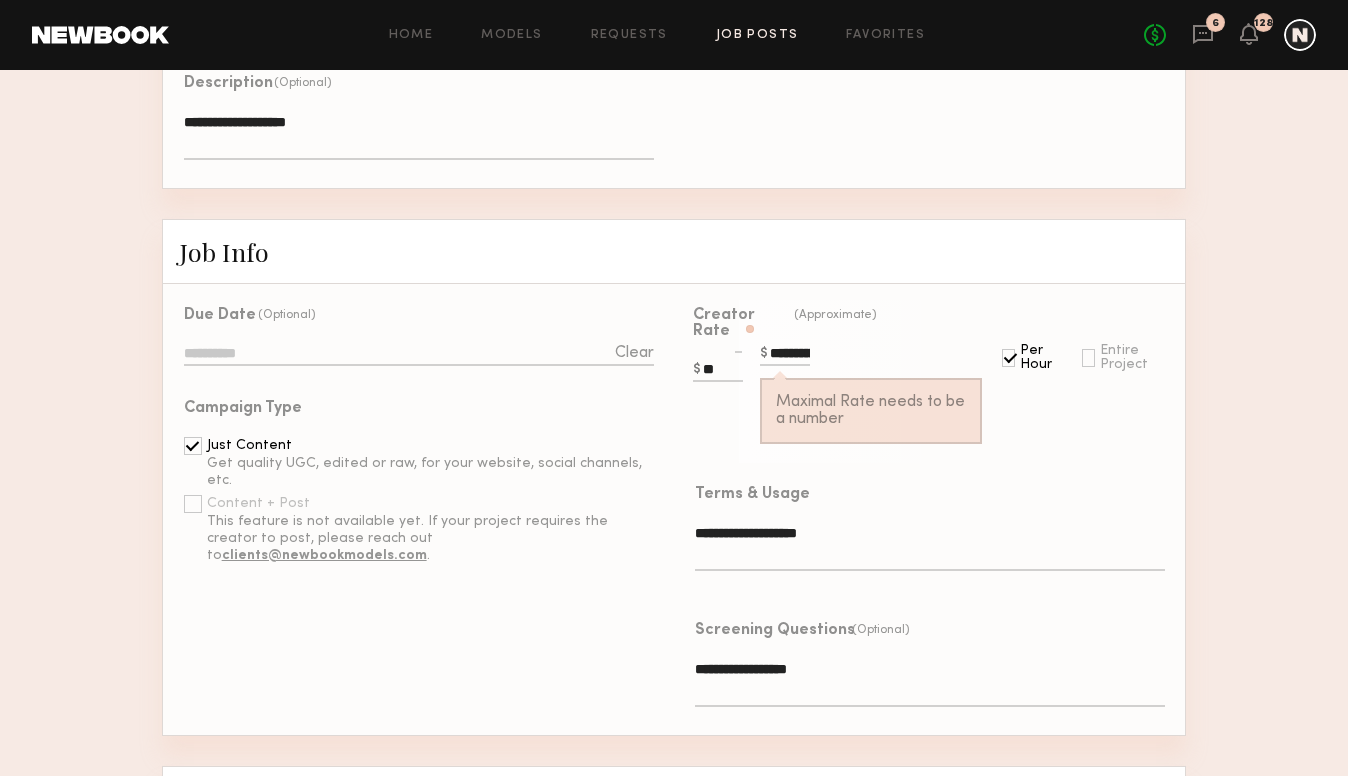 type on "**" 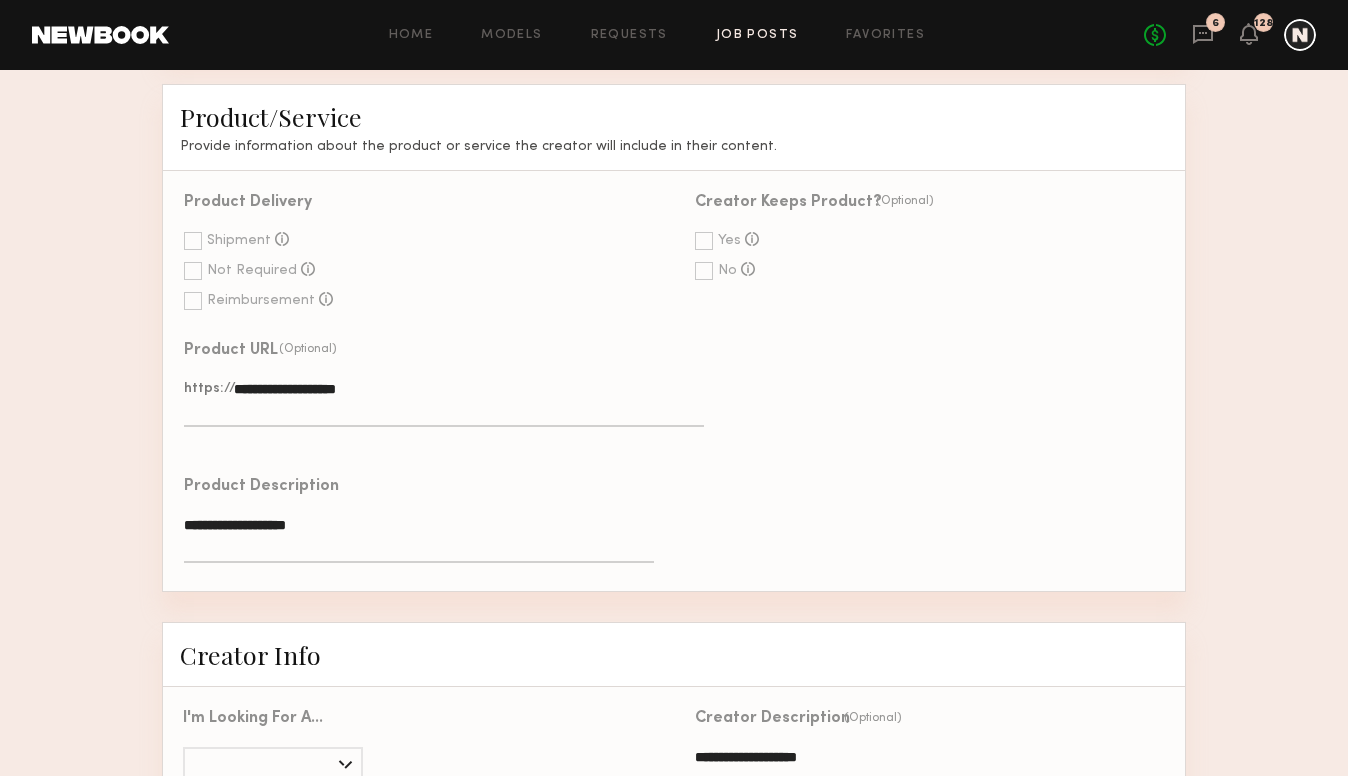scroll, scrollTop: 1000, scrollLeft: 0, axis: vertical 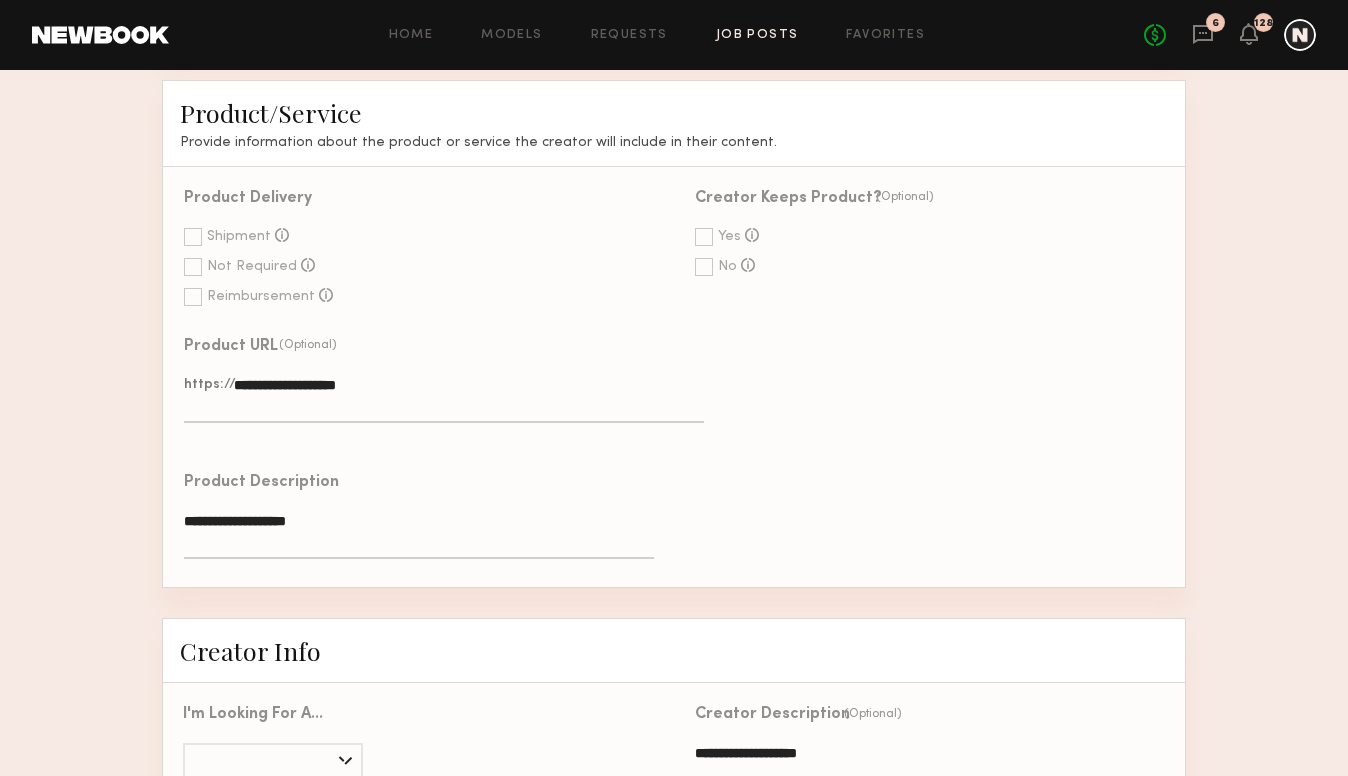 type on "**" 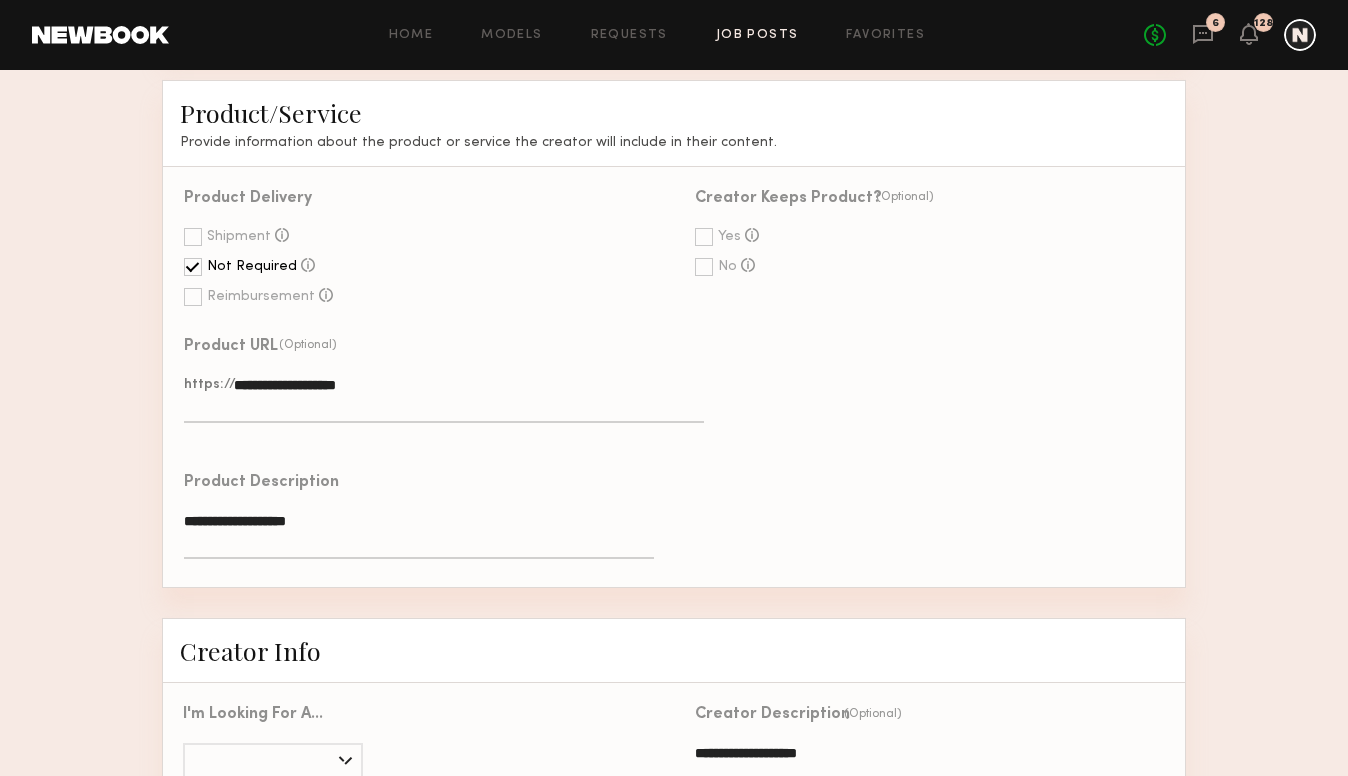 click on "**********" 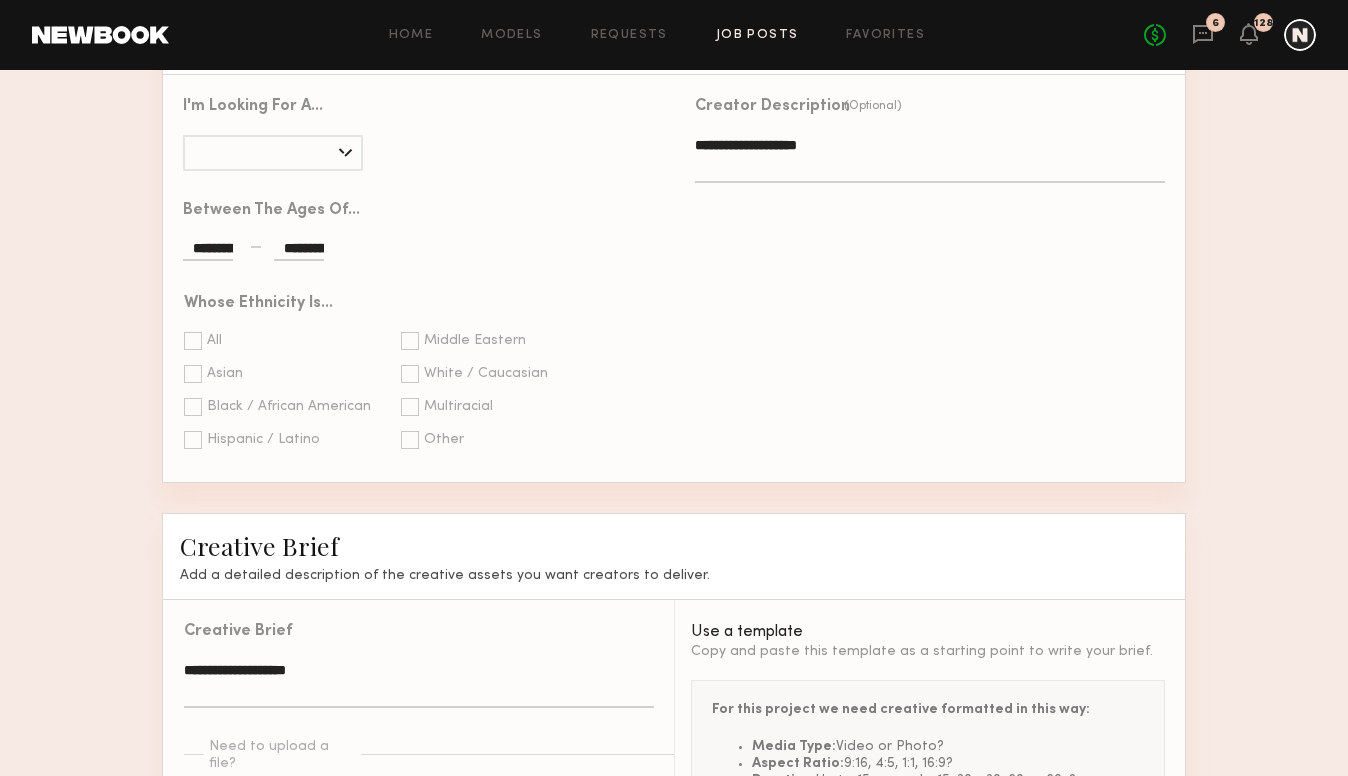 scroll, scrollTop: 1600, scrollLeft: 0, axis: vertical 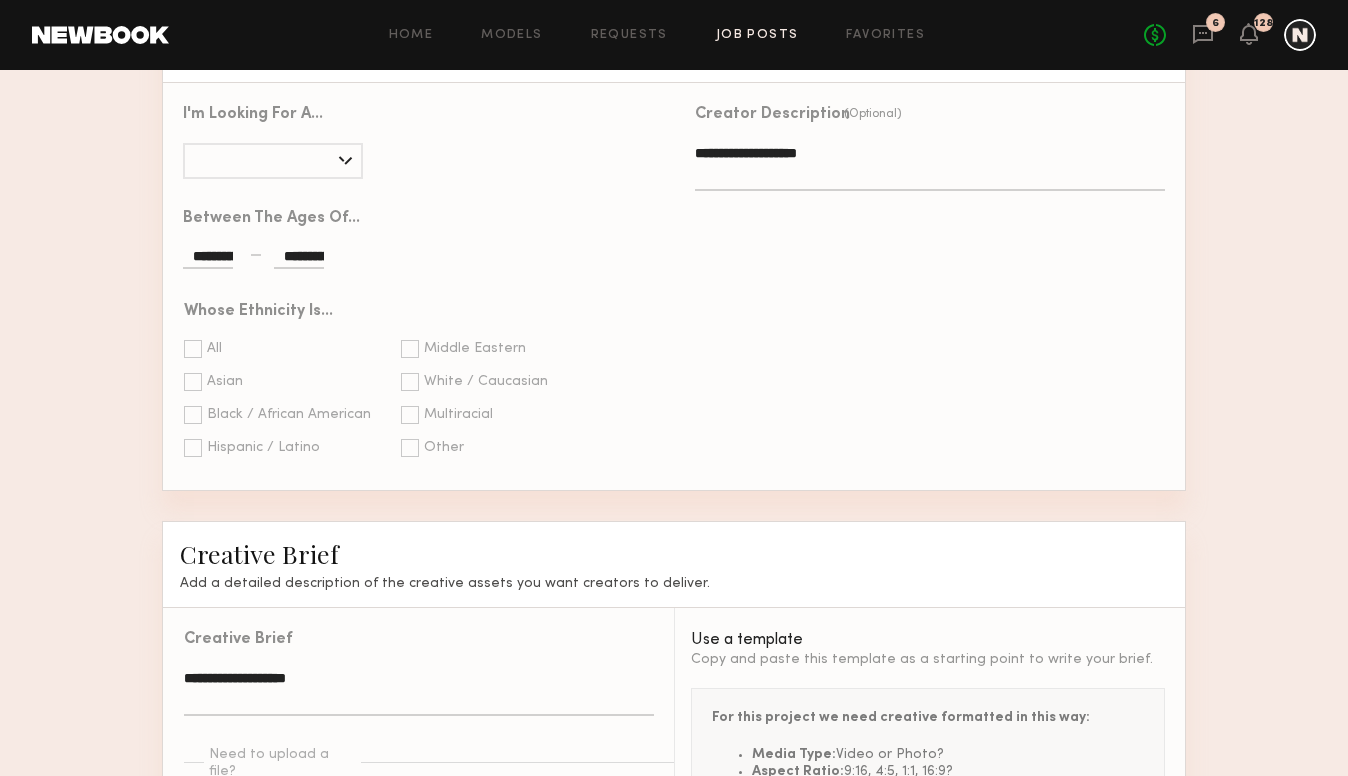 type 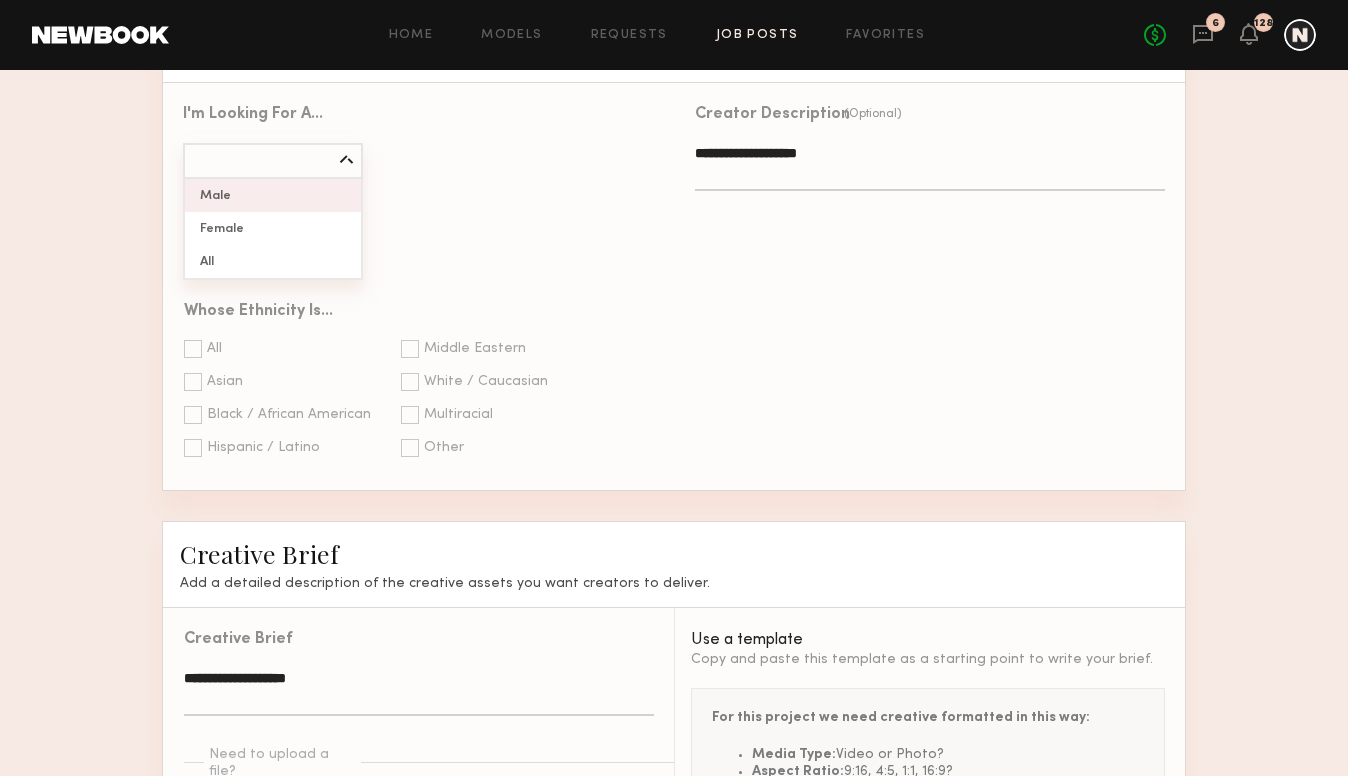 type on "****" 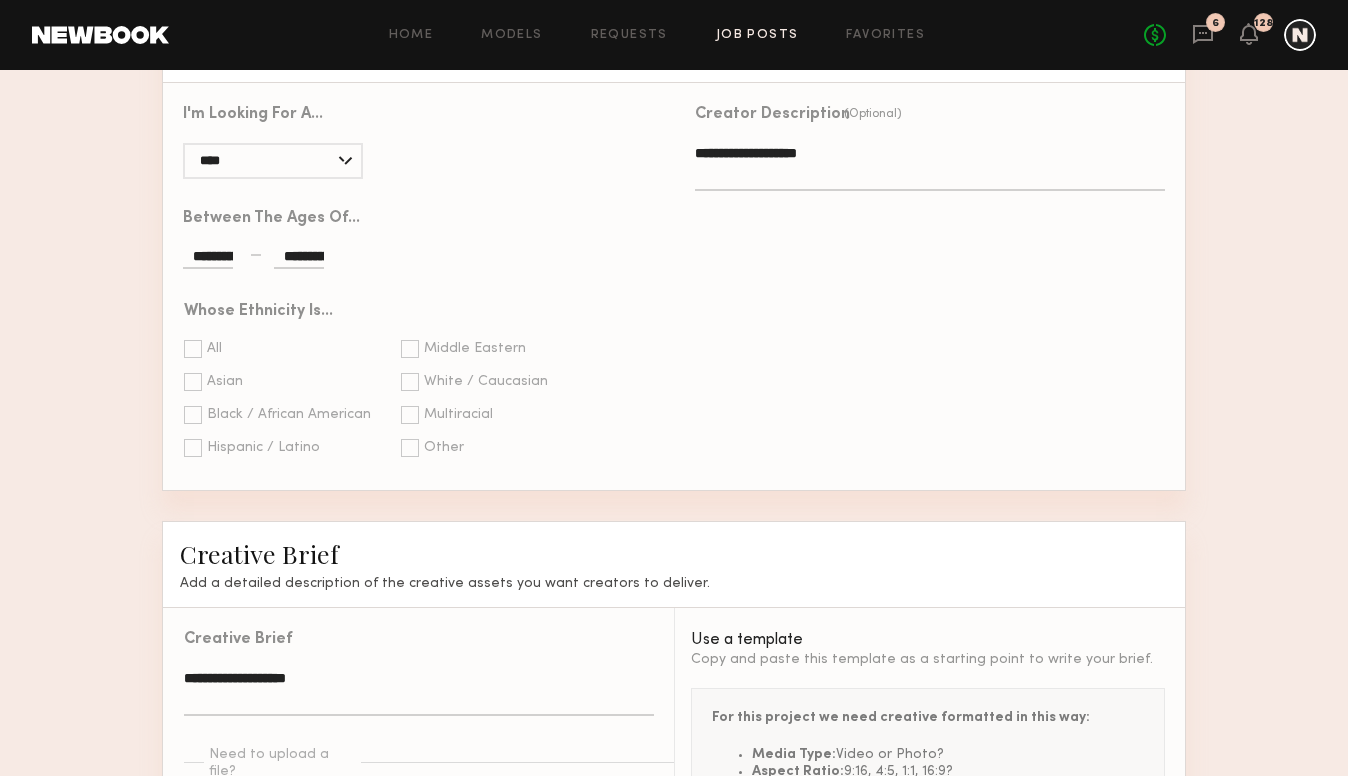 click on "**********" 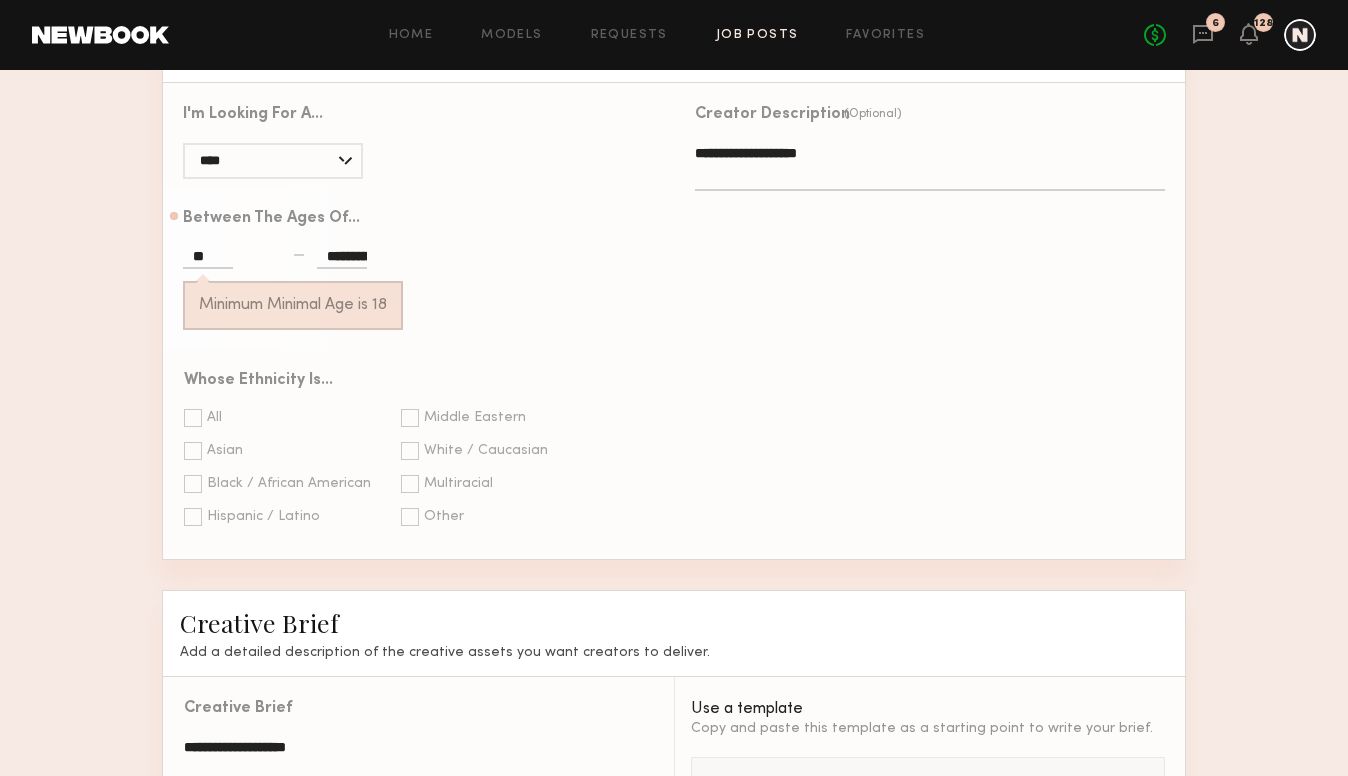 type on "**" 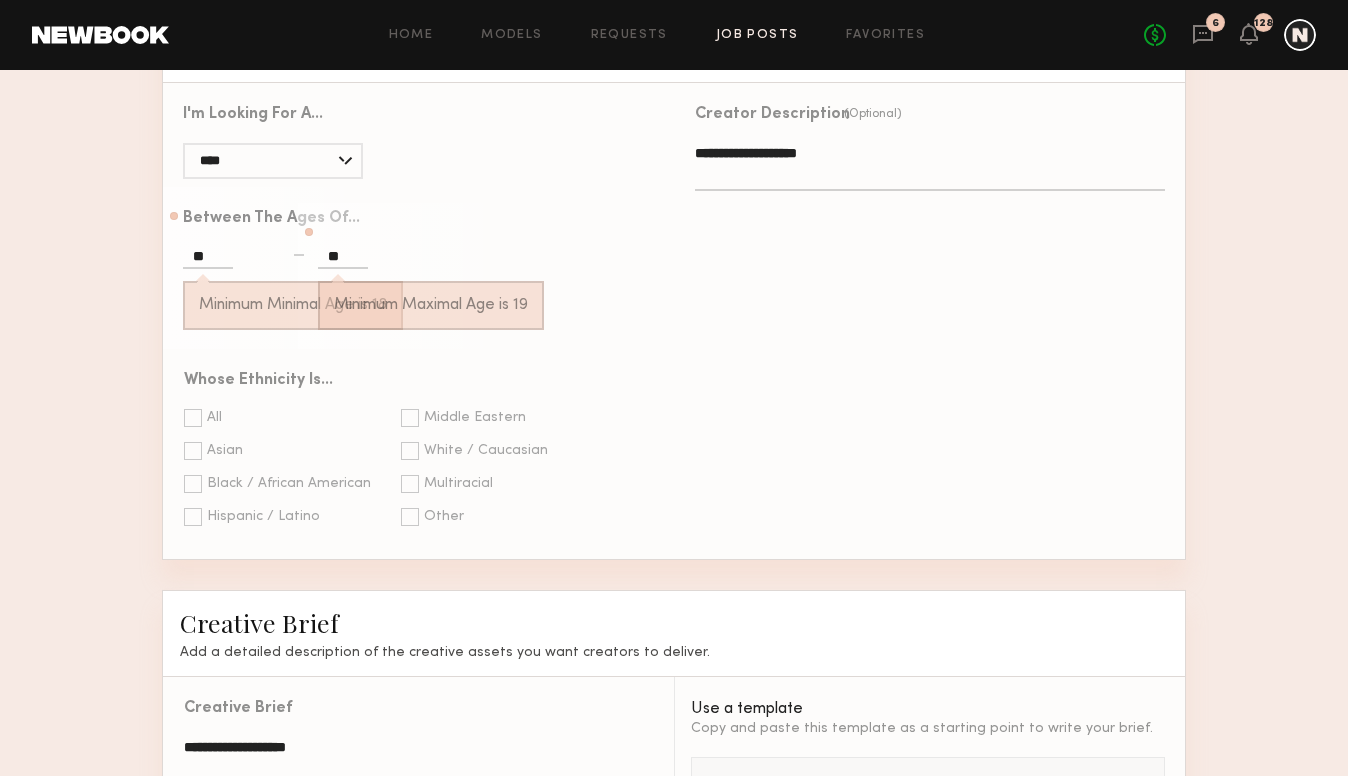 click on "**" 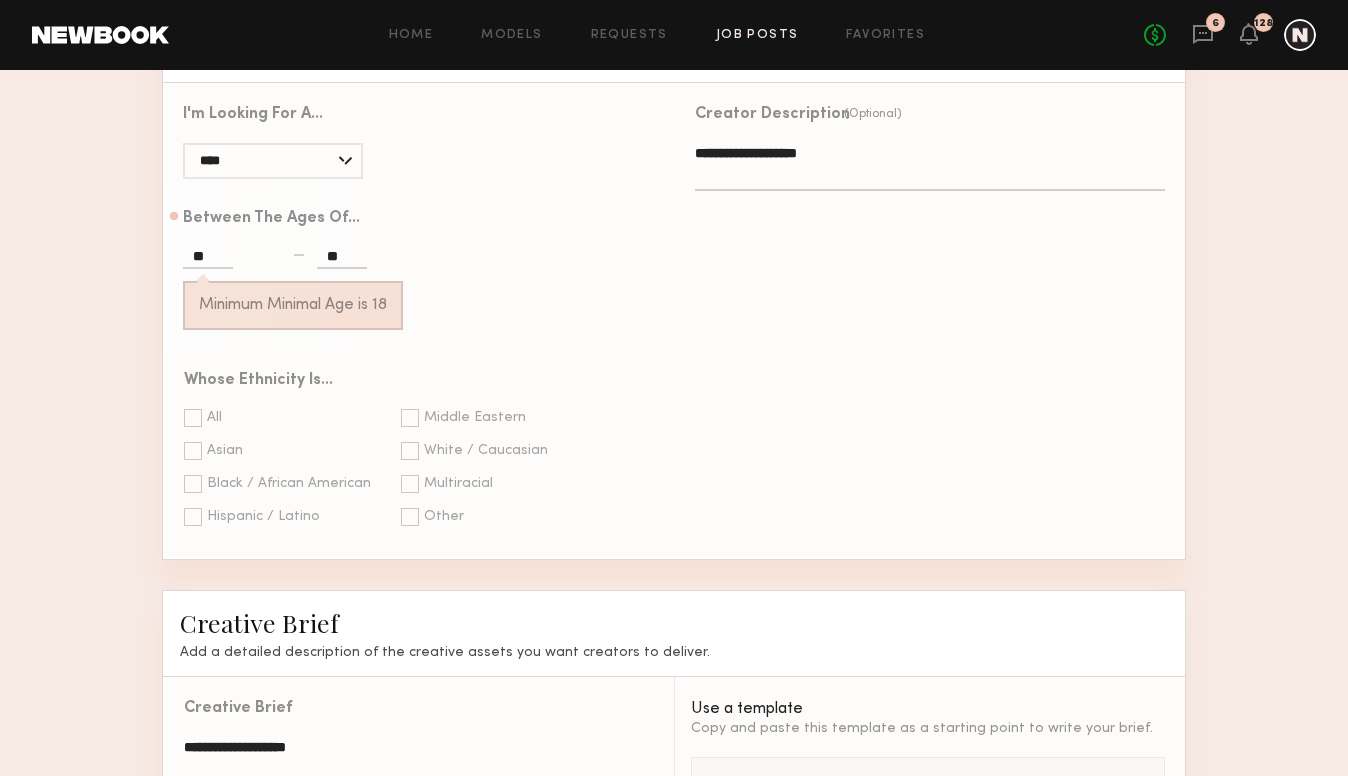 type on "**" 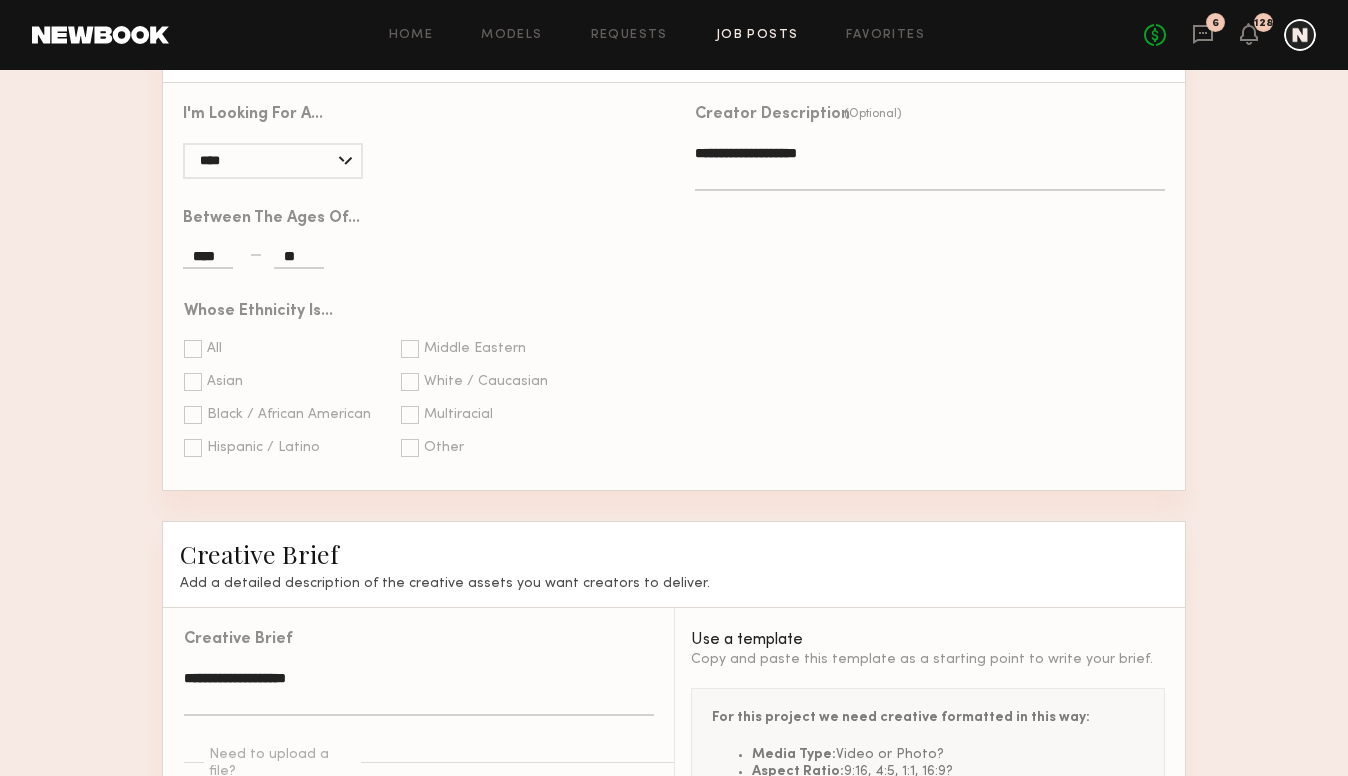 click on "****" 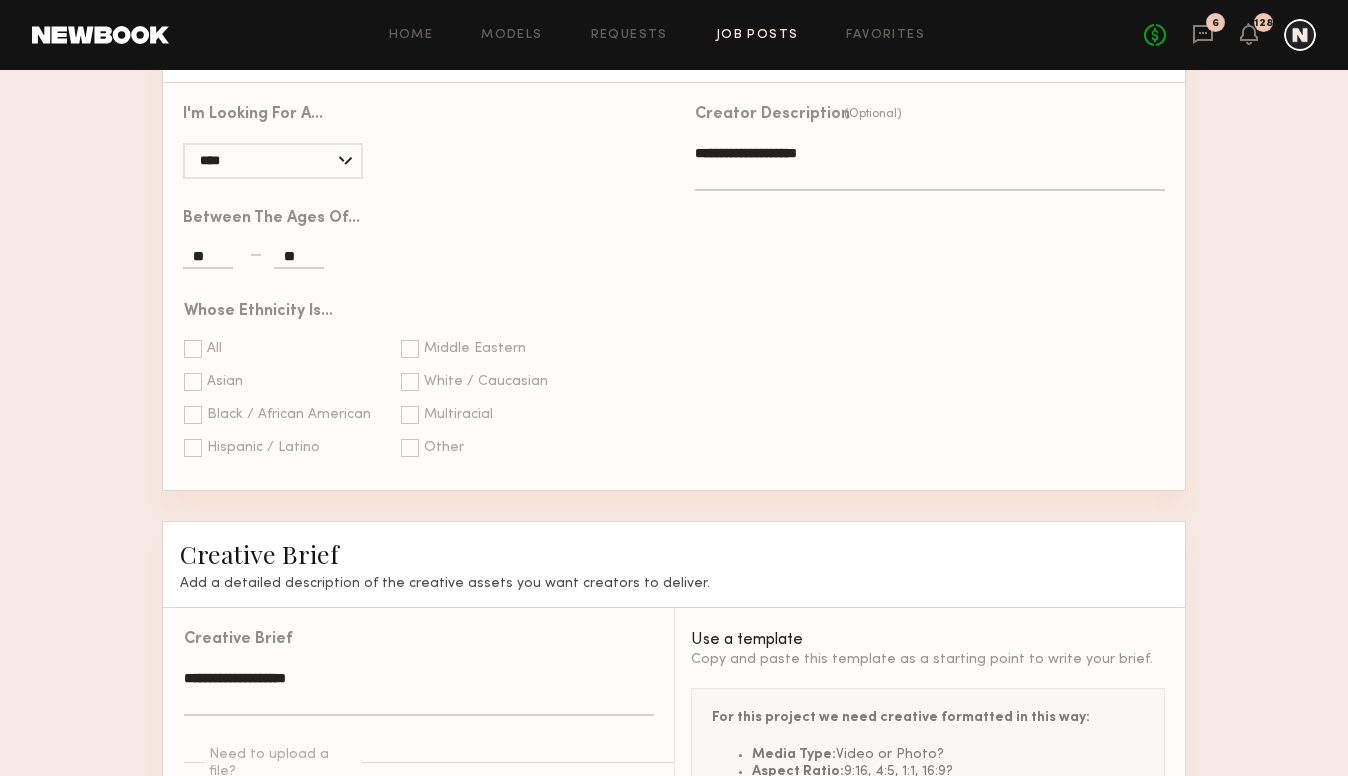 type on "**" 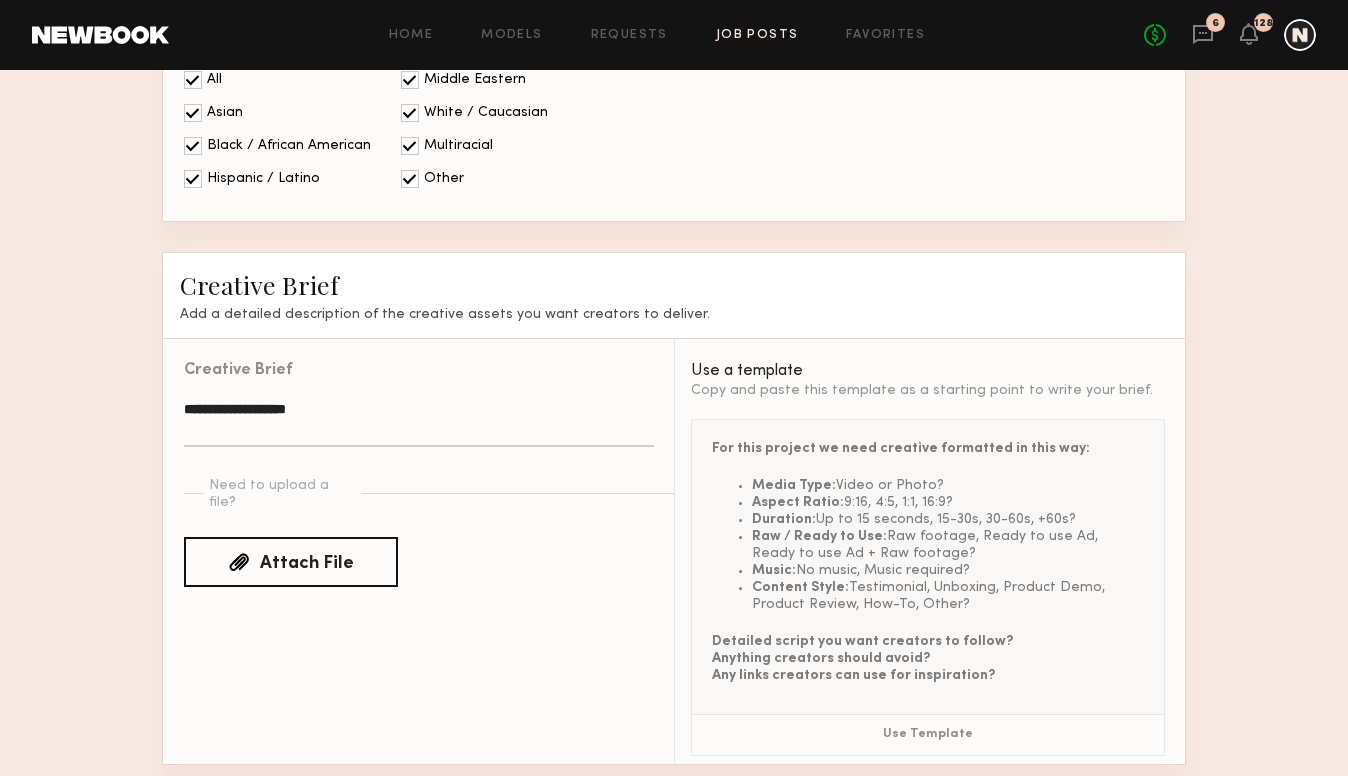 scroll, scrollTop: 1980, scrollLeft: 0, axis: vertical 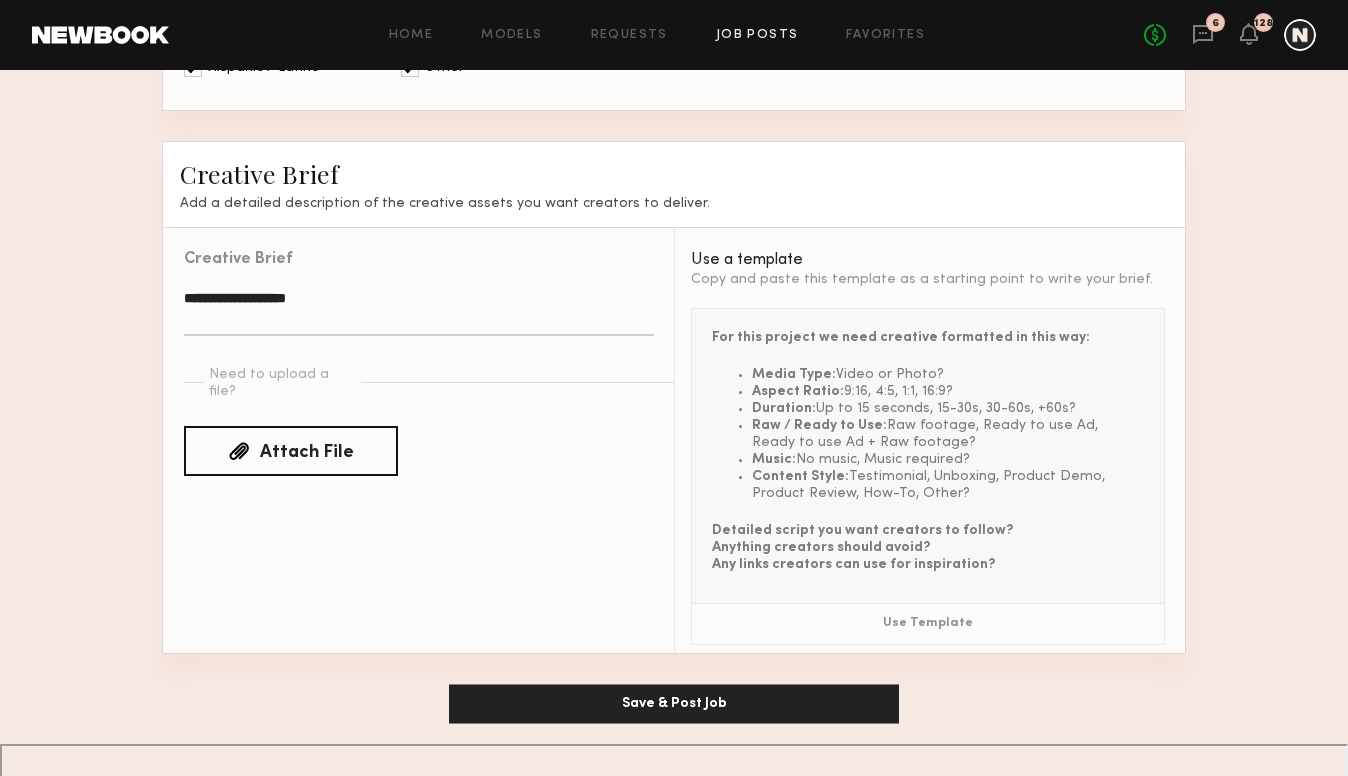 click on "**********" 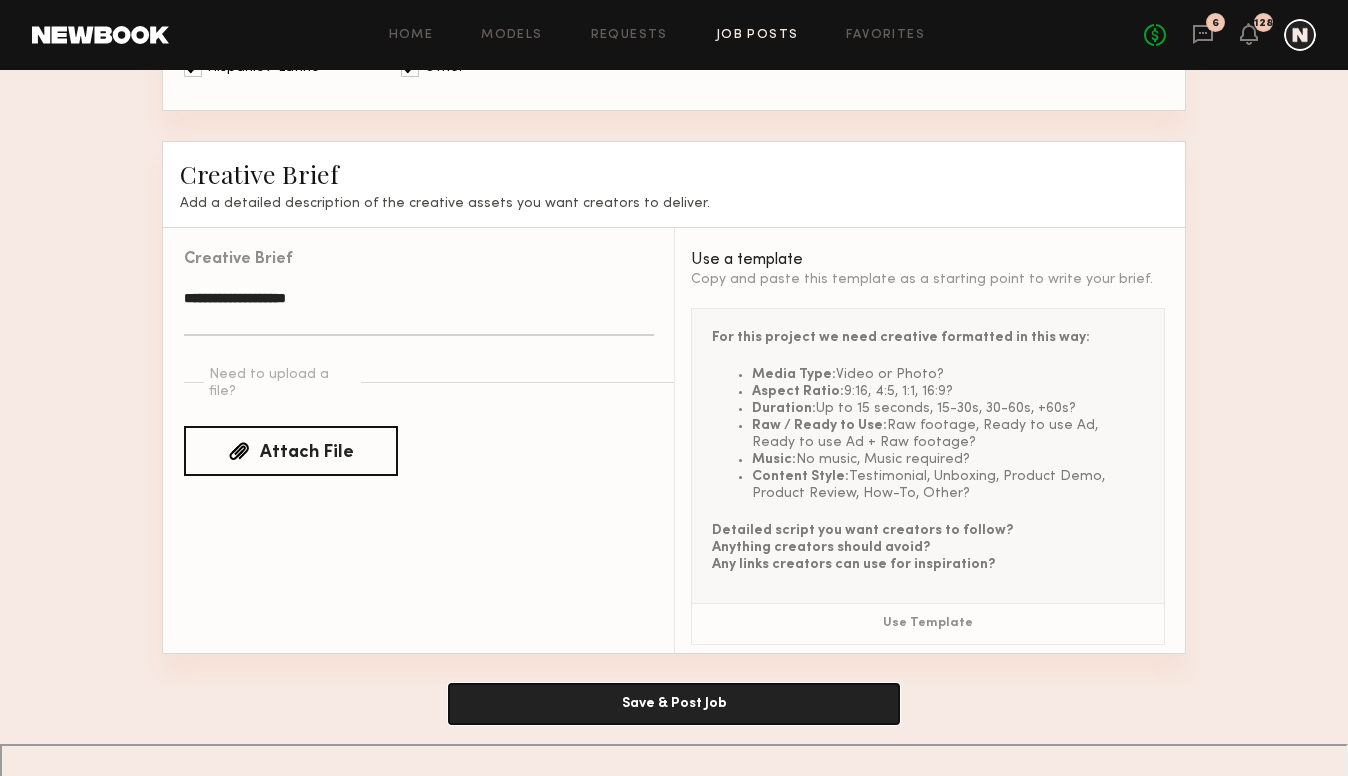 click on "Save & Post Job" 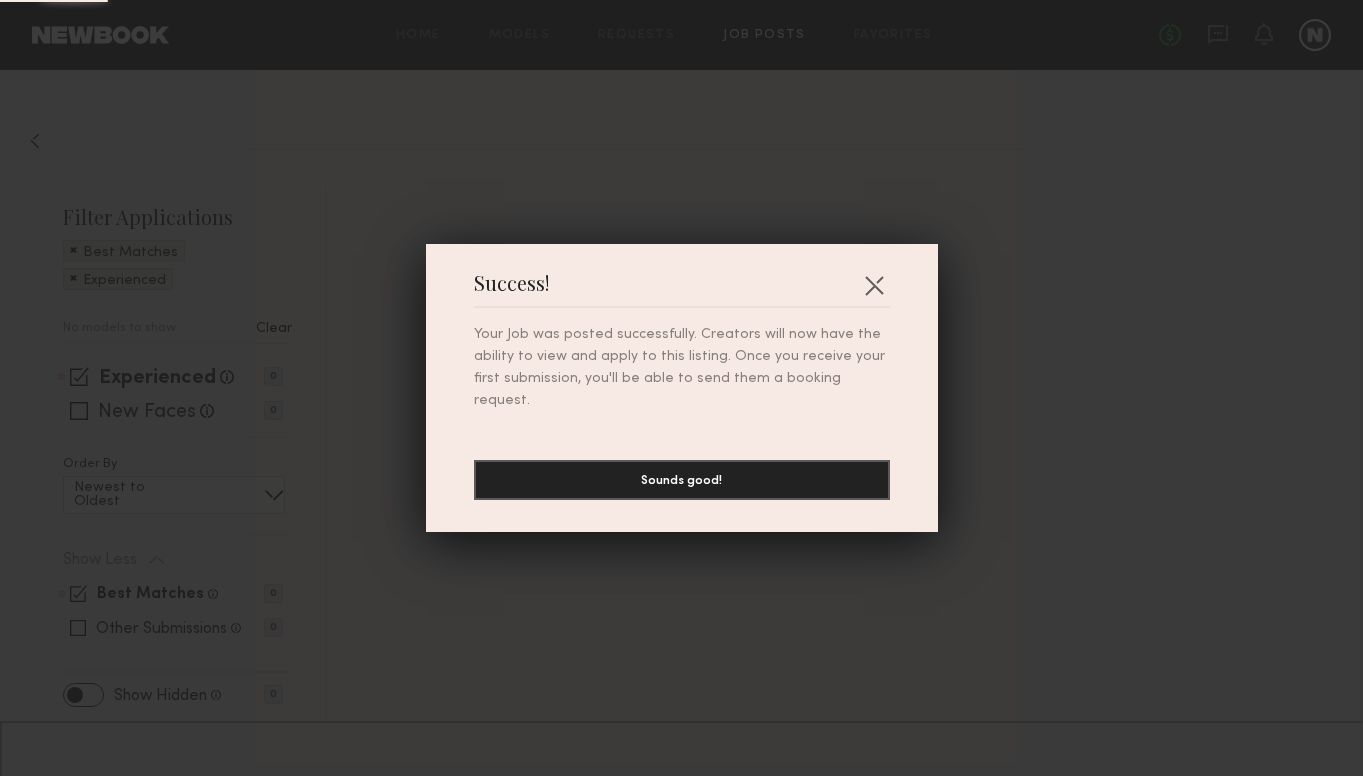 scroll, scrollTop: 0, scrollLeft: 0, axis: both 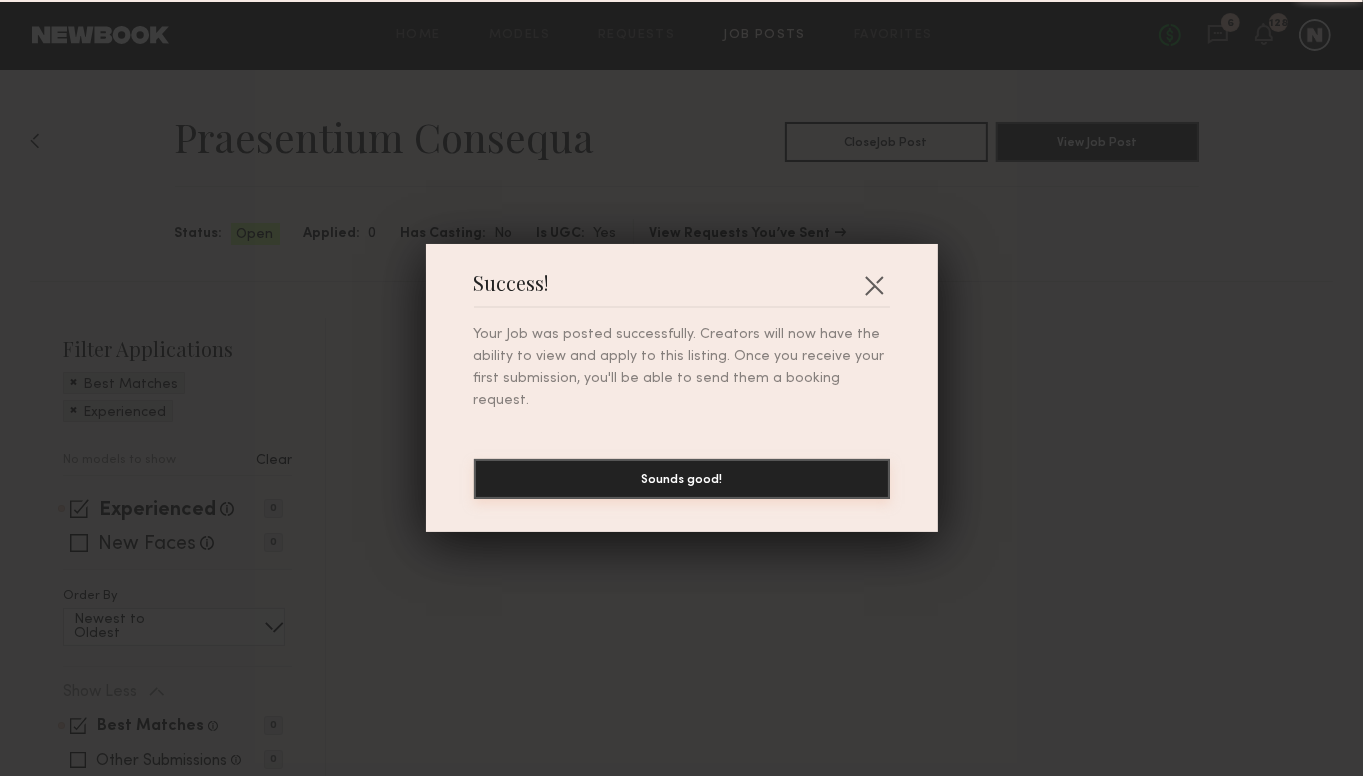 click on "Sounds good!" at bounding box center (682, 479) 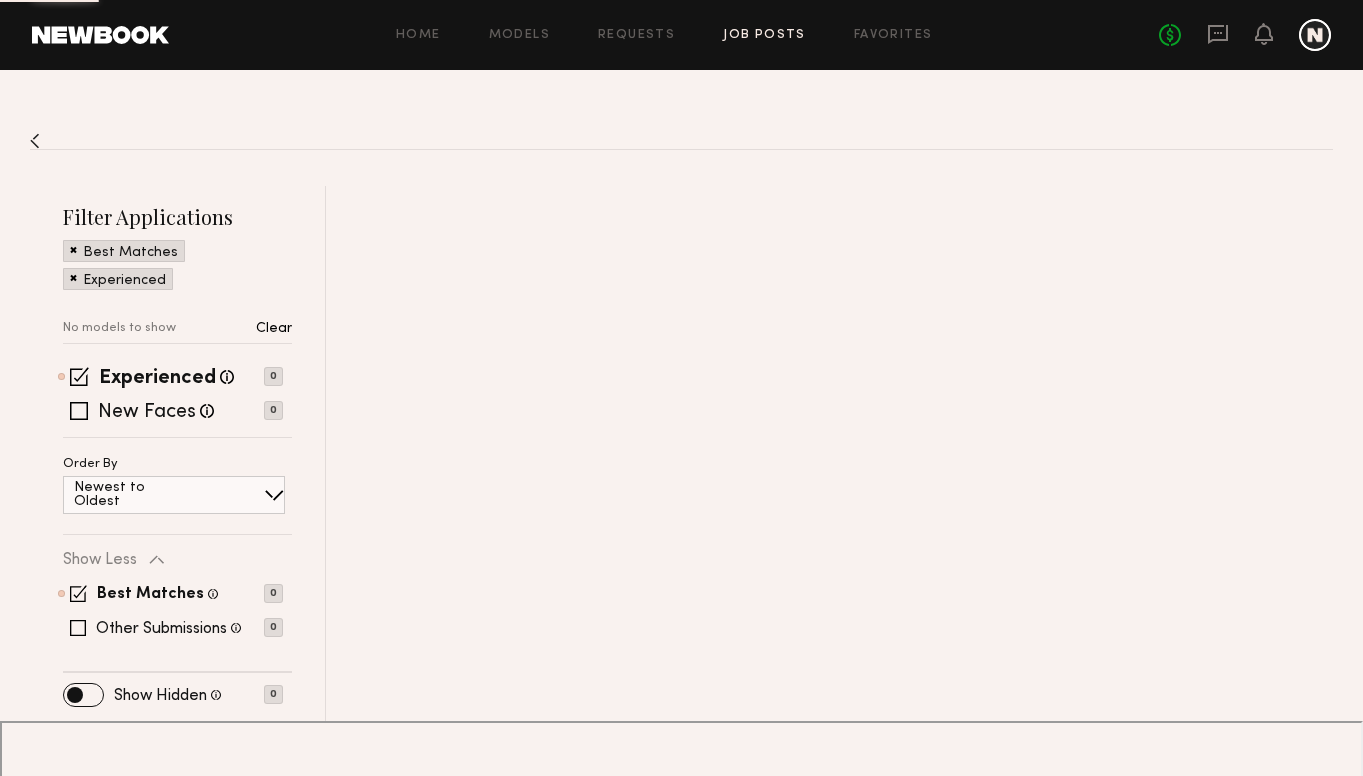 scroll, scrollTop: 0, scrollLeft: 0, axis: both 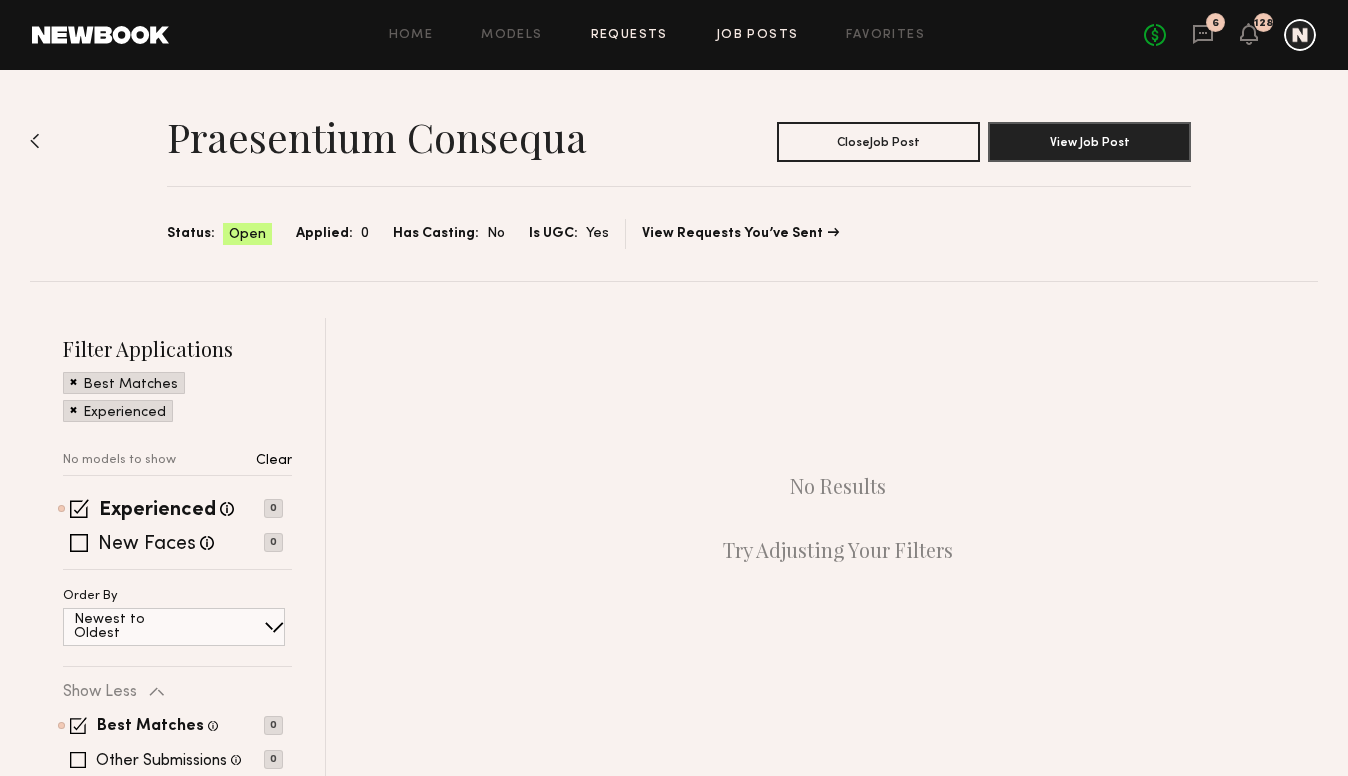 click on "Requests" 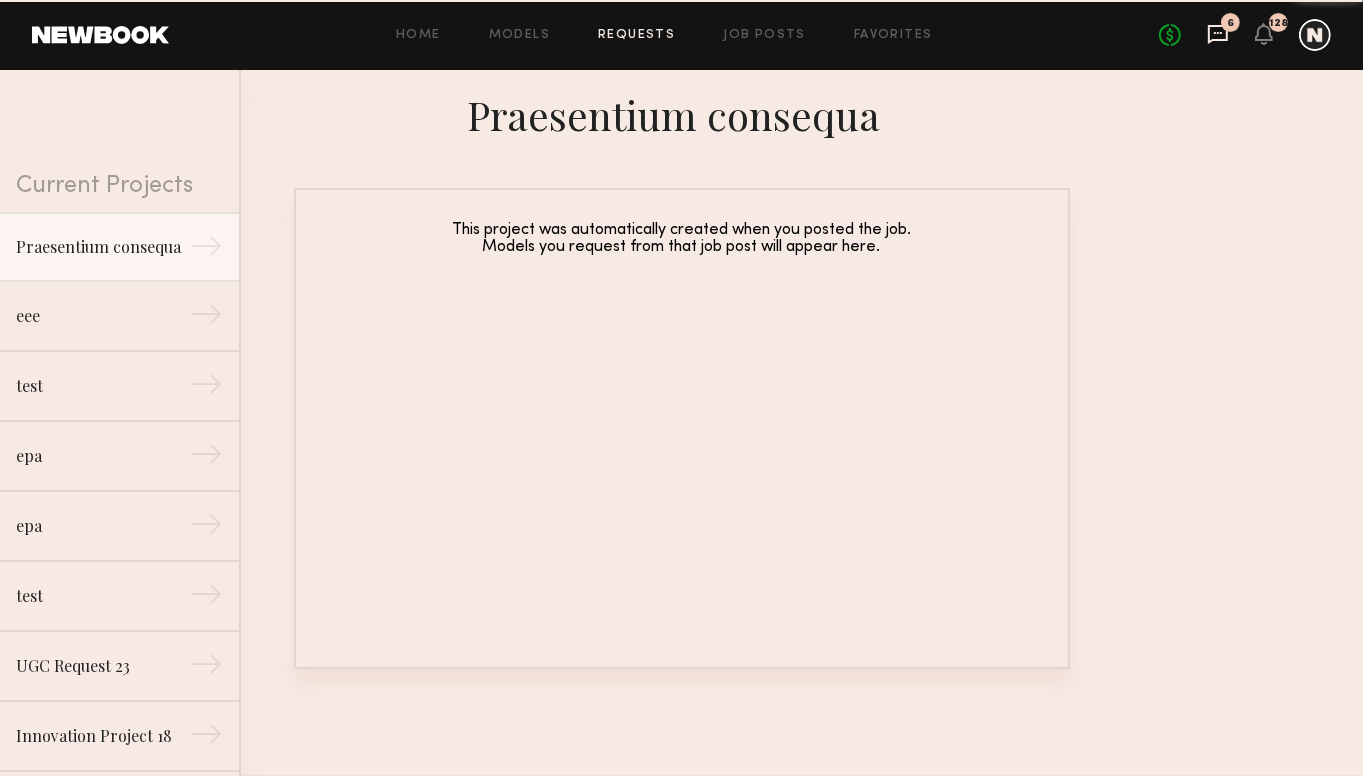 click 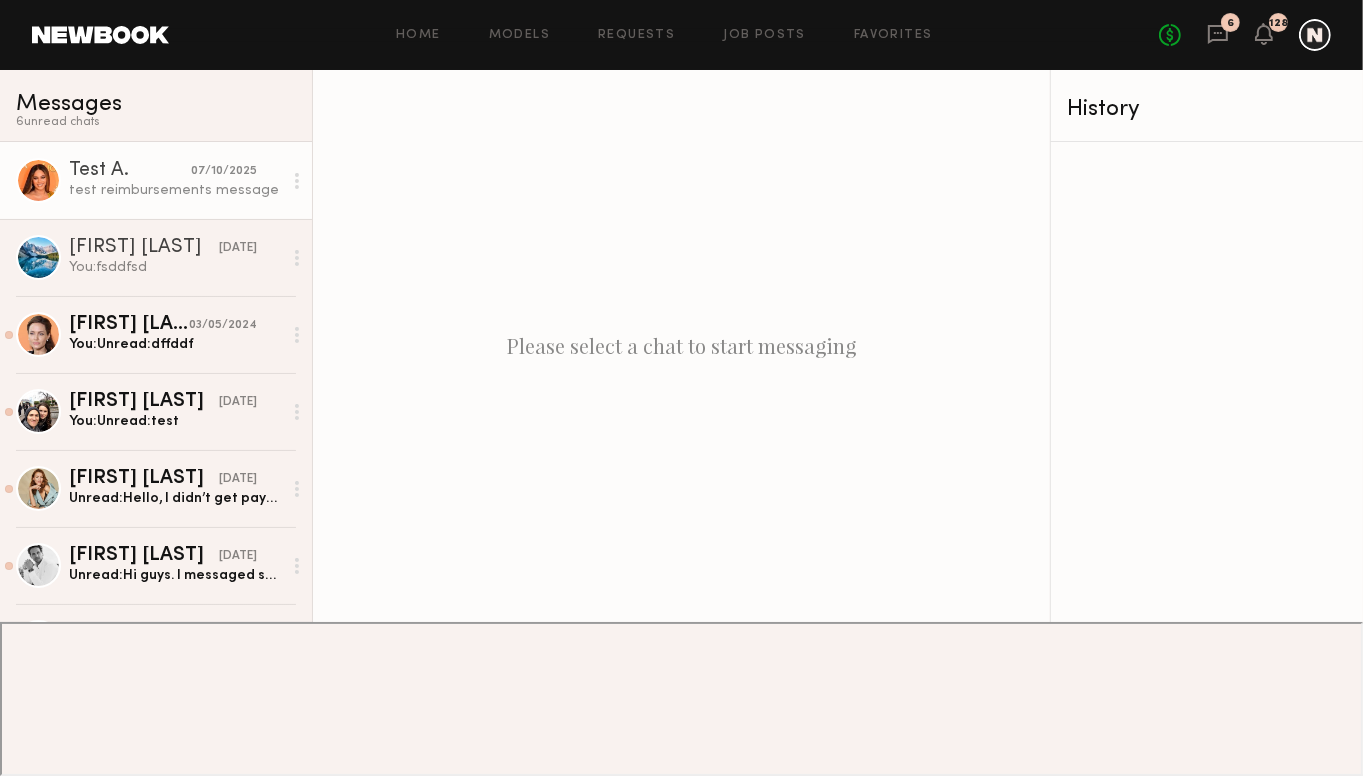 click on "test reimbursements message" 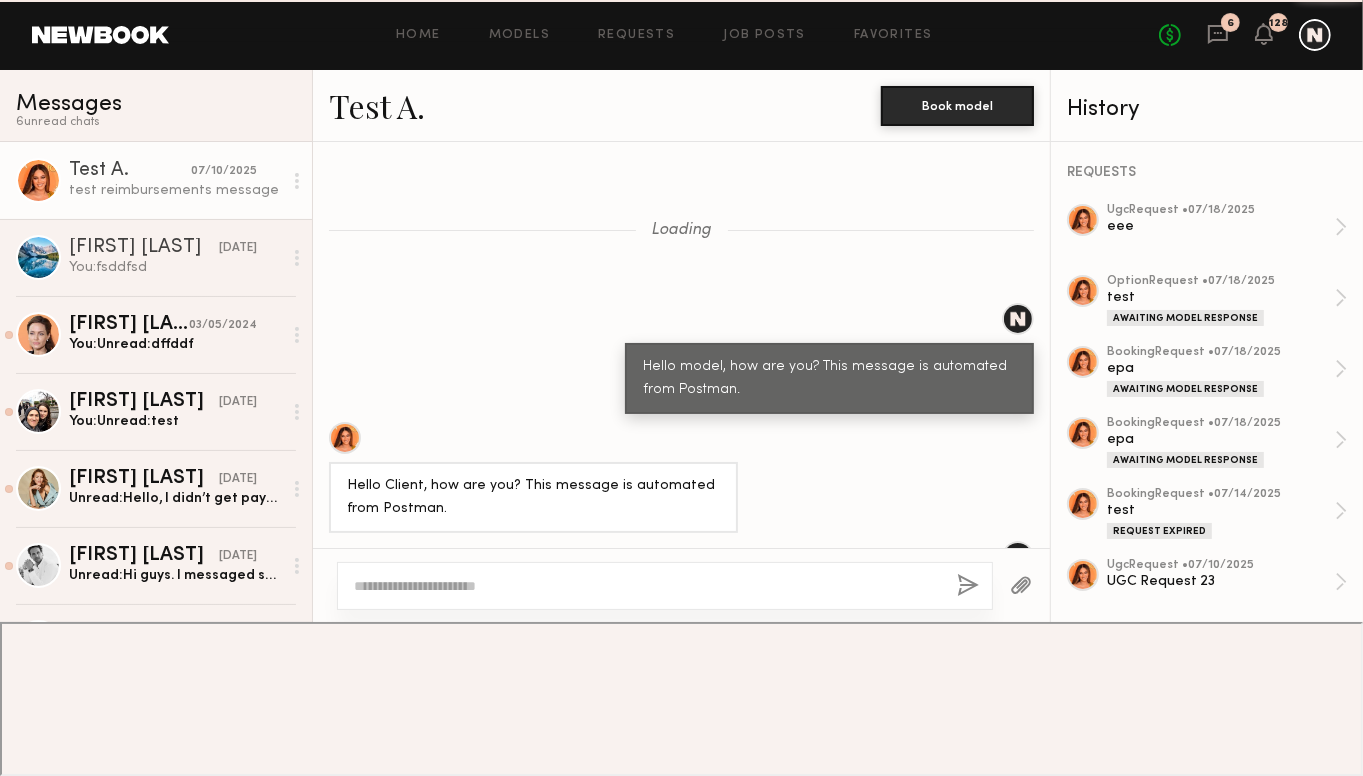 scroll, scrollTop: 1211, scrollLeft: 0, axis: vertical 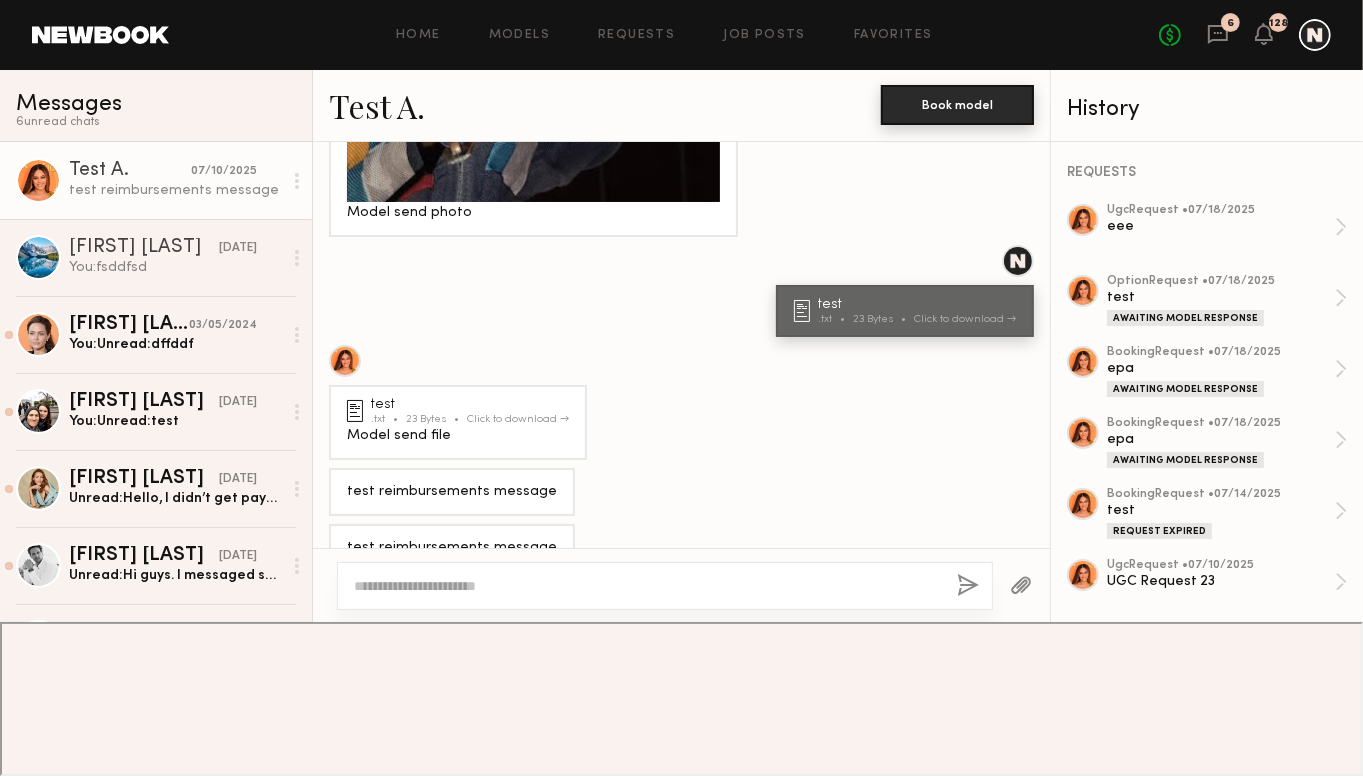 click on "Book model" 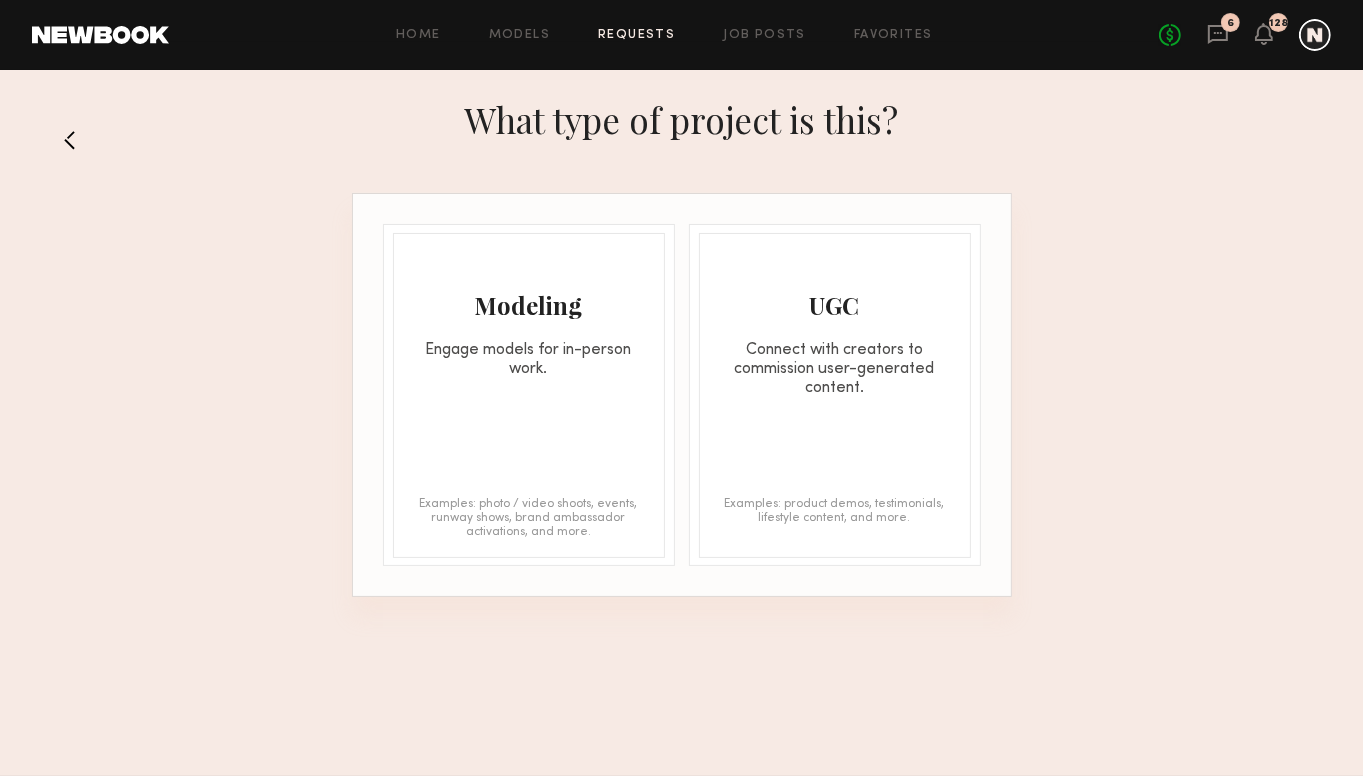 click on "Connect with creators to commission user-generated content." 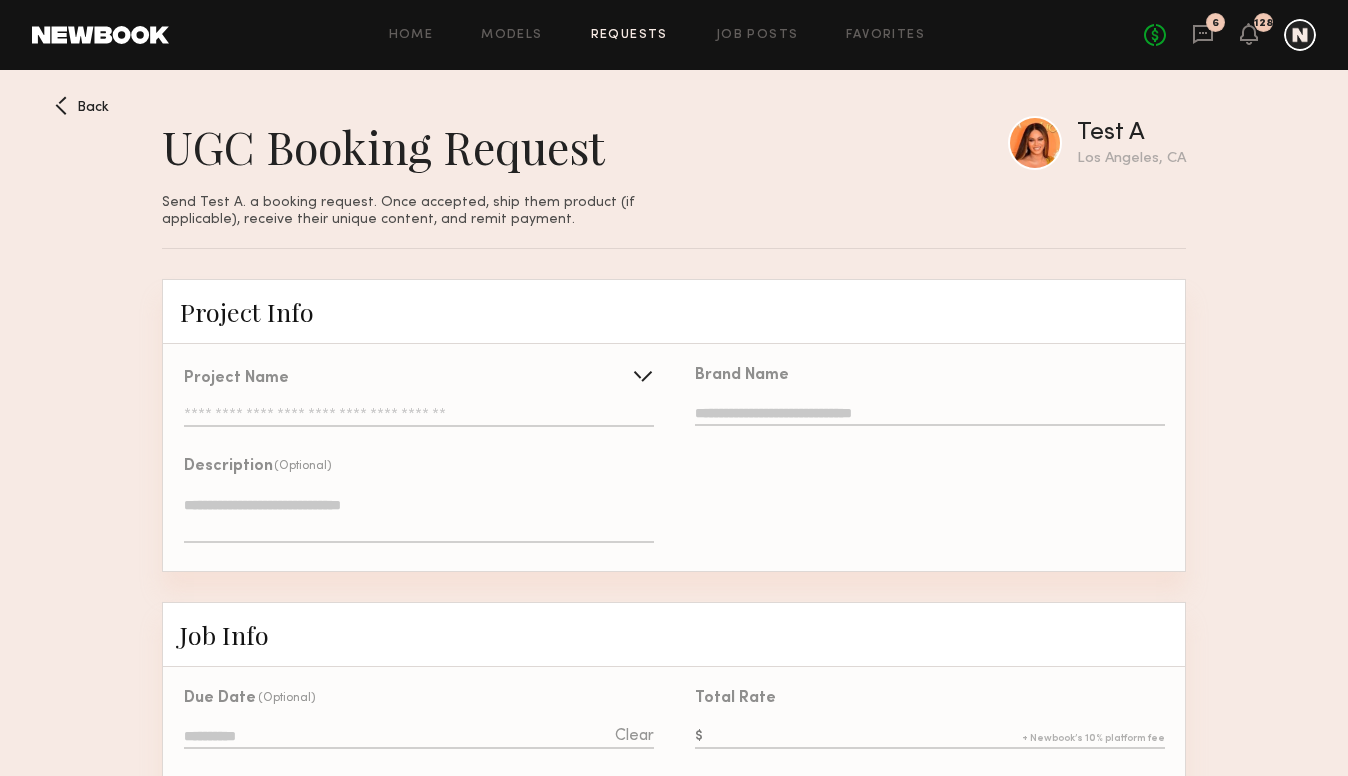 click 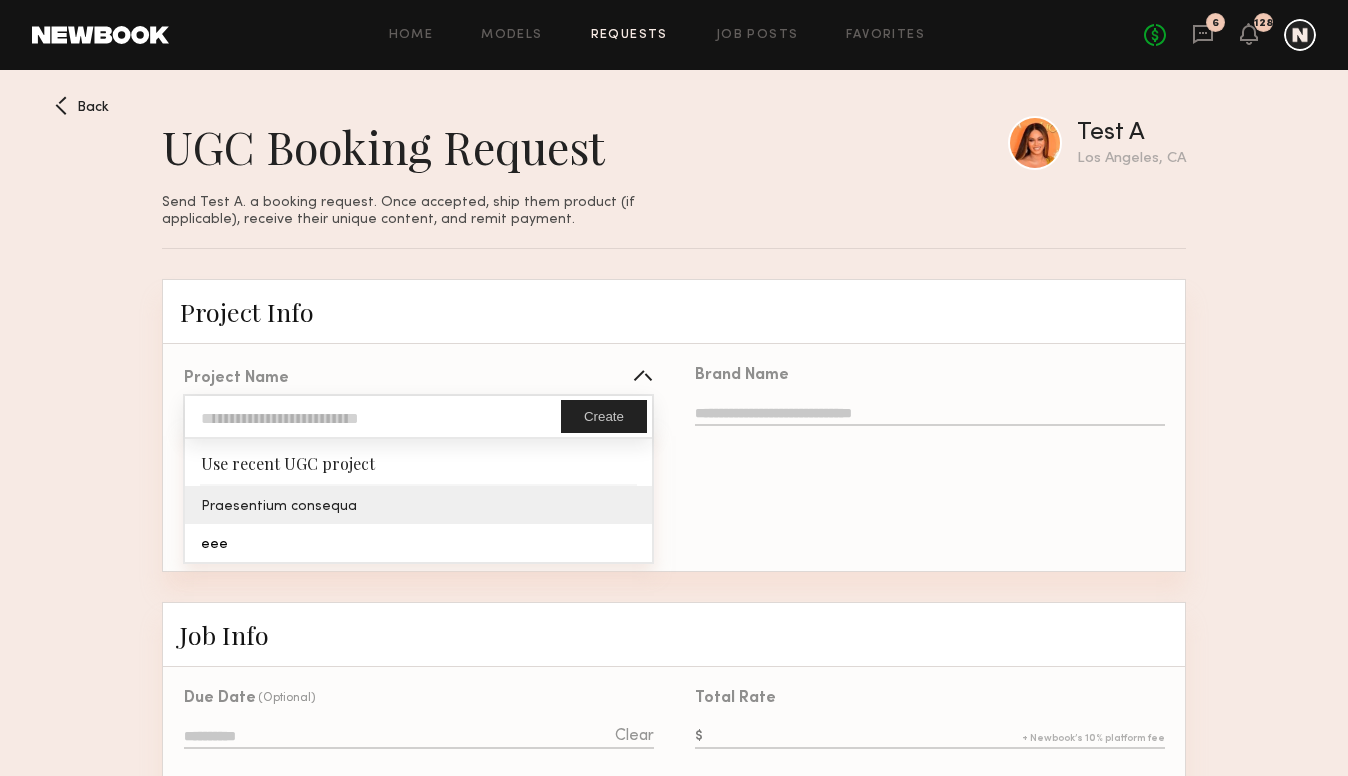 type on "**********" 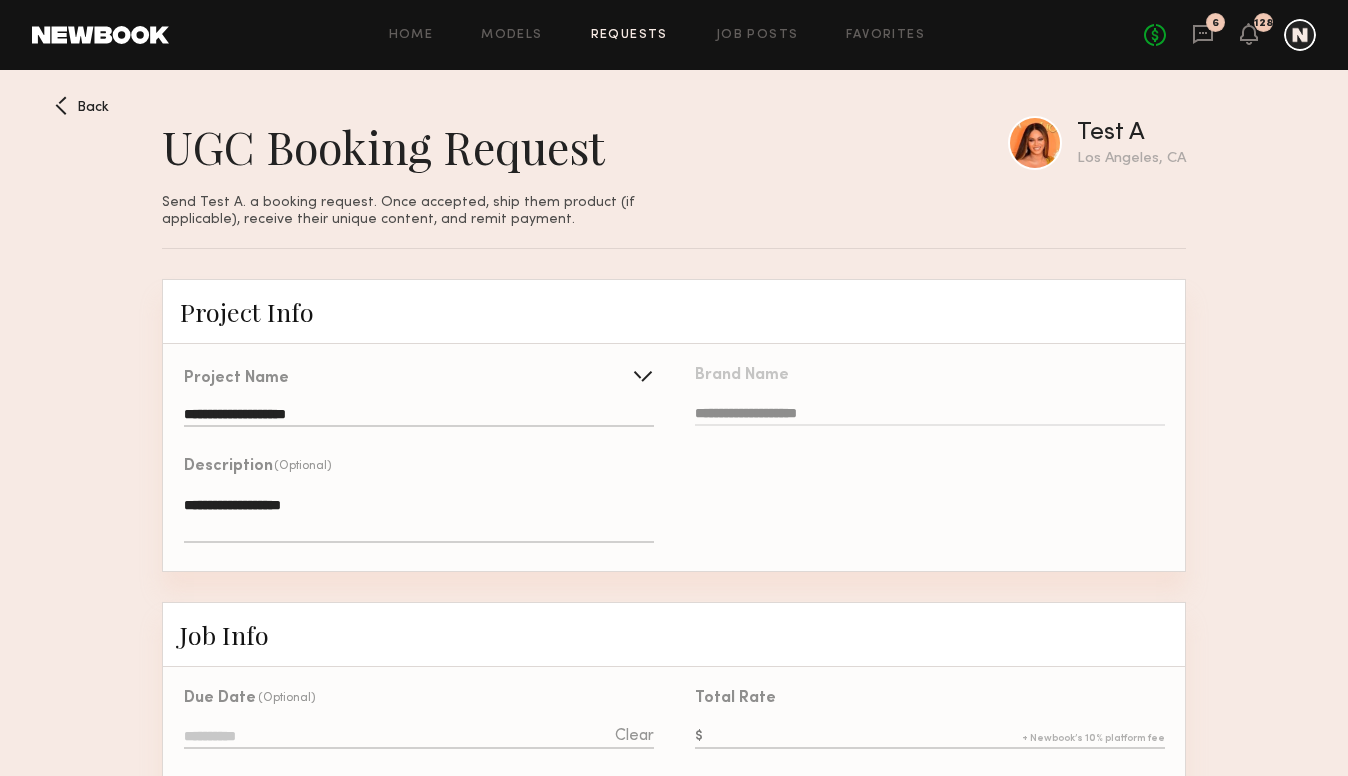 click on "**********" 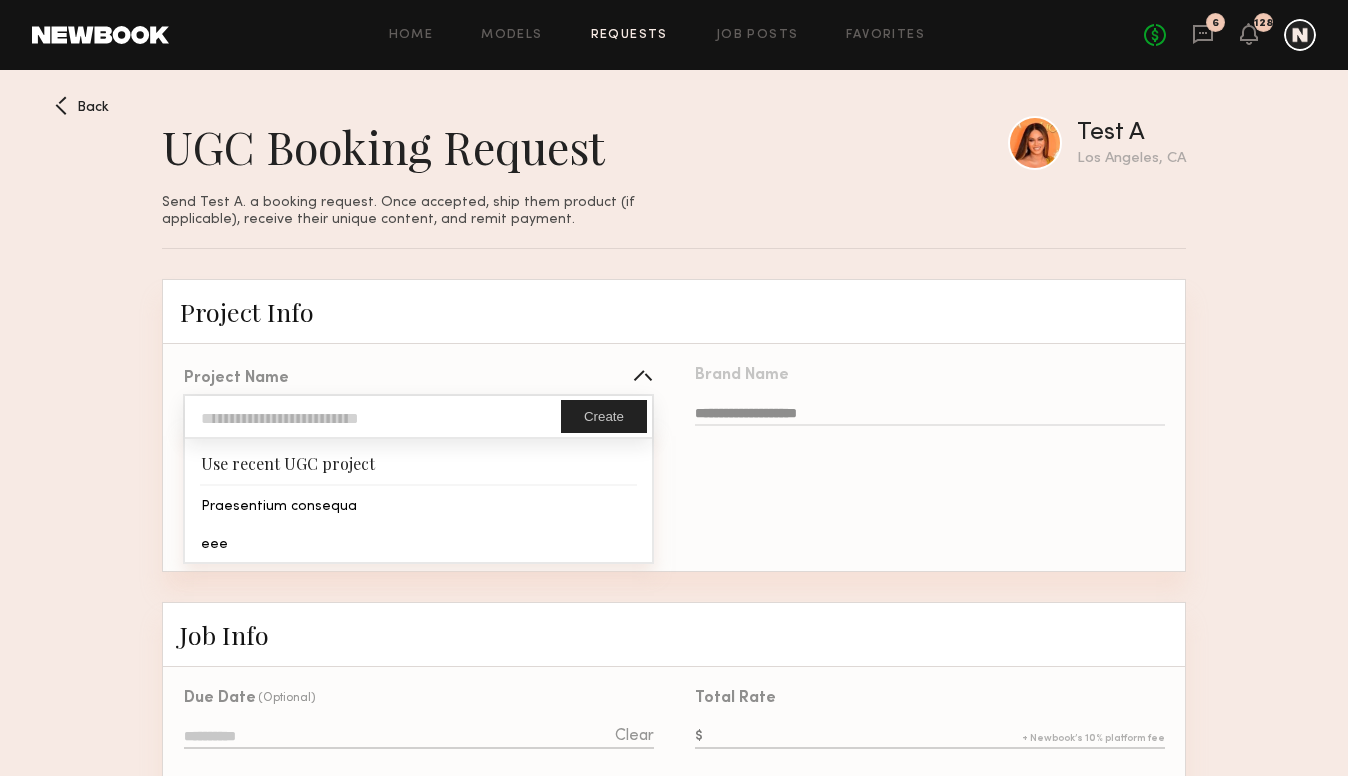 click 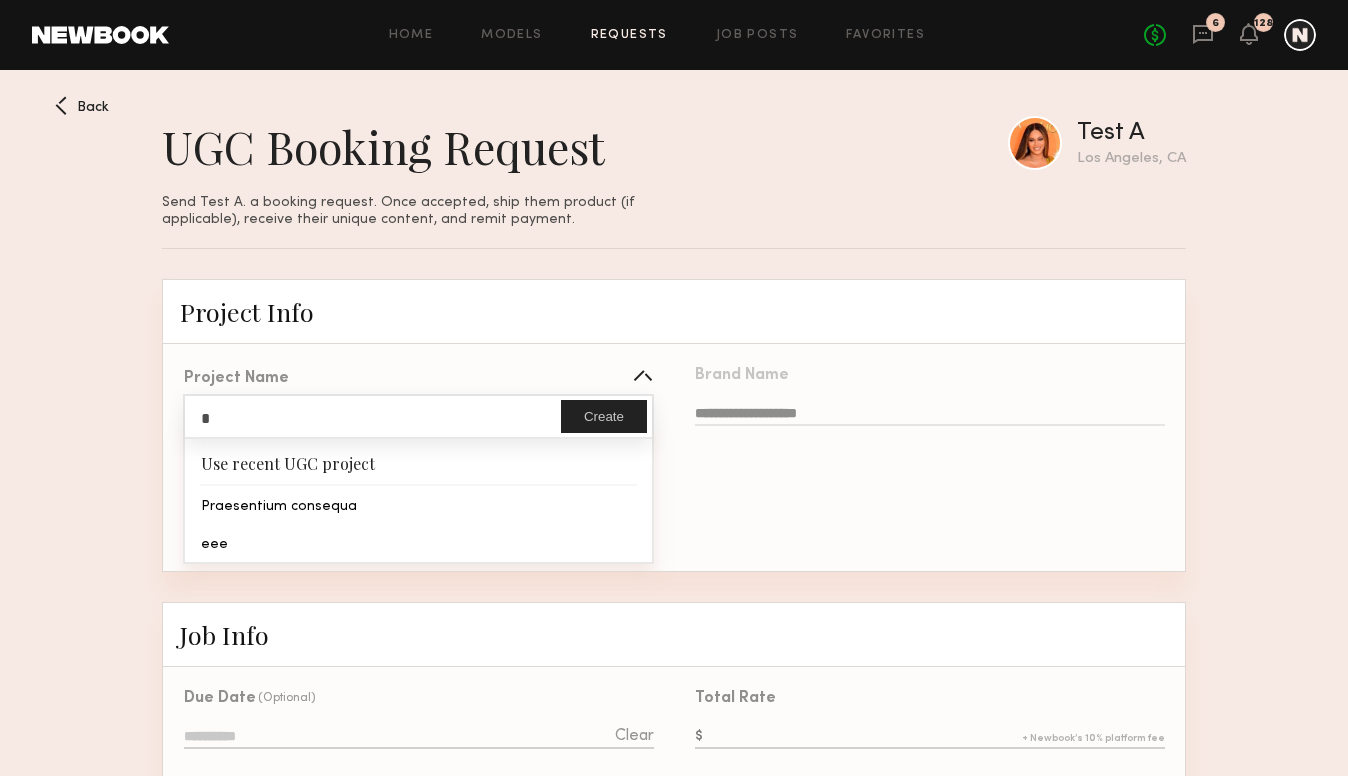 click on "**********" 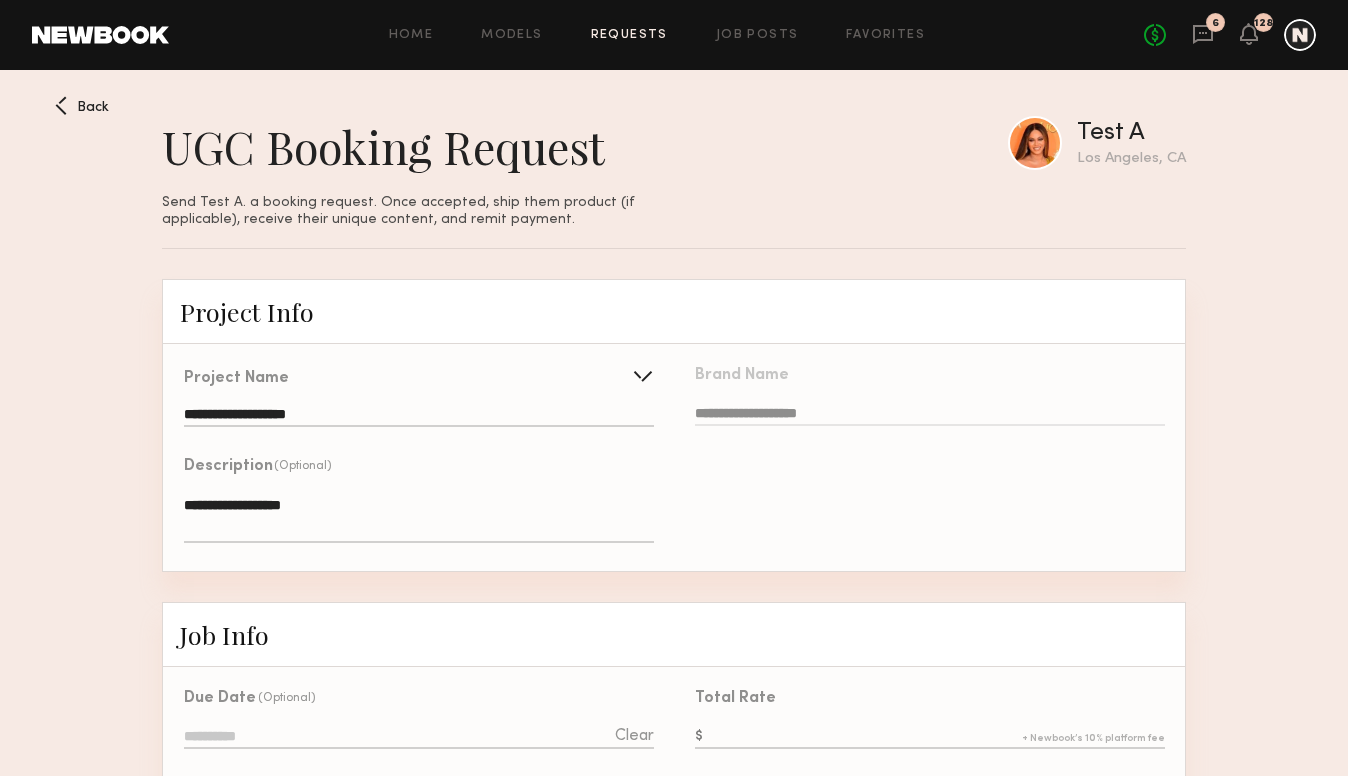 click on "**********" 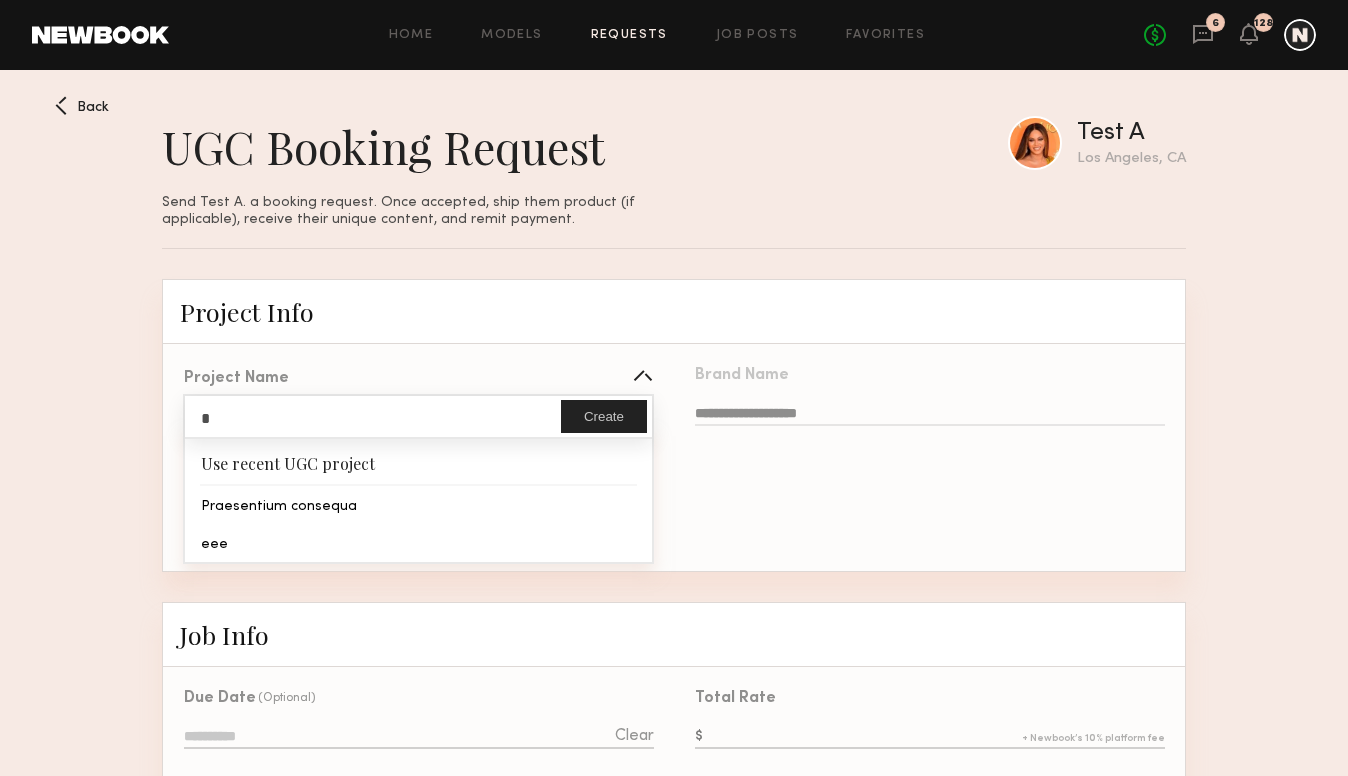 click on "*" 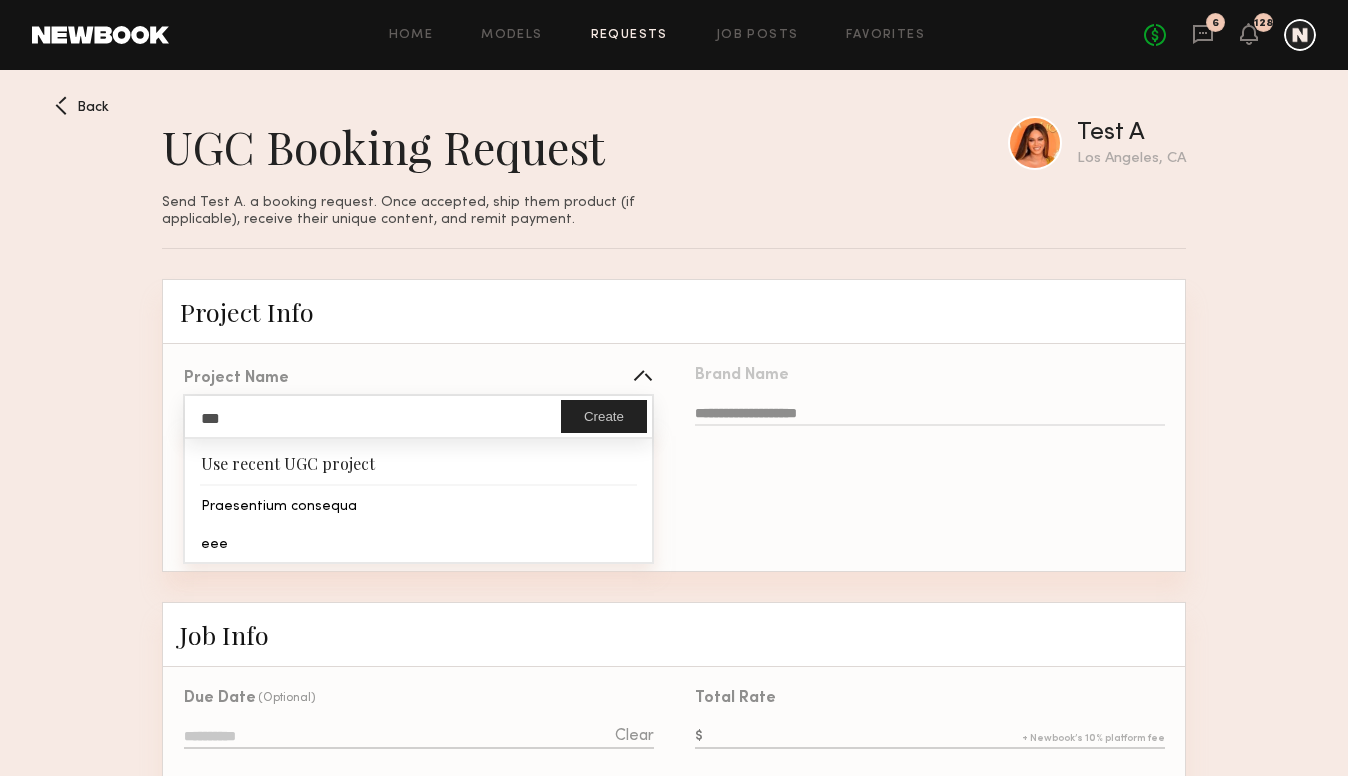 type on "***" 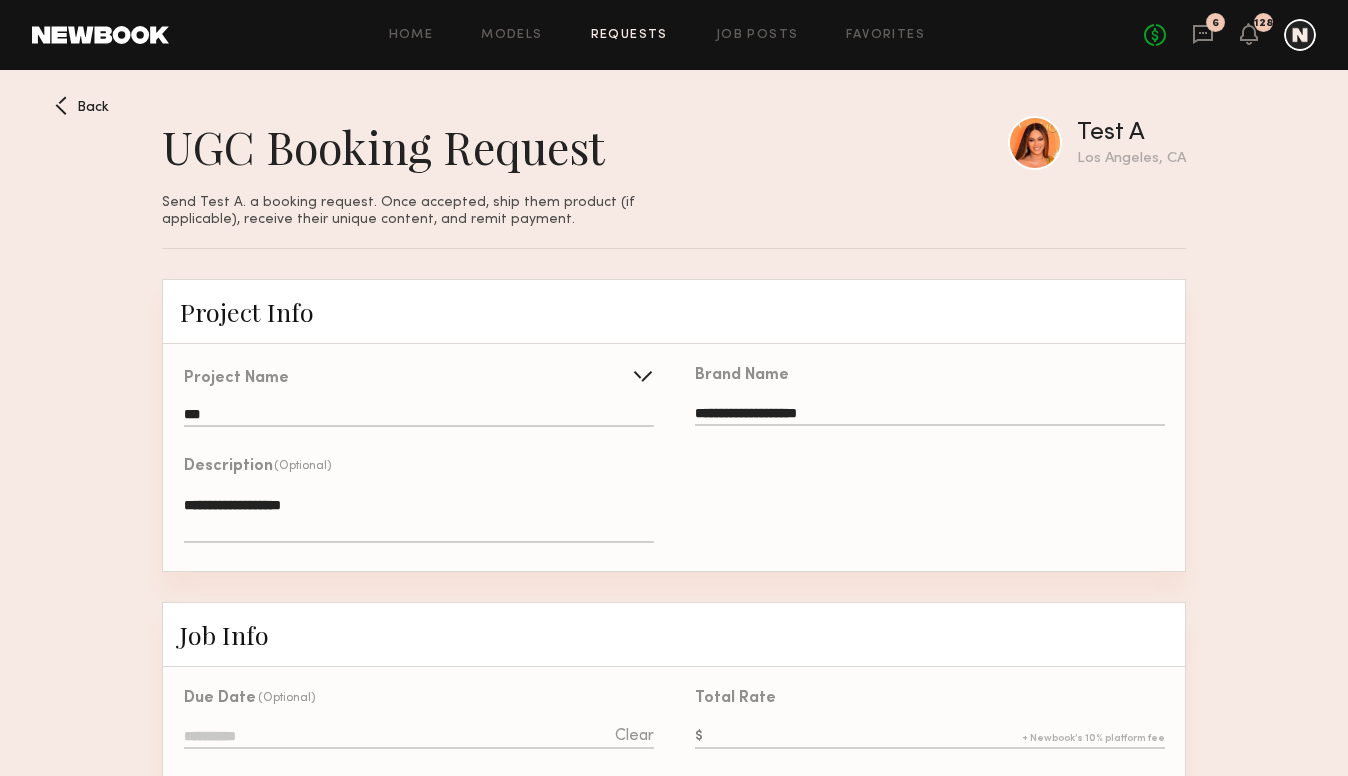 click on "**********" 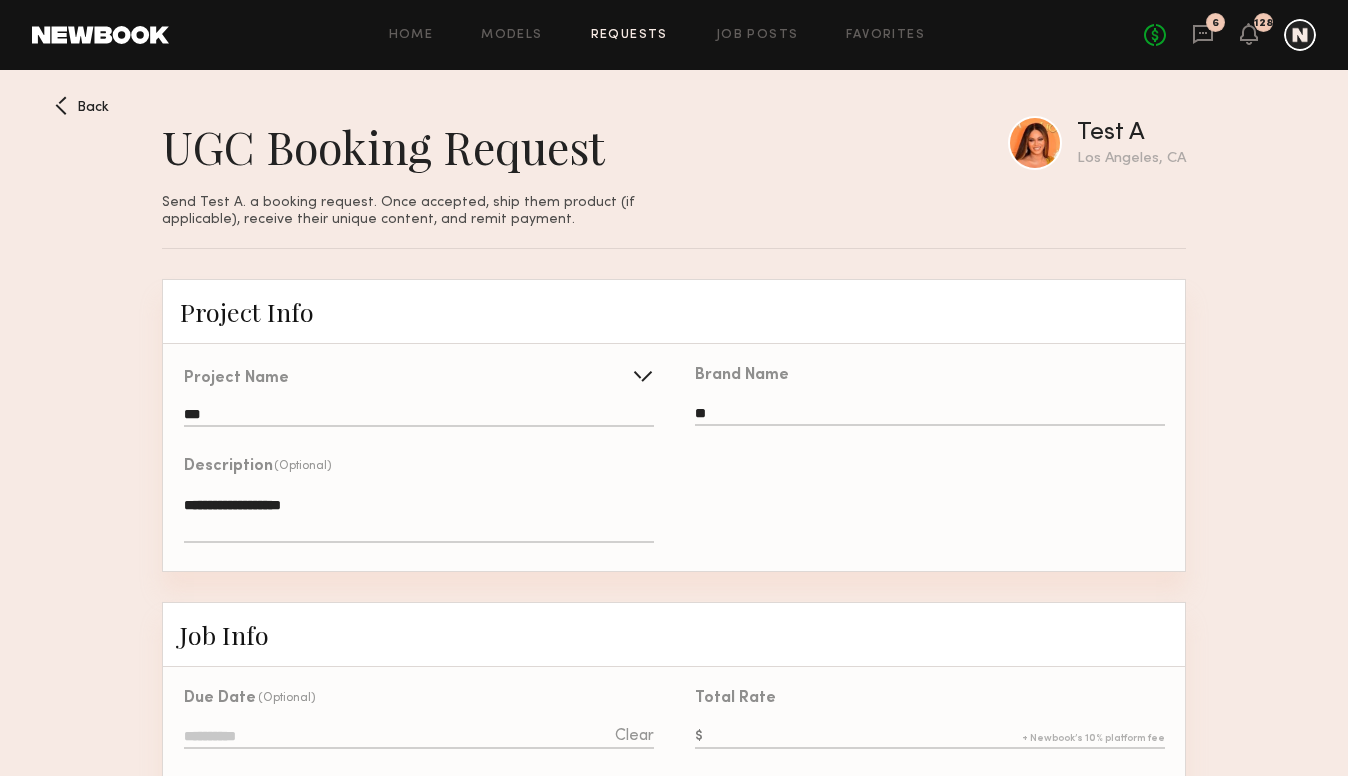 type on "**" 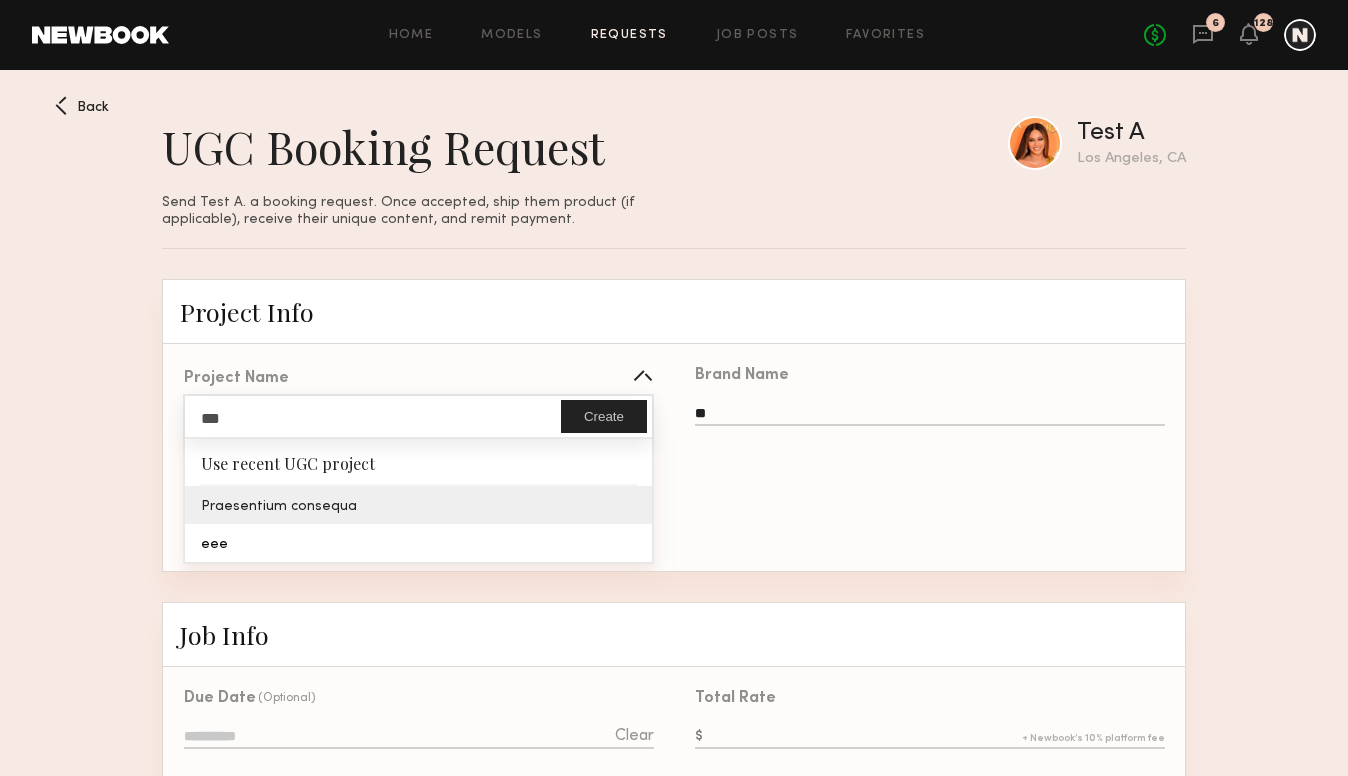 type on "**********" 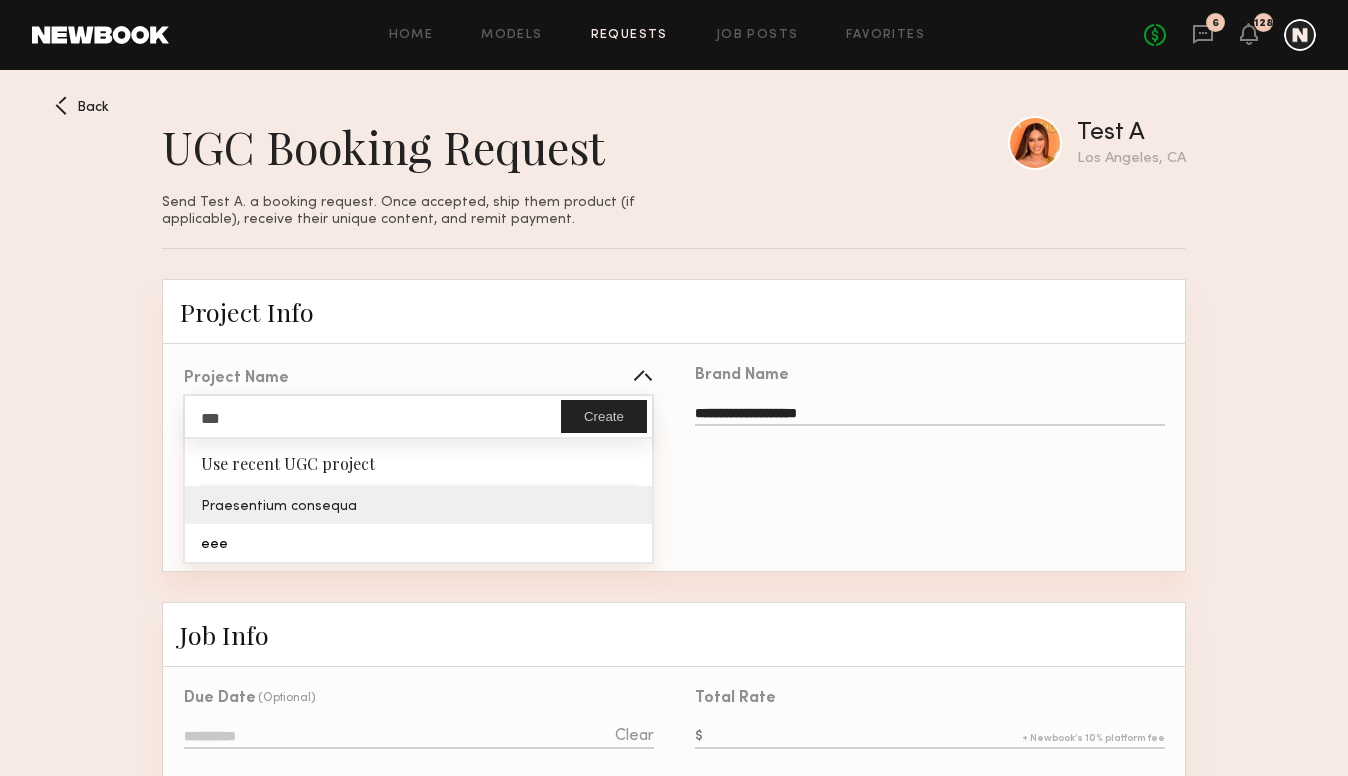 click on "**********" 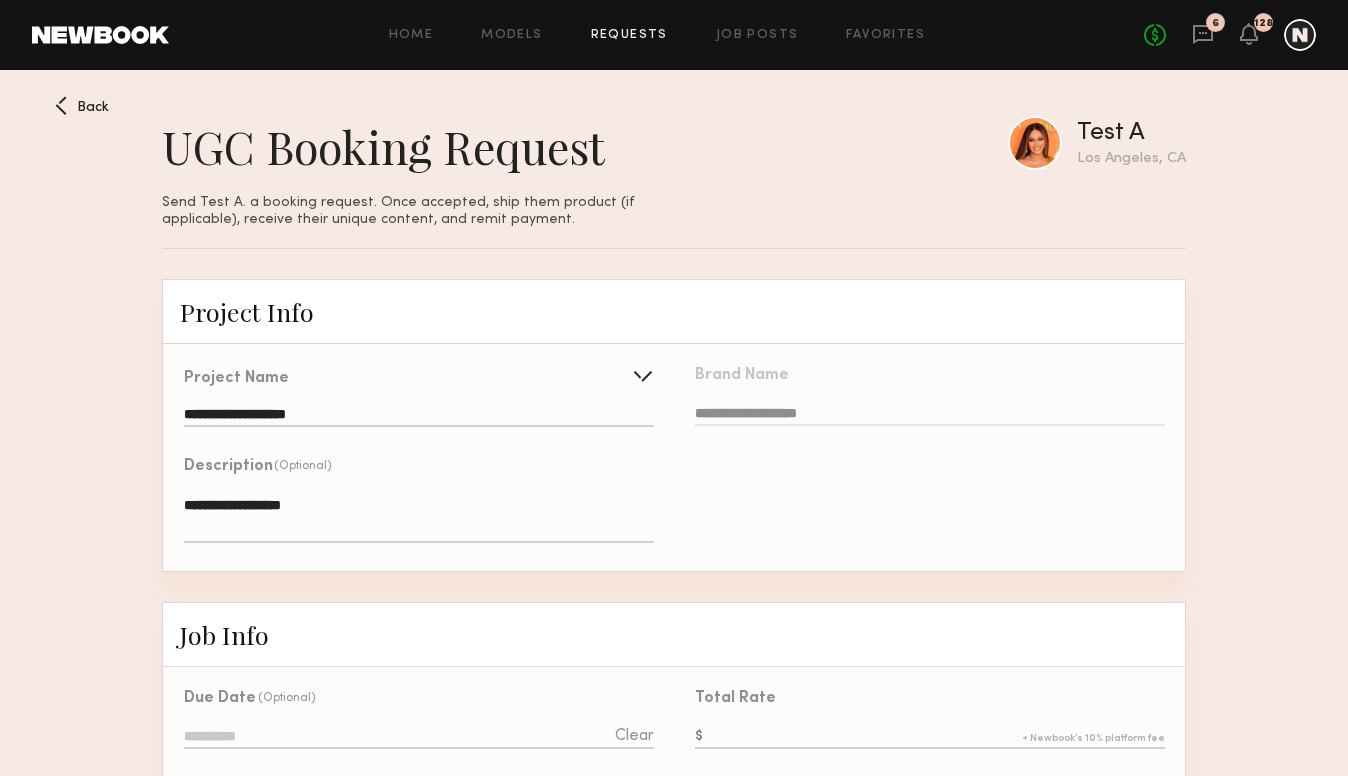 click on "Home Models Requests Job Posts Favorites Sign Out No fees up to $5,000 6 128" 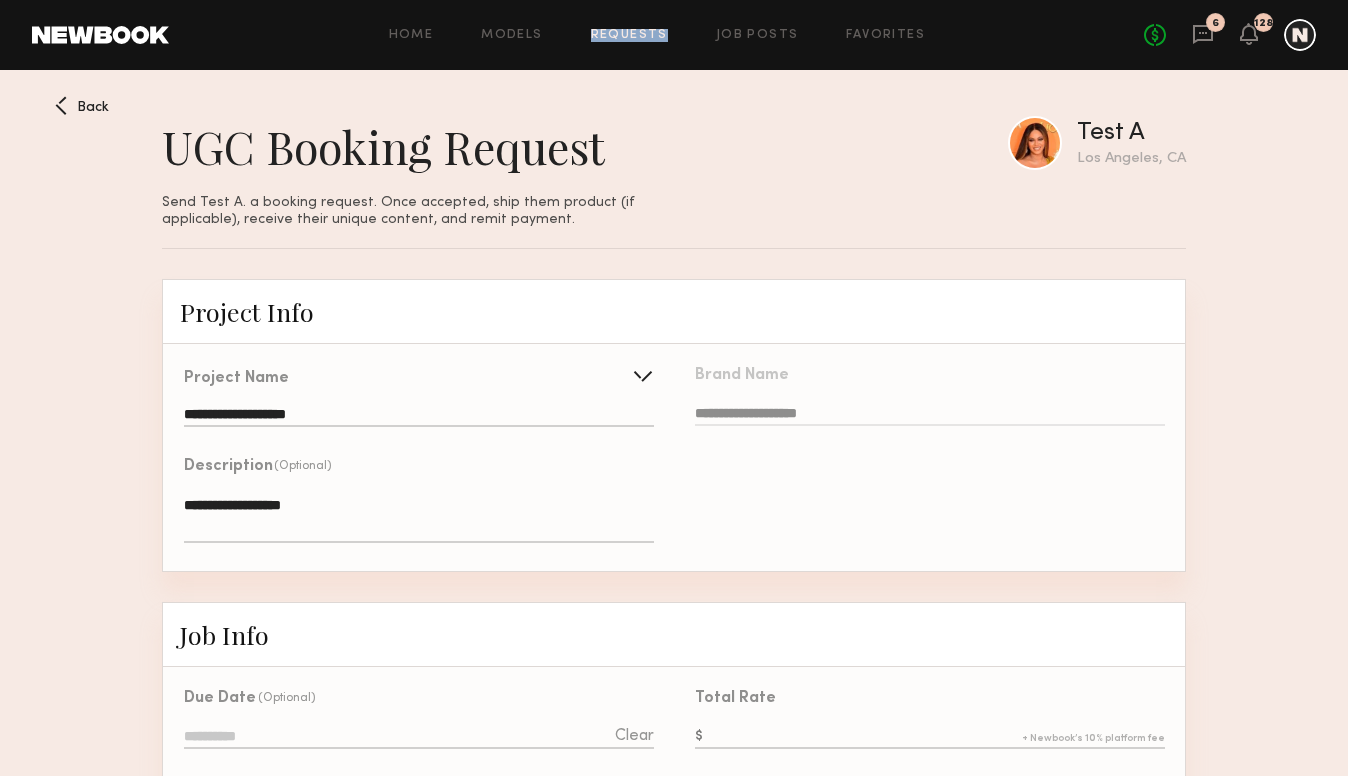 click on "Home Models Requests Job Posts Favorites Sign Out No fees up to $5,000 6 128" 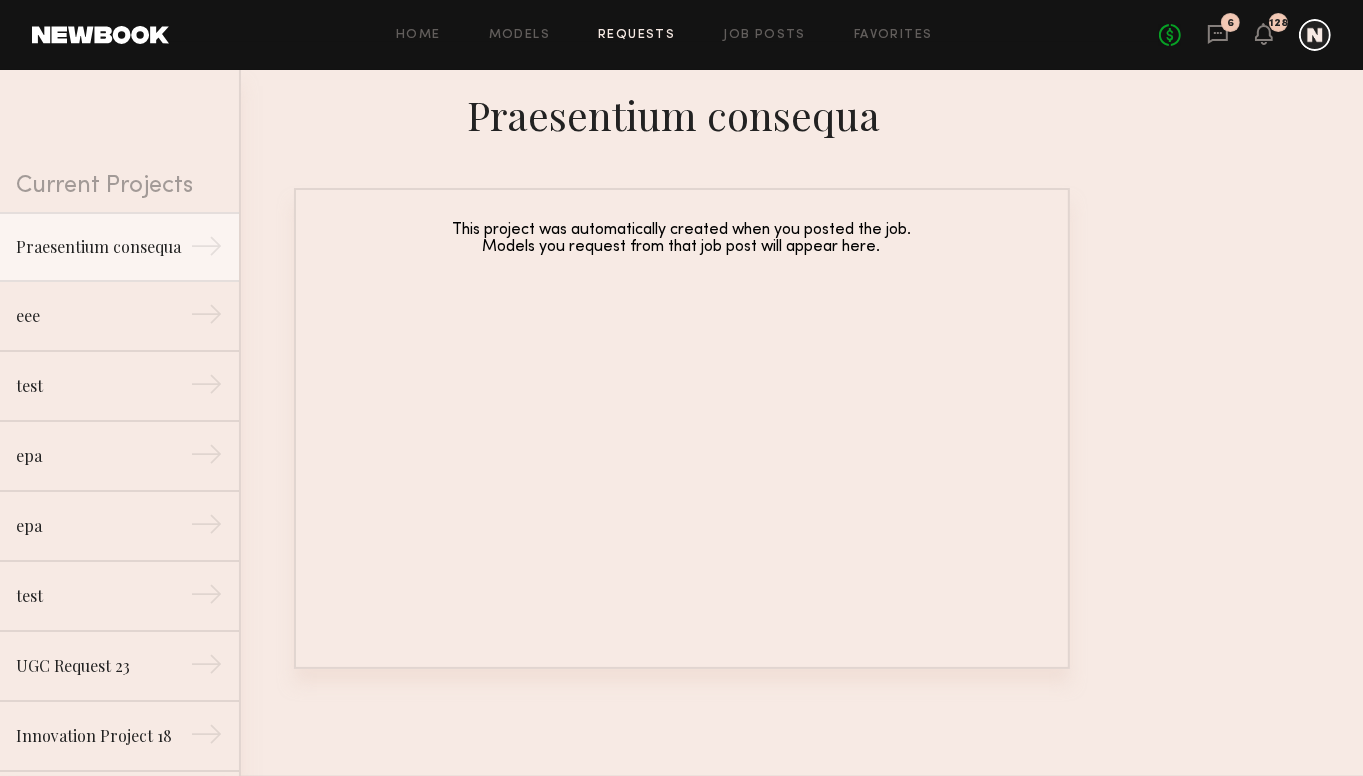 click on "6" 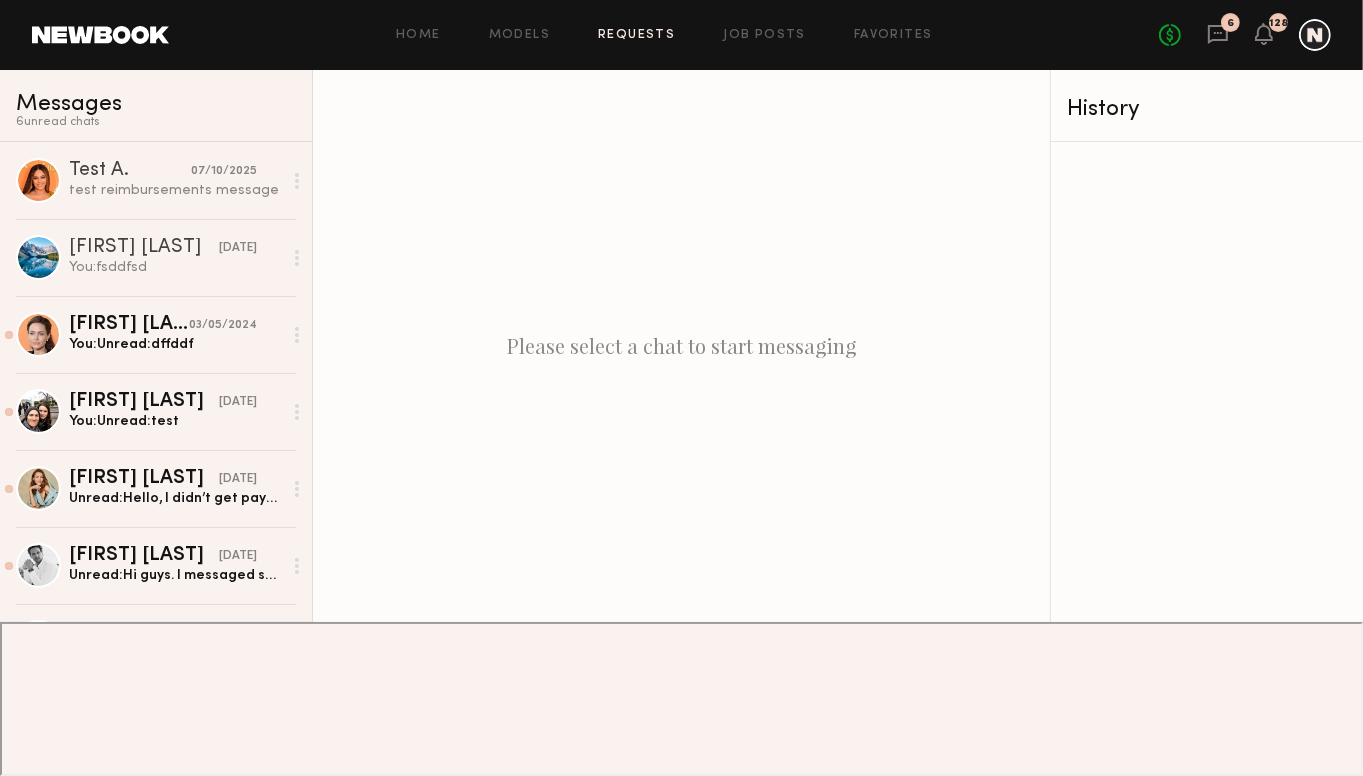 click on "Requests" 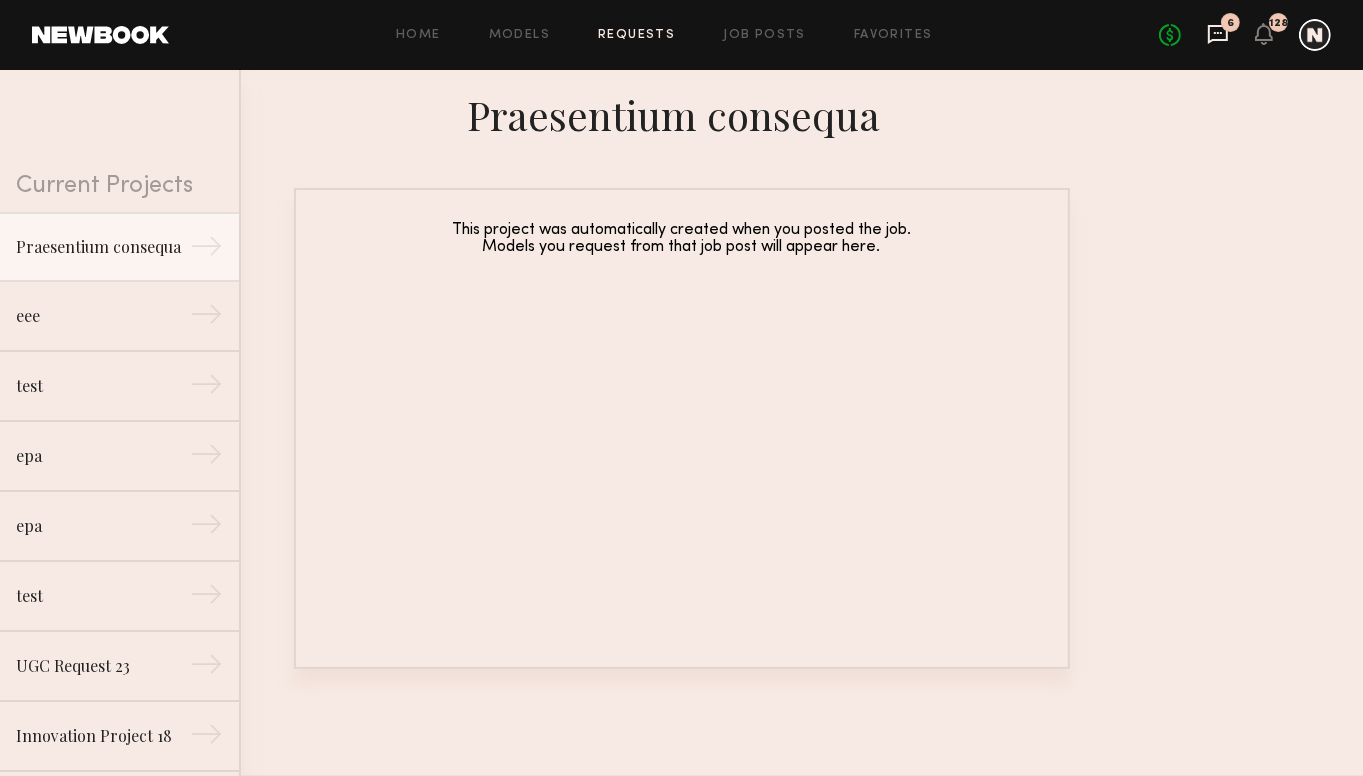 click 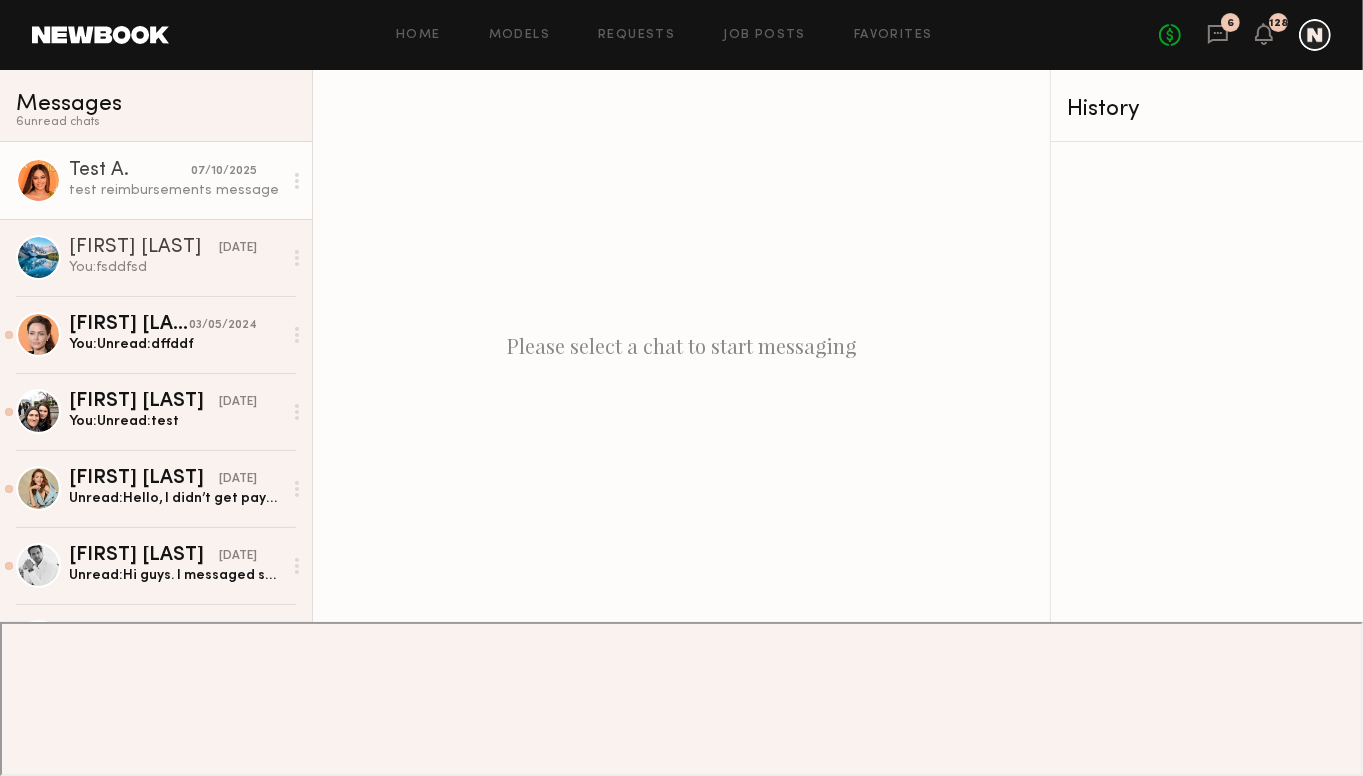 click on "[FIRST] [LAST] [DATE] test reimbursements message" 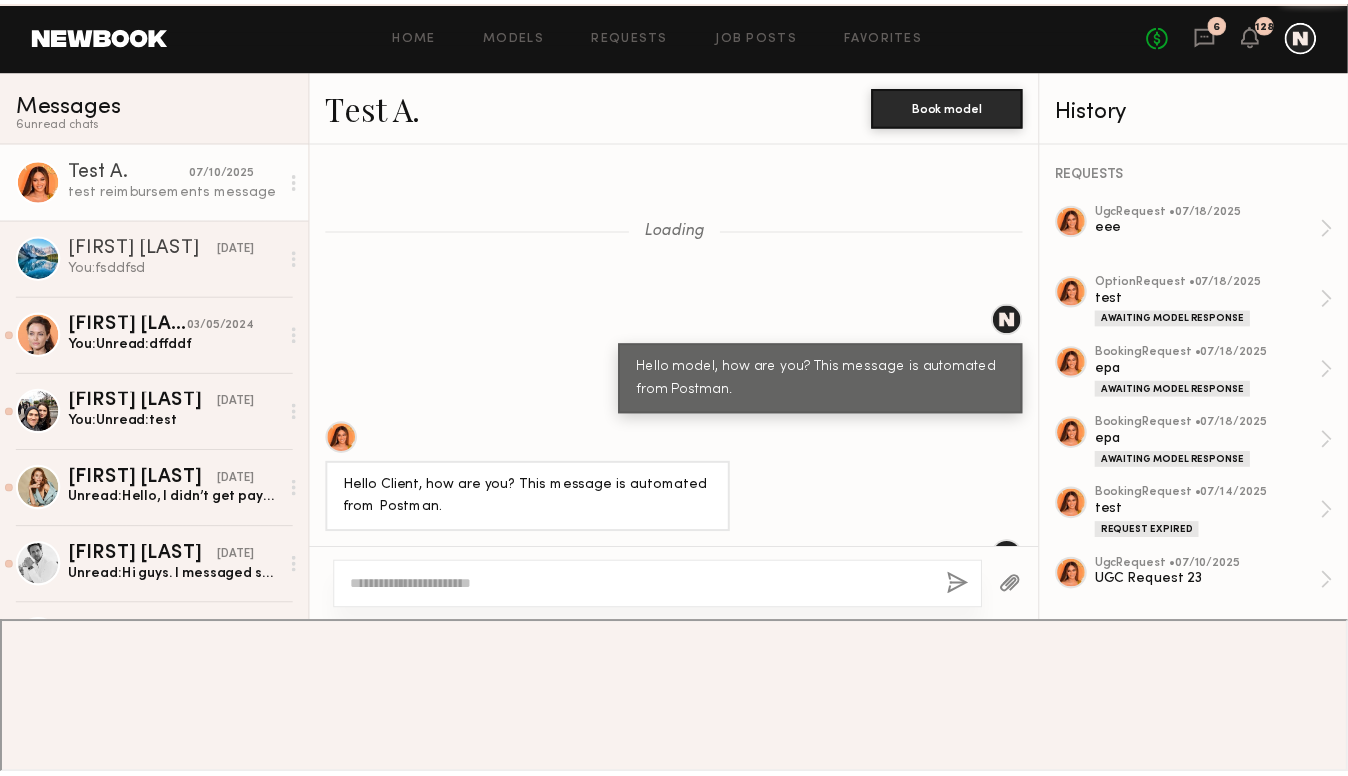 scroll, scrollTop: 1211, scrollLeft: 0, axis: vertical 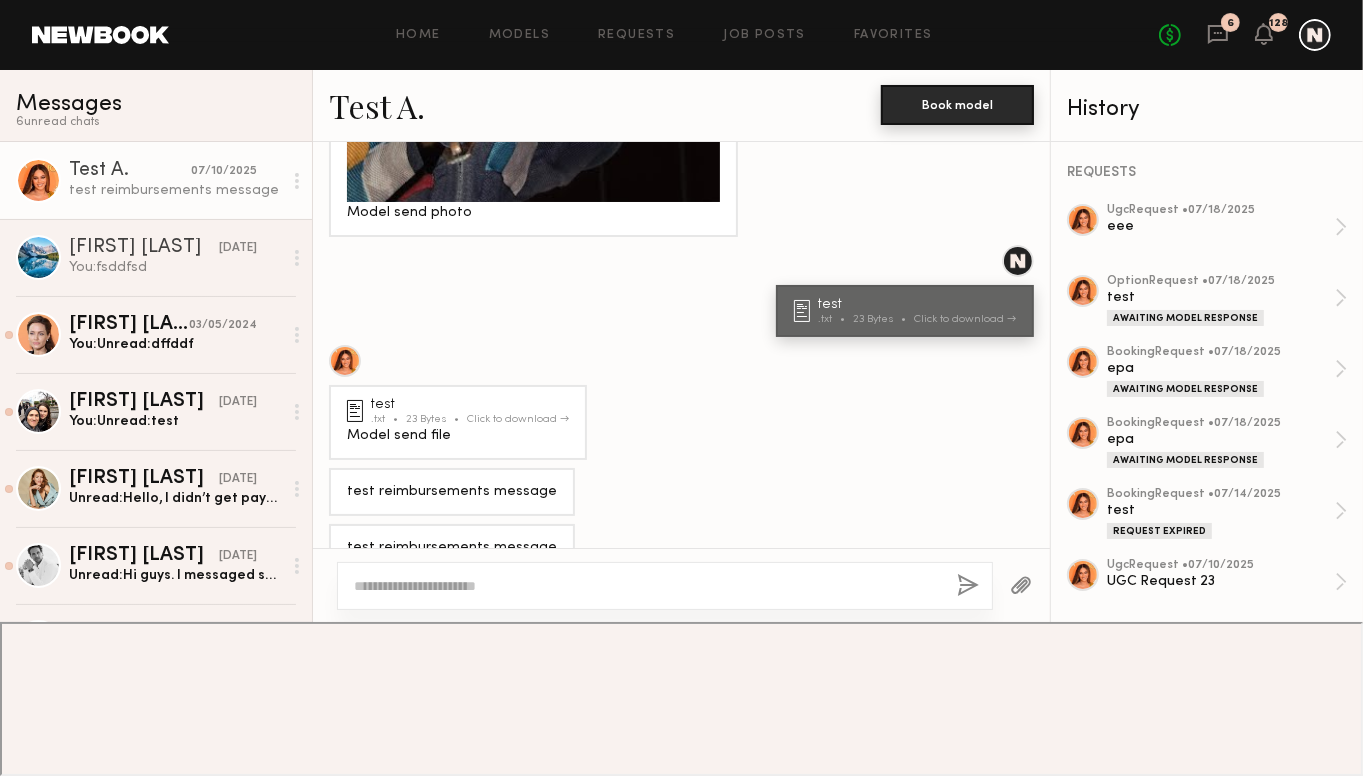 click on "Book model" 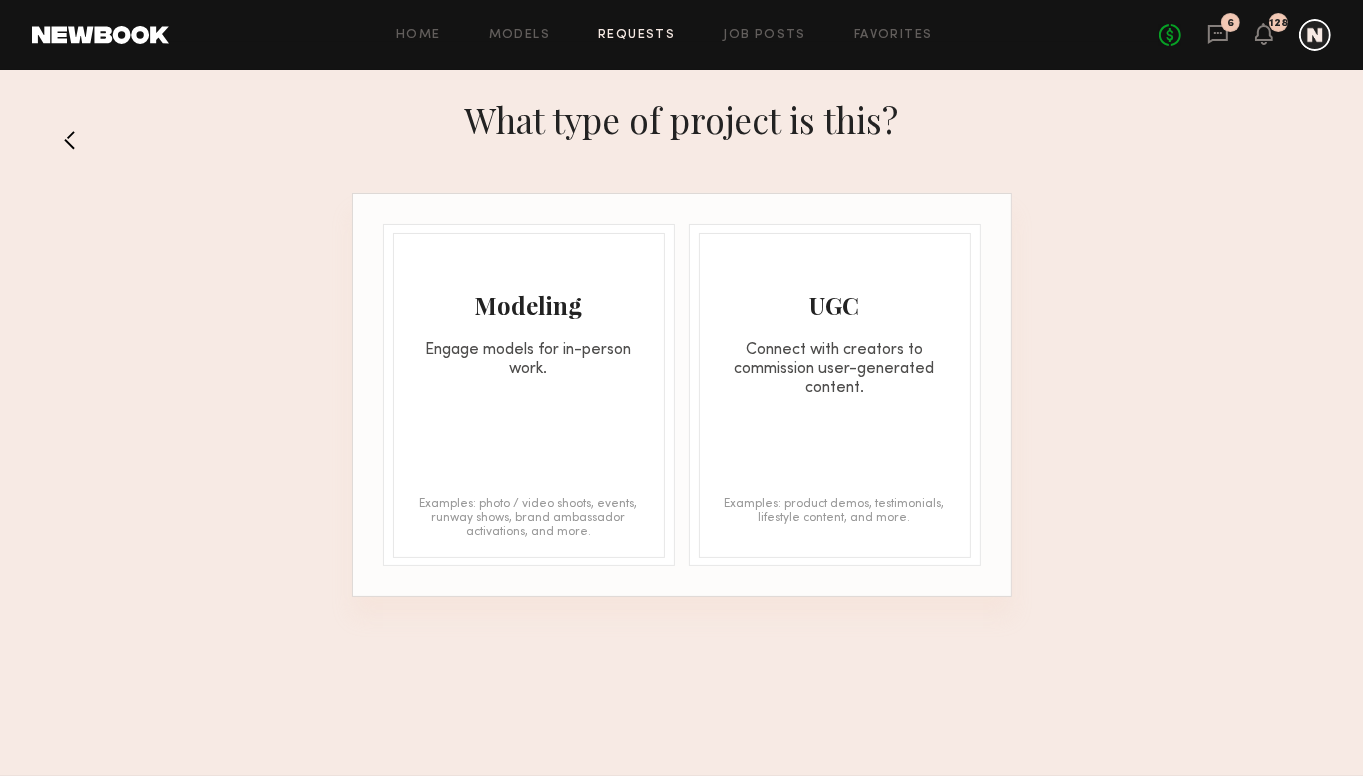click on "Engage models for in-person work." 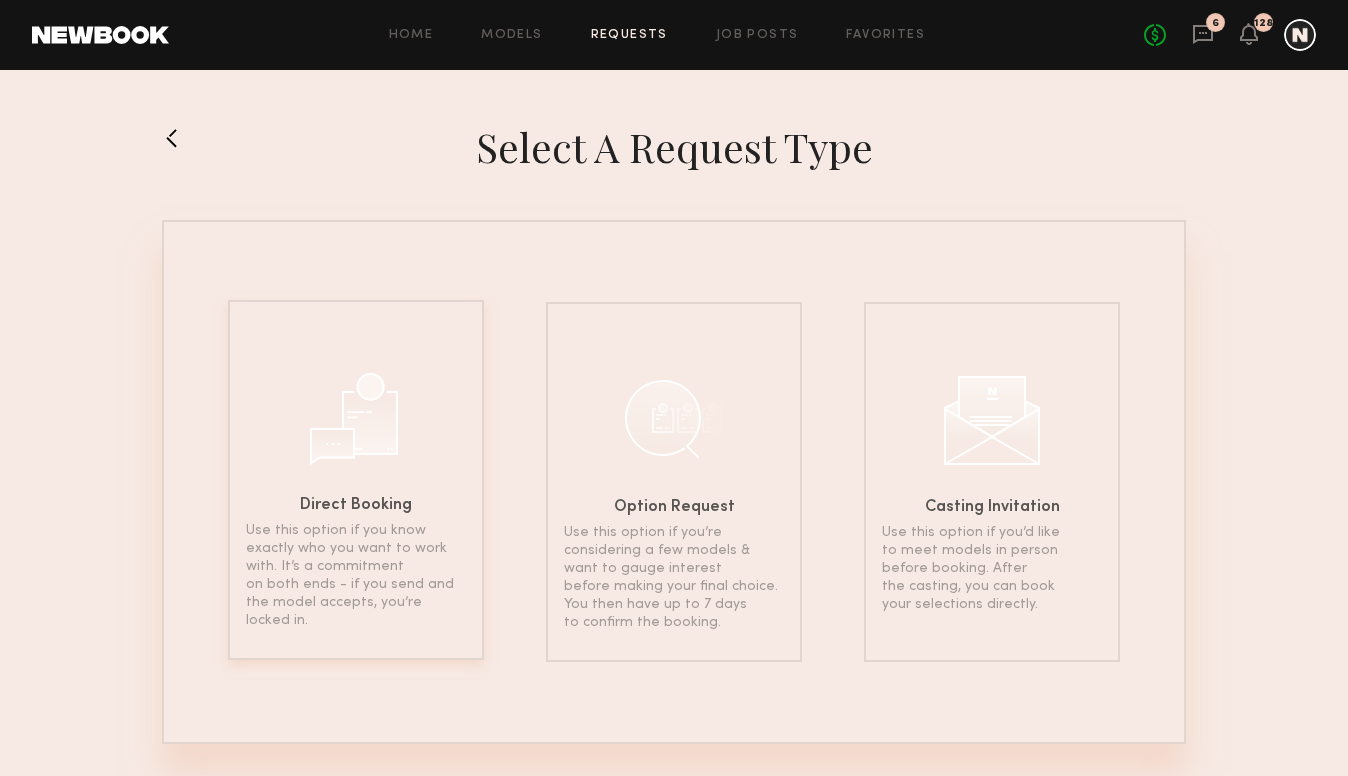 click on "Direct Booking Use this option if you know exactly who you want to work with. It’s a commitment on both ends - if you send and the model accepts, you’re locked in." 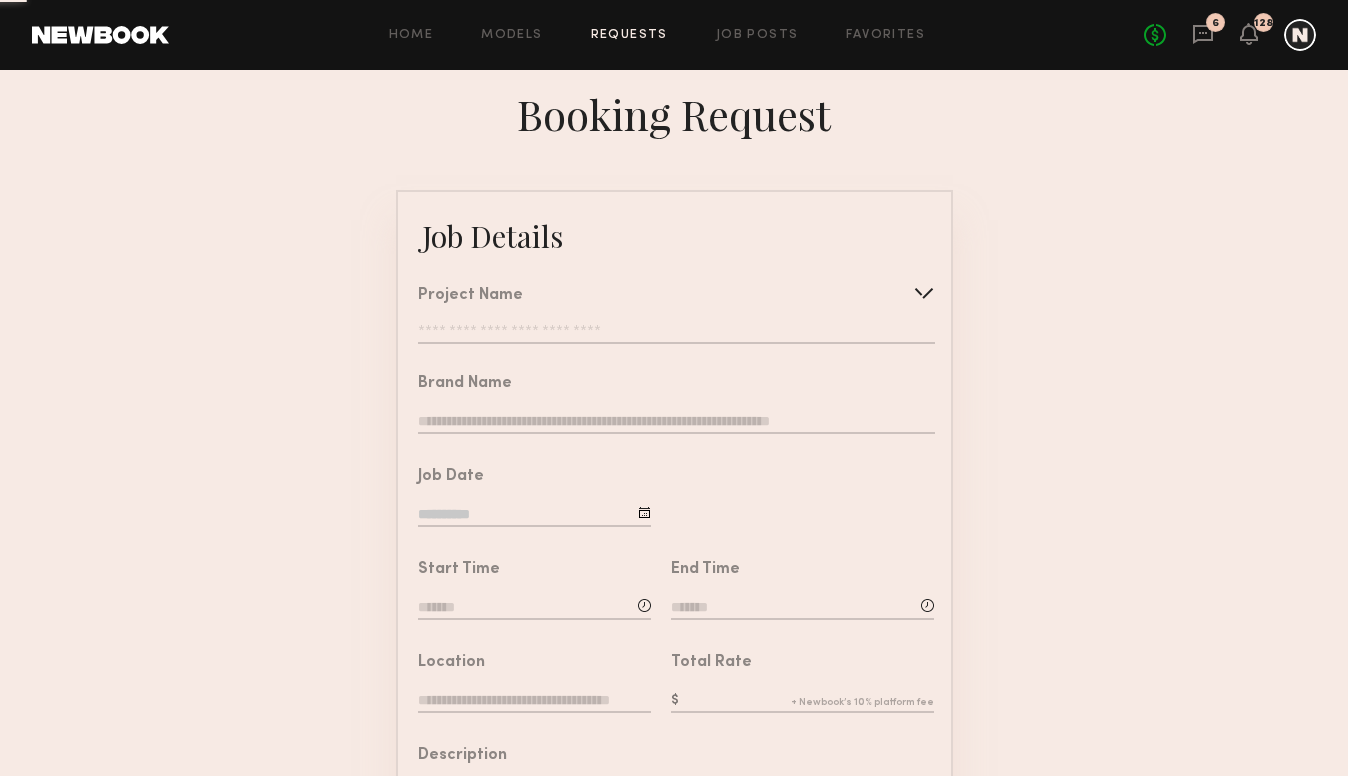 click 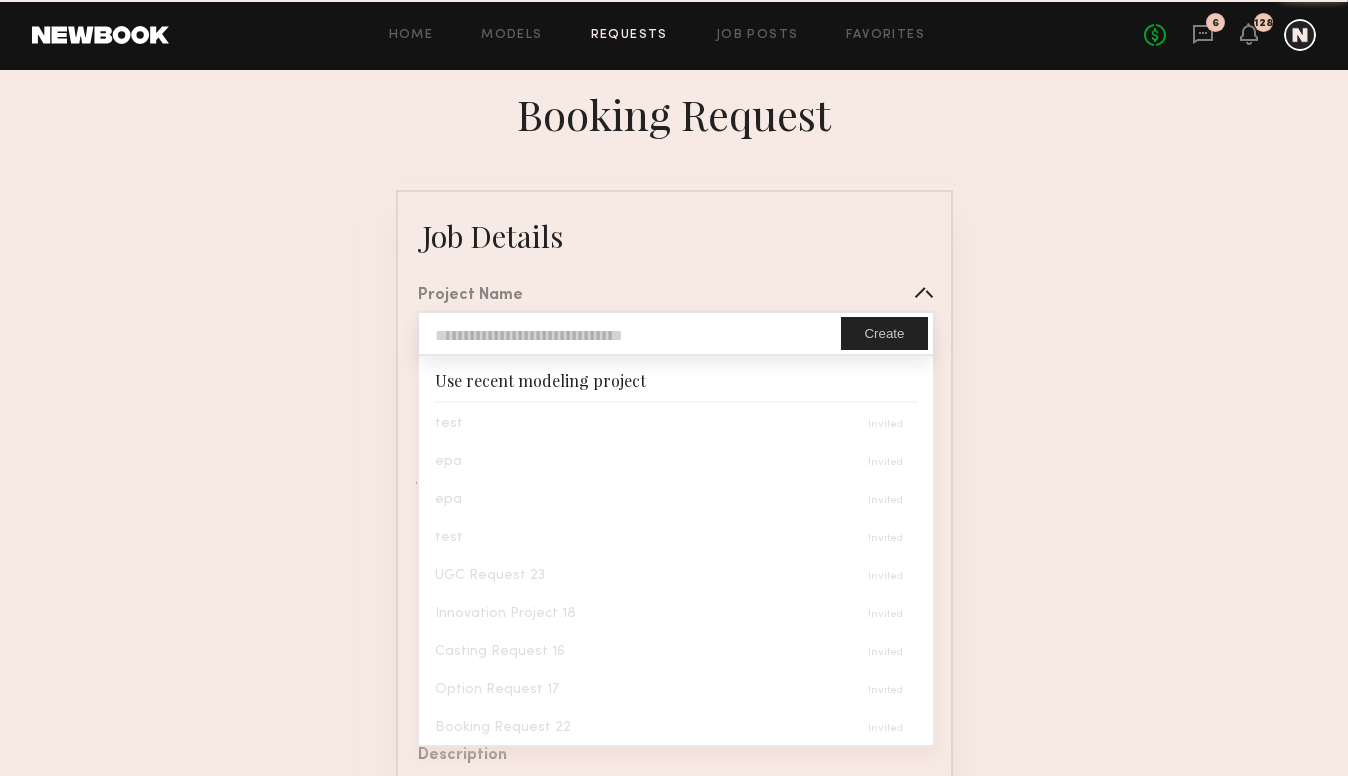 click 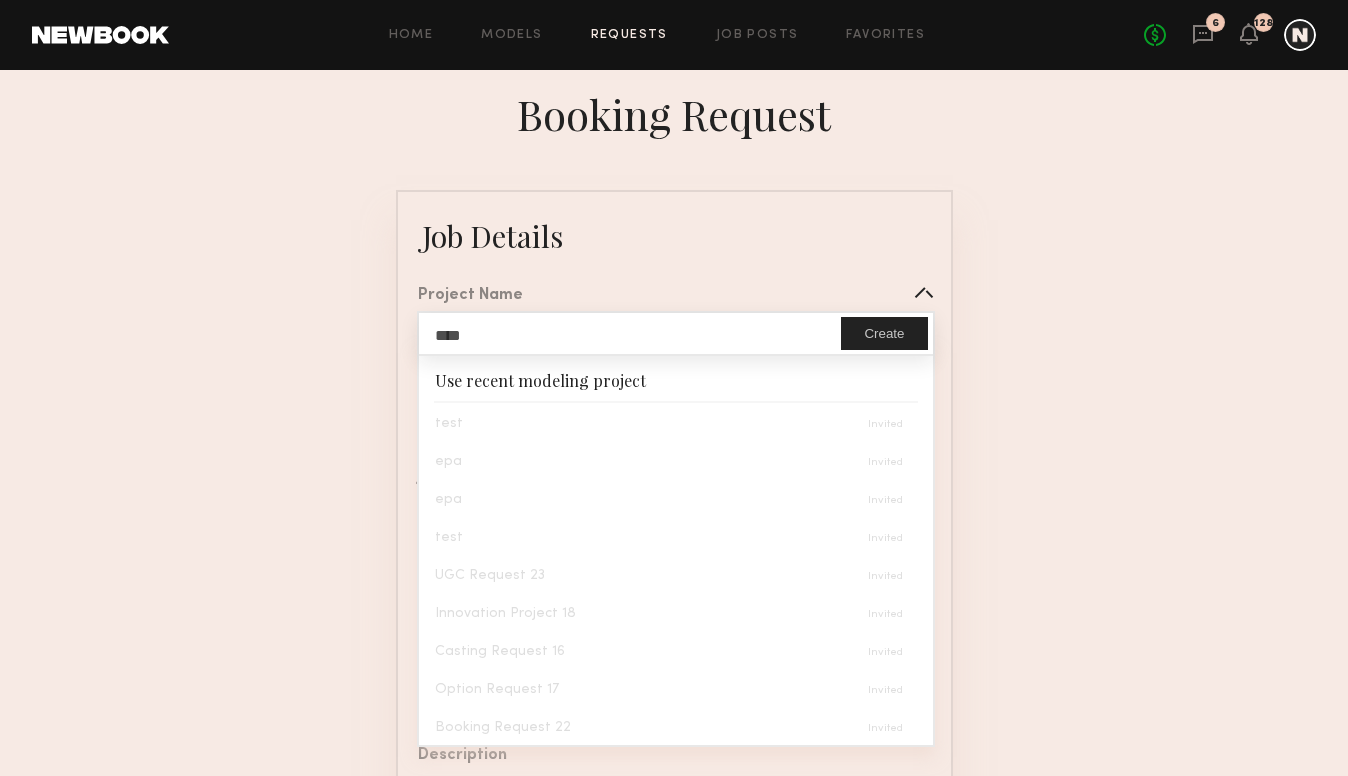 type on "****" 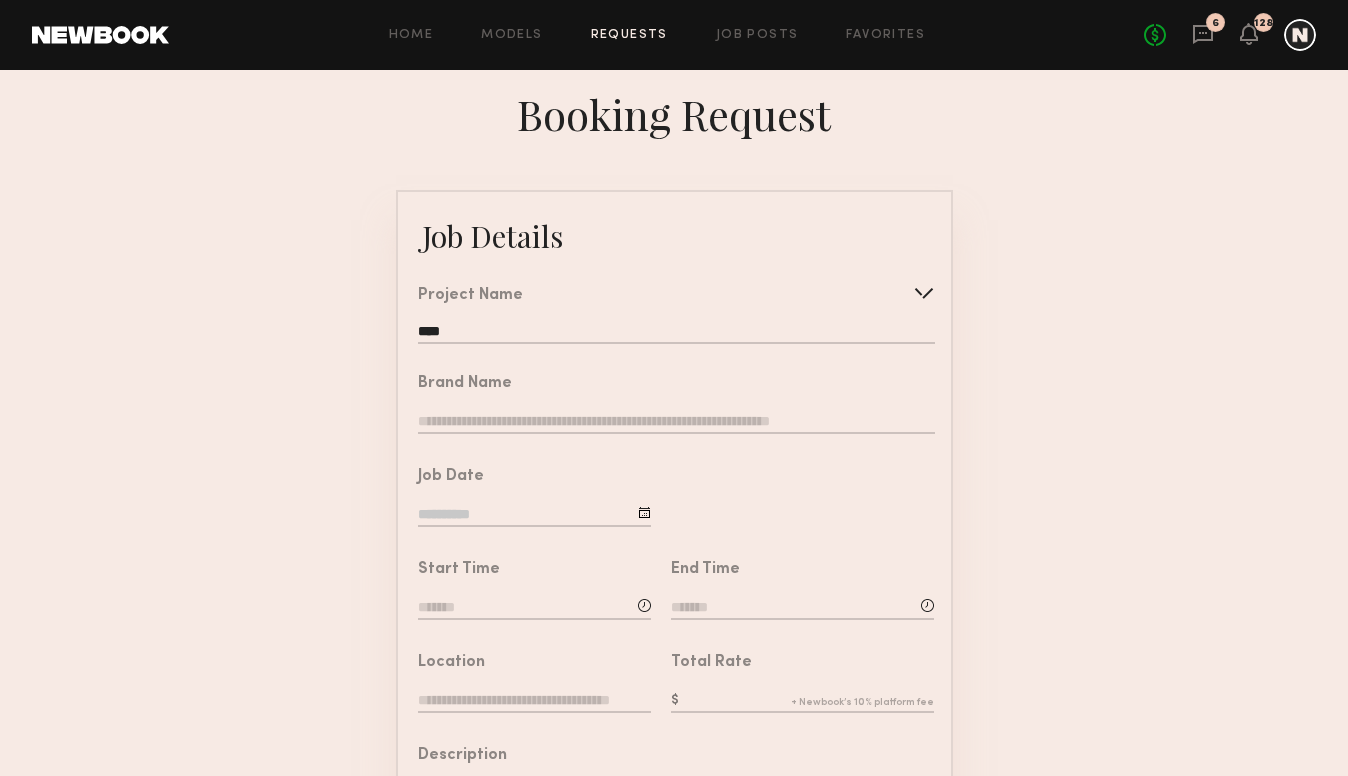 click on "Brand Name" 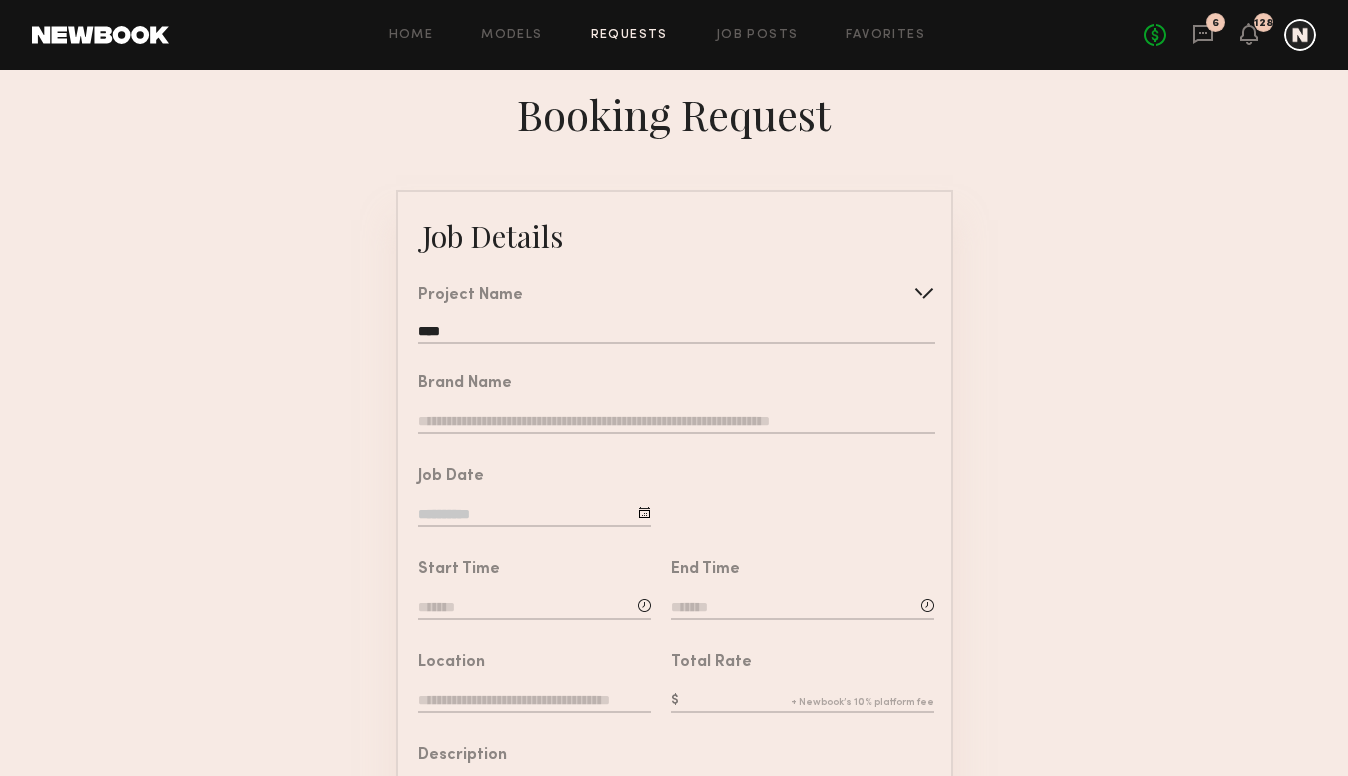 click 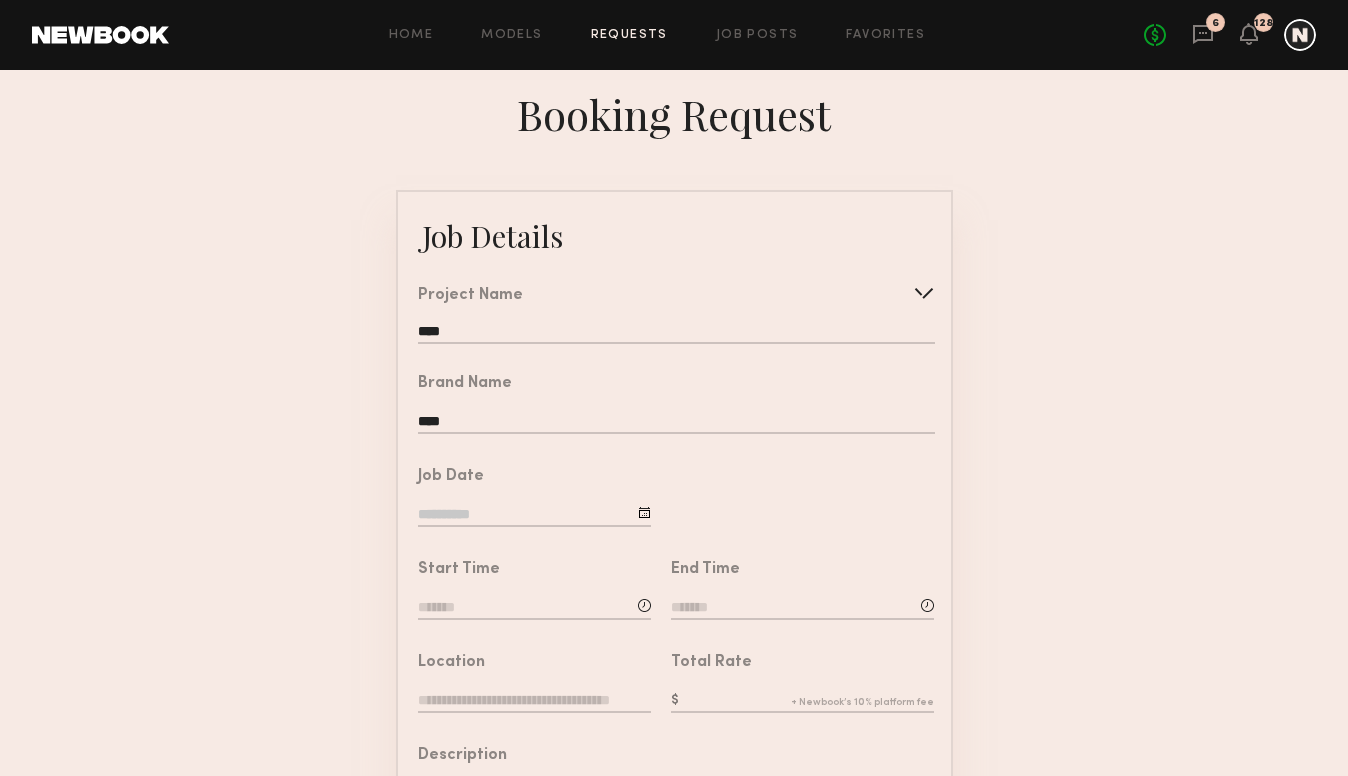 type on "****" 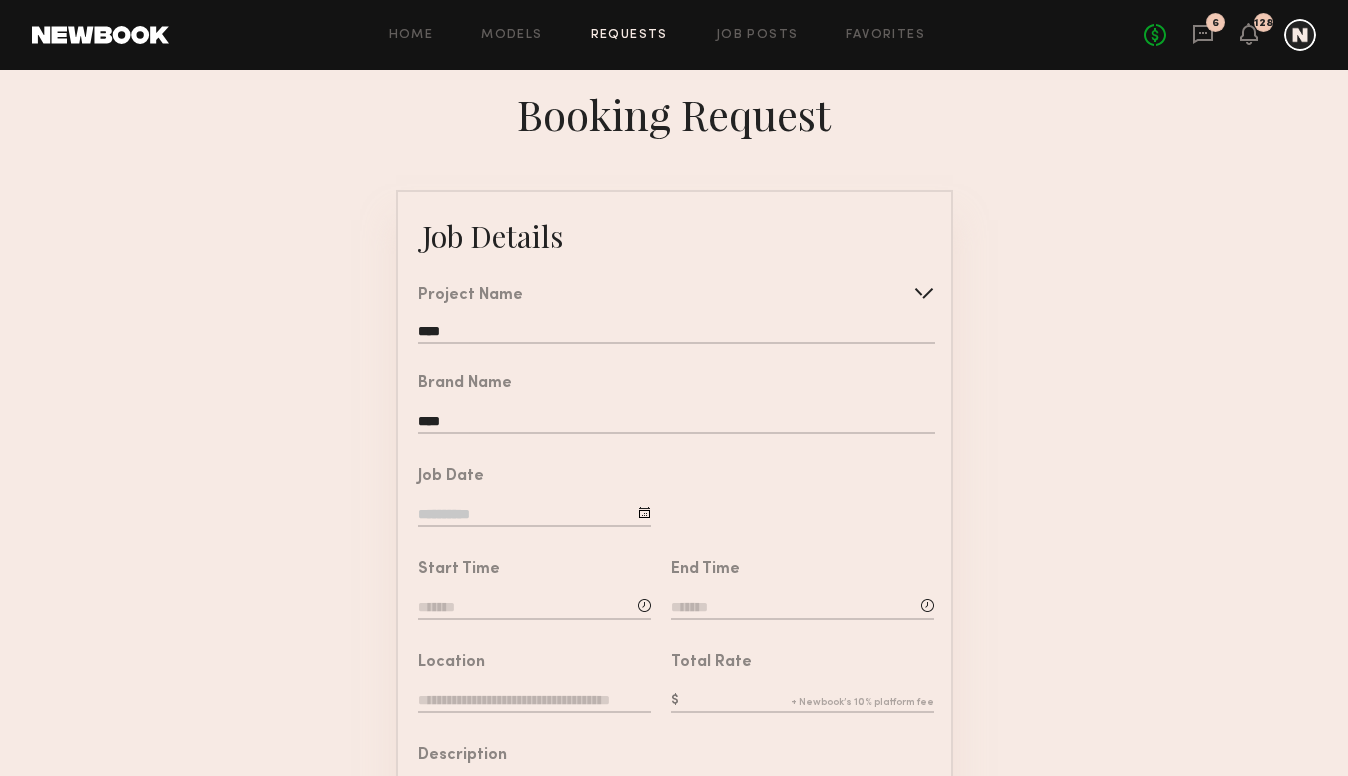 click 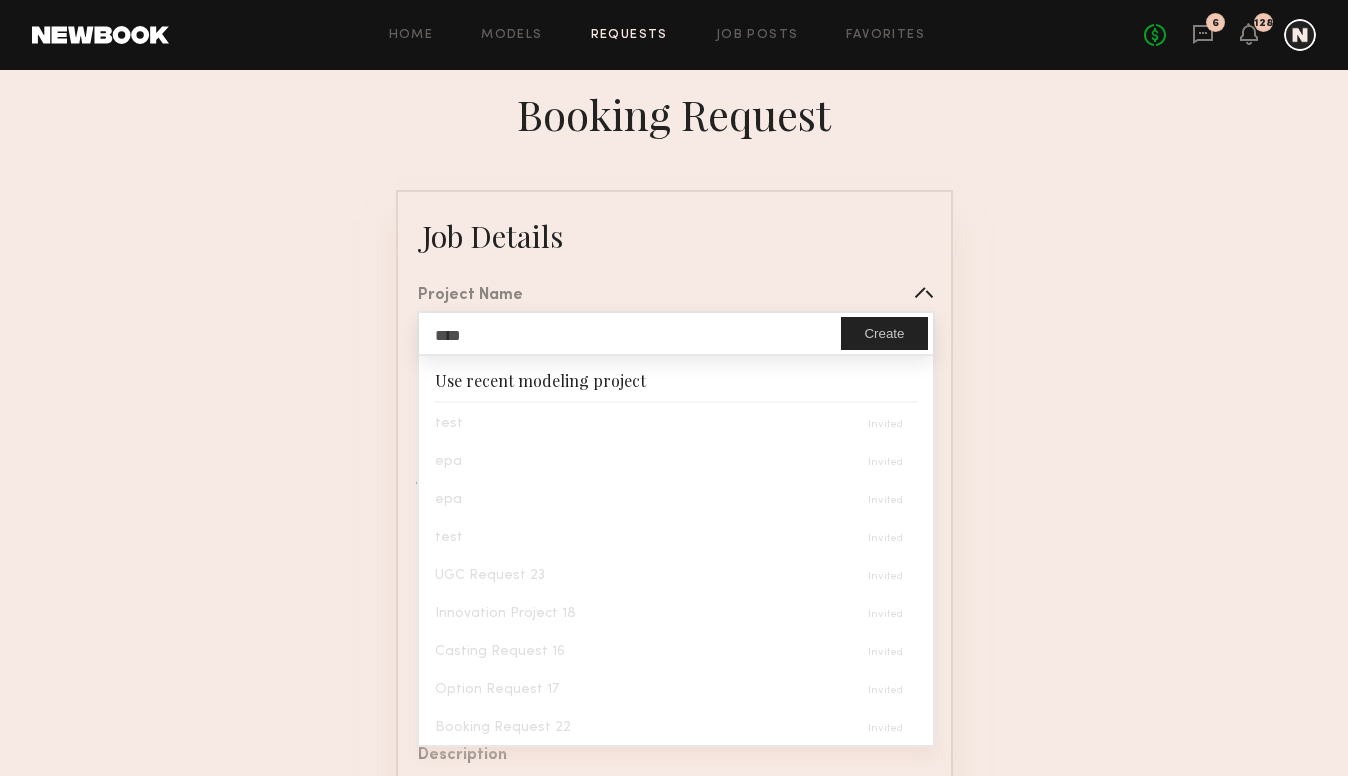 click on "test" 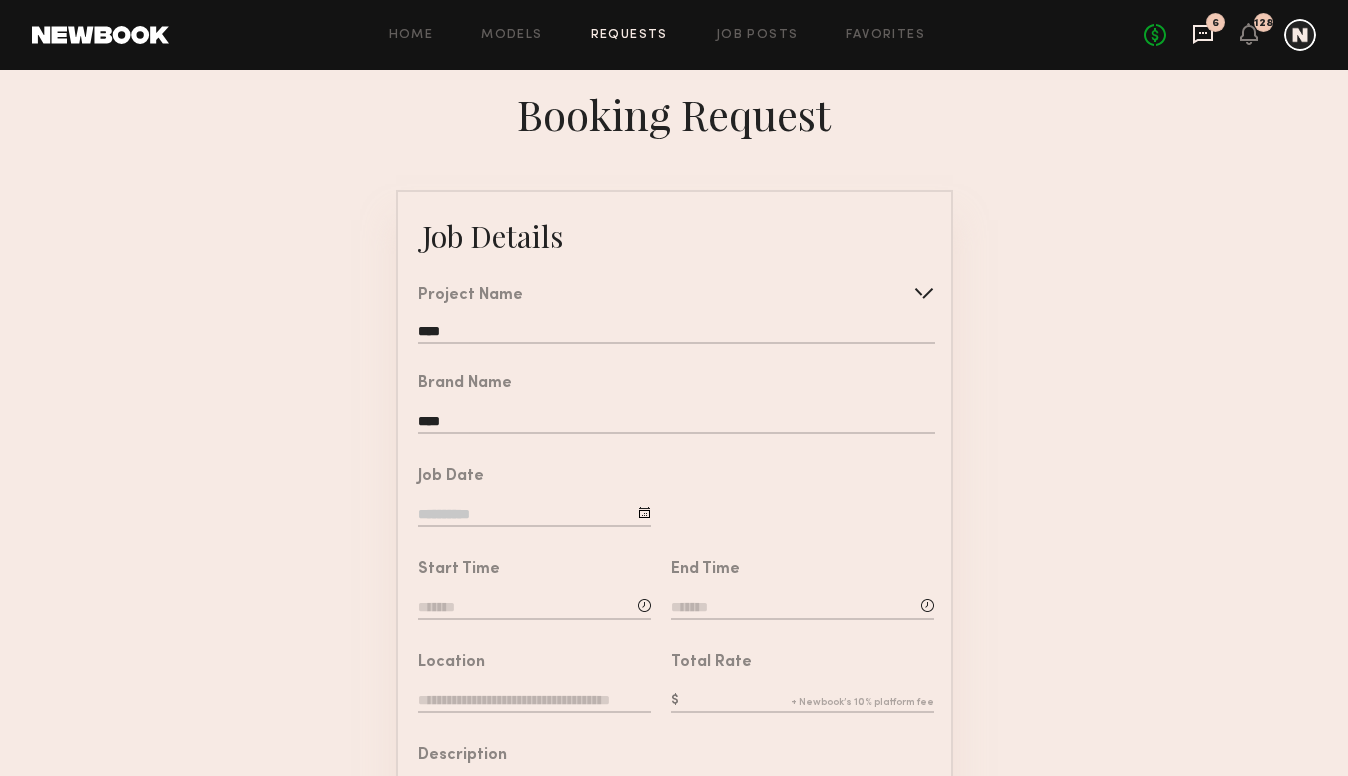 click 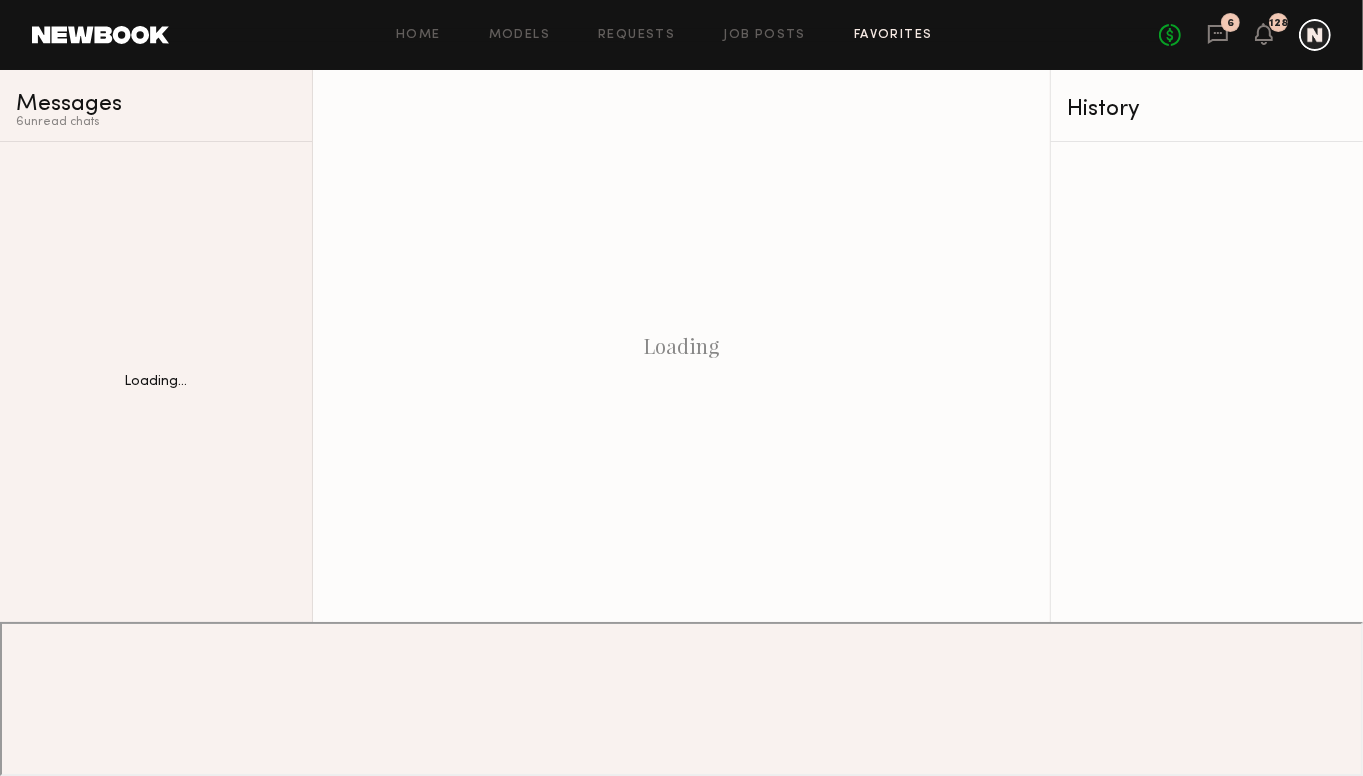click on "Favorites" 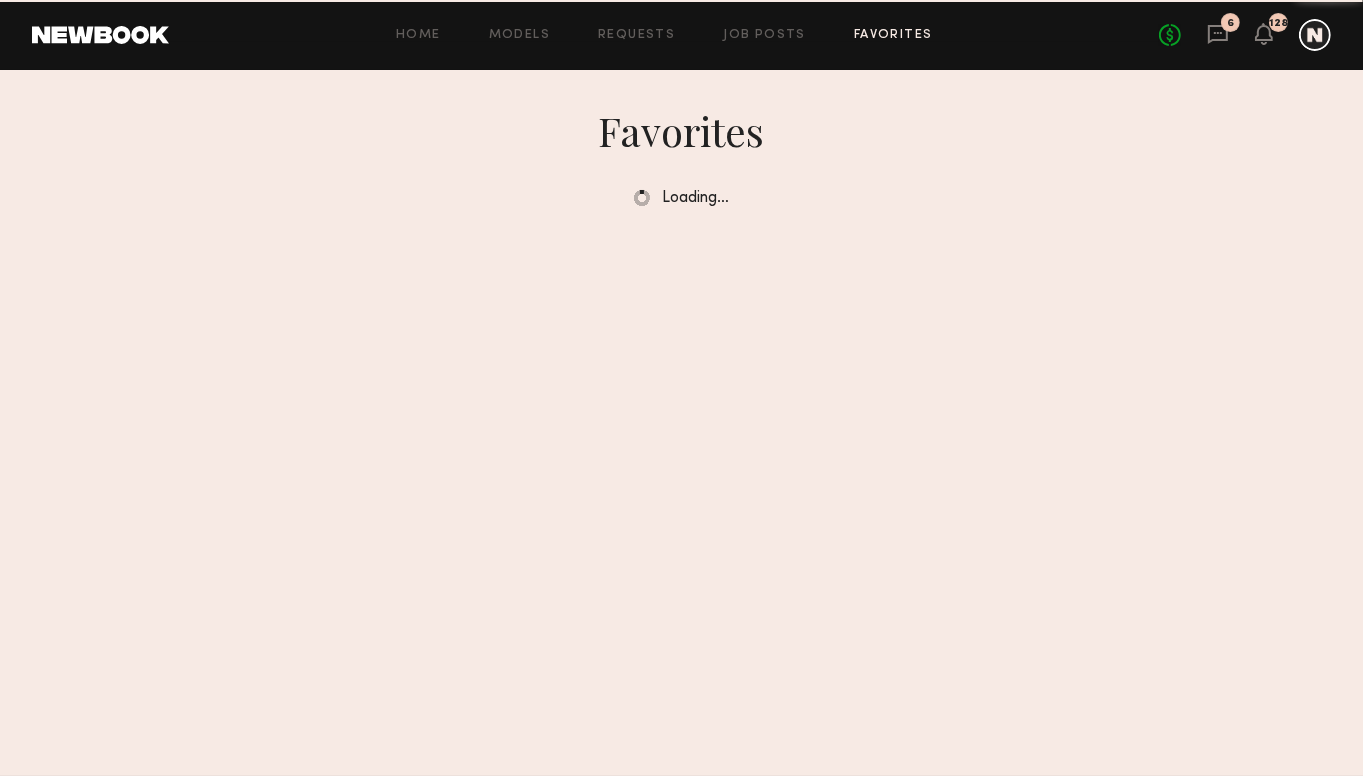 click on "Home Models Requests Job Posts Favorites Sign Out No fees up to $5,000 6 128" 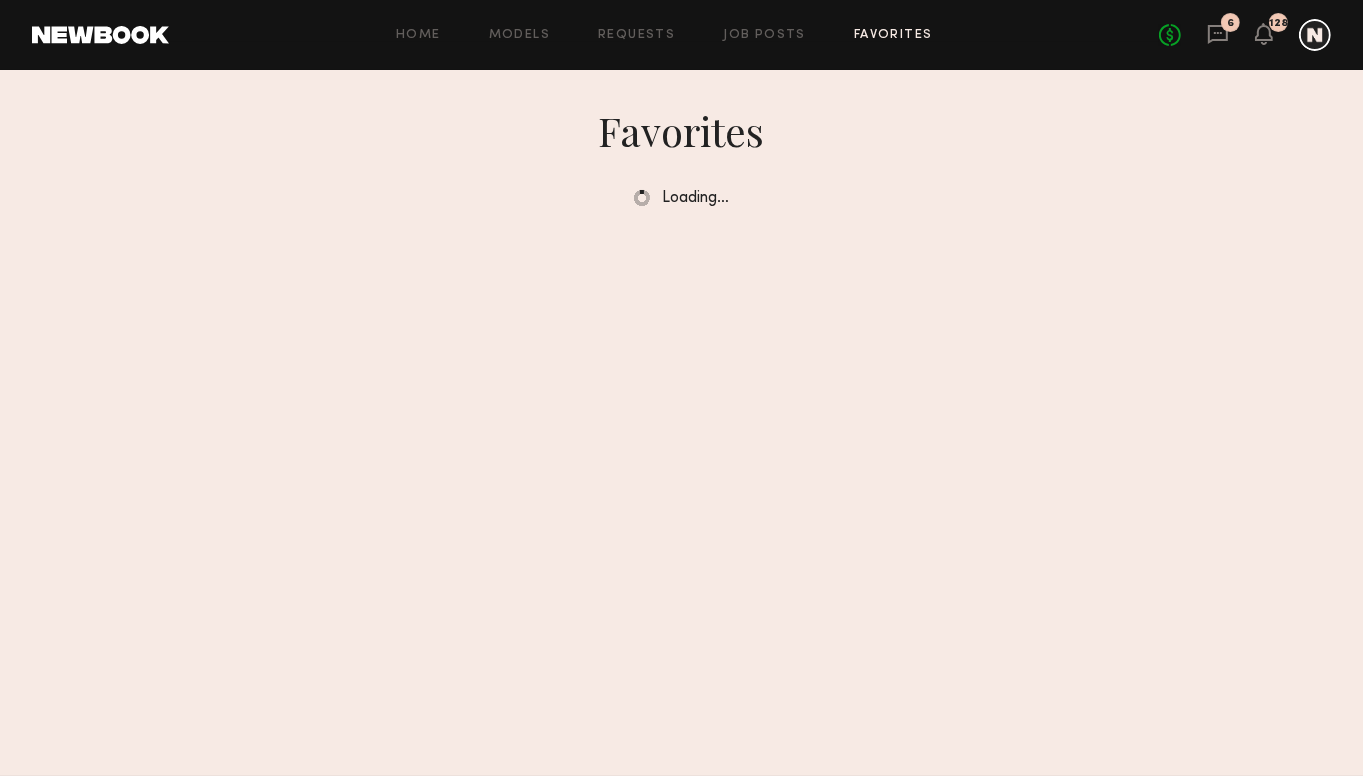 click on "Job Posts" 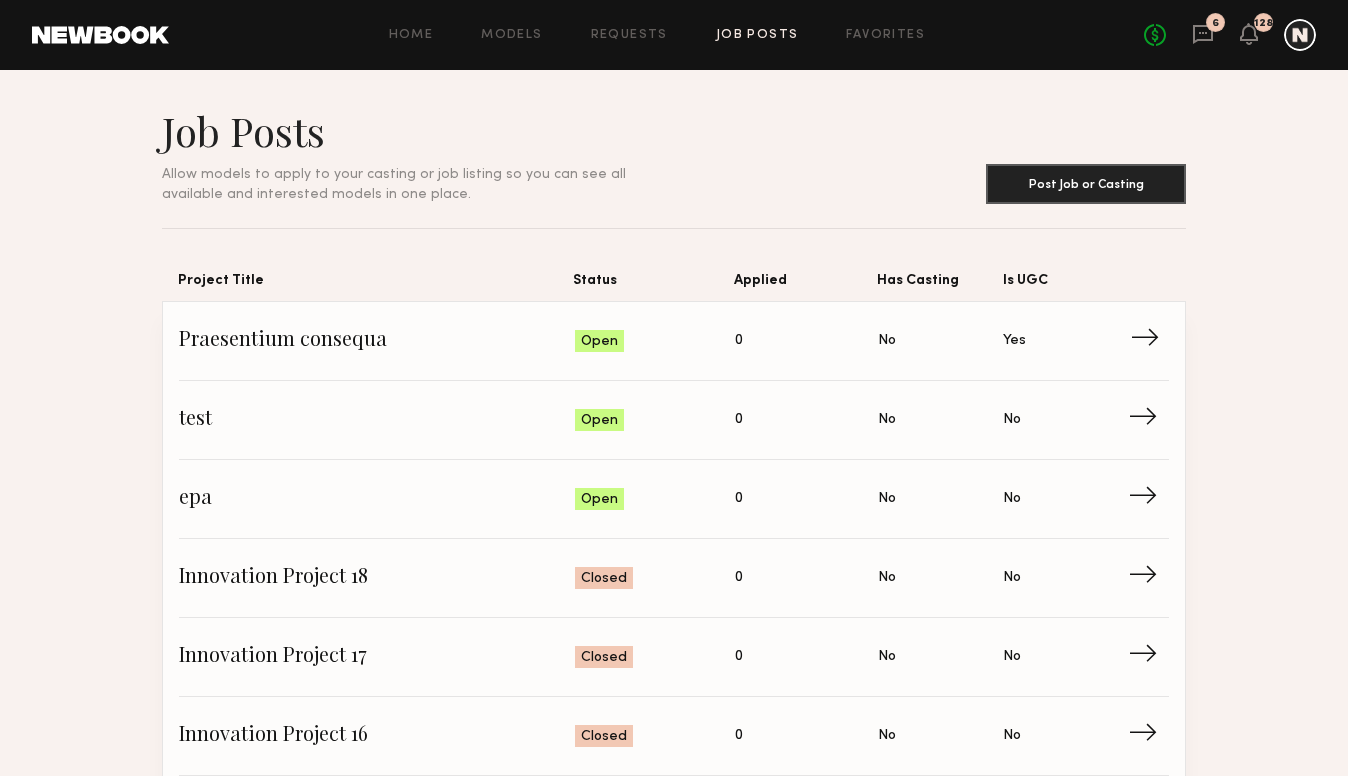 click on "Applied: 0" 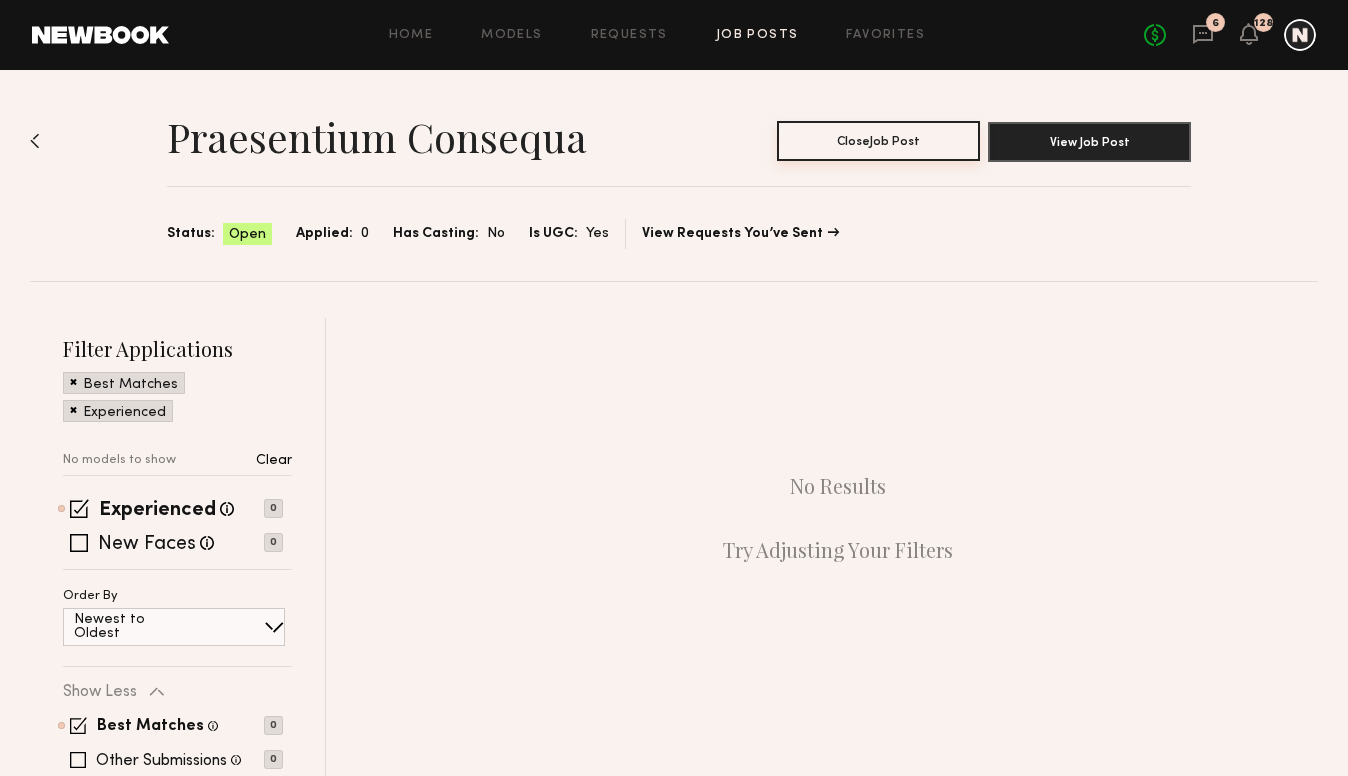 click on "Close  Job Post" 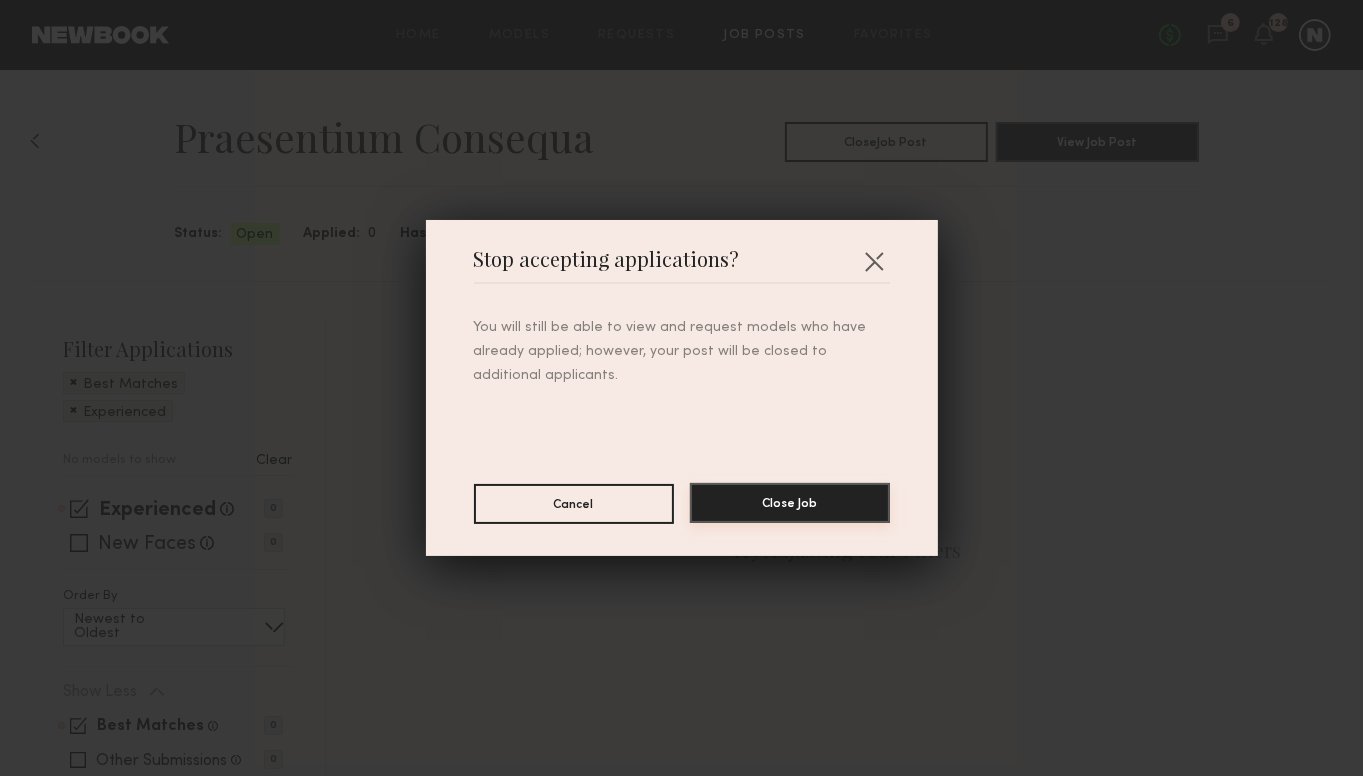 click on "Close Job" at bounding box center (790, 503) 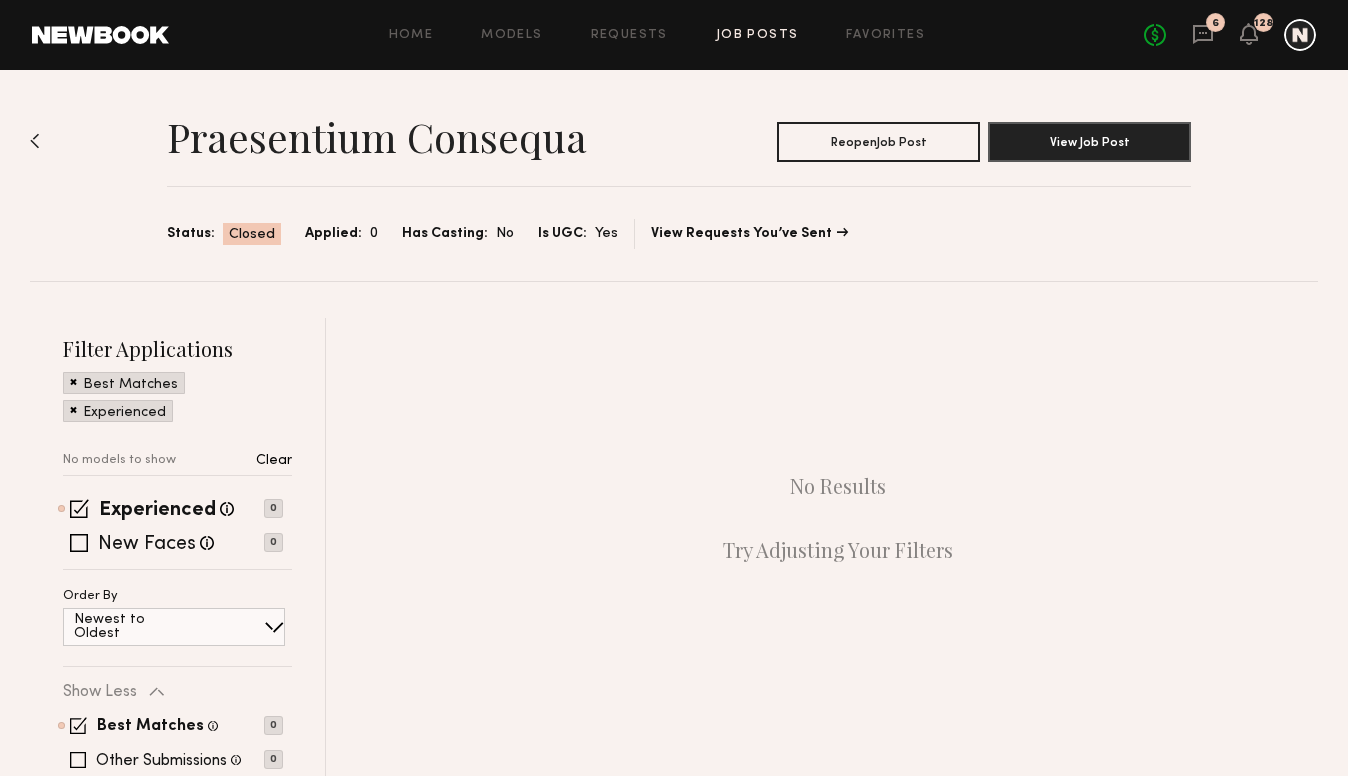 click on "Praesentium consequa Reopen  Job Post View Job Post Status: Closed Applied: 0 Has Casting: No Is UGC: Yes View Requests You’ve Sent Filter 2 Experienced New Faces No models to show Filter Applications Best Matches Experienced No models to show Clear Experienced Talent we’ve deemed to have ample paid, professional modeling experience 0 New Faces Talent we’ve deemed to be in the early stages of their professional careers 0 Order By Newest to Oldest Newest to Oldest Oldest to Newest Show Less Best Matches Models shown below match all requirements specified in your job post 0 Other Submissions Models shown below have applied to this job but do not match all requirements specified in your job posting 0 Show Hidden Talent you’ve removed from consideration 0 No Results Try Adjusting Your Filters" 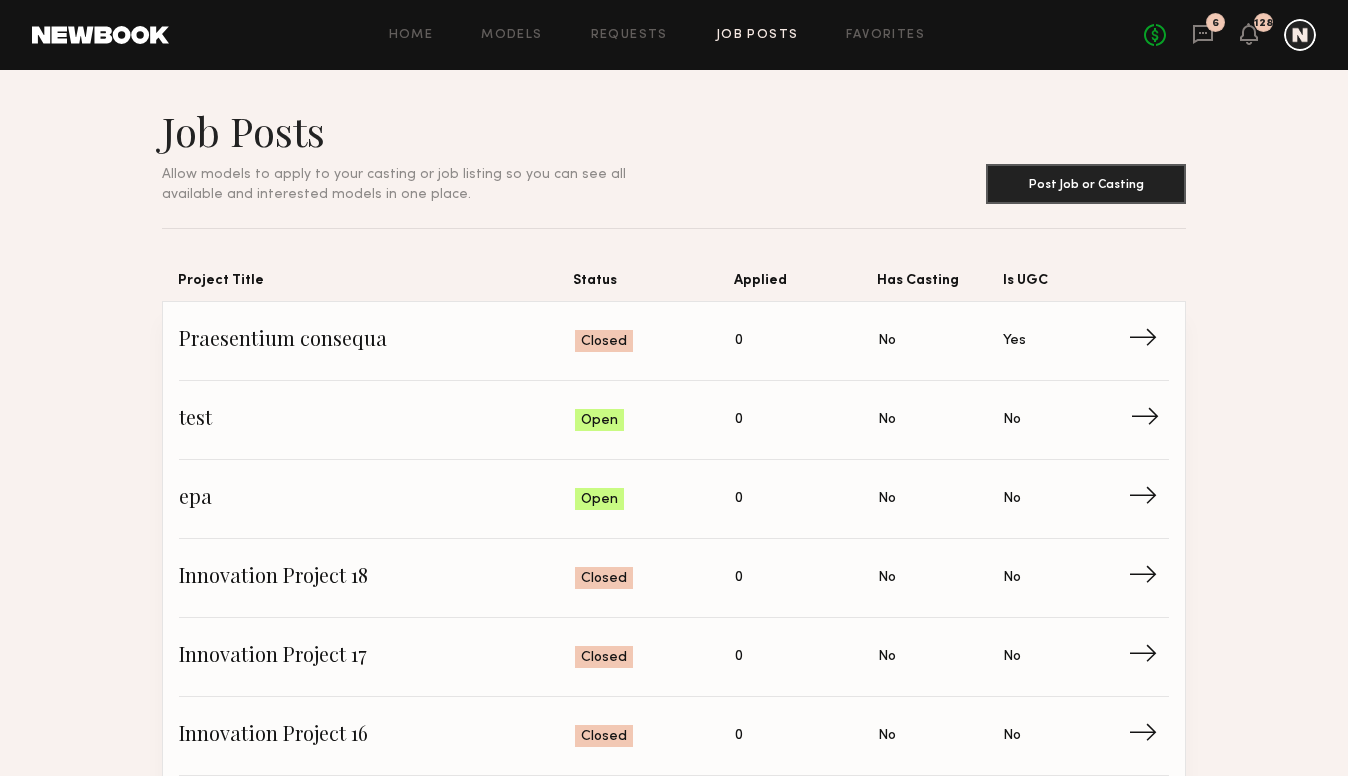 click on "test" 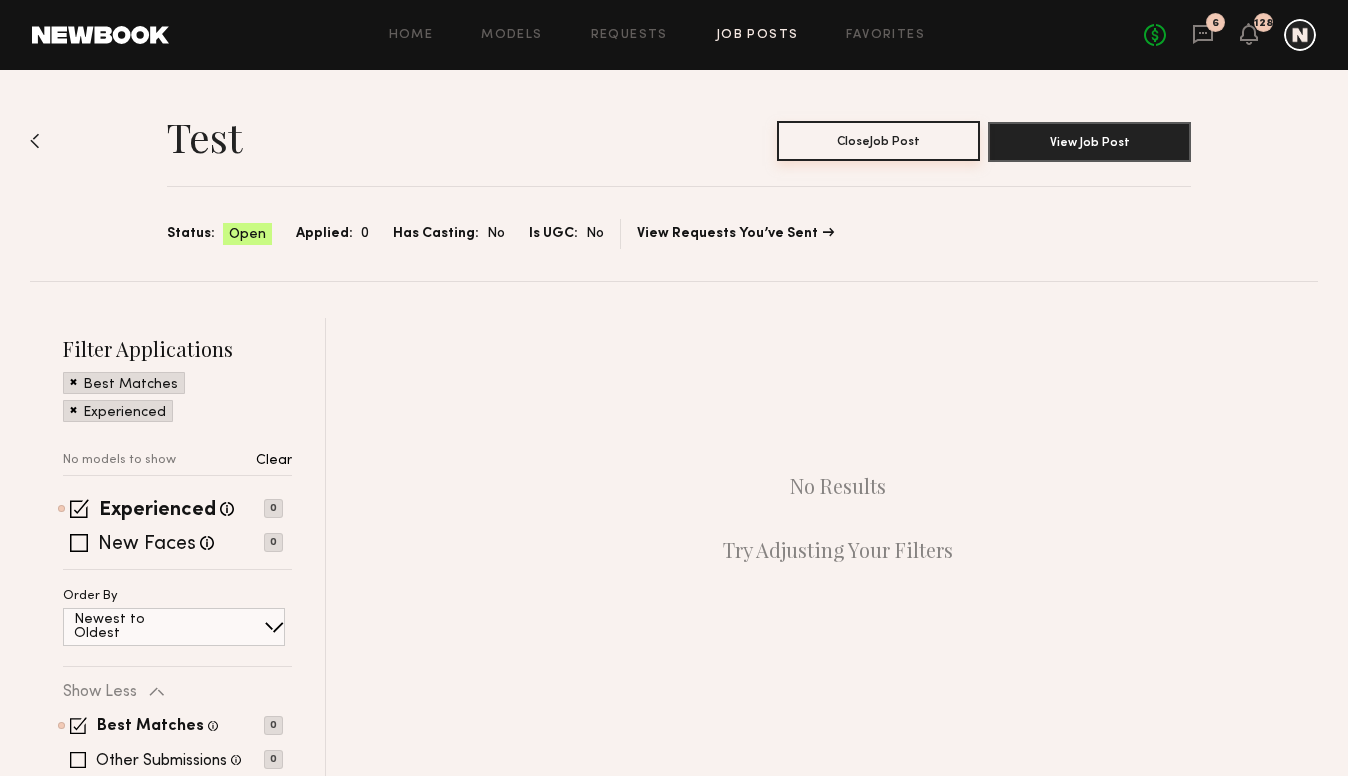 click on "Close  Job Post" 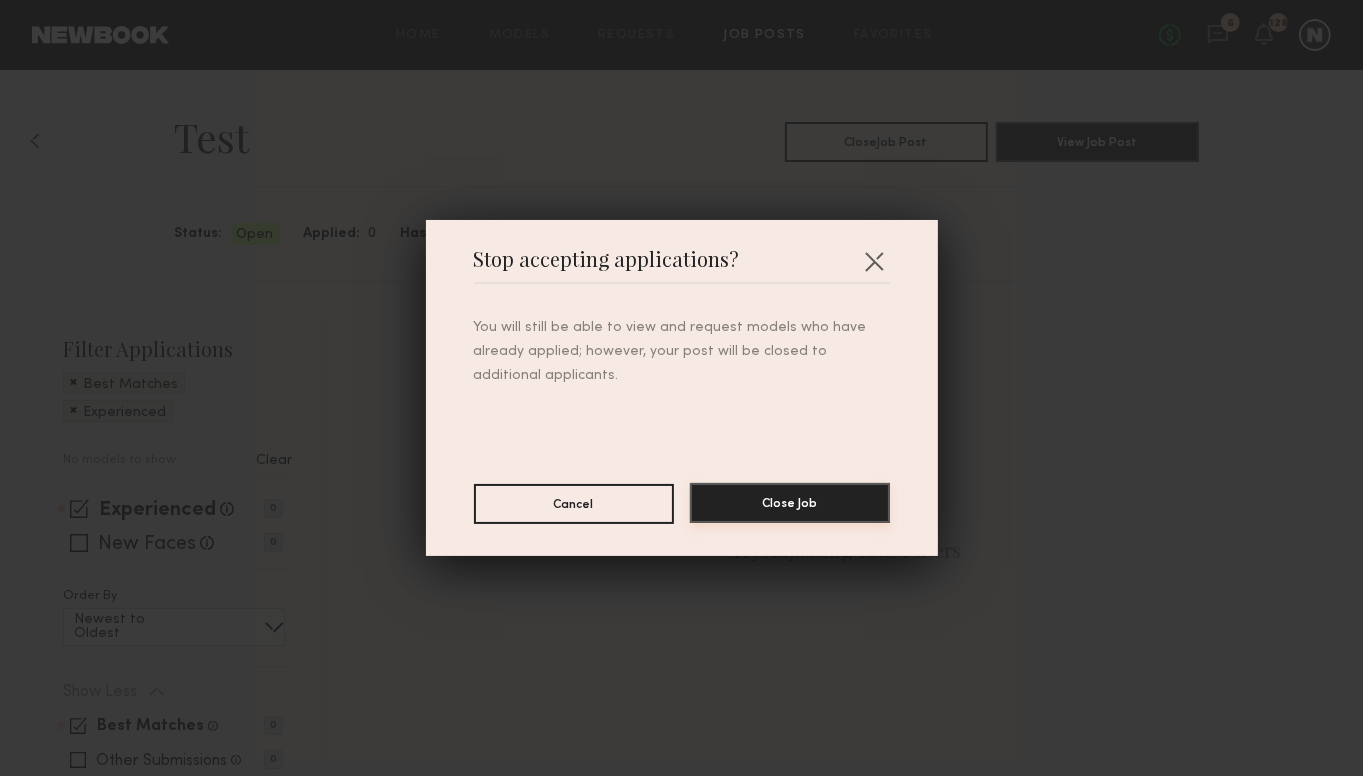 click on "Close Job" at bounding box center [790, 503] 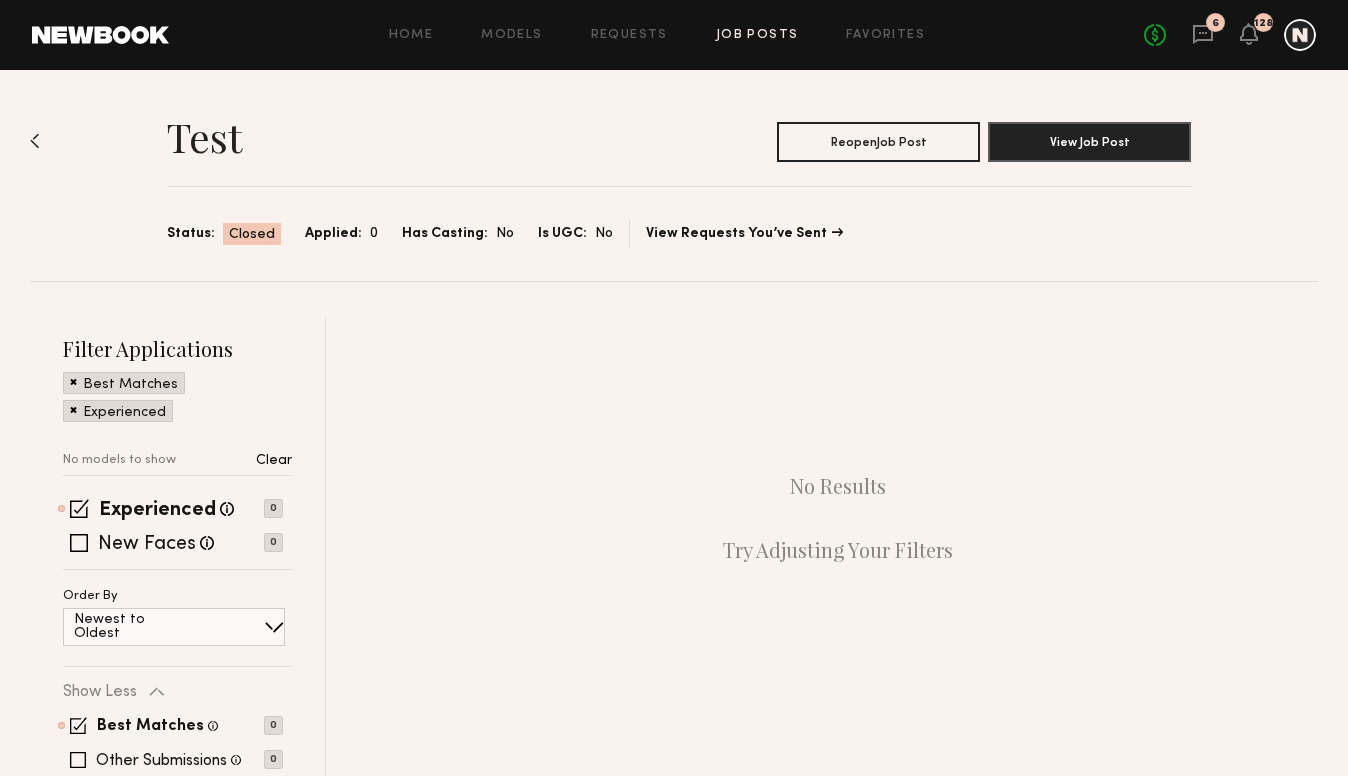 click on "test Reopen  Job Post View Job Post Status: Closed Applied: 0 Has Casting: No Is UGC: No View Requests You’ve Sent" 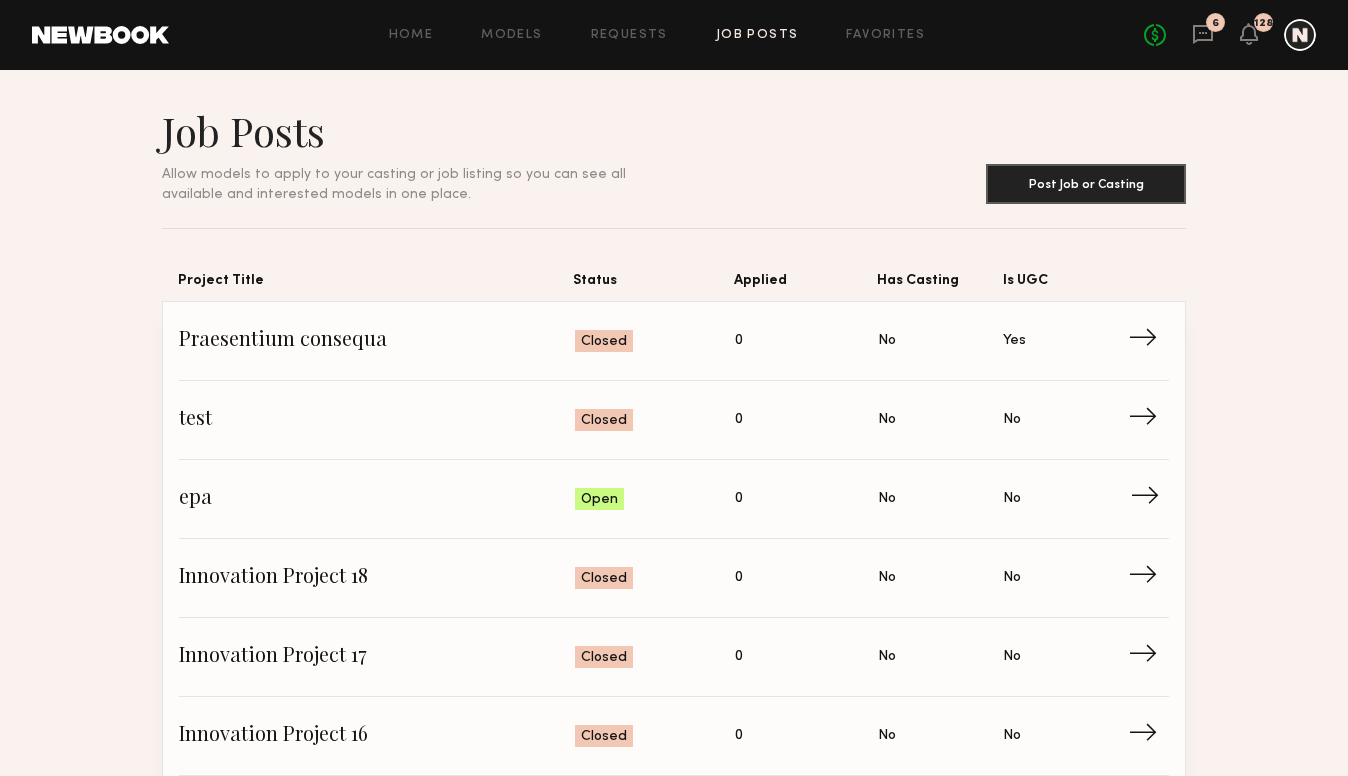 click on "epa Status: Open Applied: 0 Has Casting: No Is UGC: No →" 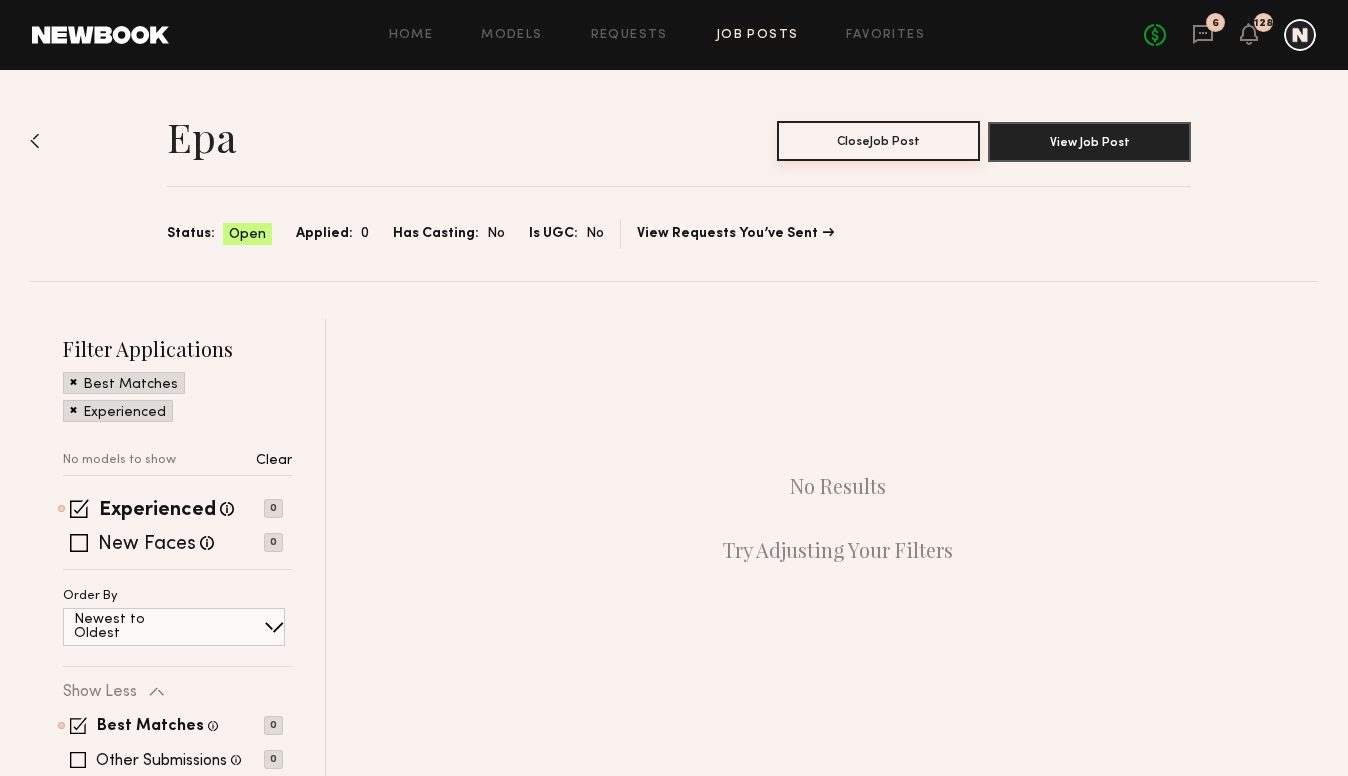 click on "epa Close  Job Post View Job Post Status: Open Applied: 0 Has Casting: No Is UGC: No View Requests You’ve Sent" 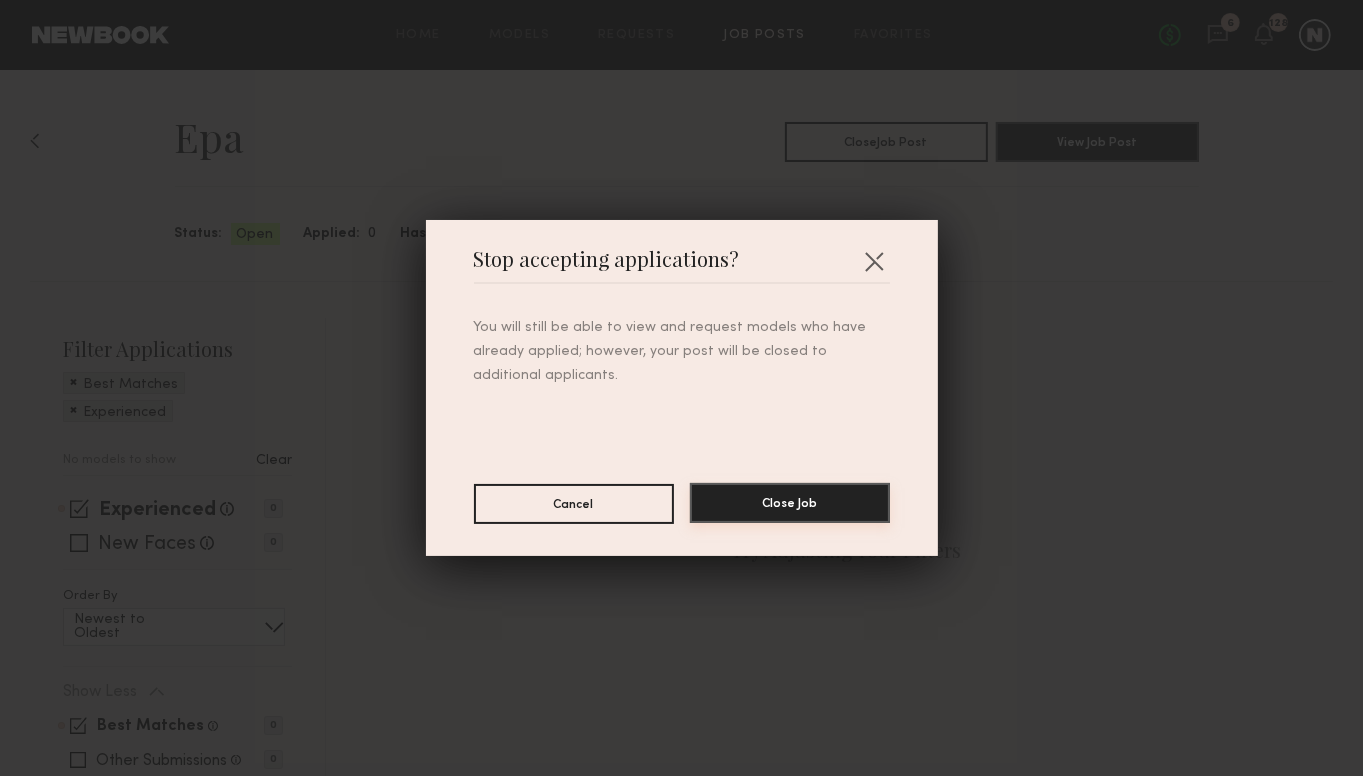 click on "Close Job" at bounding box center (790, 503) 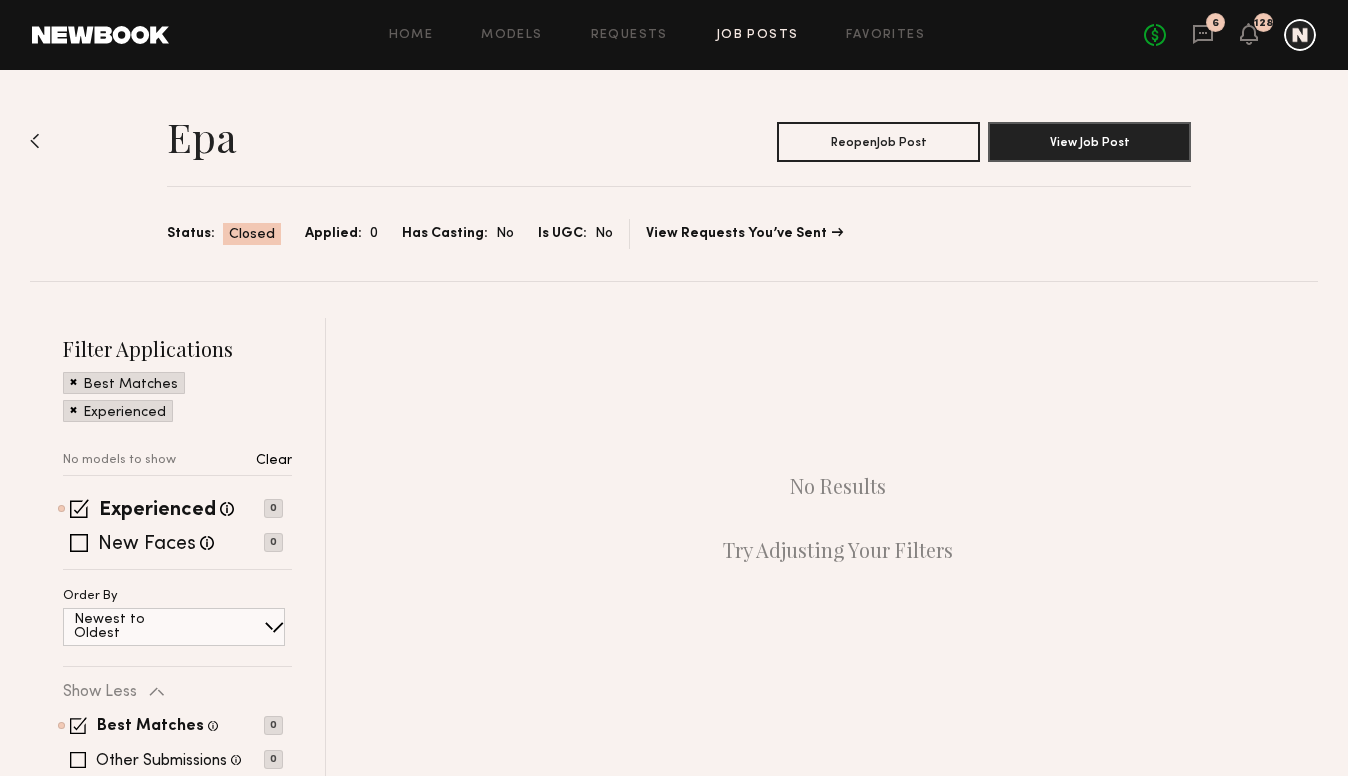 click 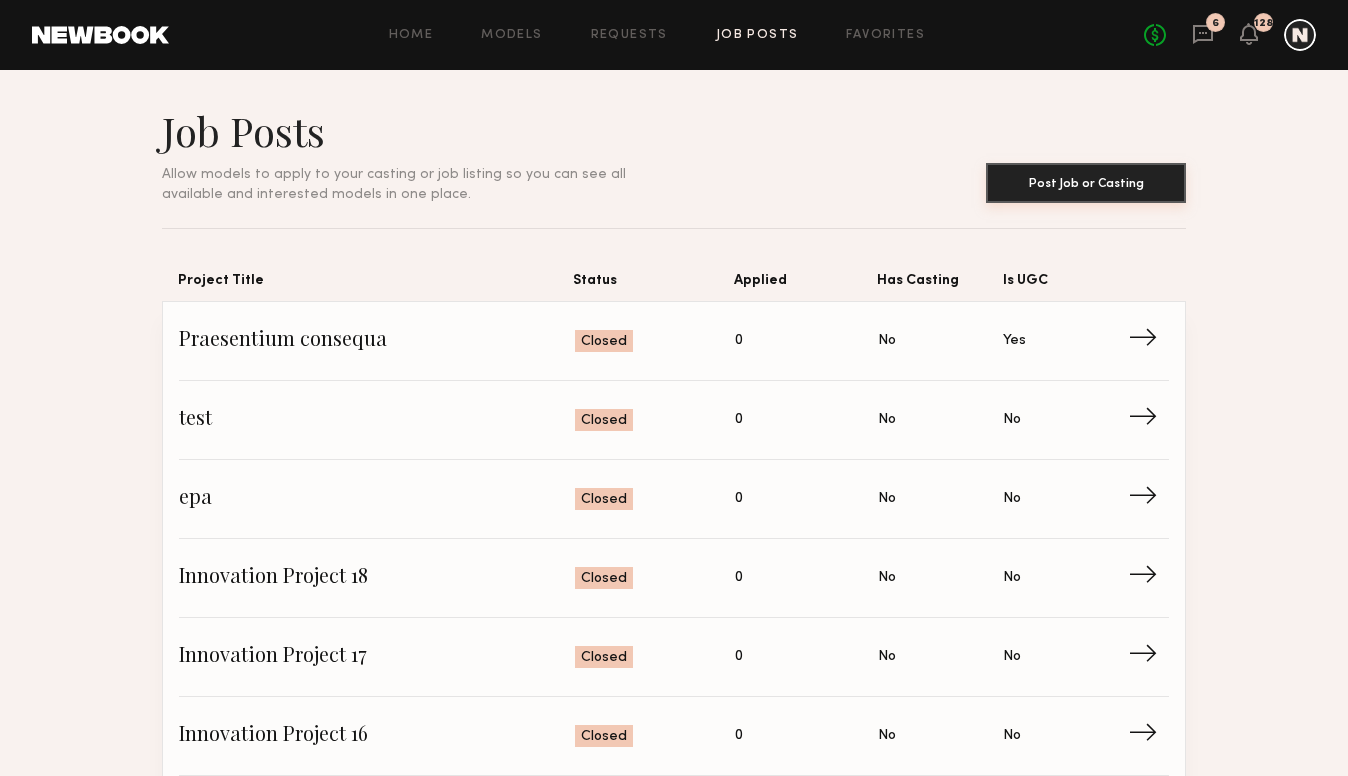 click on "Post Job or Casting" 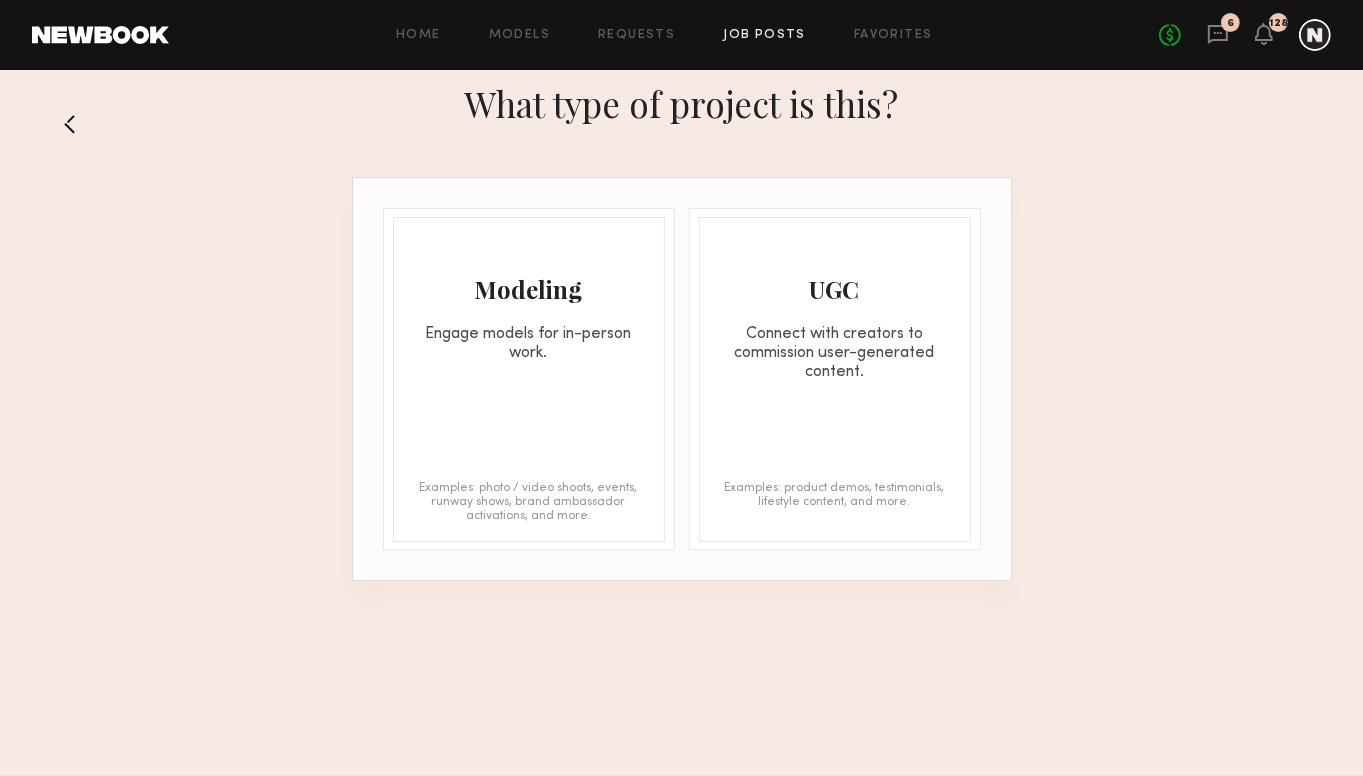 click on "Engage models for in-person work." 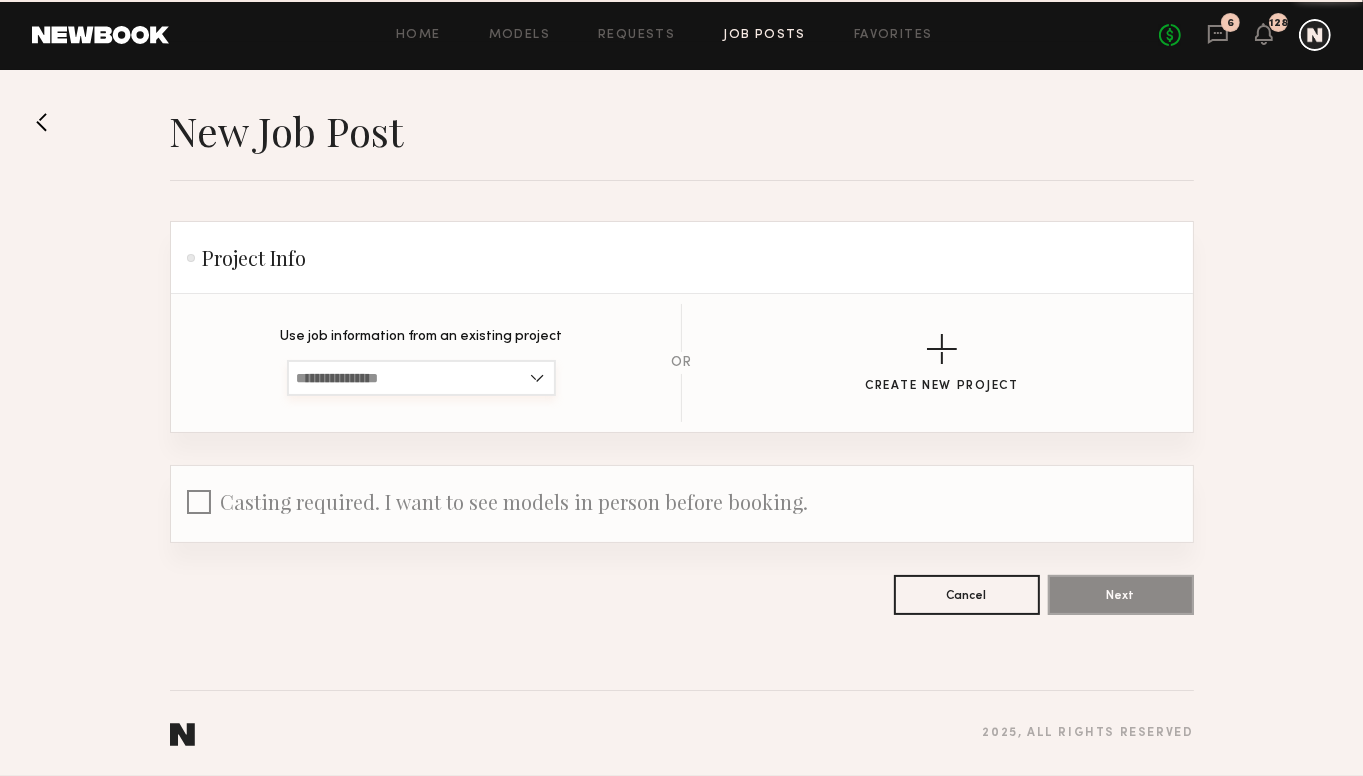 click at bounding box center [421, 378] 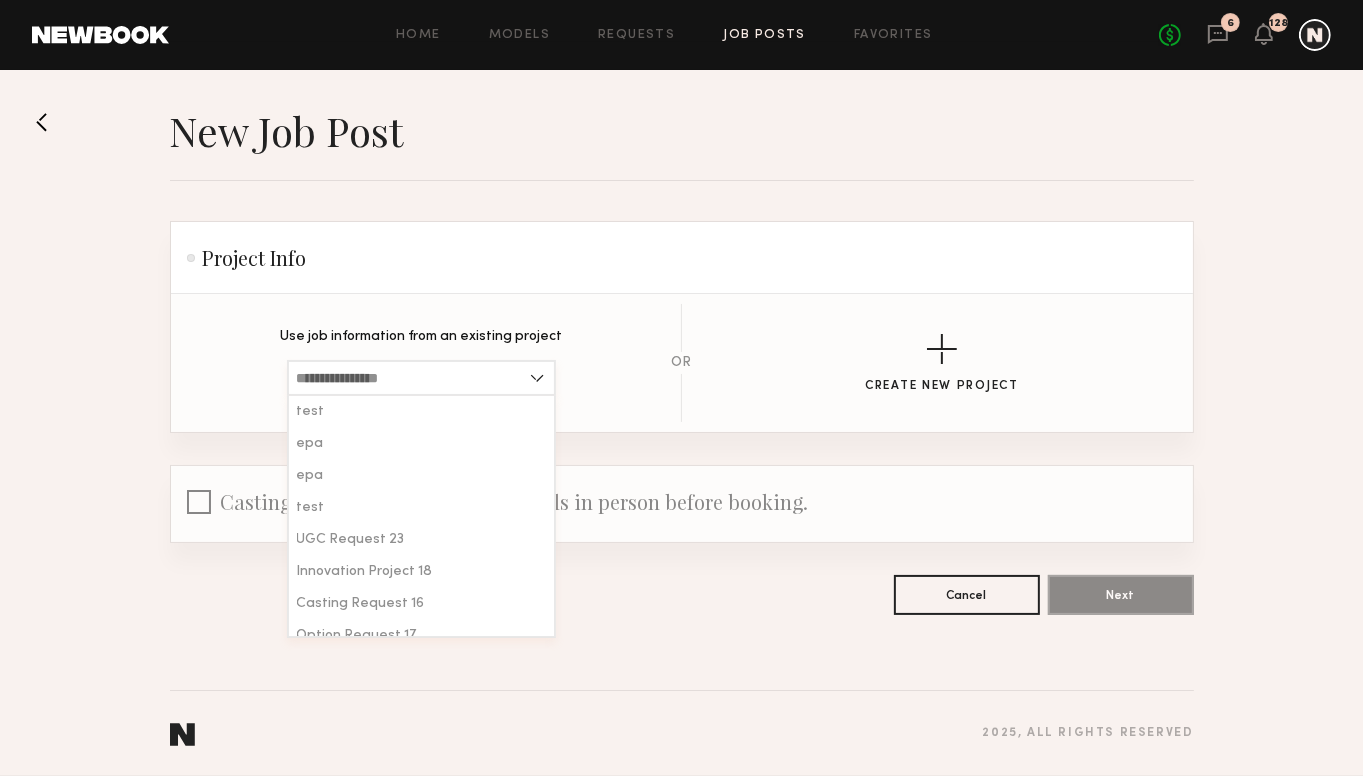 click at bounding box center (421, 378) 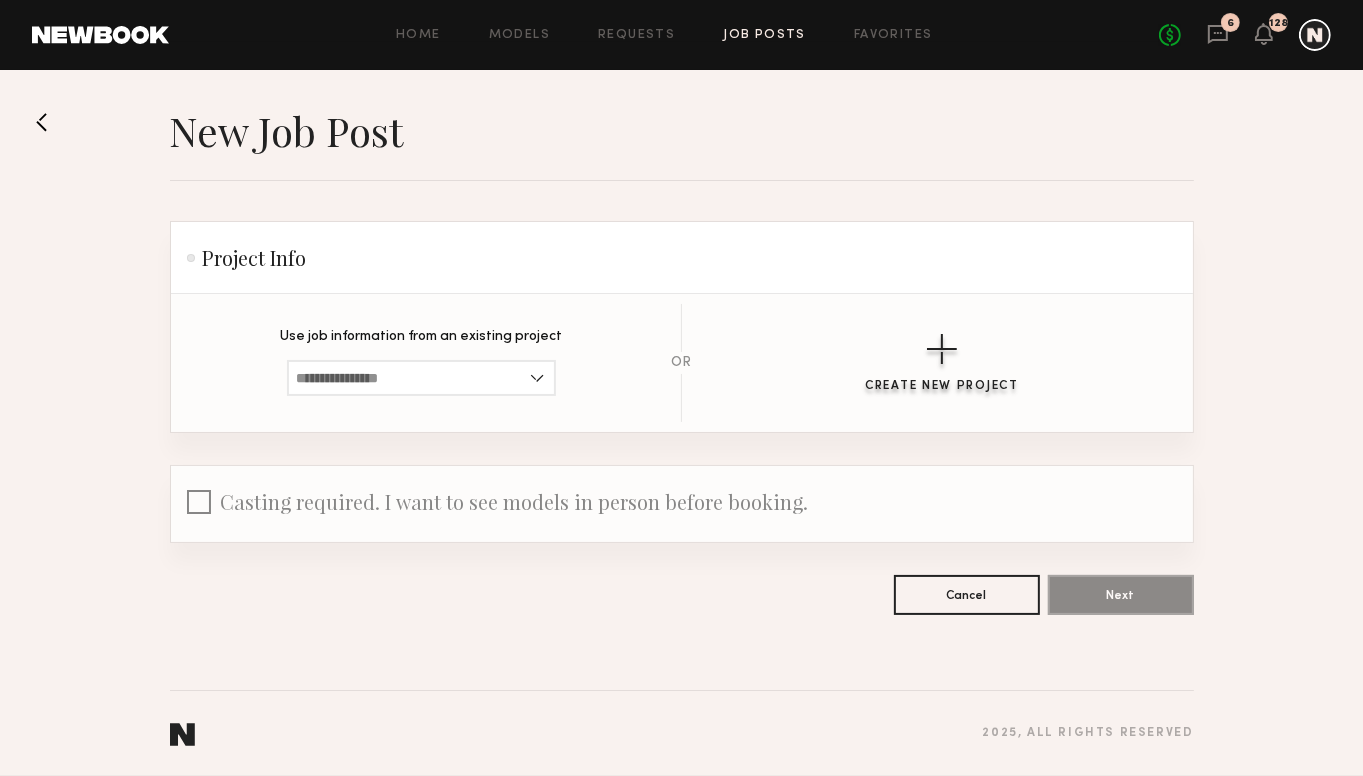 click on "Create New Project" 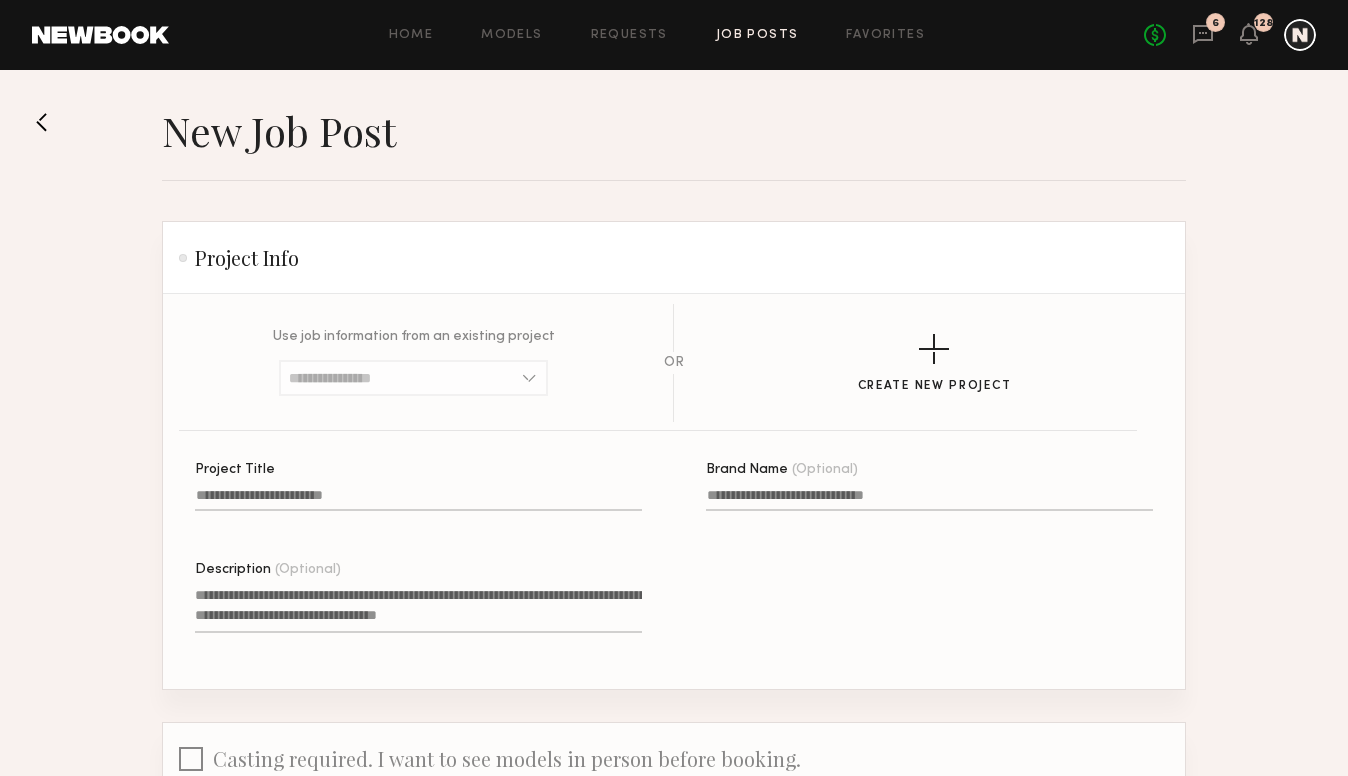 click on "Project Title" 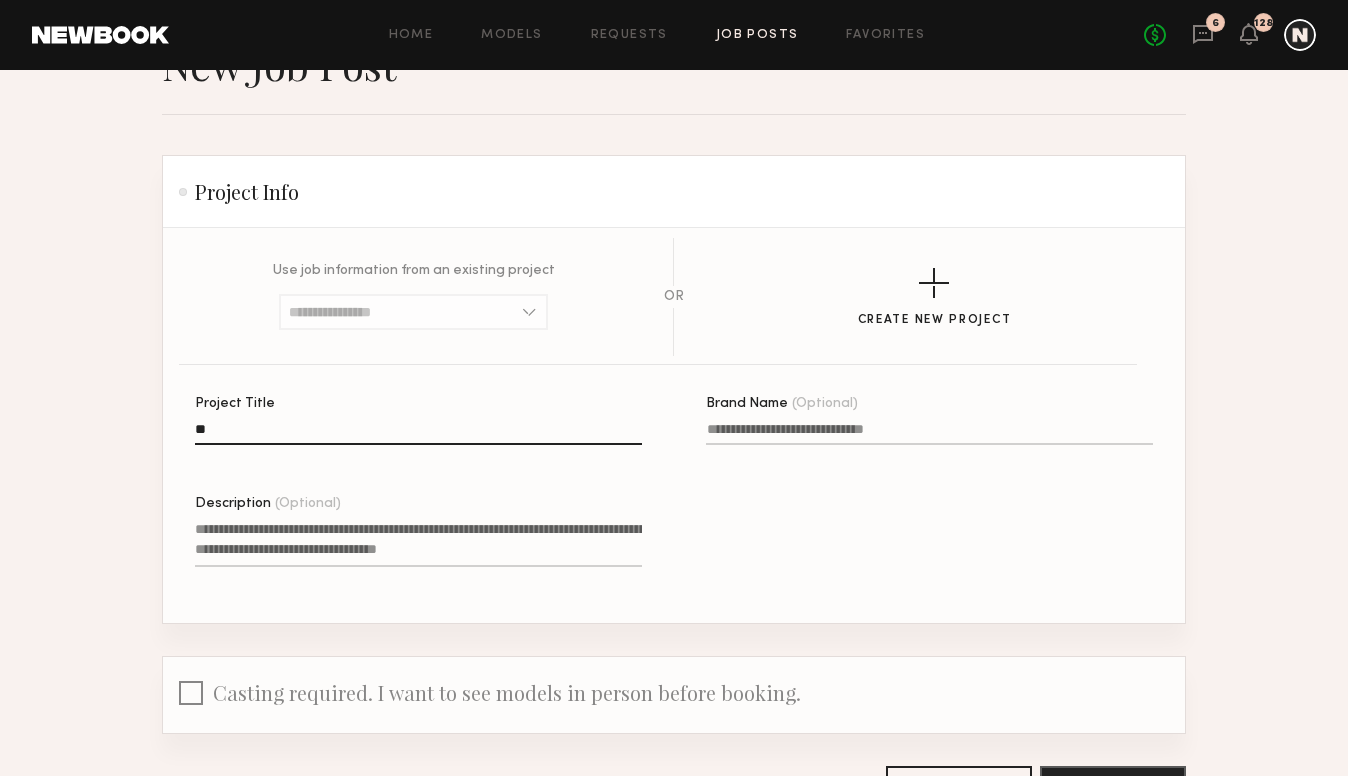 scroll, scrollTop: 100, scrollLeft: 0, axis: vertical 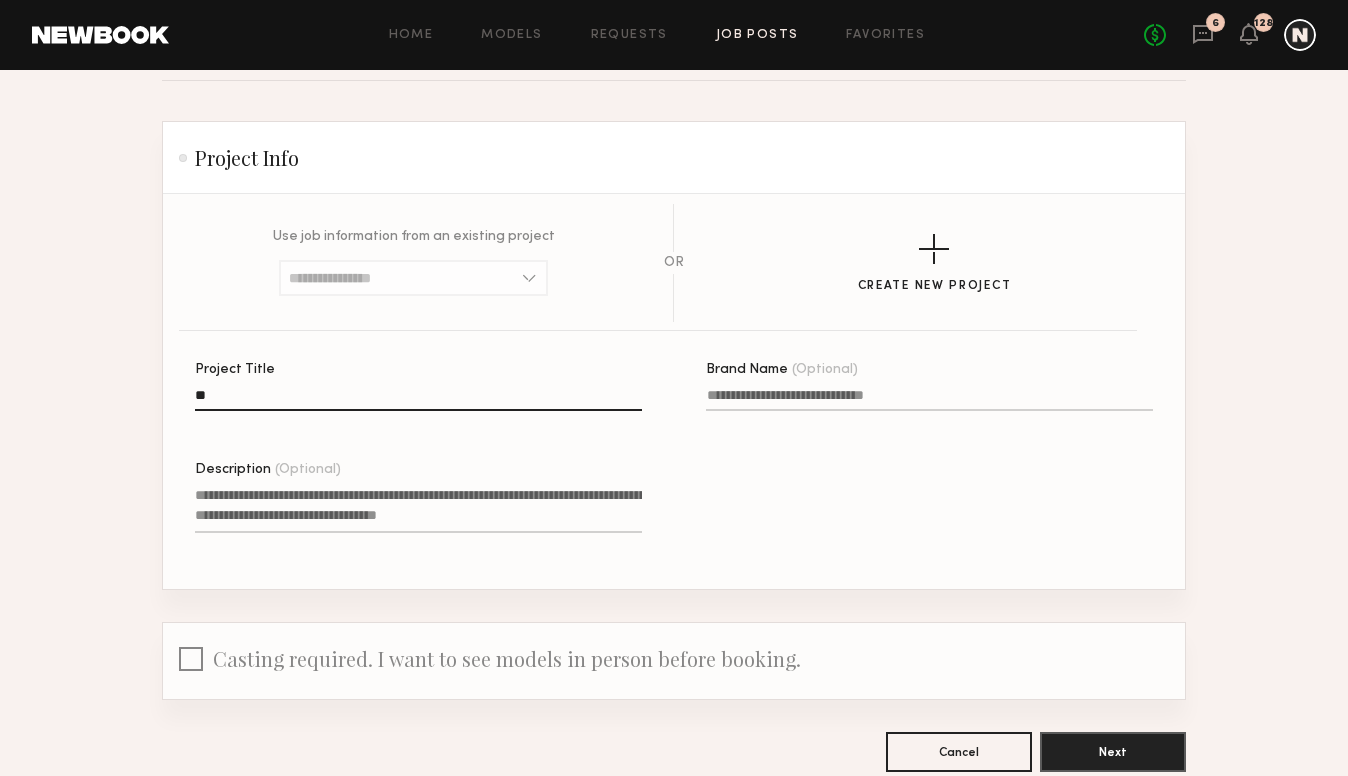 type on "**" 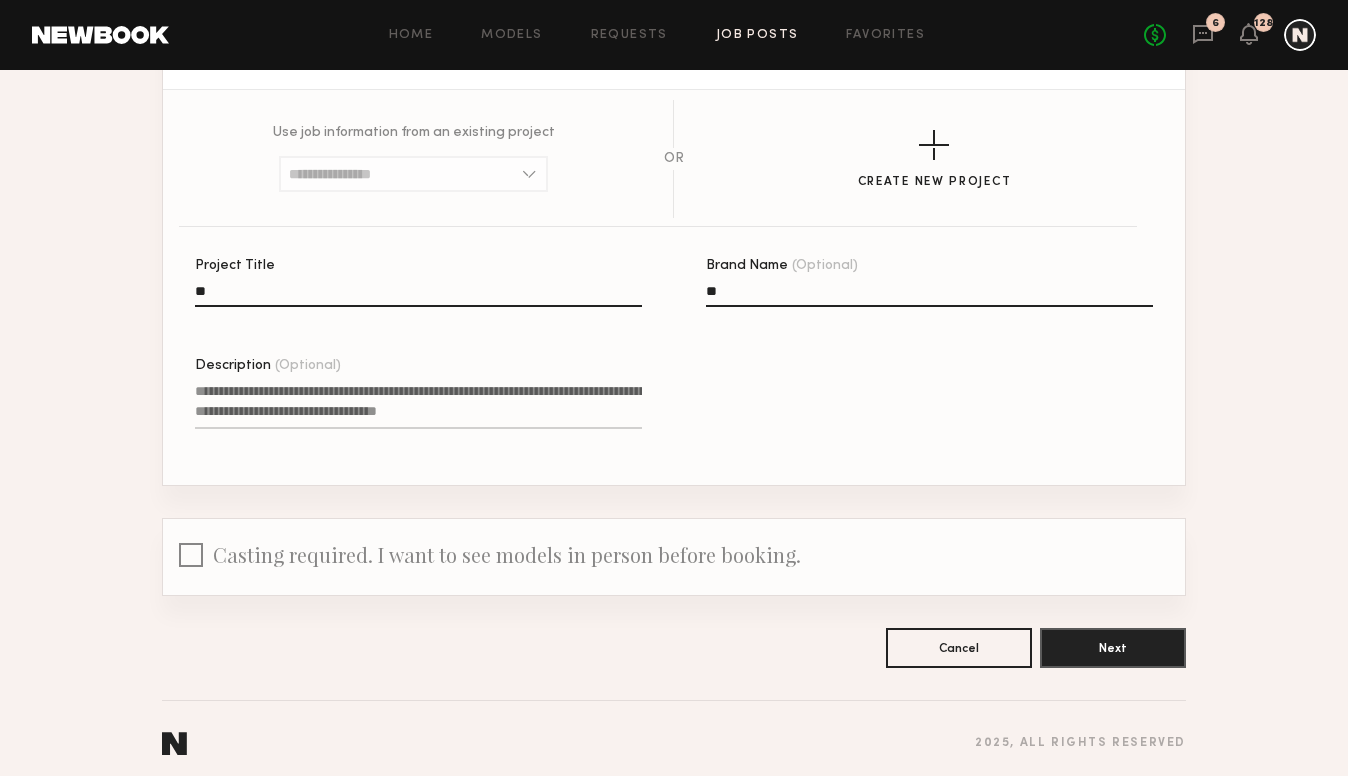 scroll, scrollTop: 217, scrollLeft: 0, axis: vertical 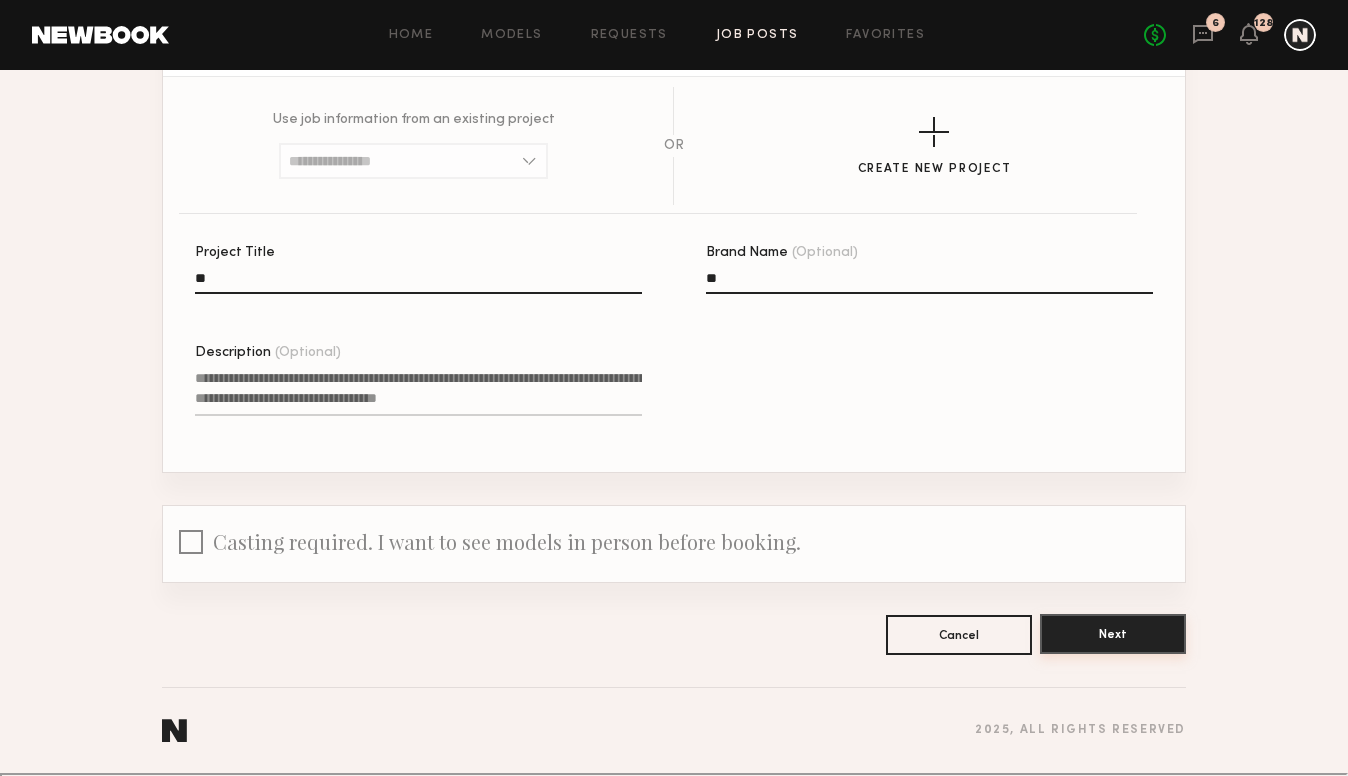 type on "**" 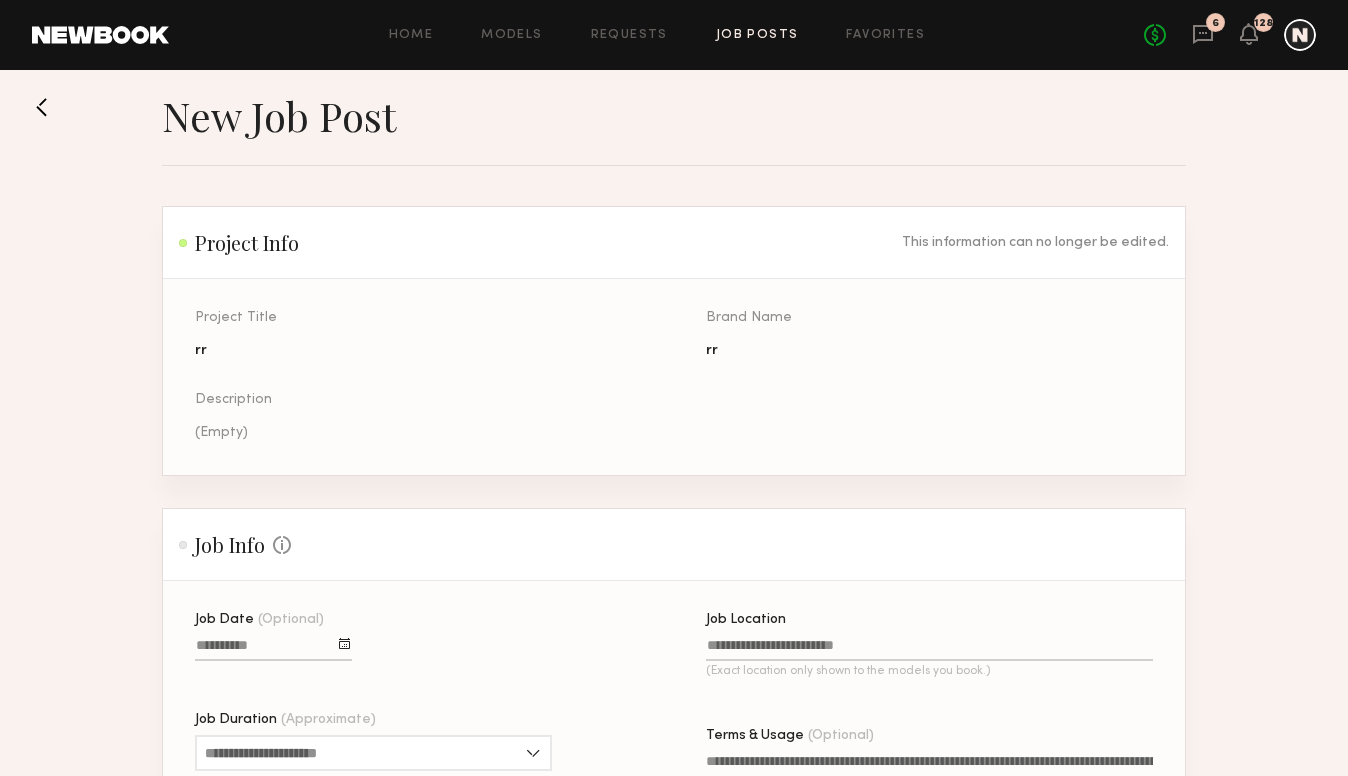scroll, scrollTop: 300, scrollLeft: 0, axis: vertical 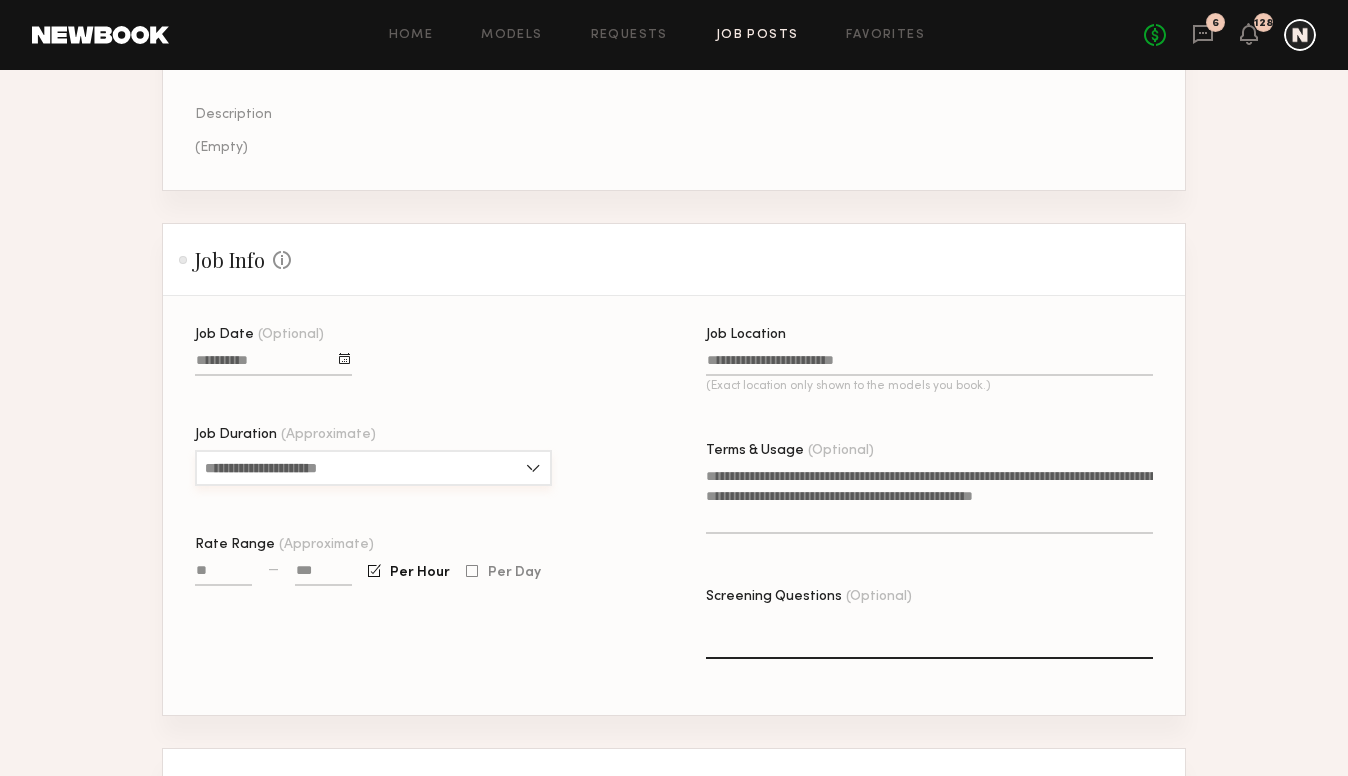 click on "Job Duration (Approximate)" at bounding box center [373, 468] 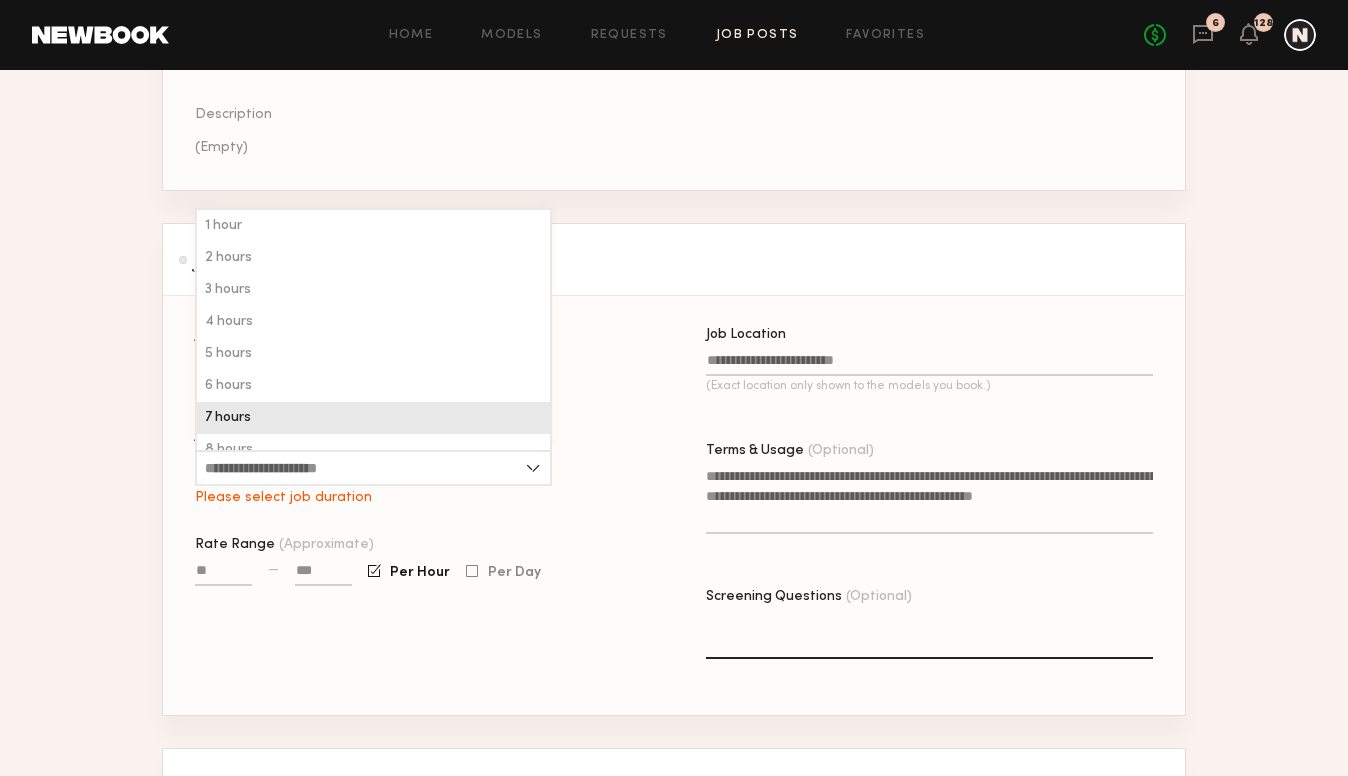 click on "7 hours" 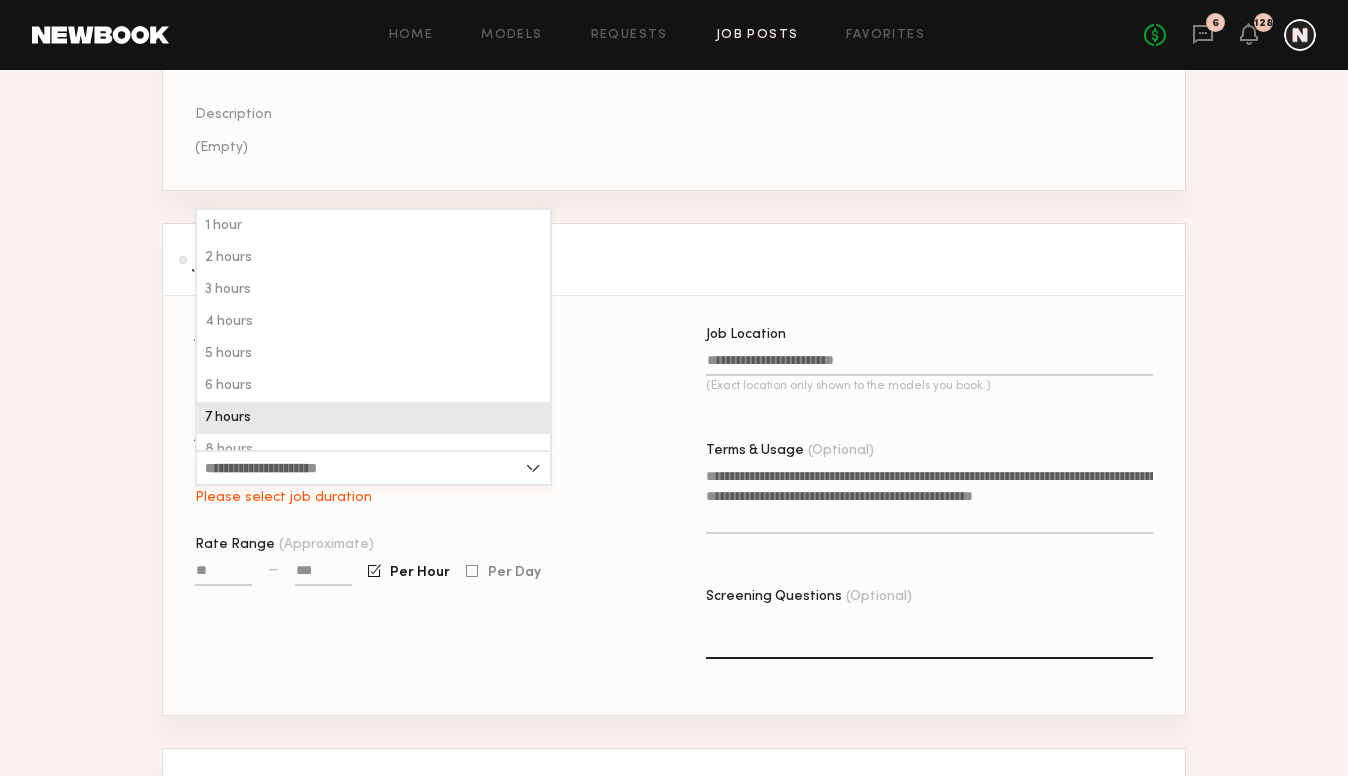 type on "*******" 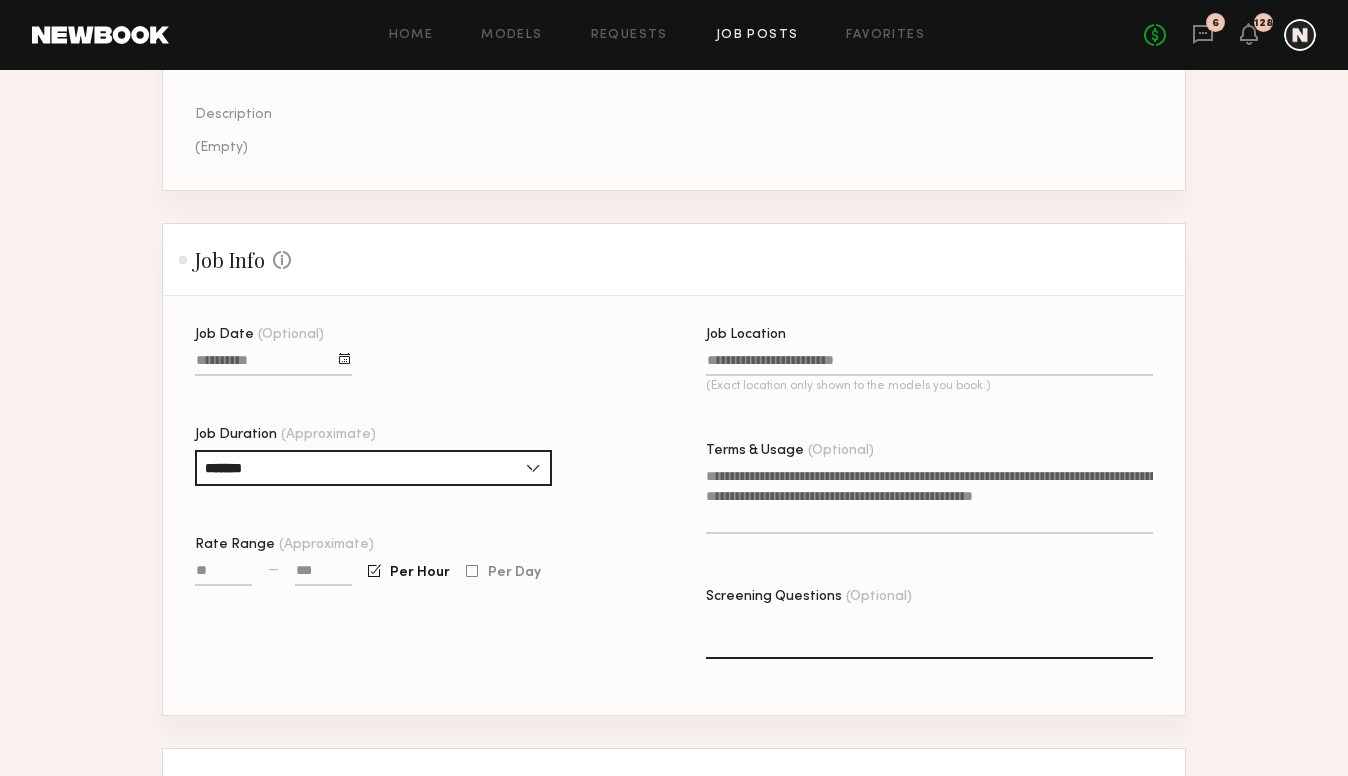 click on "Rate Range (Approximate)" at bounding box center [223, 574] 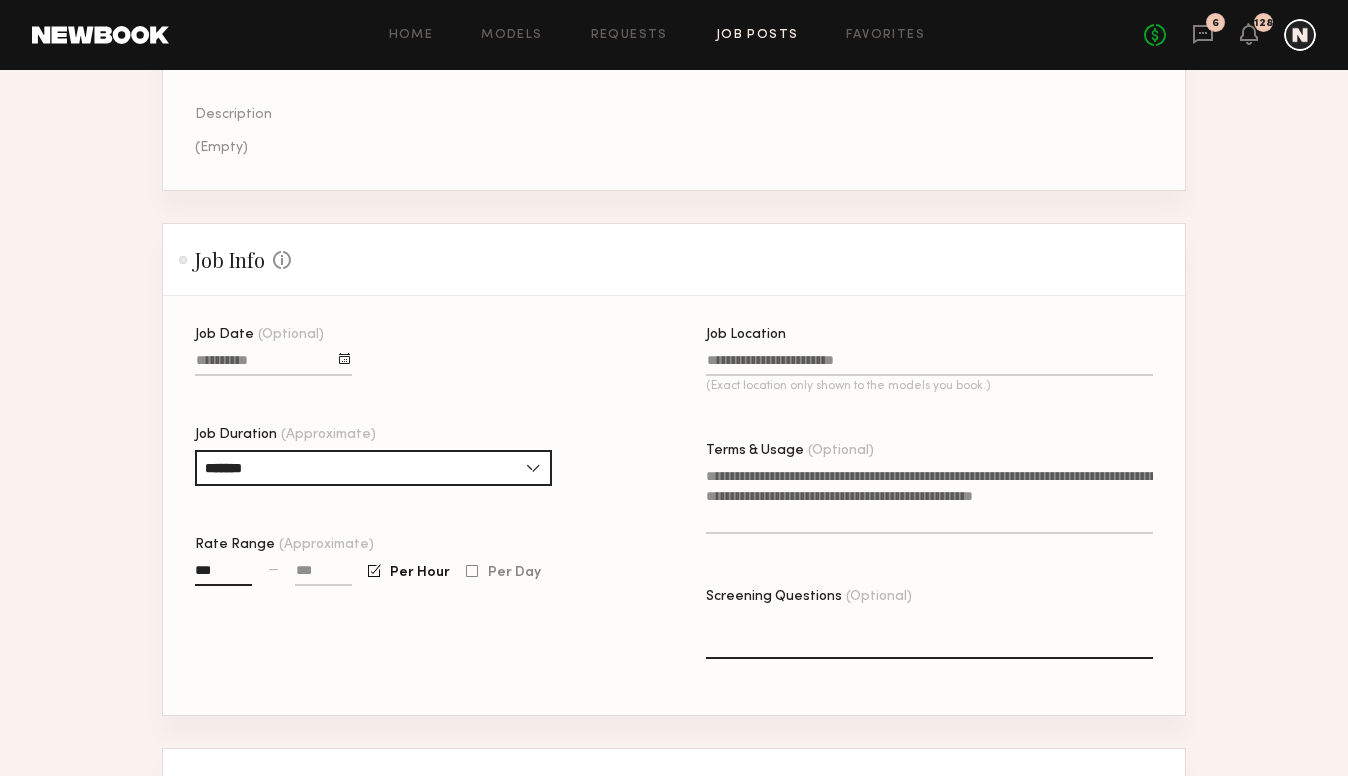 type on "***" 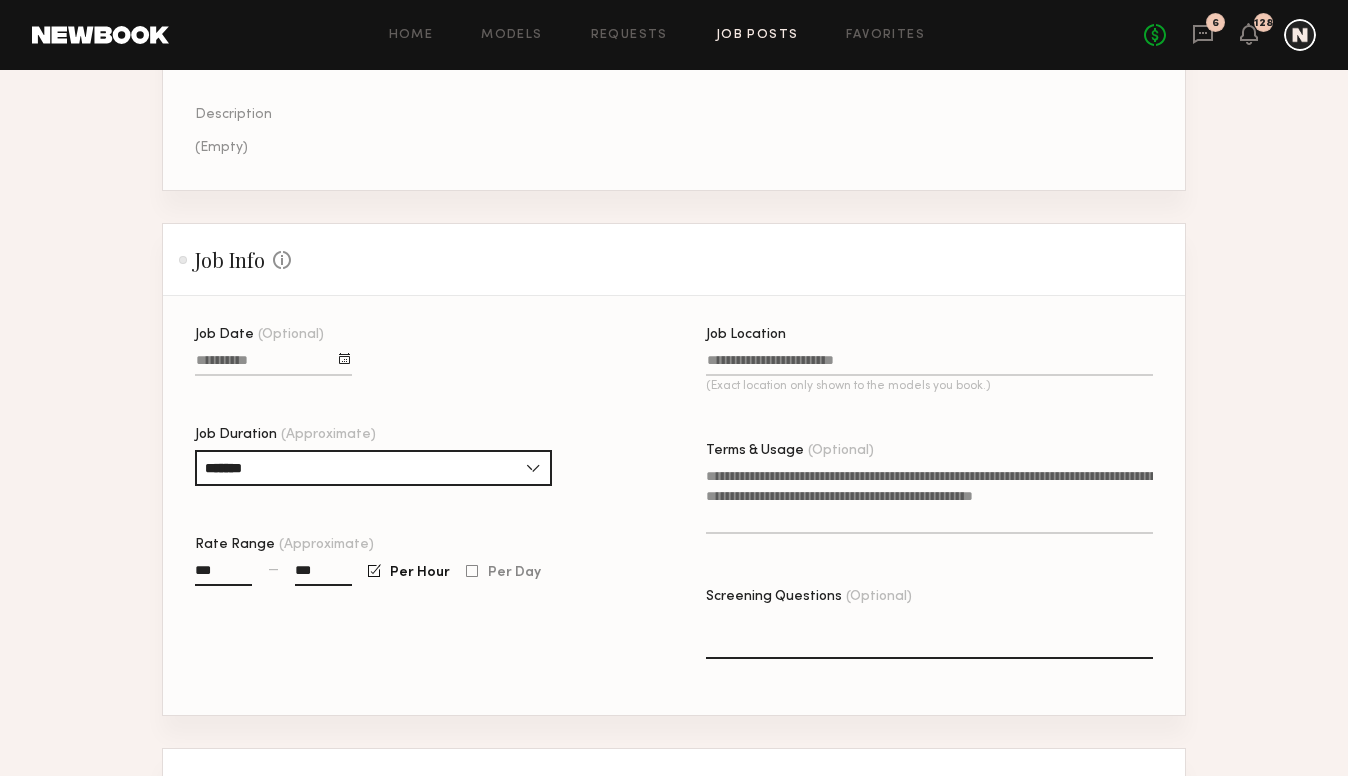 type on "***" 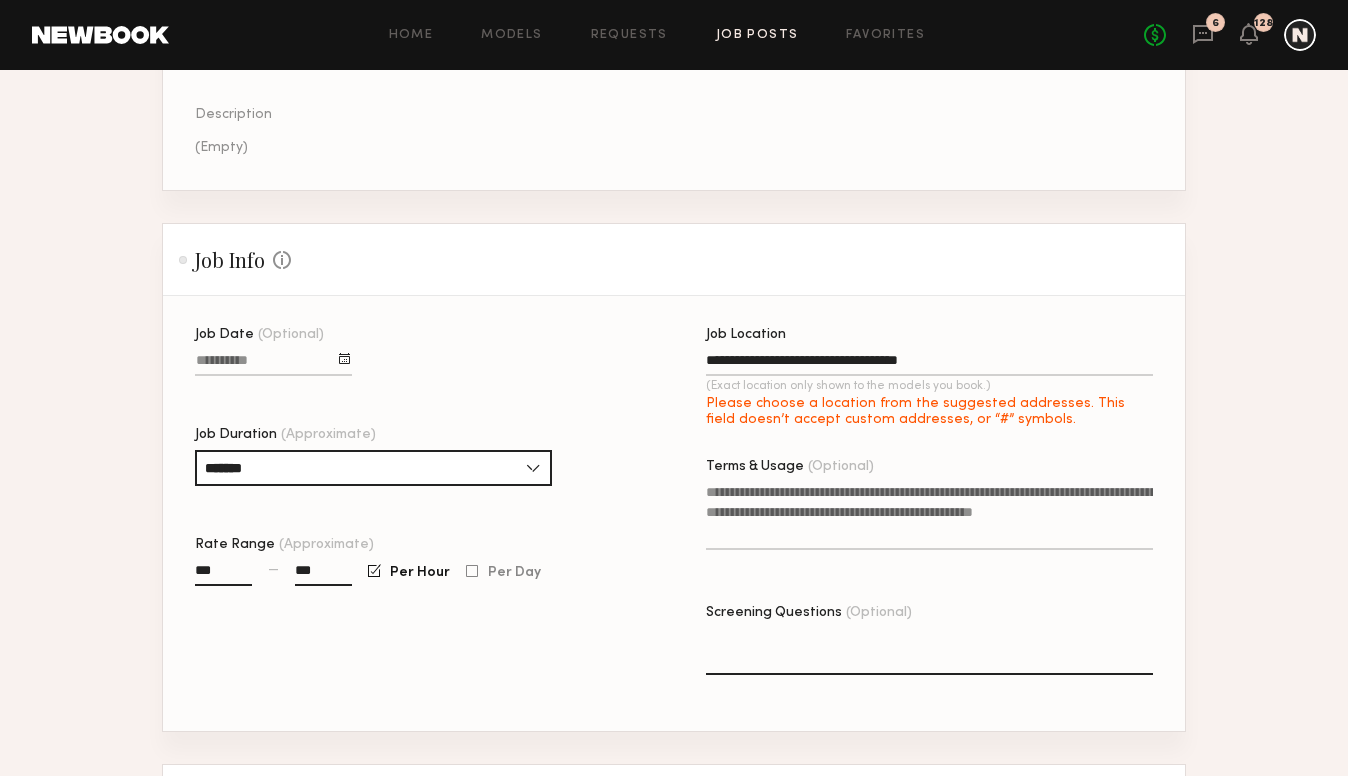 type on "**********" 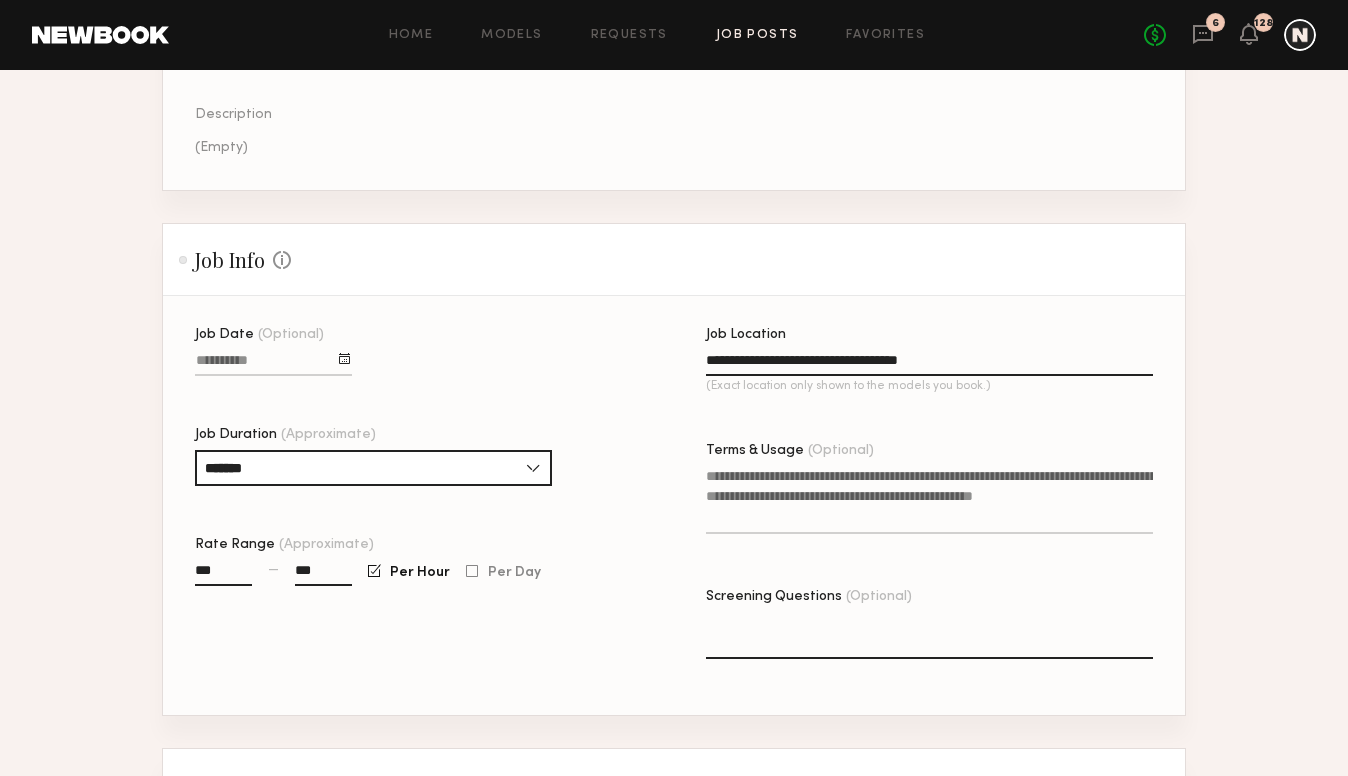 drag, startPoint x: 752, startPoint y: 541, endPoint x: 751, endPoint y: 521, distance: 20.024984 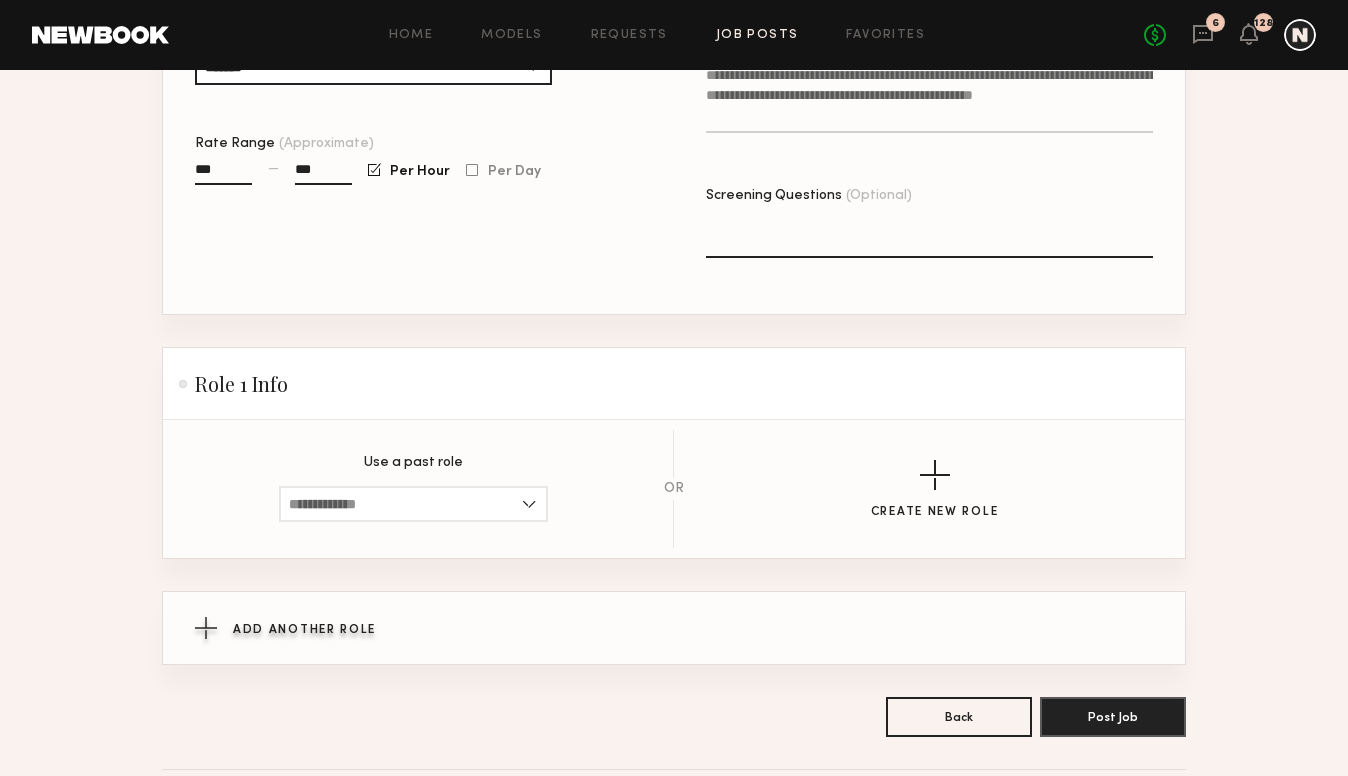 scroll, scrollTop: 792, scrollLeft: 0, axis: vertical 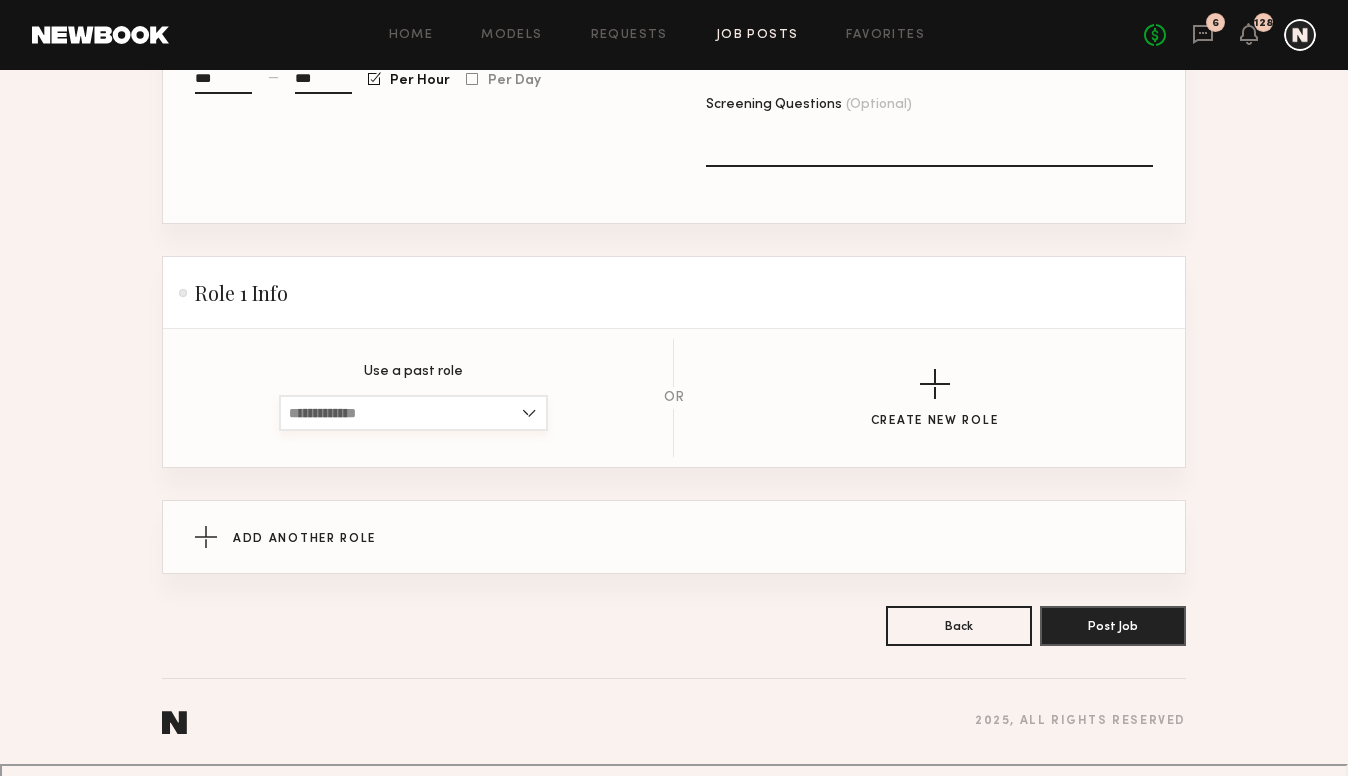 click at bounding box center [413, 413] 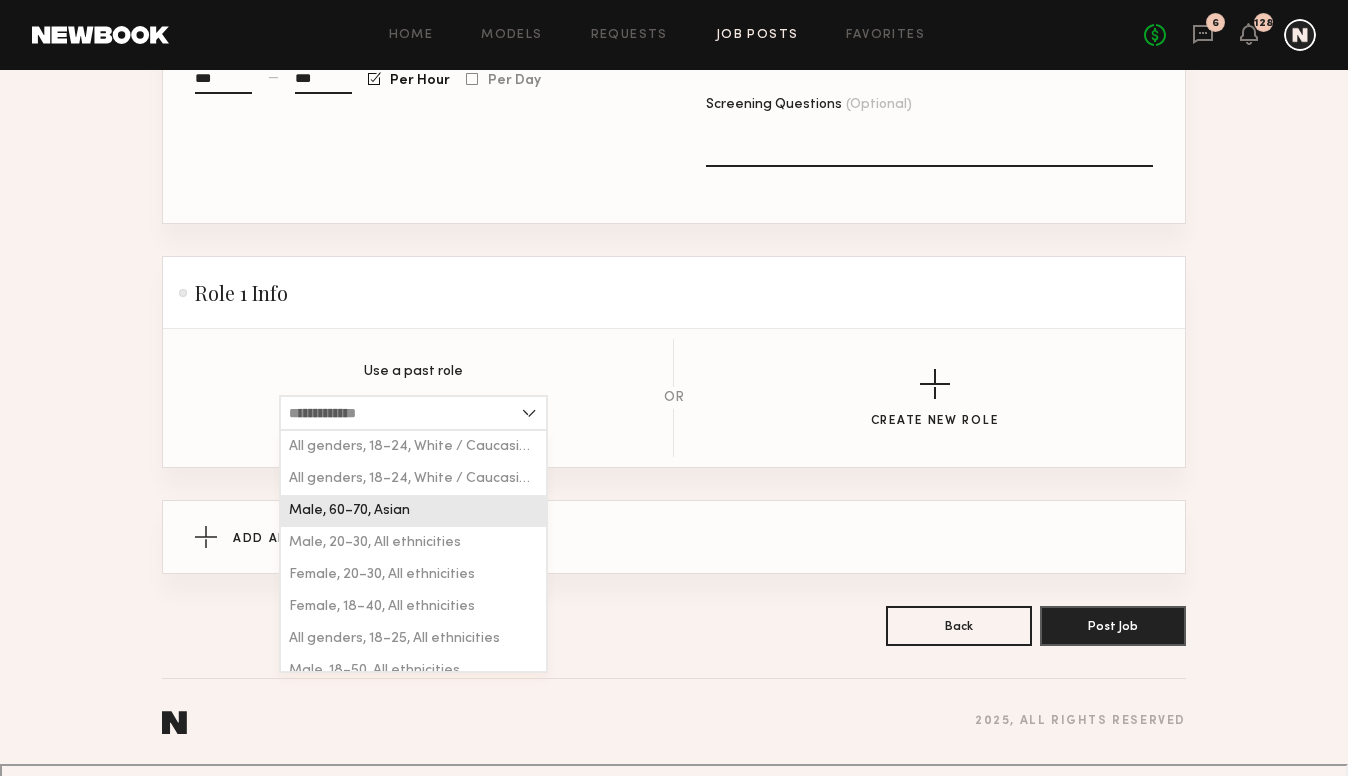 click on "Male, 60–70, Asian" 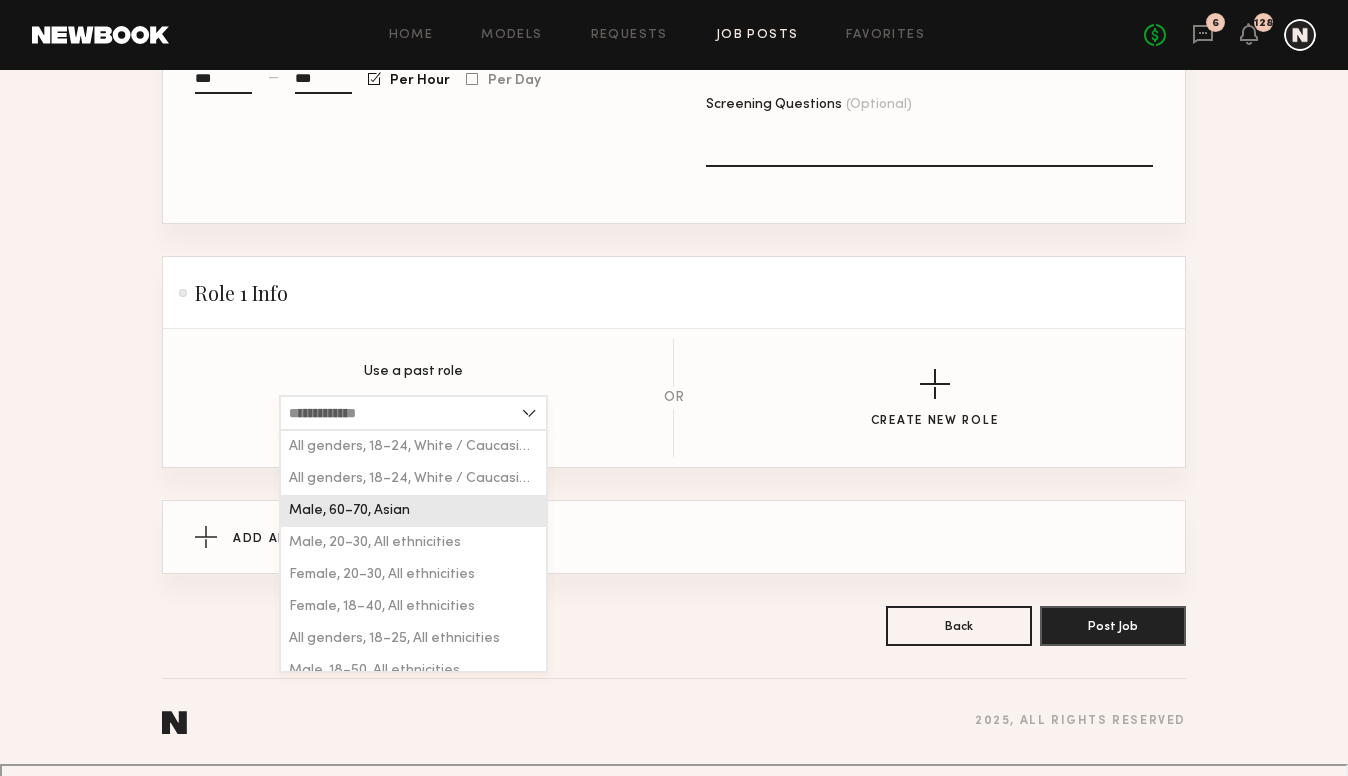 type on "**********" 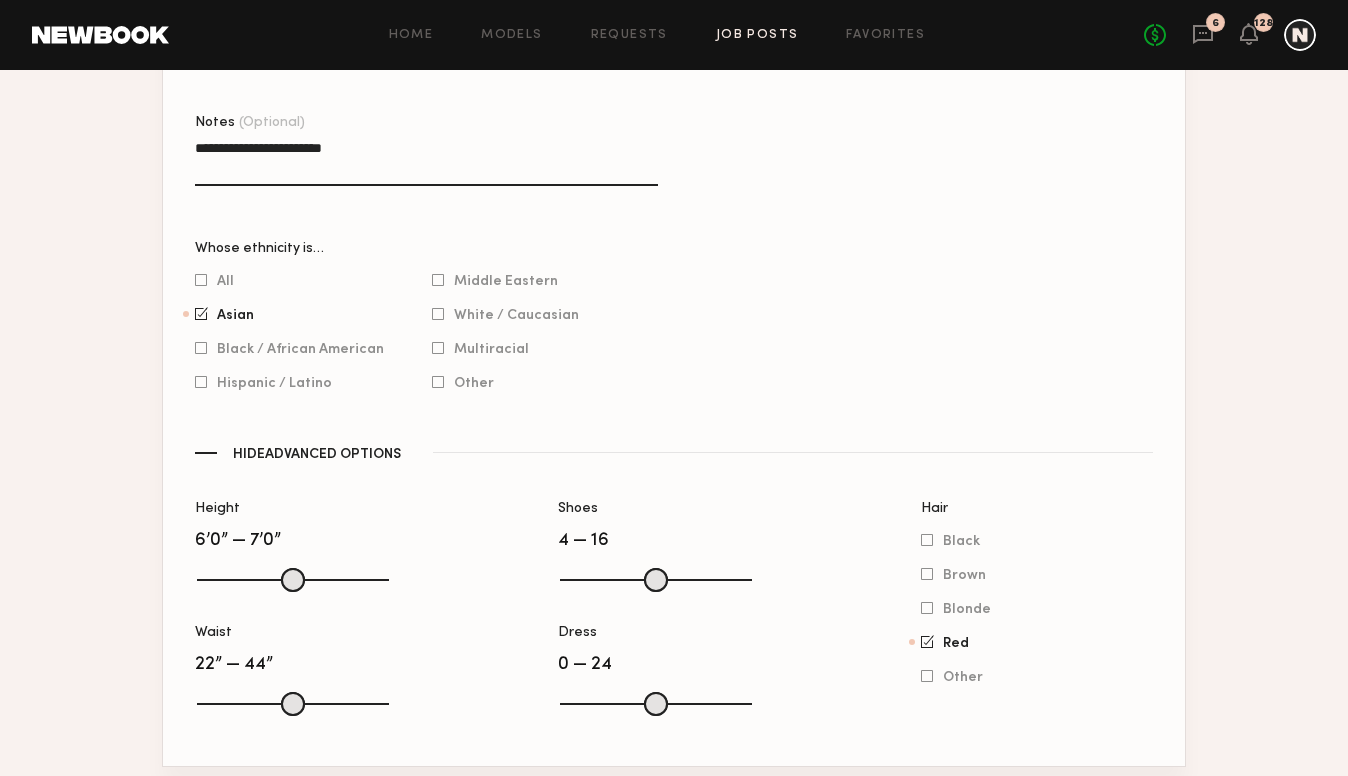 scroll, scrollTop: 1574, scrollLeft: 0, axis: vertical 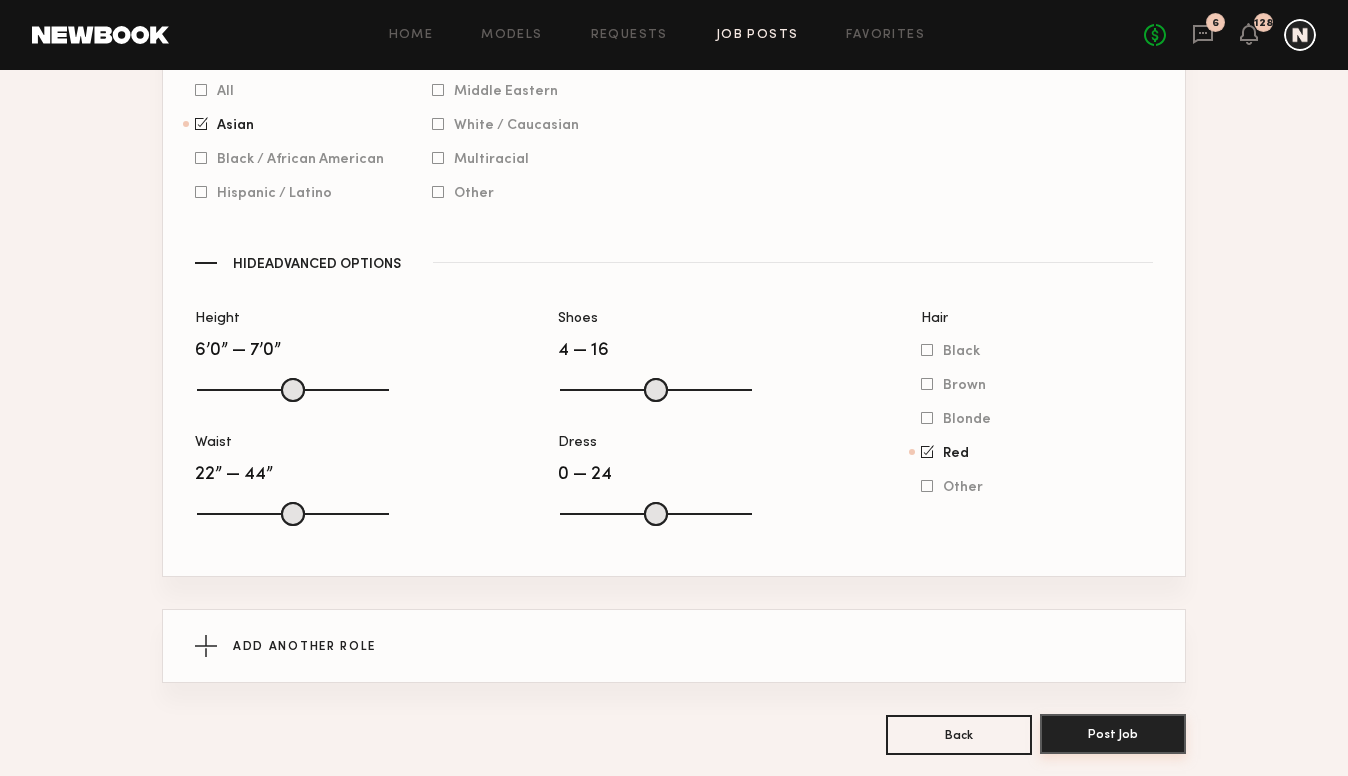 click on "Post Job" 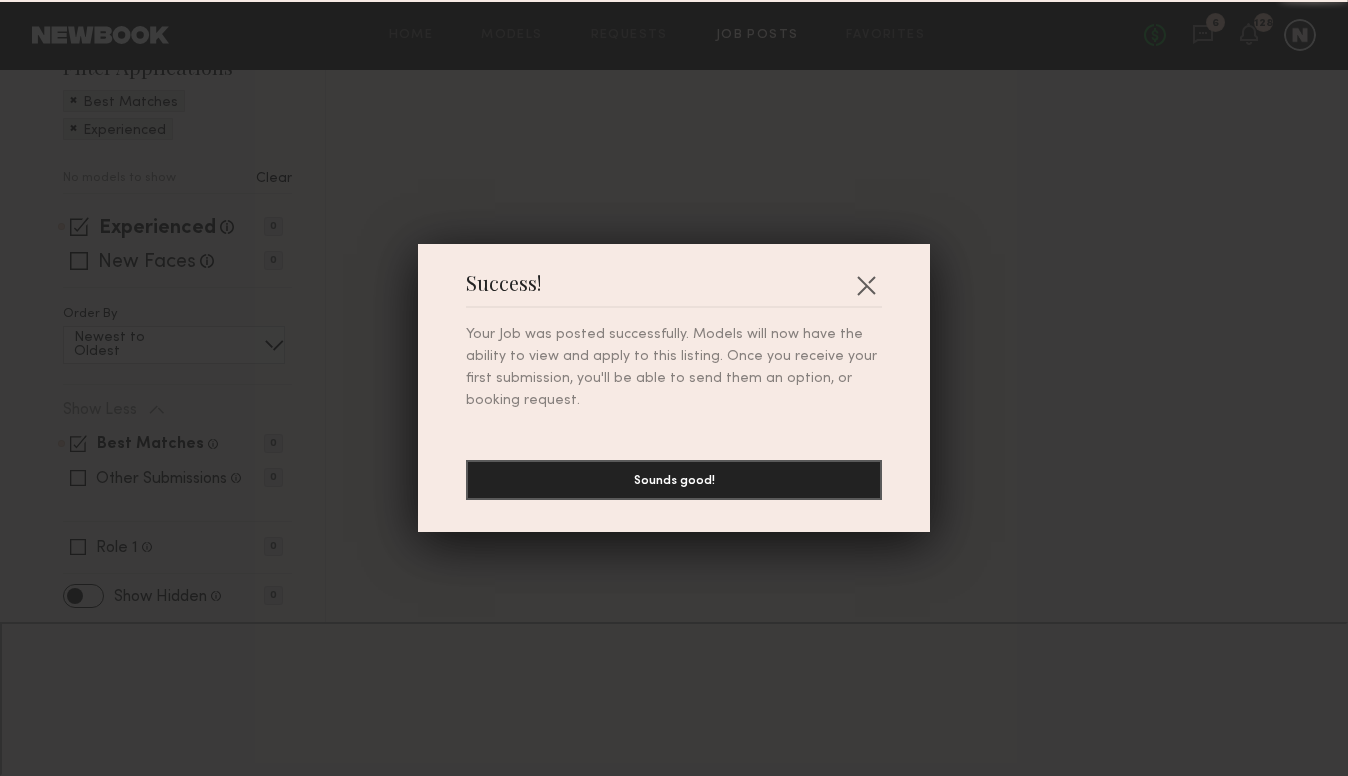 scroll, scrollTop: 0, scrollLeft: 0, axis: both 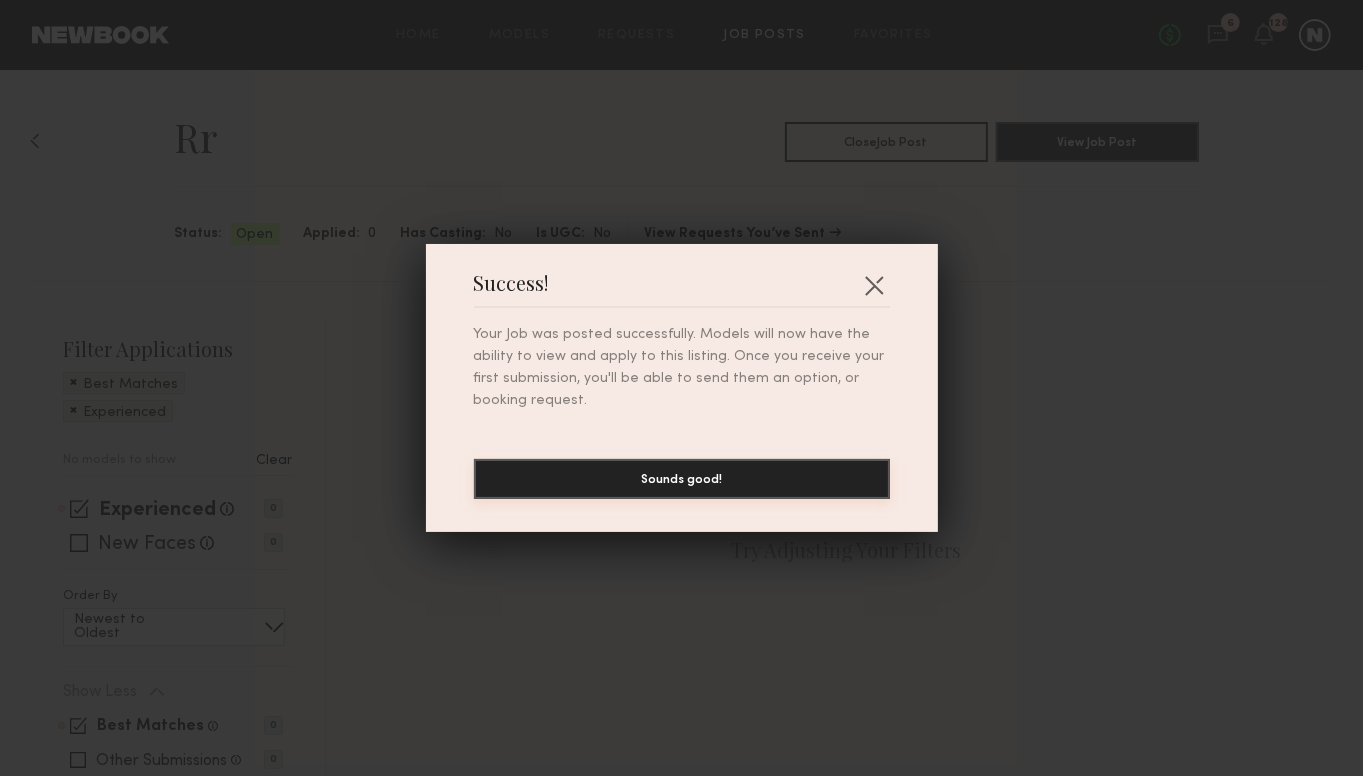 click on "Sounds good!" at bounding box center [682, 479] 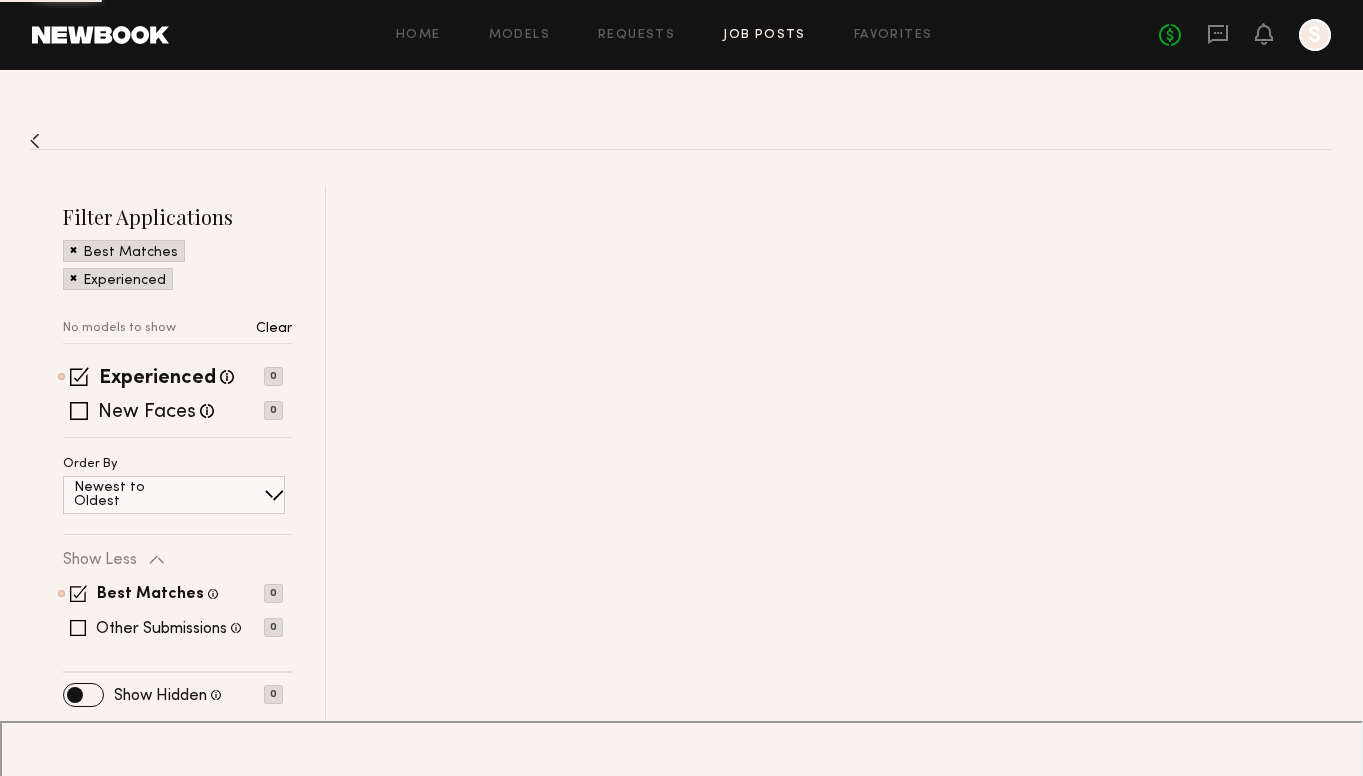 scroll, scrollTop: 0, scrollLeft: 0, axis: both 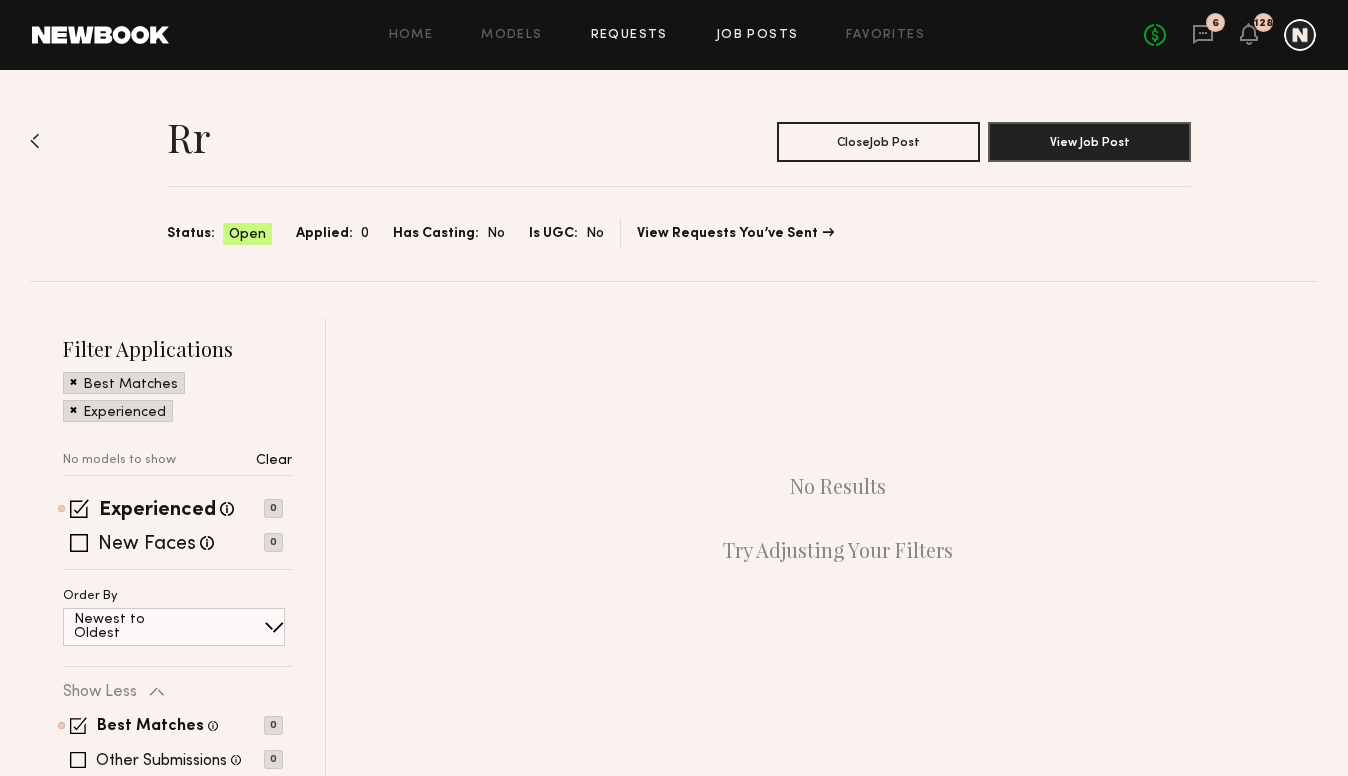 click on "Requests" 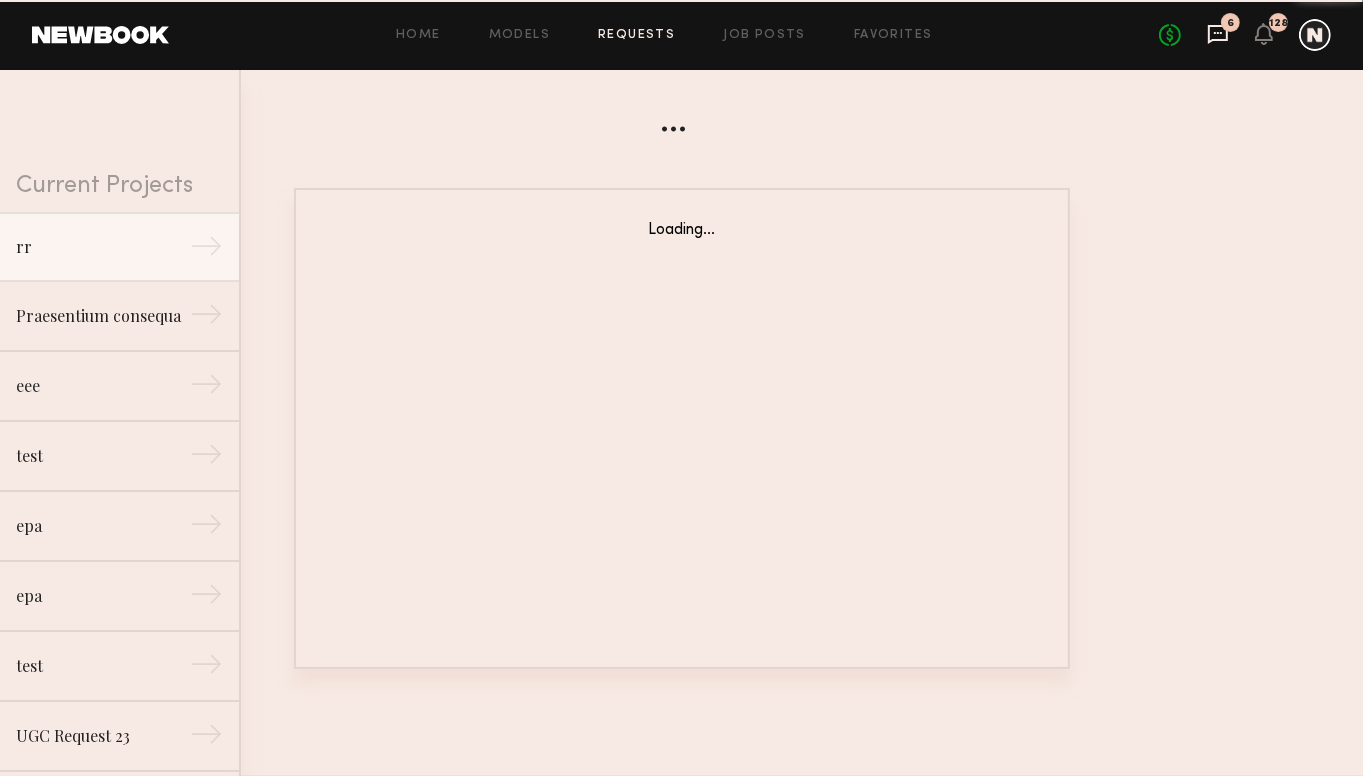 click 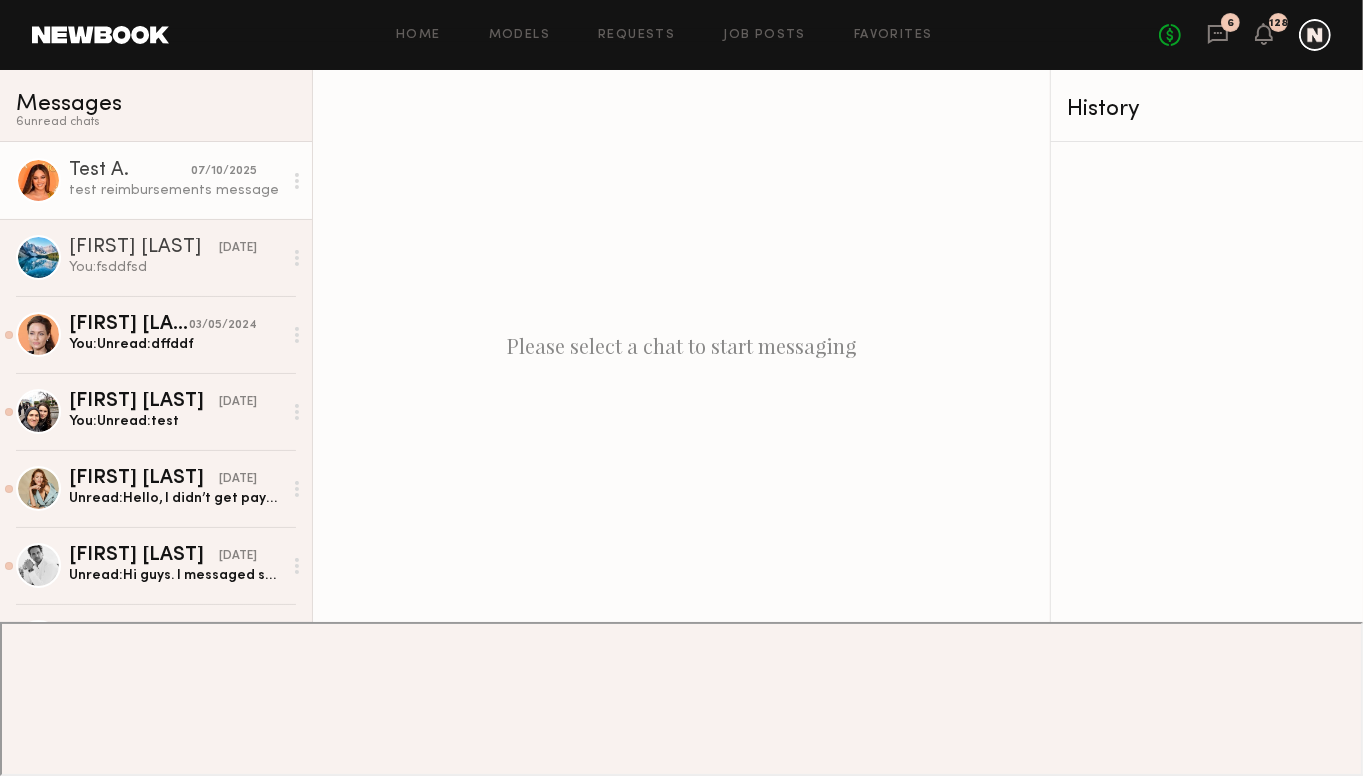 click on "test reimbursements message" 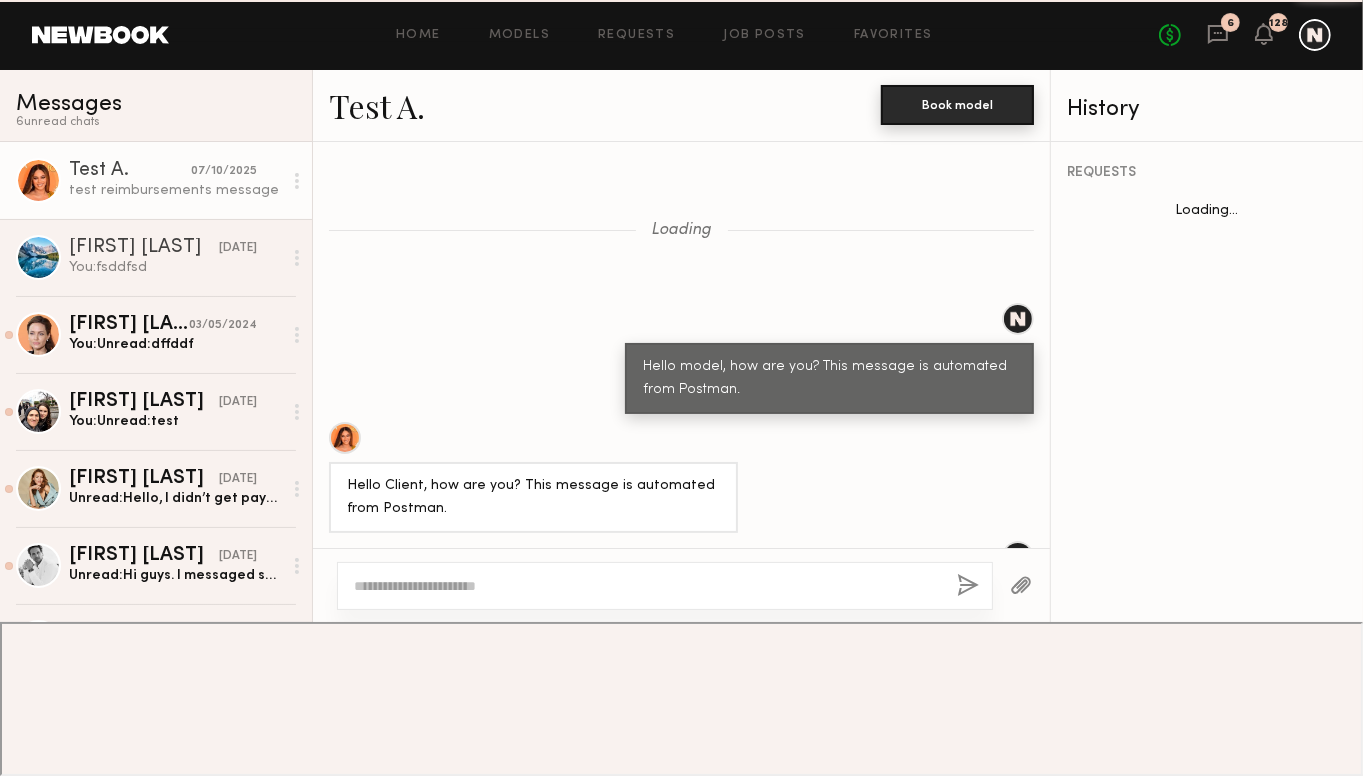 scroll, scrollTop: 1211, scrollLeft: 0, axis: vertical 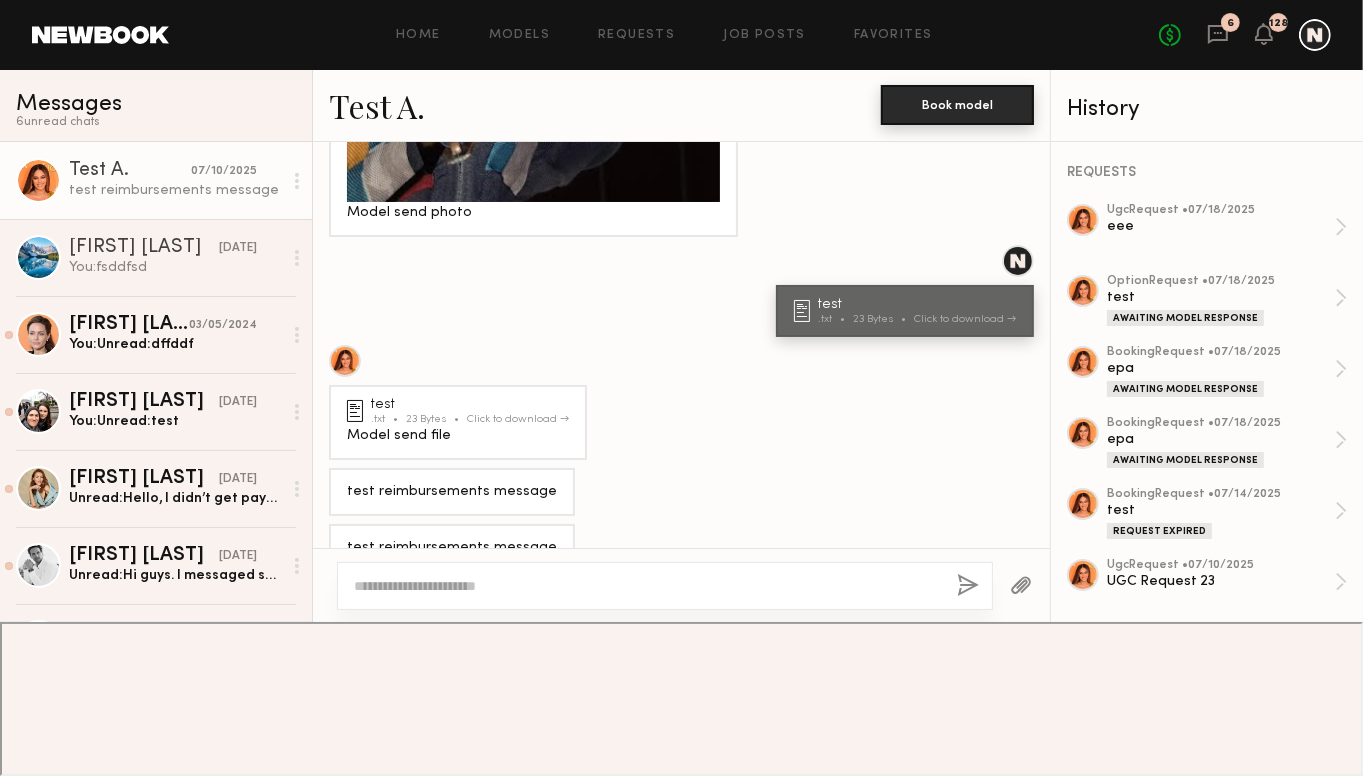 click on "Book model" 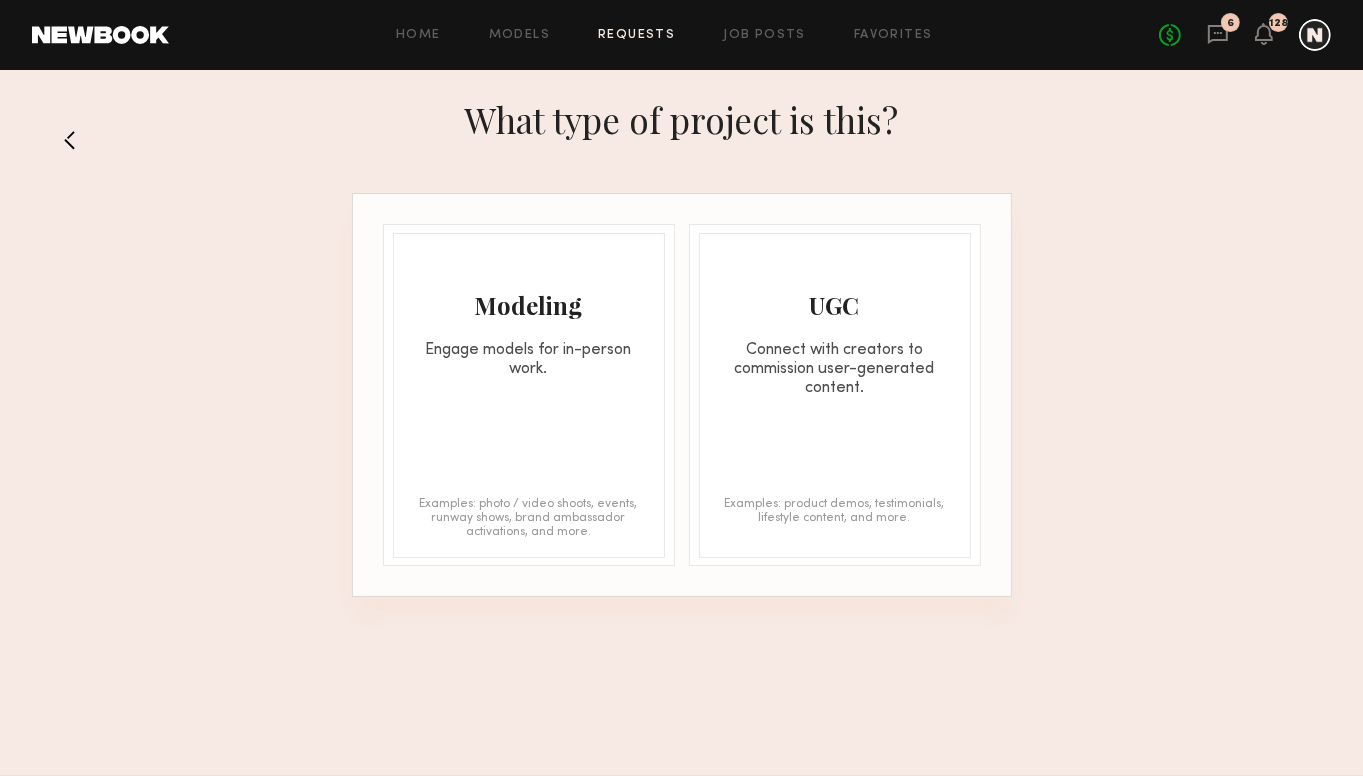 click on "Modeling" 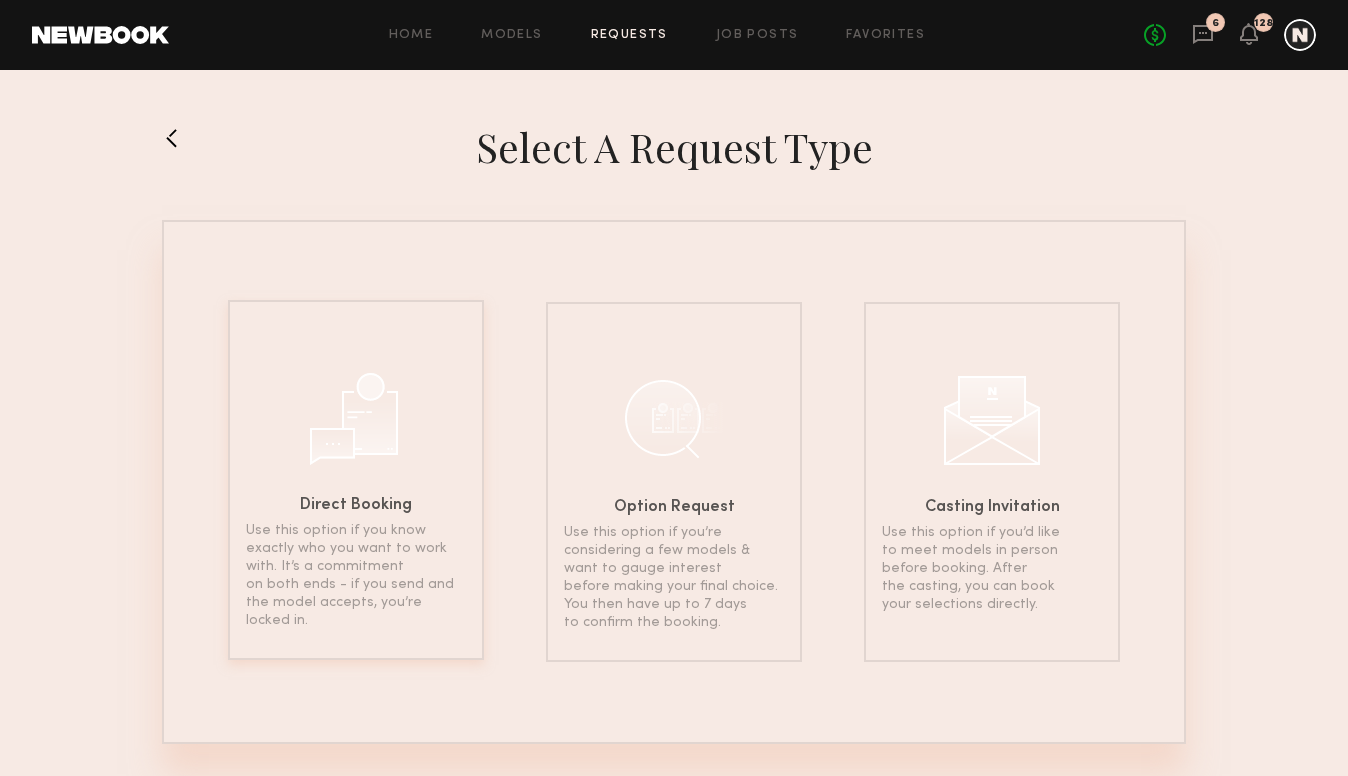 click on "Direct Booking Use this option if you know exactly who you want to work with. It’s a commitment on both ends - if you send and the model accepts, you’re locked in." 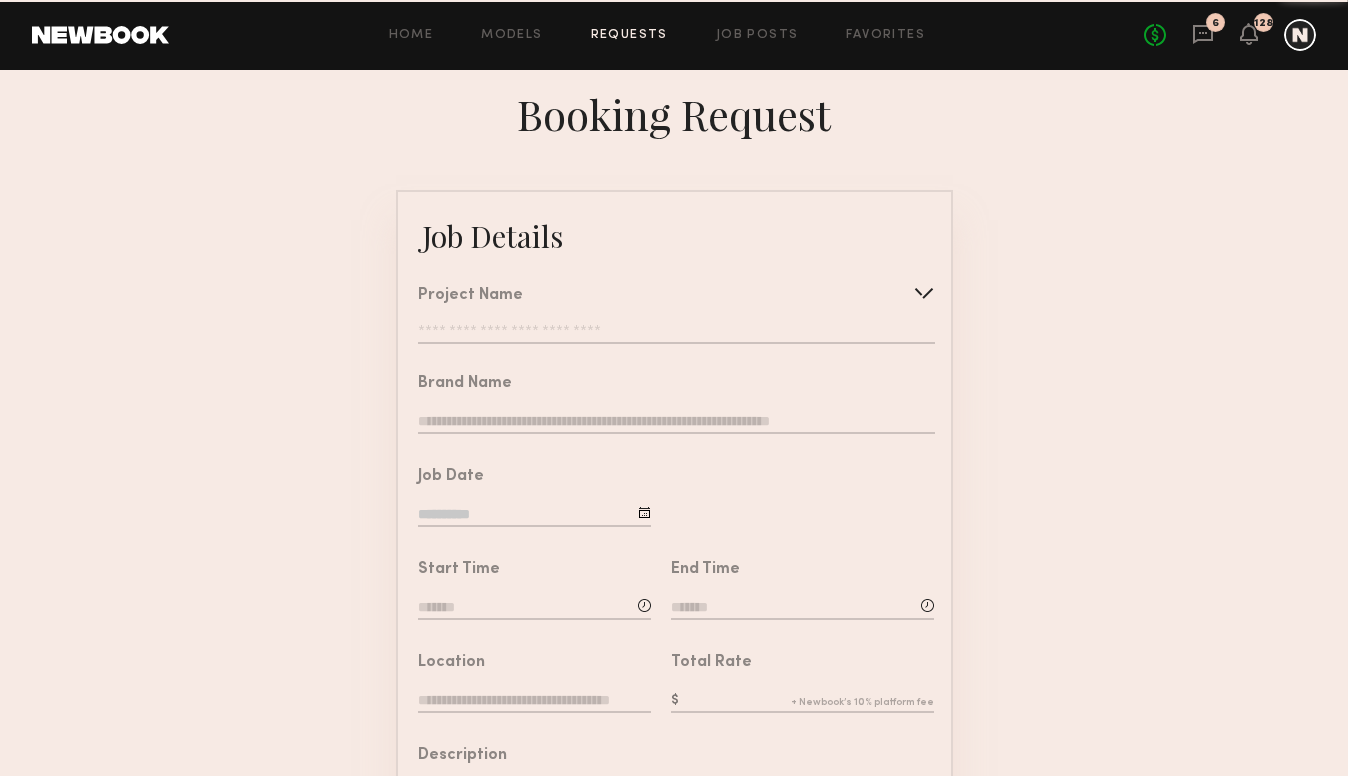 click 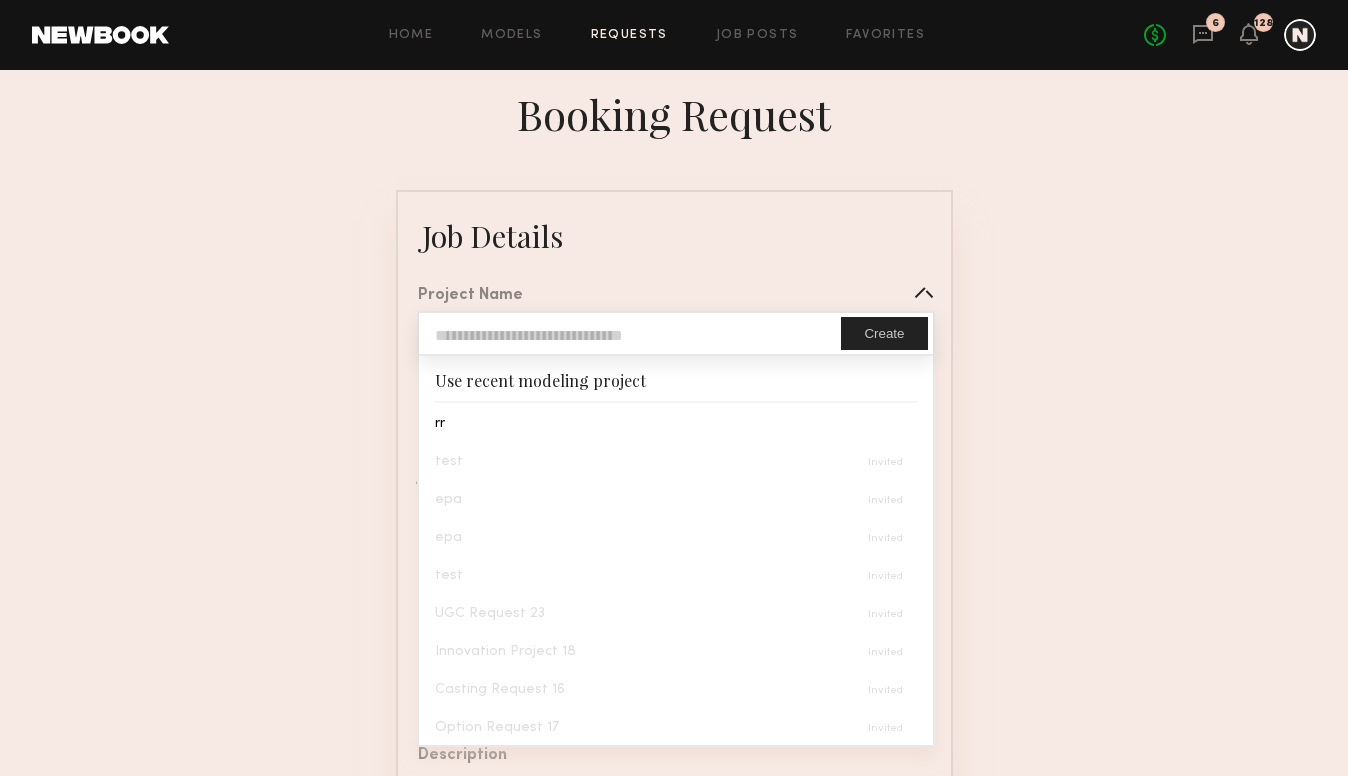 click 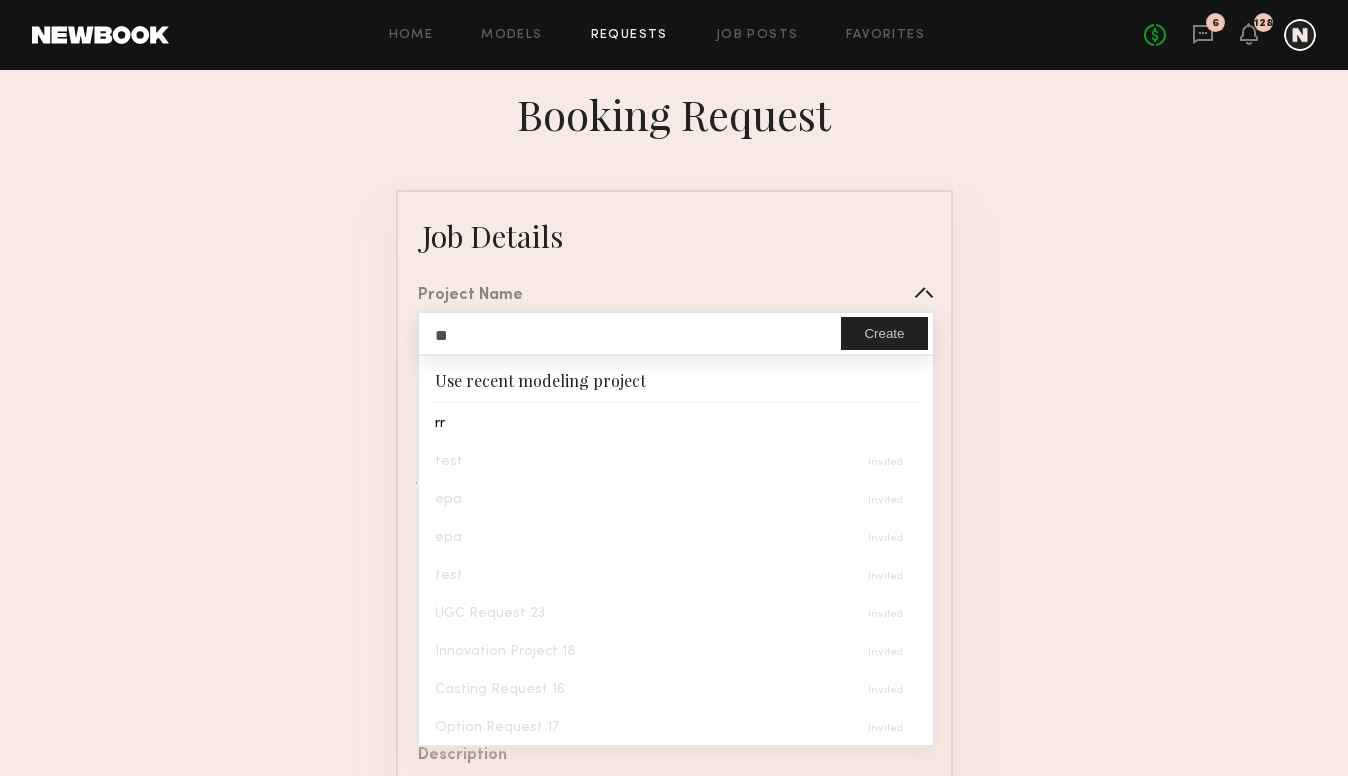 type on "***" 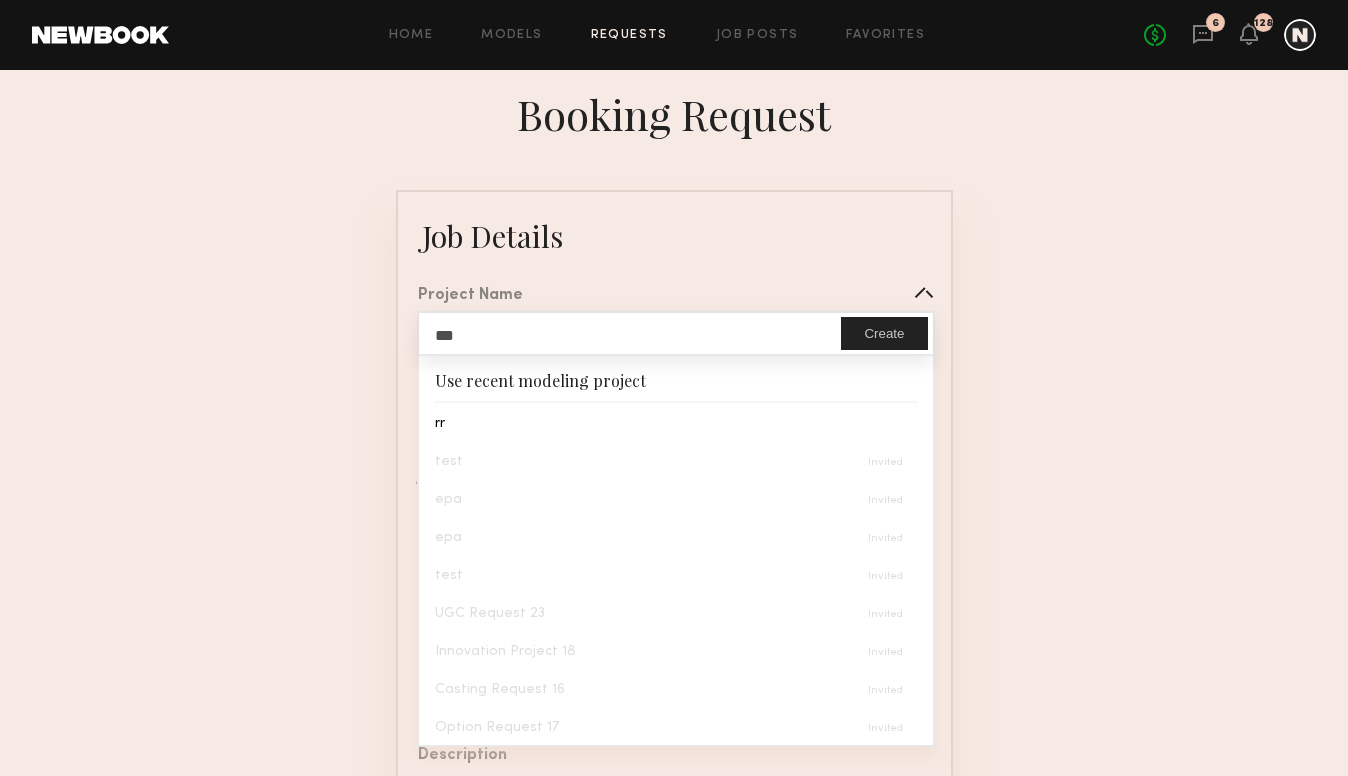 click on "Job Details   Project Name  ***  Create   Use recent modeling project  rr  test  epa  epa  test  UGC Request 23  Innovation Project 18  Casting Request 16  Option Request 17   Brand Name   Job Date   Start Time   End Time   Location   Total Rate   Description   Legal   Terms/Usage  Conflicts  (Optional)  Send Request" 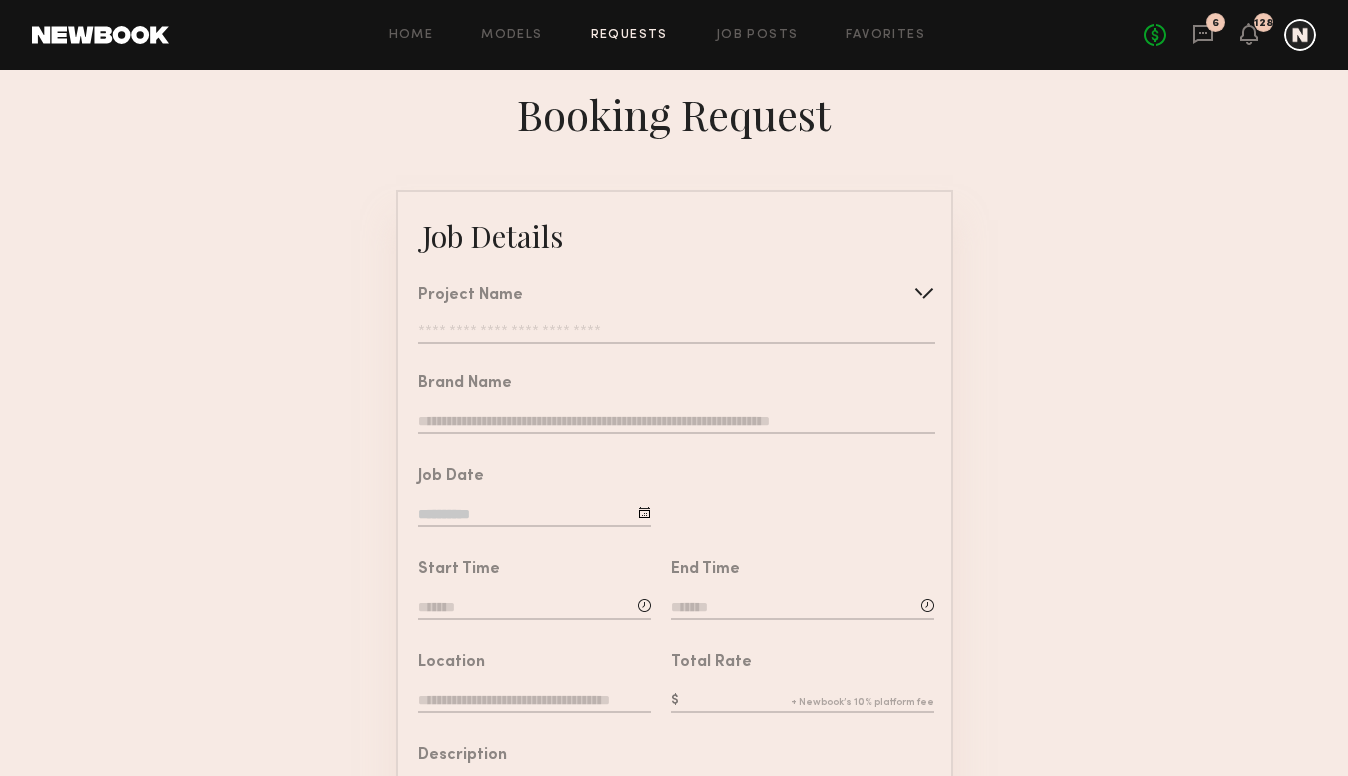 drag, startPoint x: 517, startPoint y: 353, endPoint x: 516, endPoint y: 336, distance: 17.029387 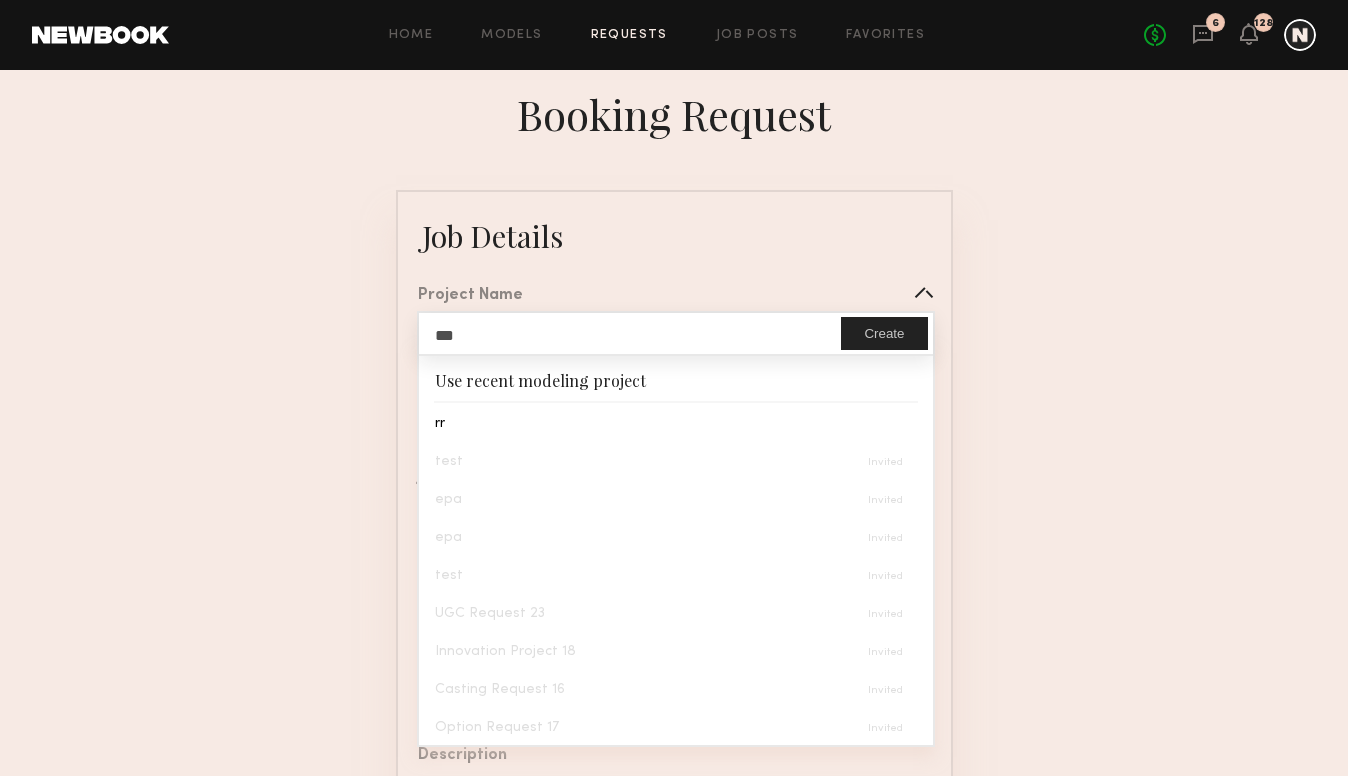 drag, startPoint x: 908, startPoint y: 354, endPoint x: 904, endPoint y: 344, distance: 10.770329 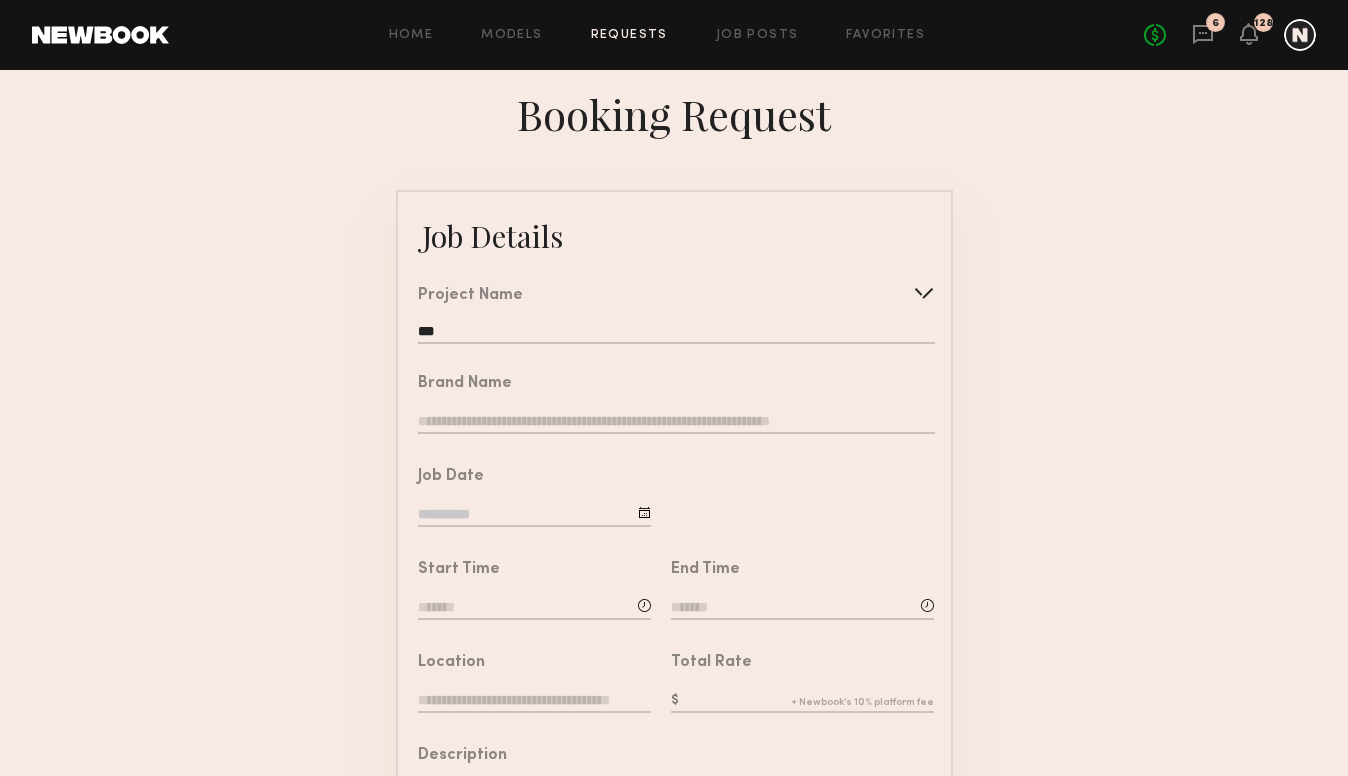 click 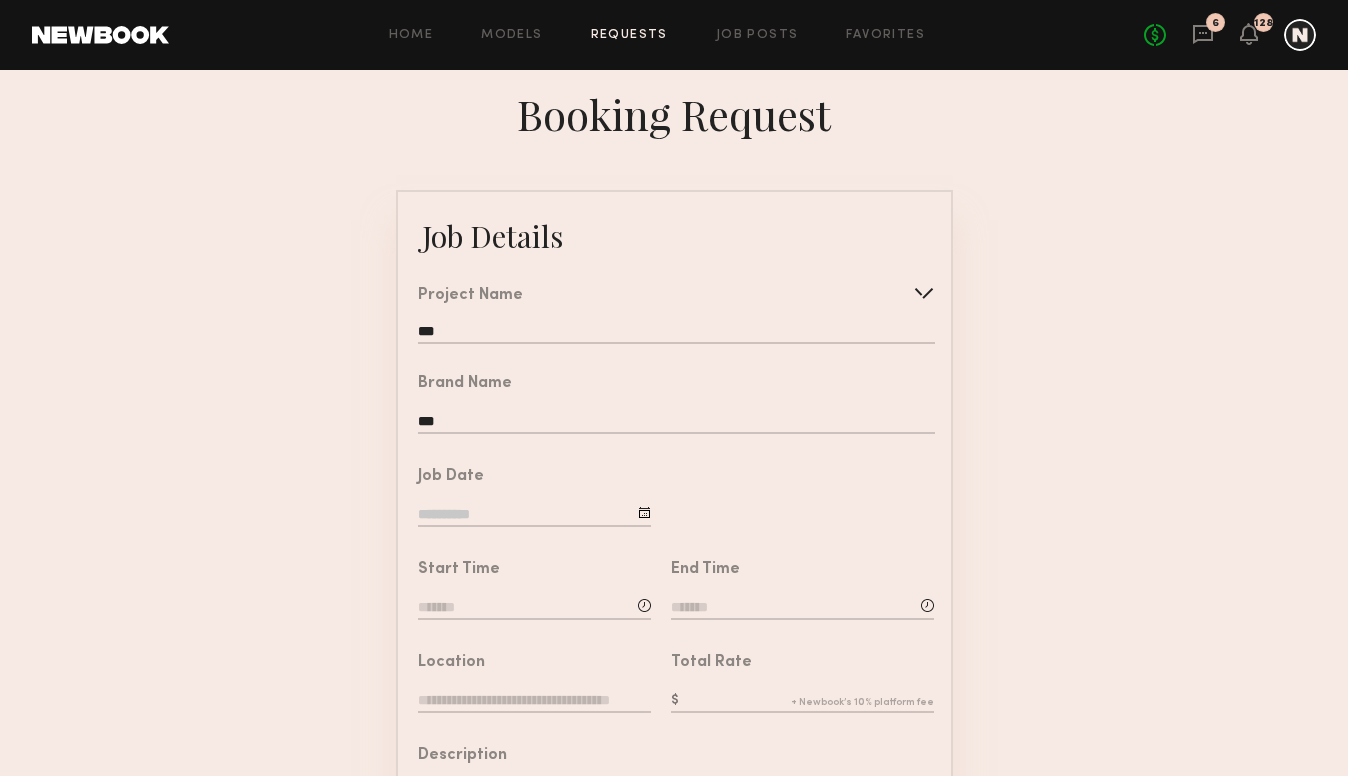 type on "***" 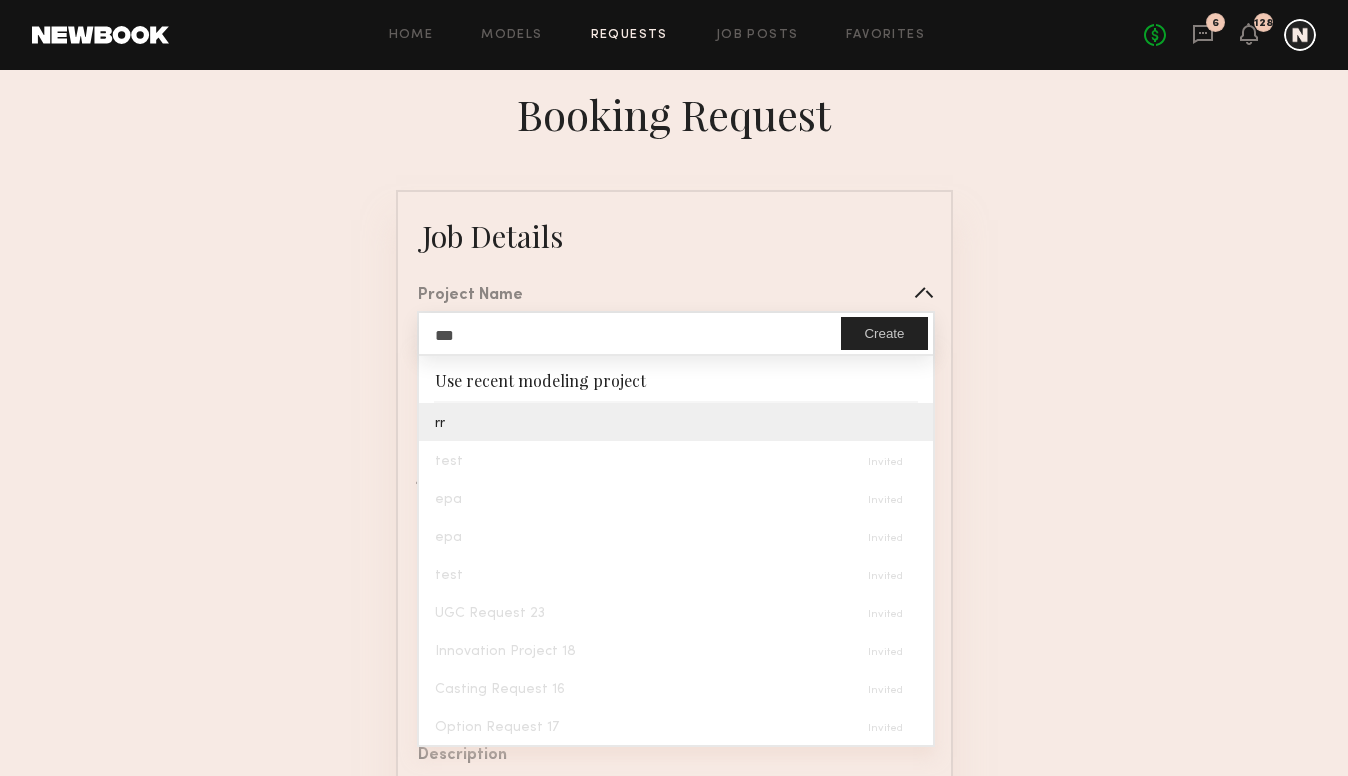 type on "**" 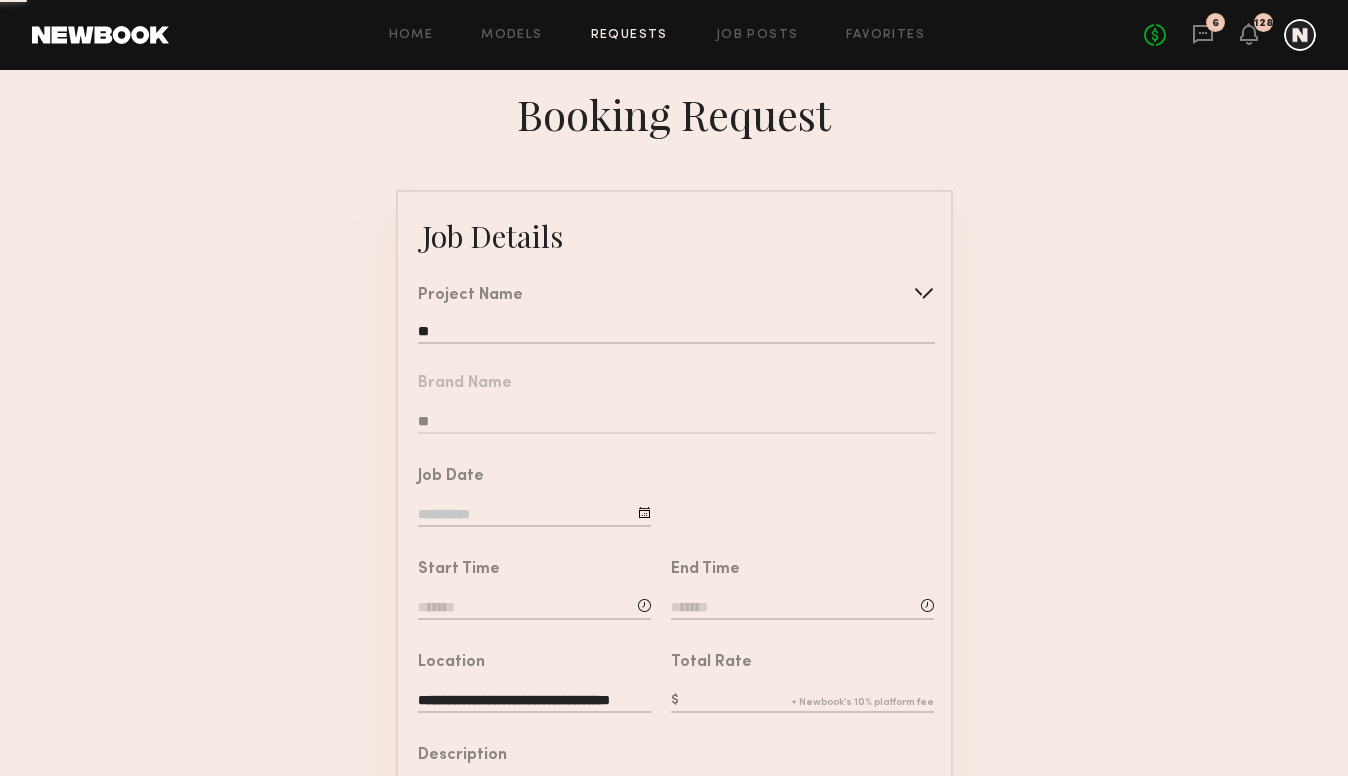 drag, startPoint x: 567, startPoint y: 441, endPoint x: 580, endPoint y: 435, distance: 14.3178215 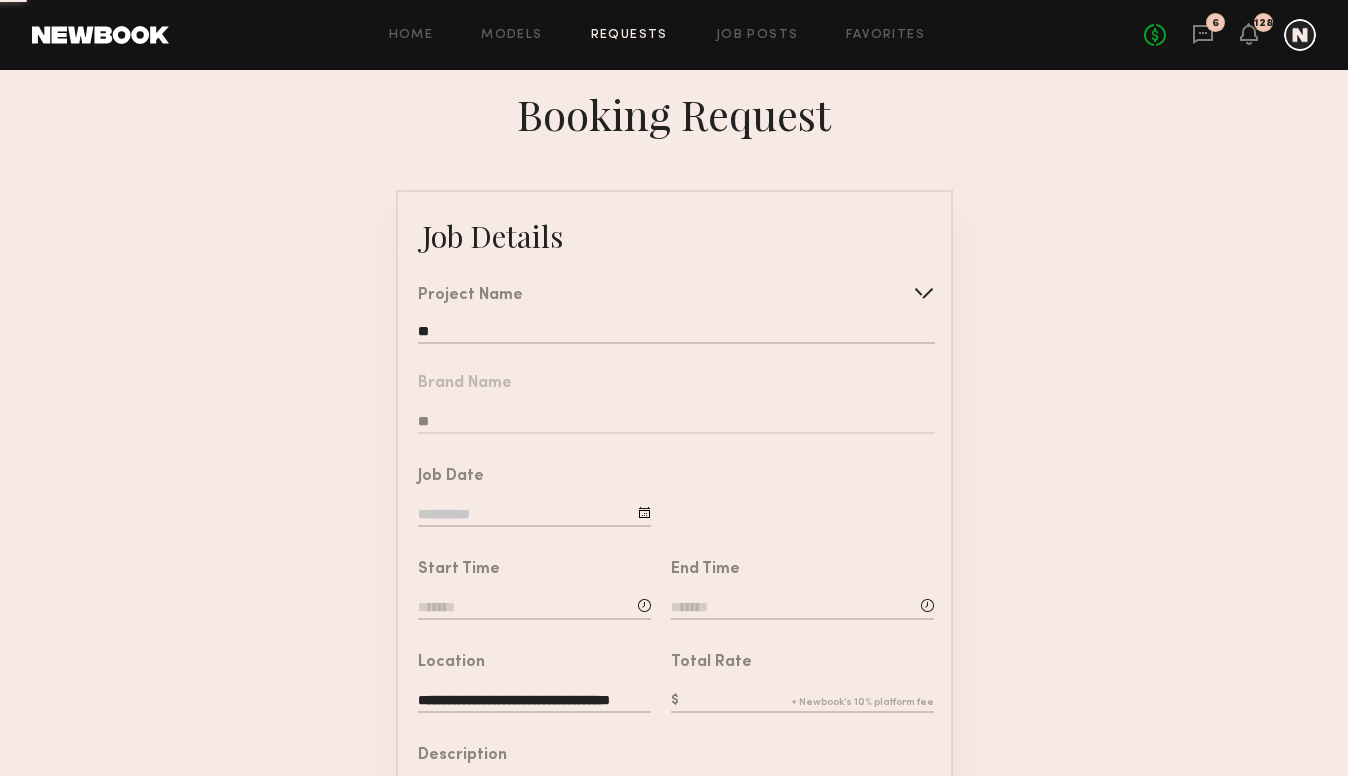 click on "**********" 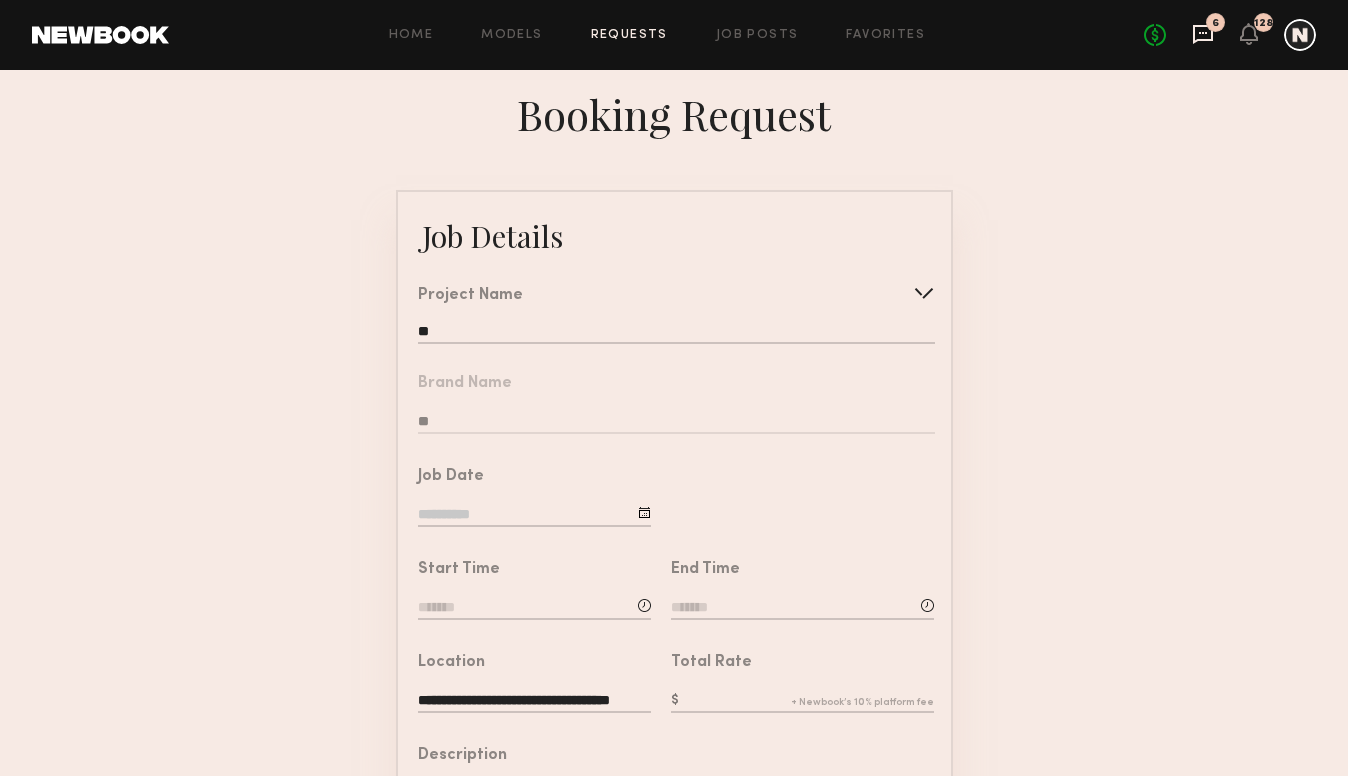 click 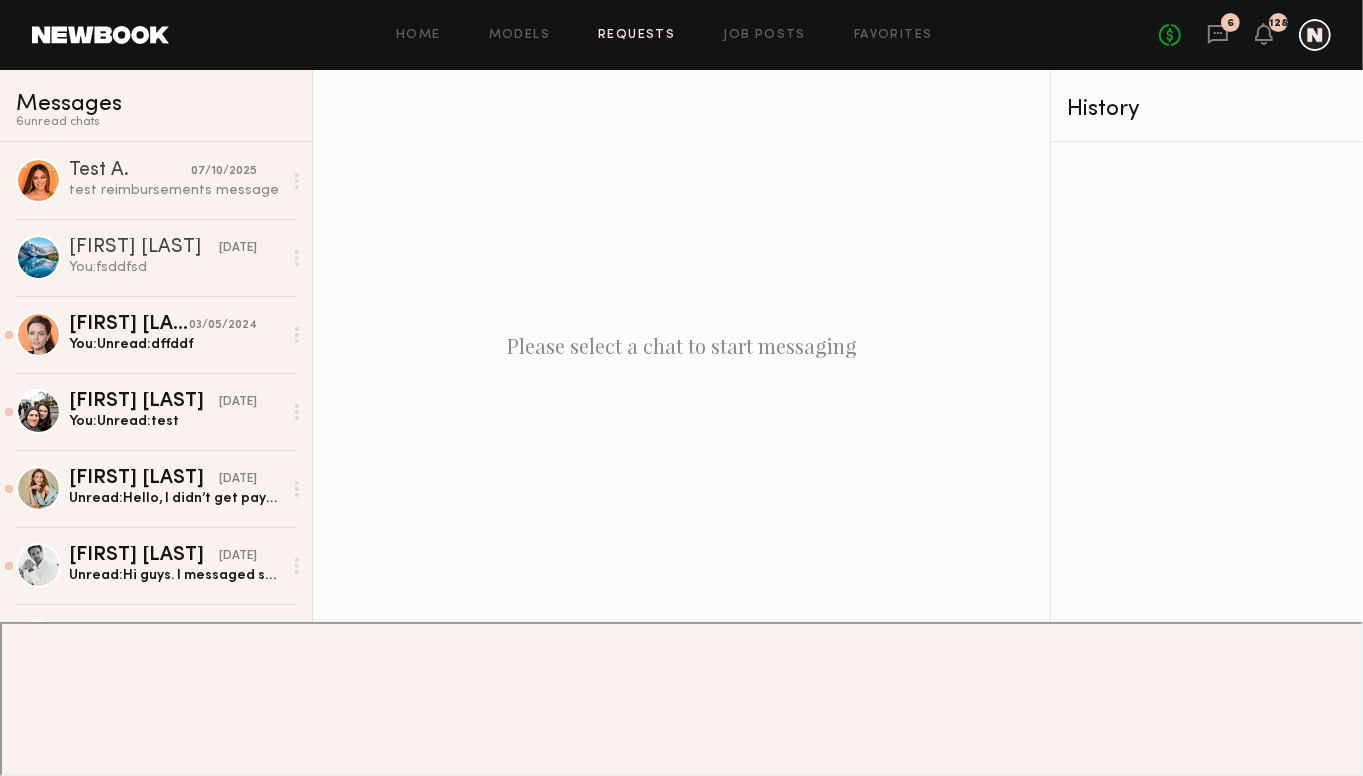 click on "Requests" 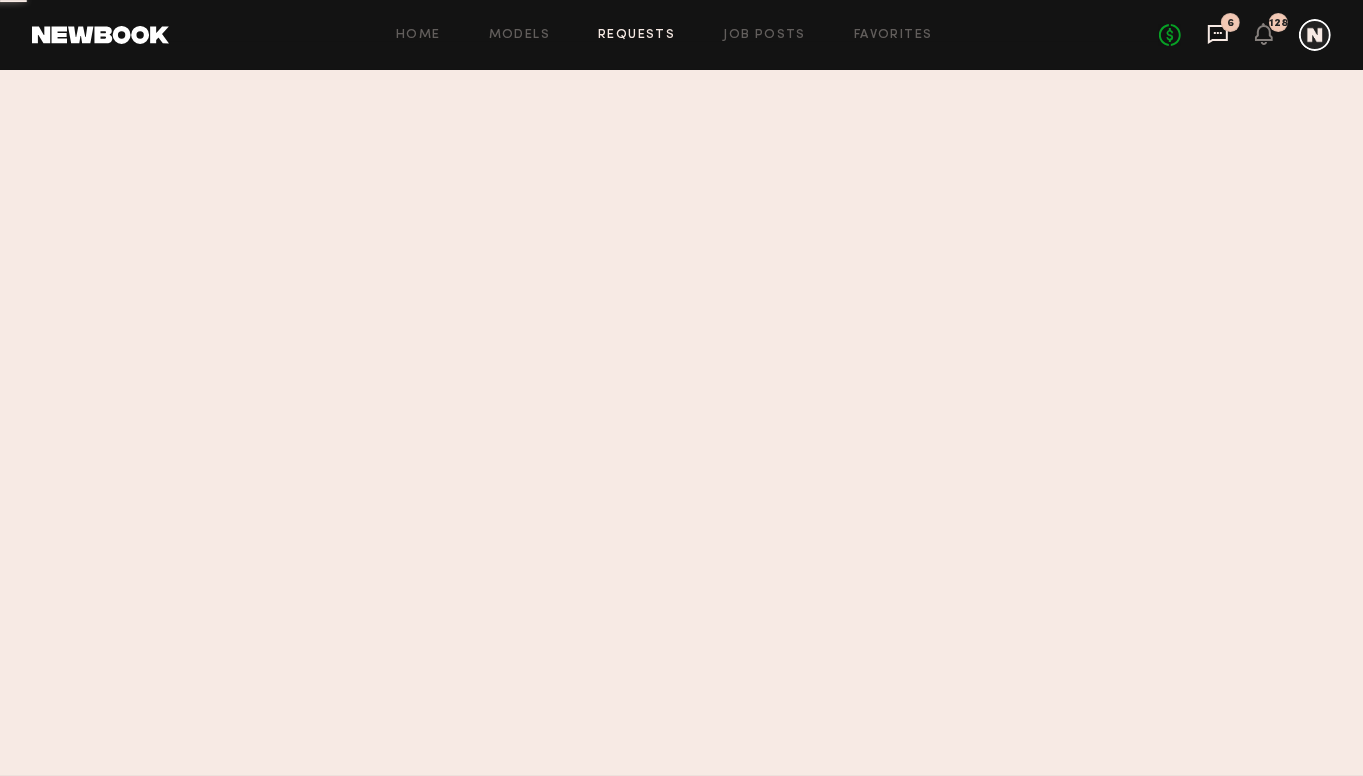 click 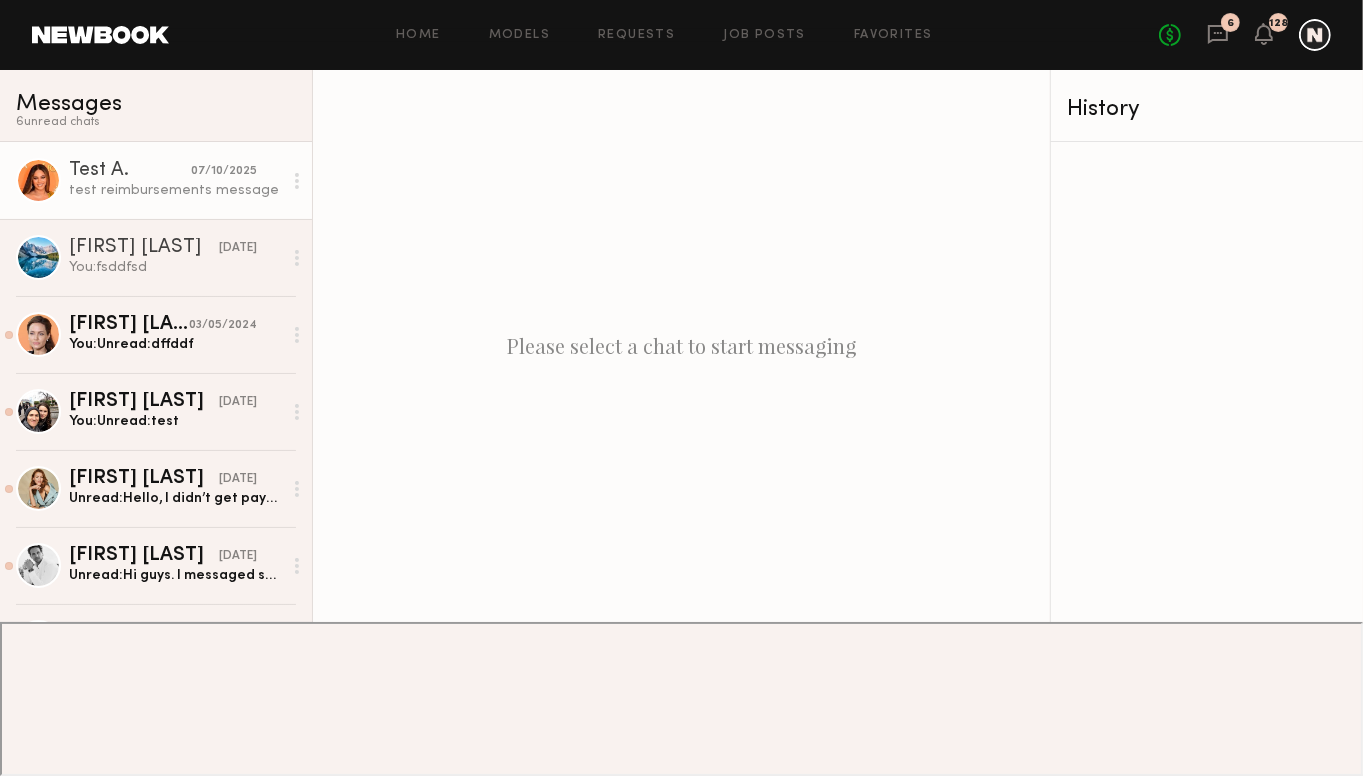 click on "test reimbursements message" 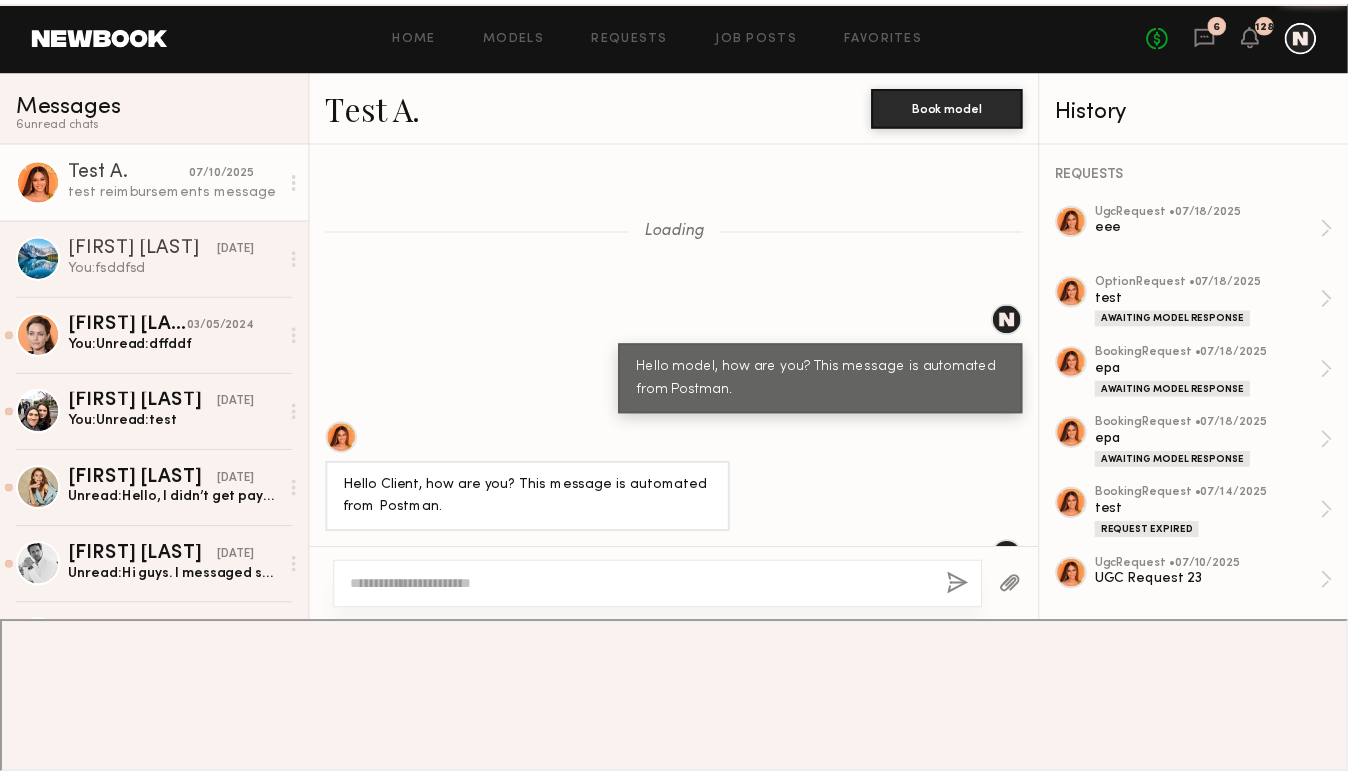 scroll, scrollTop: 1211, scrollLeft: 0, axis: vertical 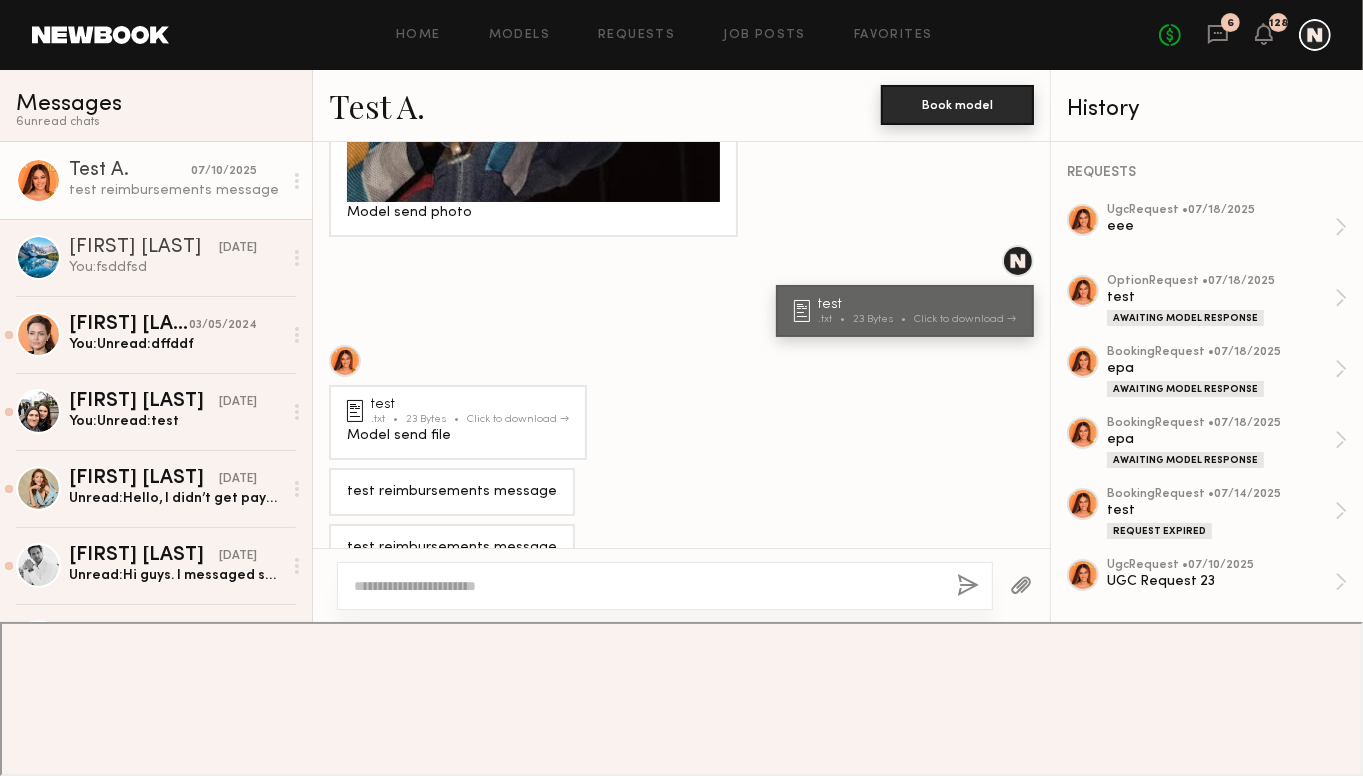click on "Book model" 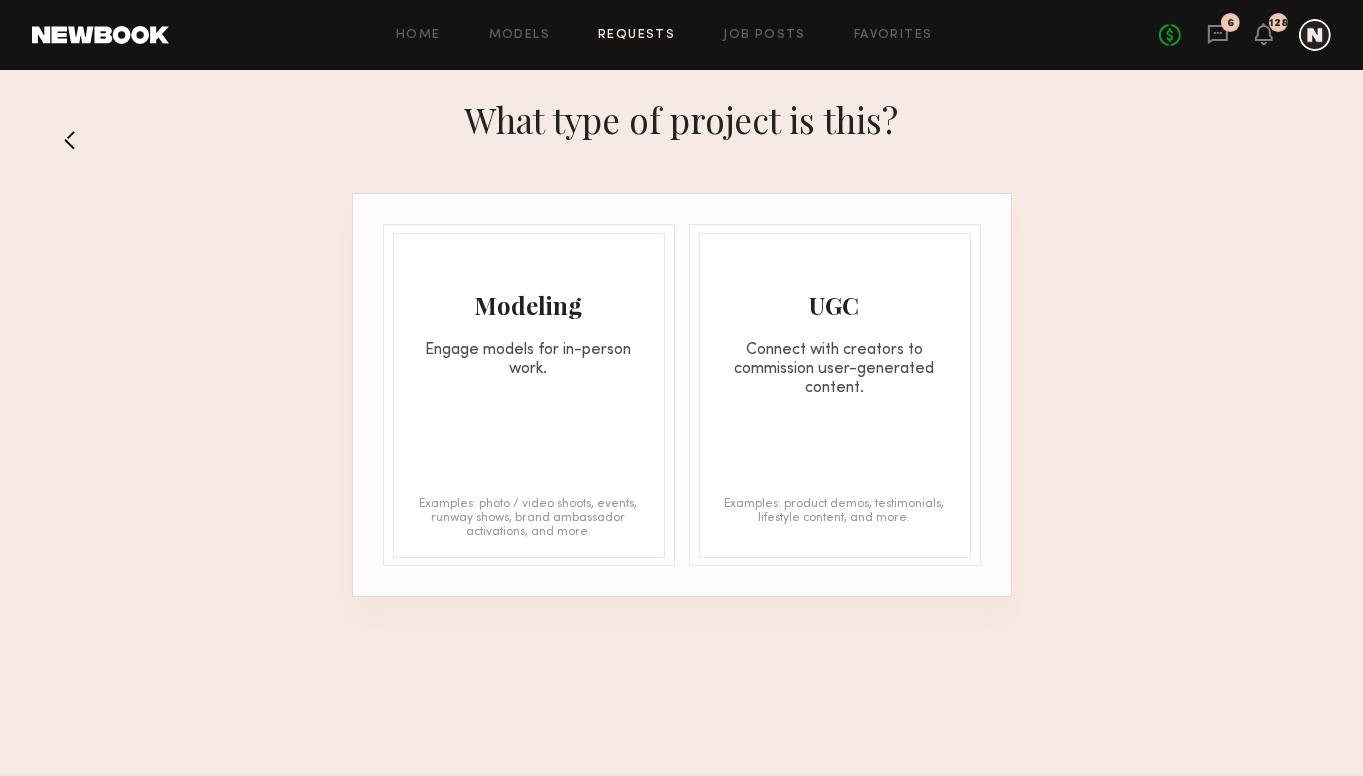 click on "Modeling" 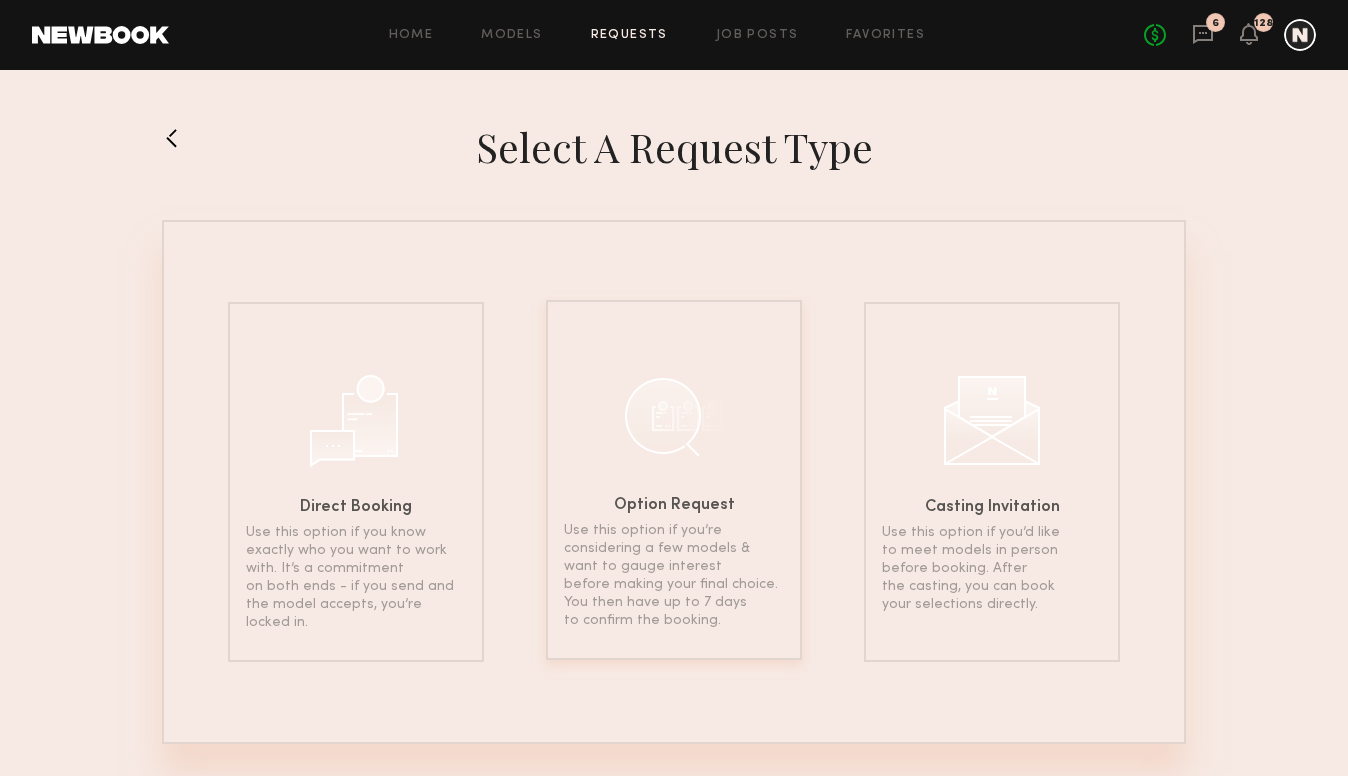 click 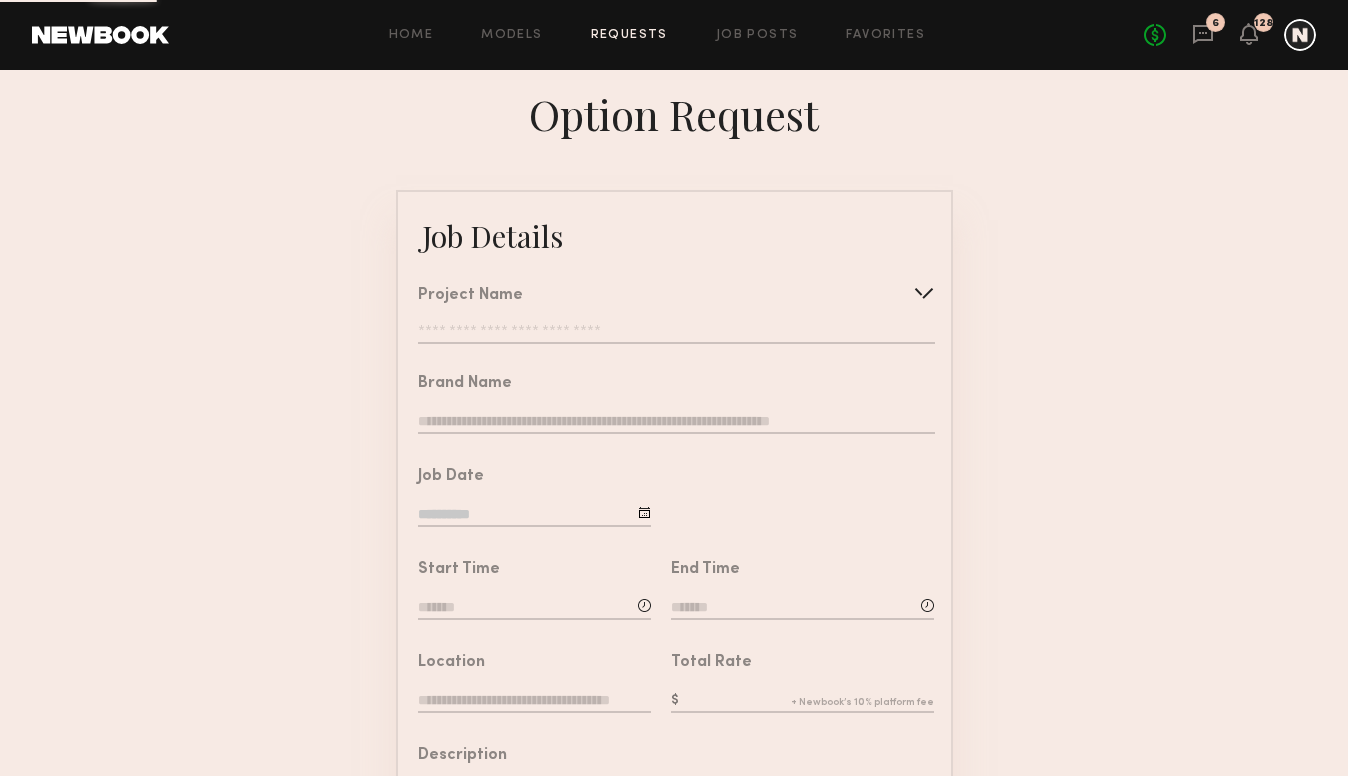 click 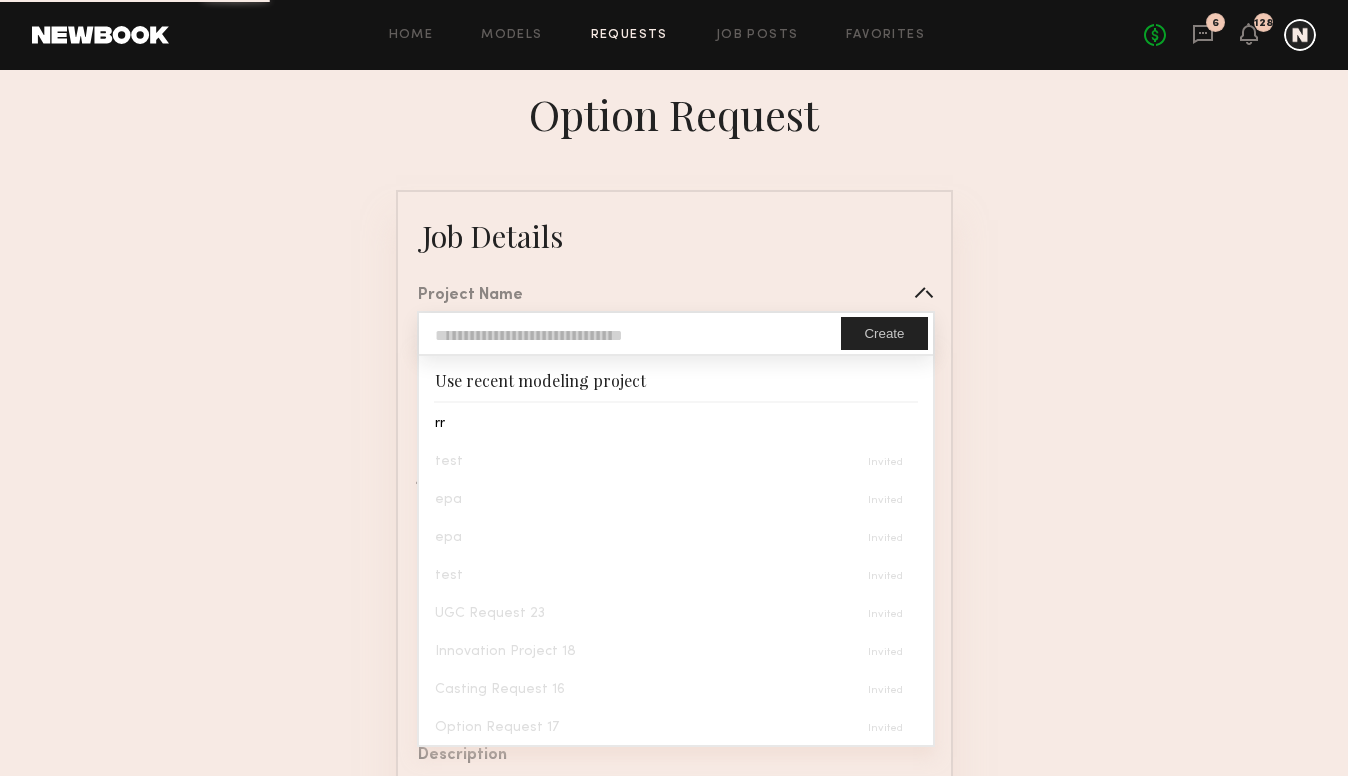 click 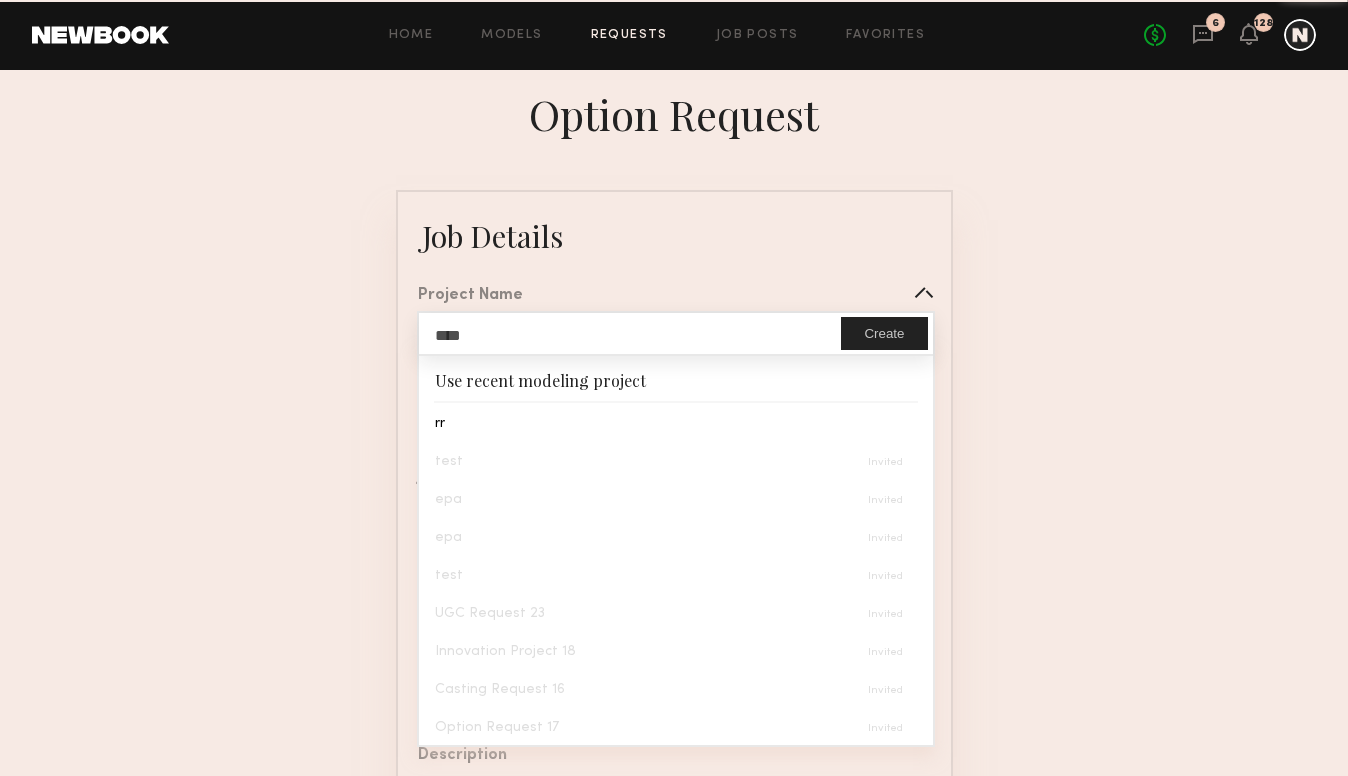 type on "****" 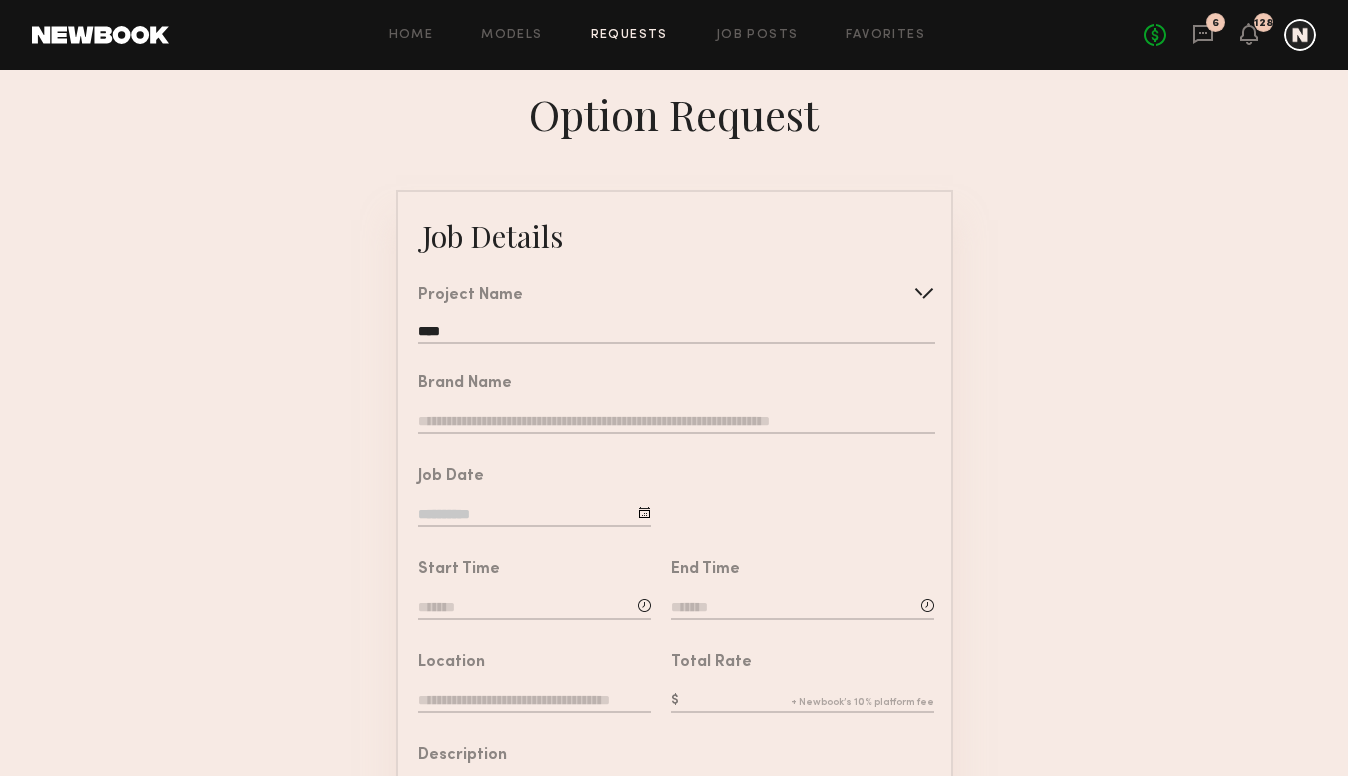 click 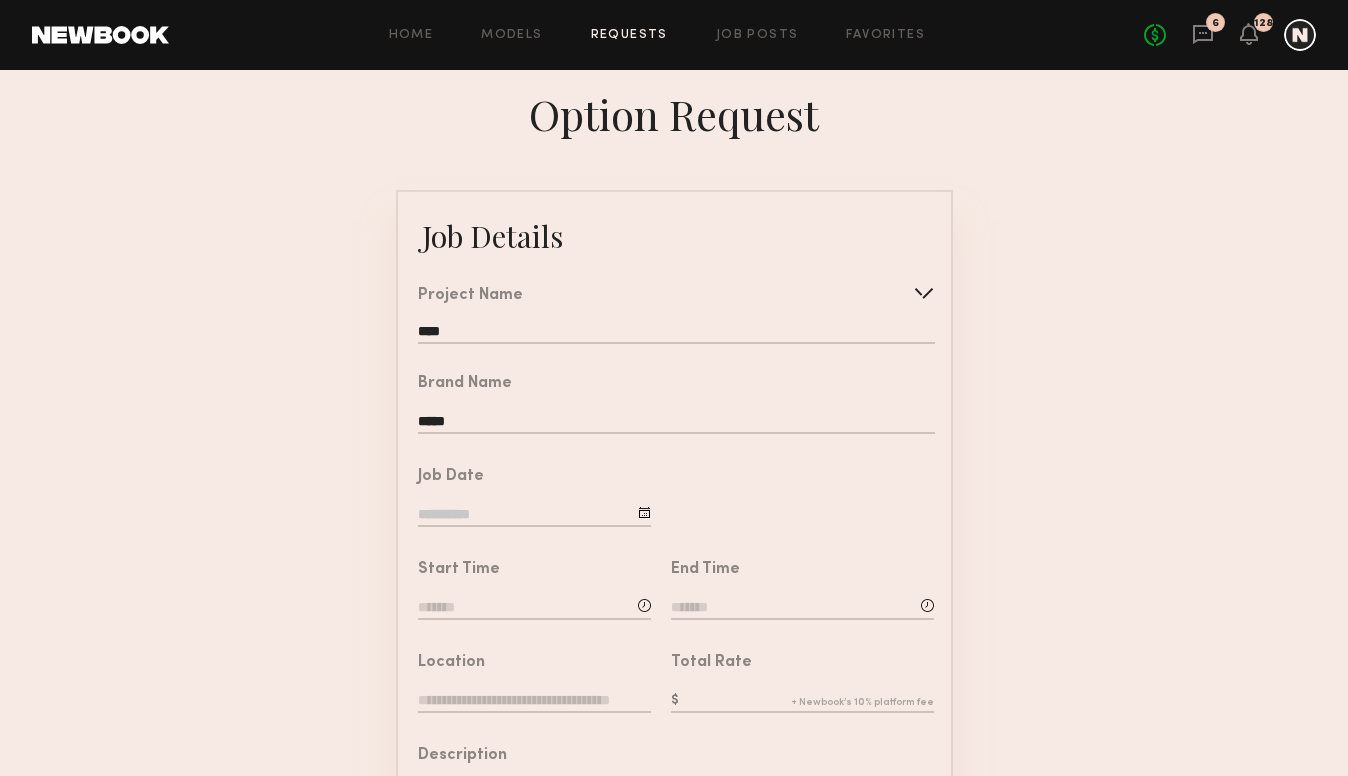 type on "*****" 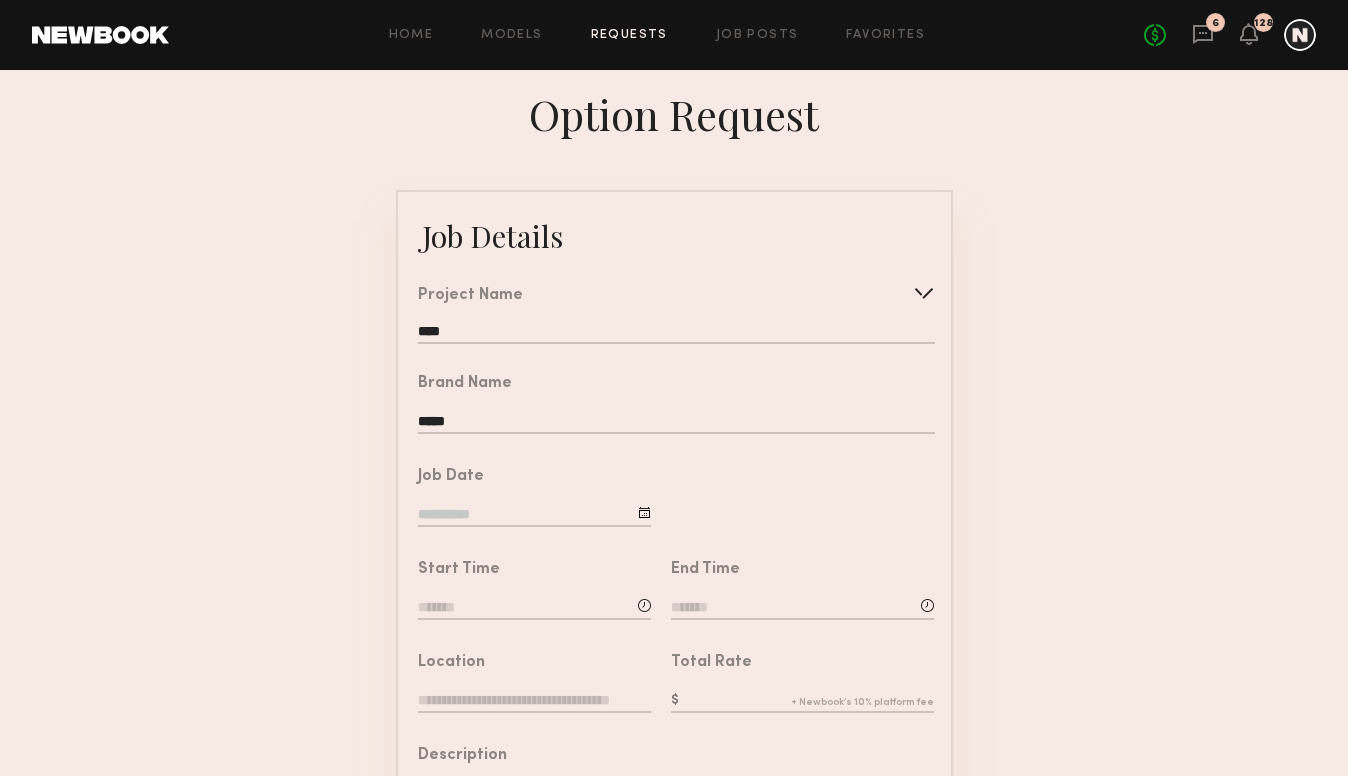click 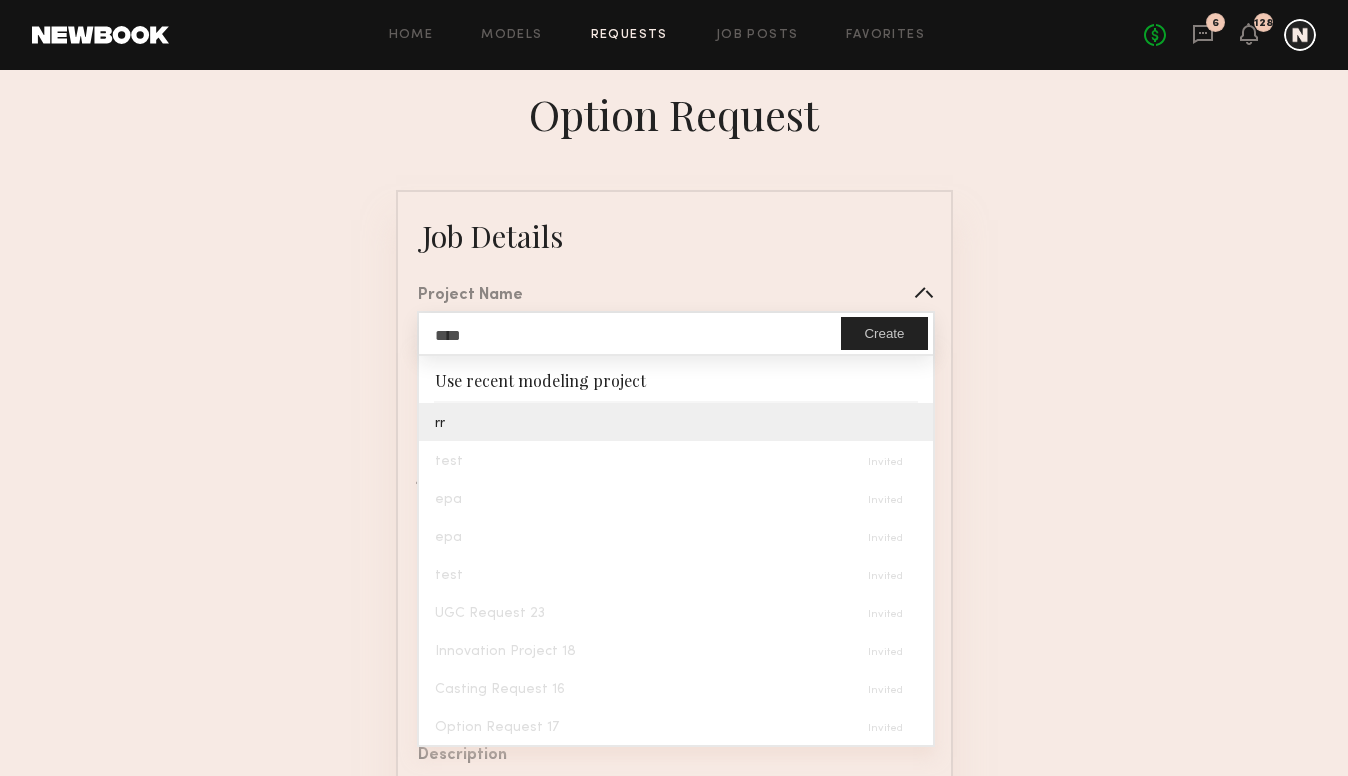 type on "**" 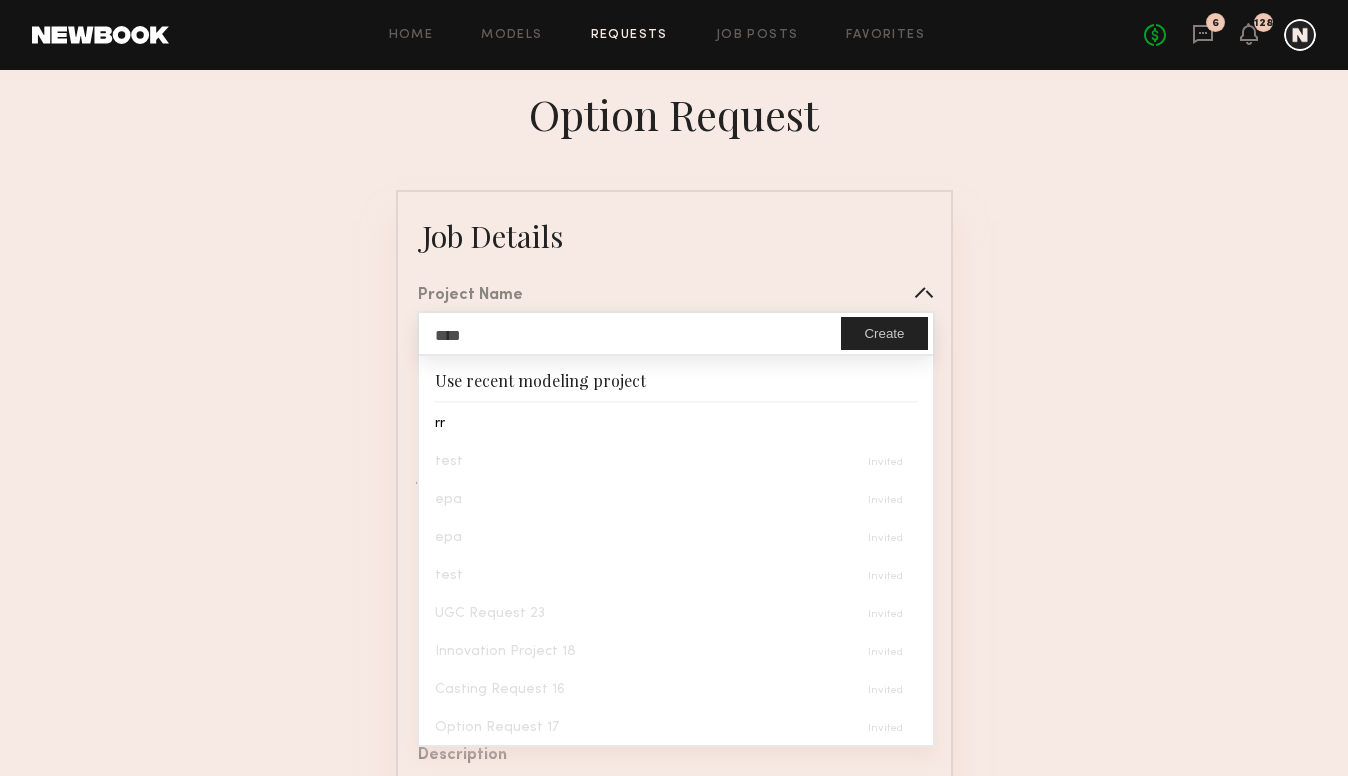 click on "**********" 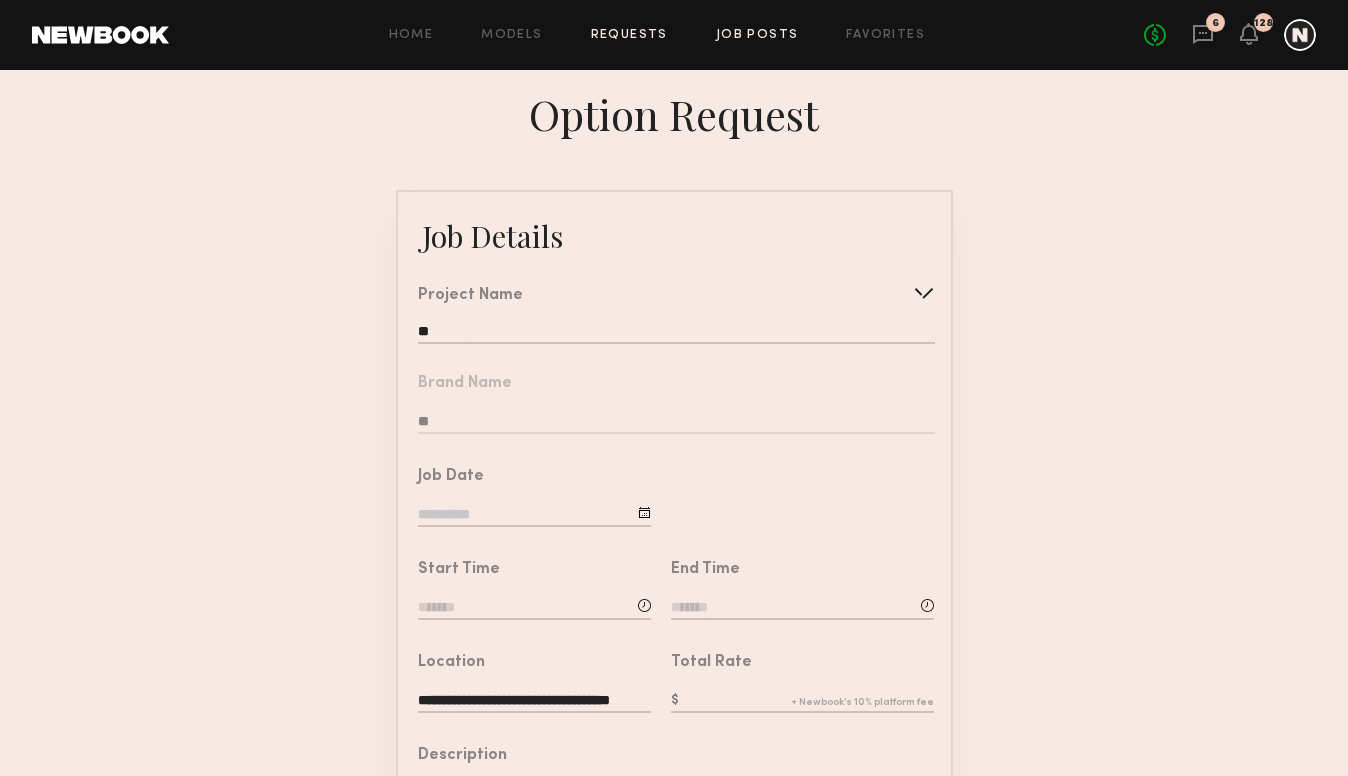 click on "Job Posts" 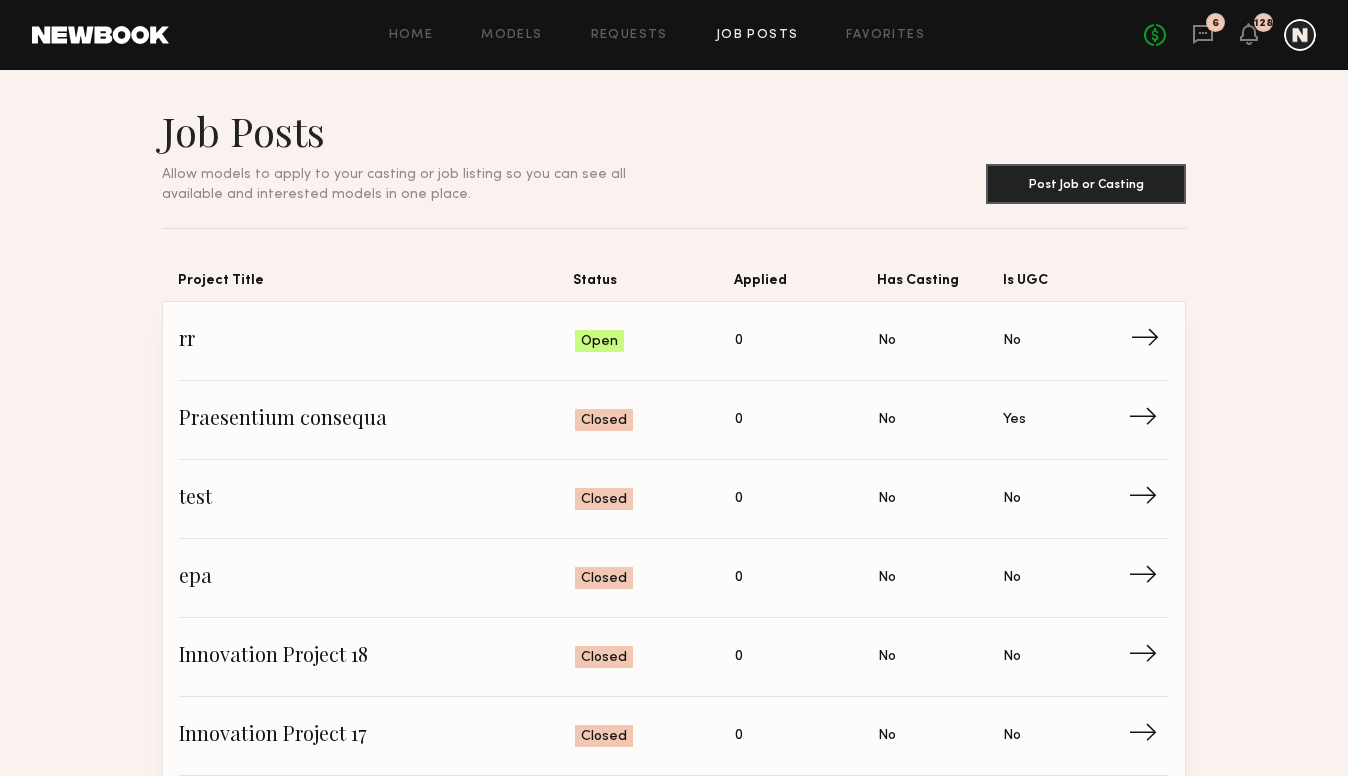 click on "rr Status: Open Applied: 0 Has Casting: No Is UGC: No →" 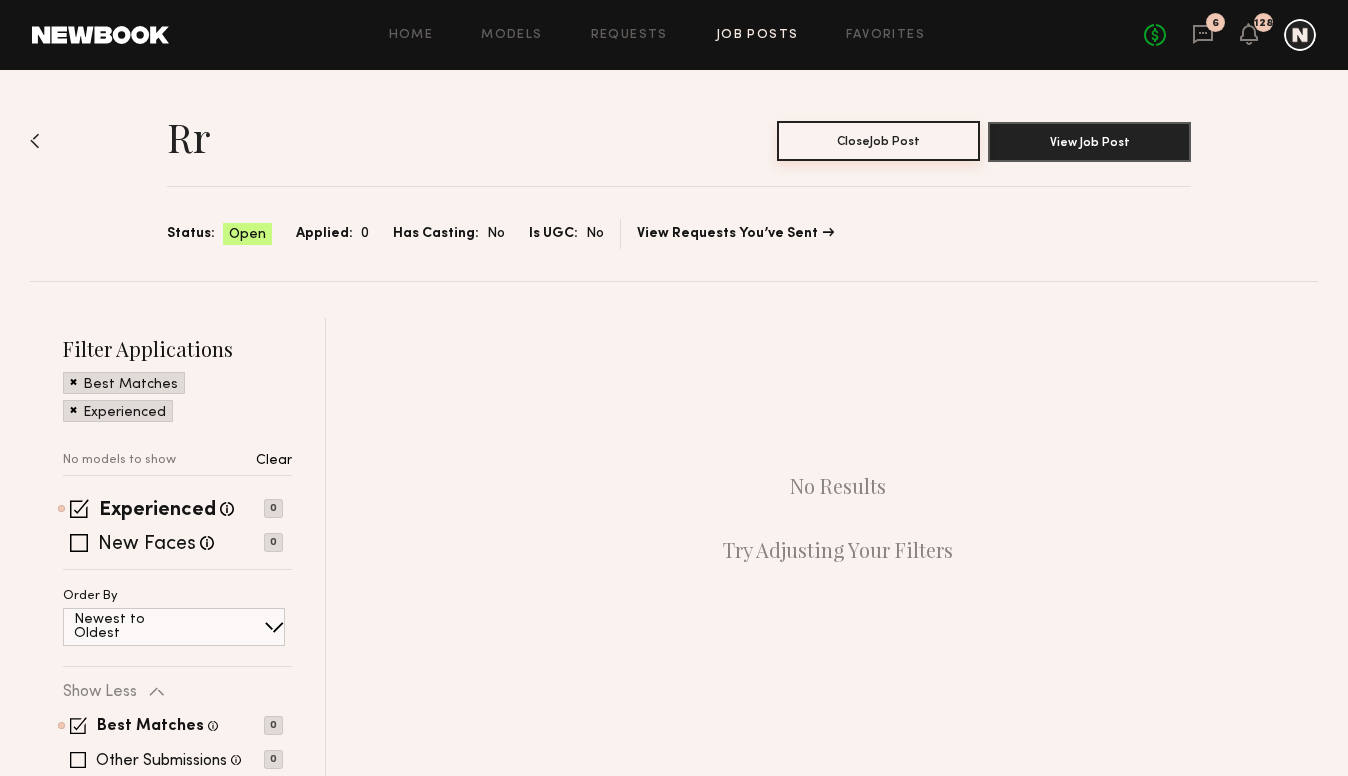 click on "Close  Job Post" 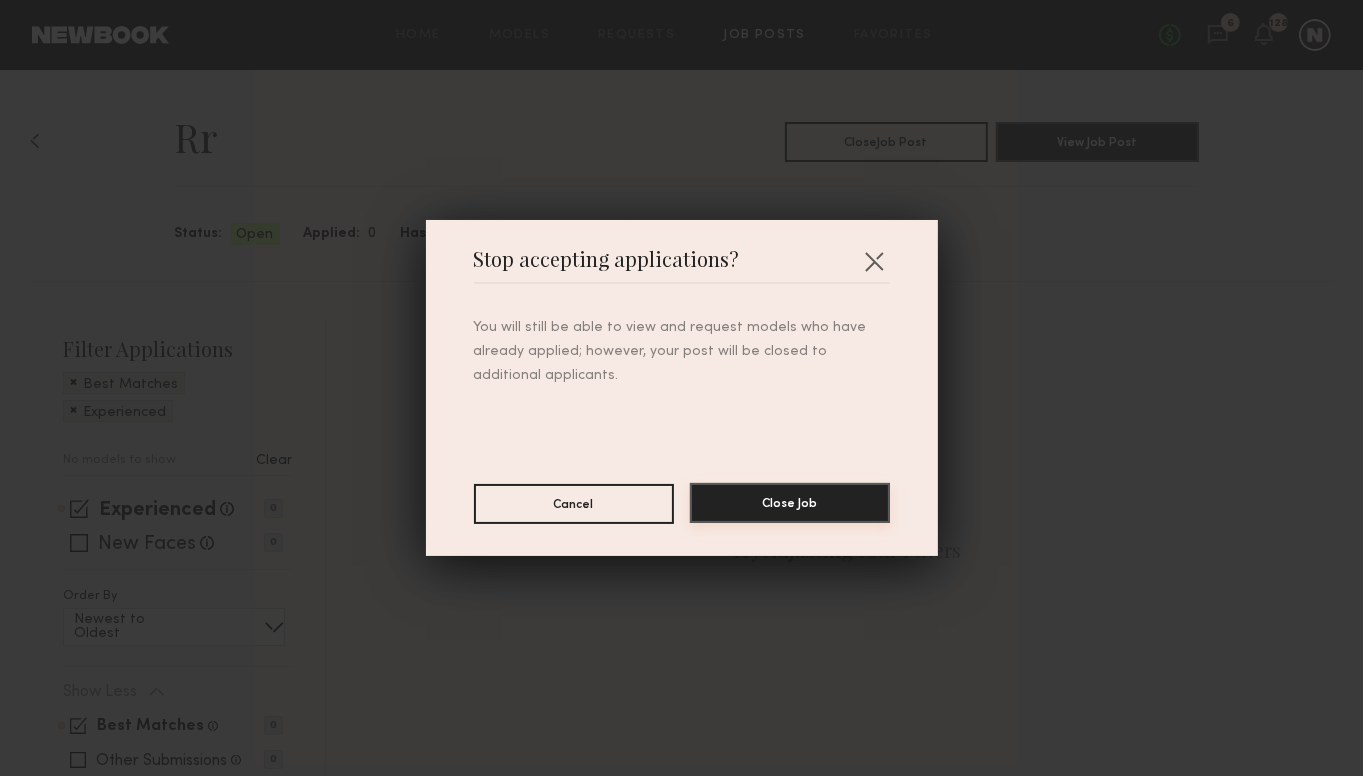 click on "Close Job" at bounding box center (790, 503) 